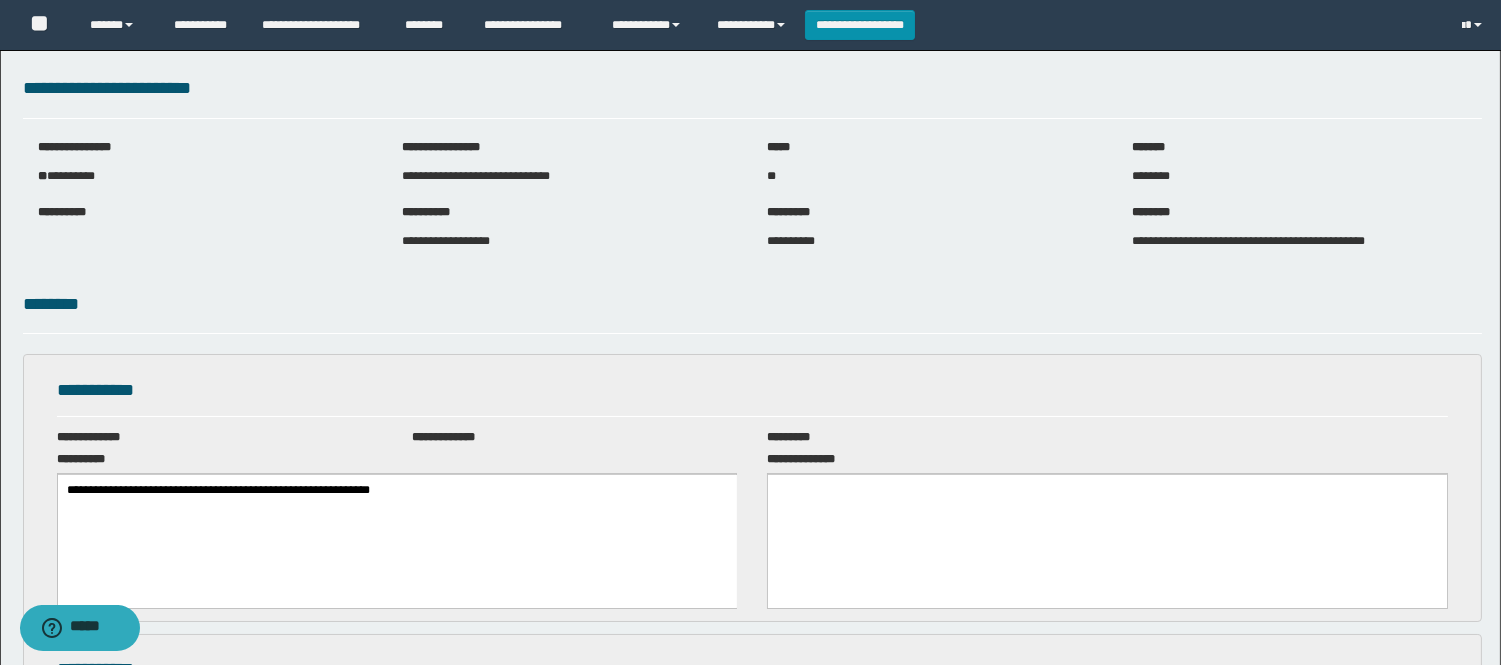 scroll, scrollTop: 0, scrollLeft: 0, axis: both 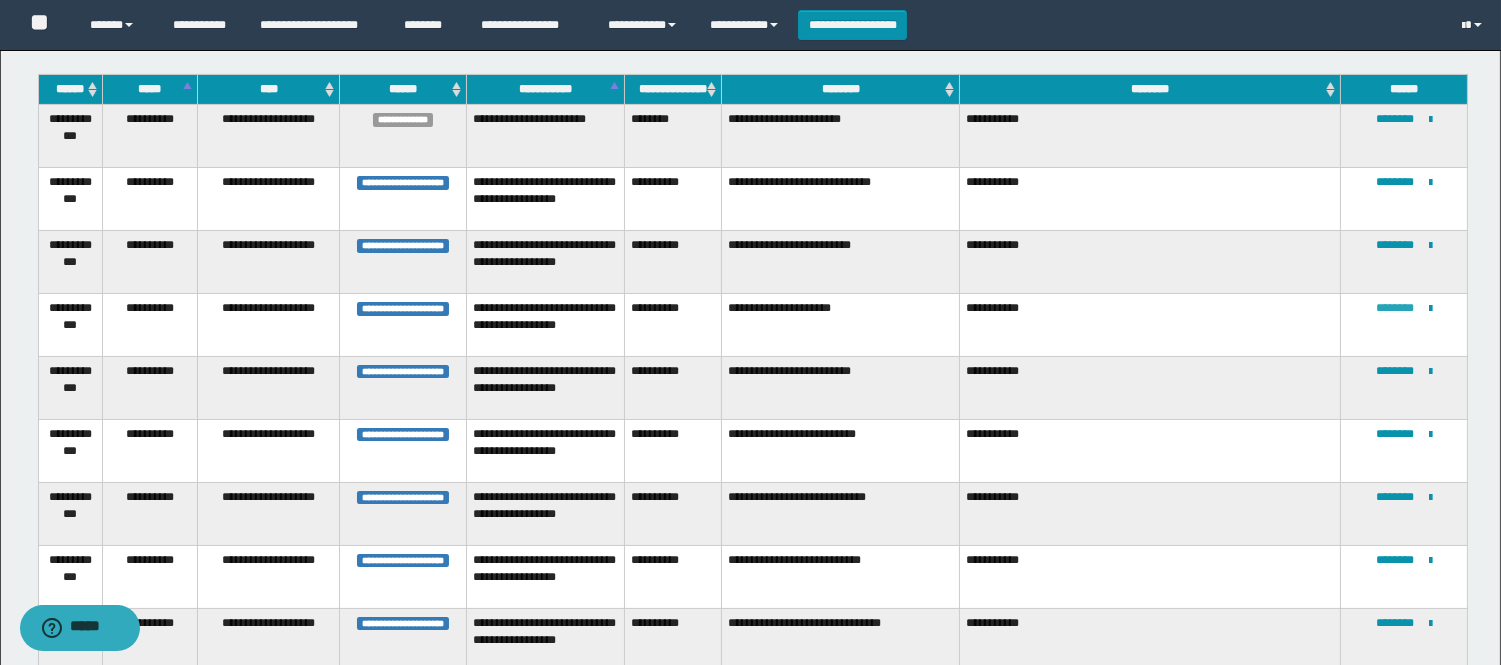 click on "********" at bounding box center [1395, 308] 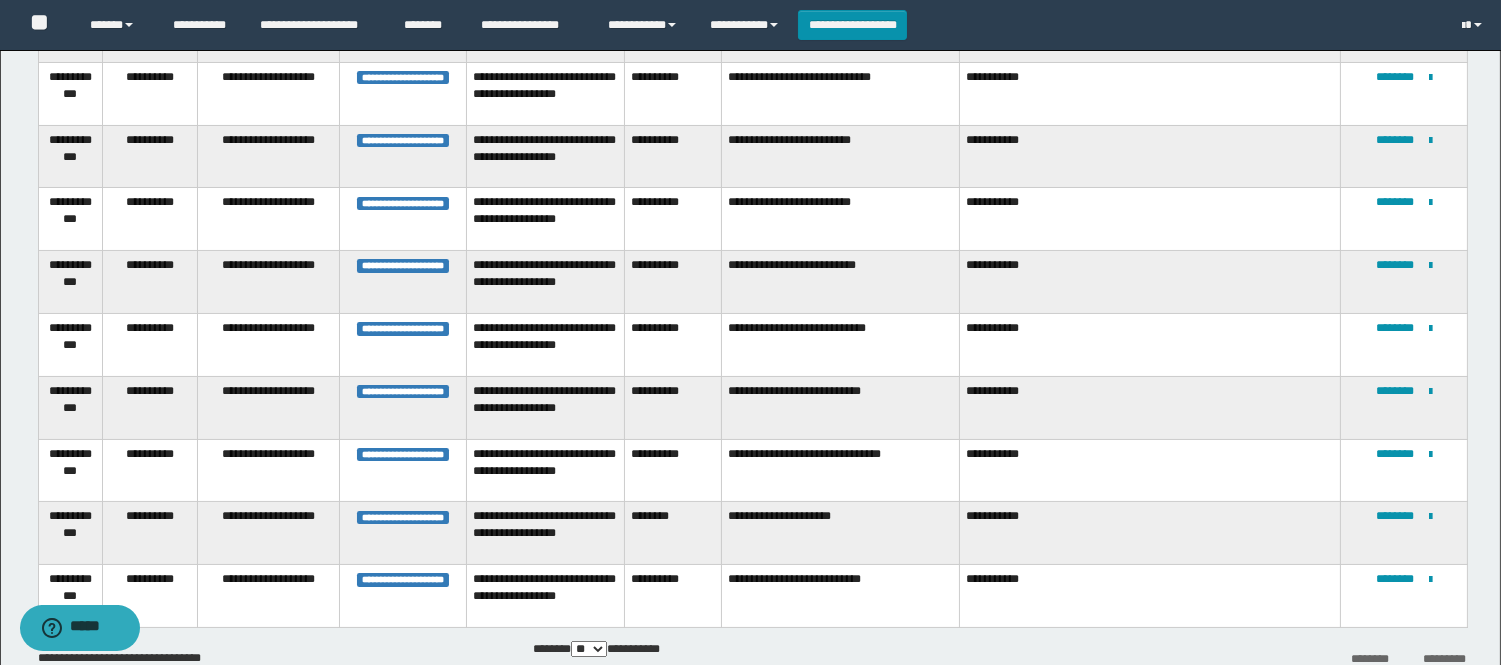 scroll, scrollTop: 222, scrollLeft: 0, axis: vertical 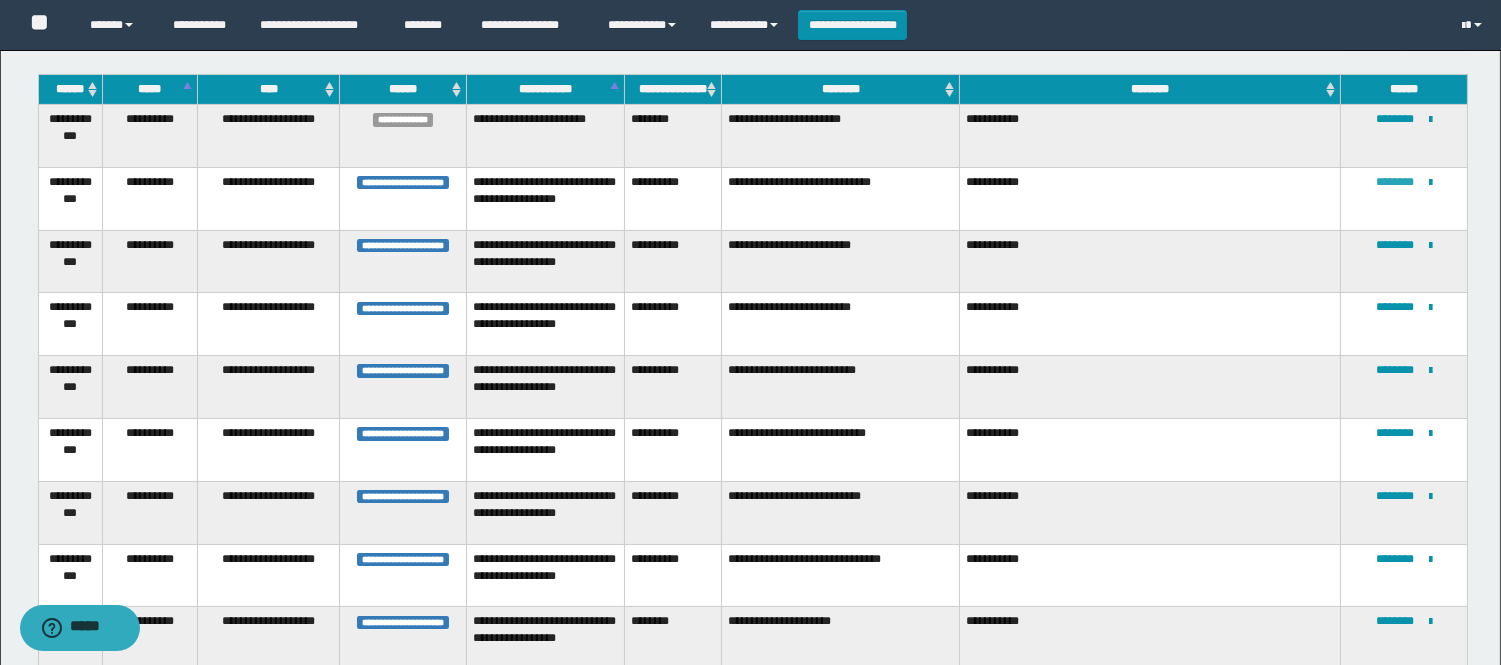 click on "********" at bounding box center (1395, 182) 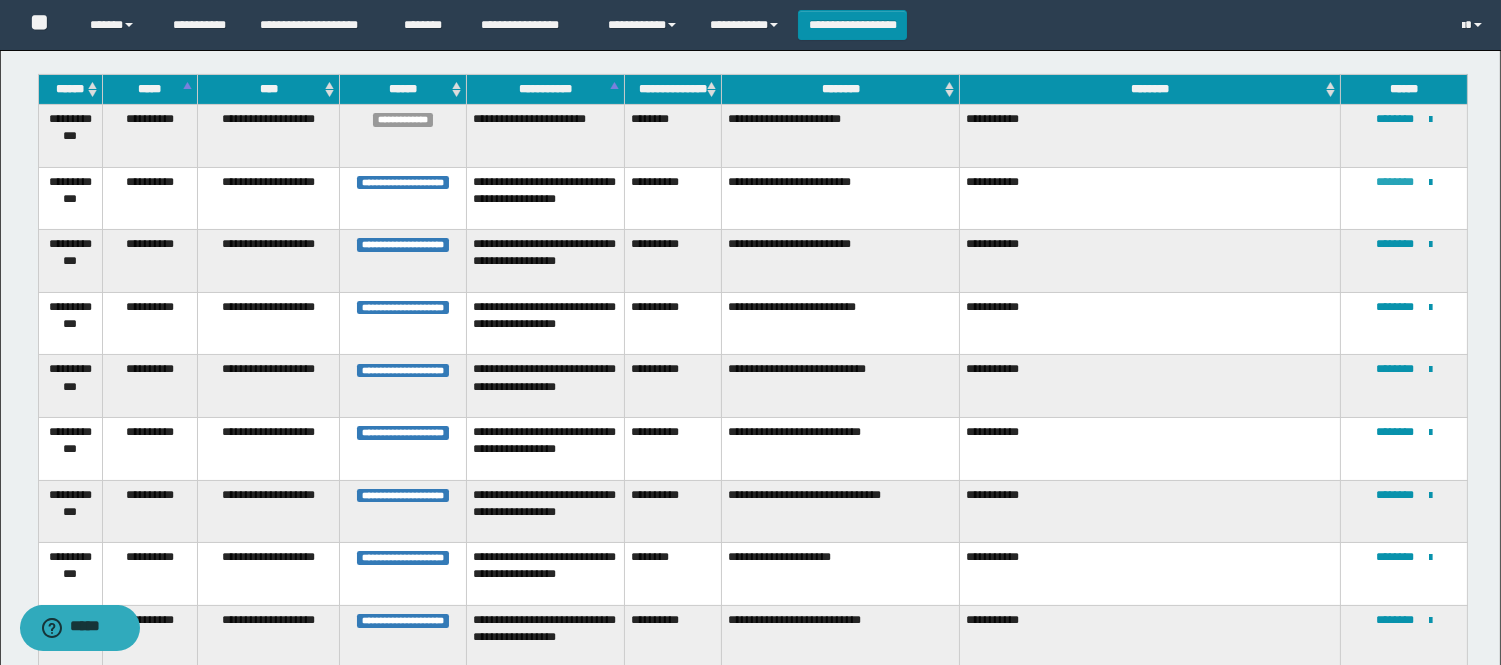 click on "********" at bounding box center (1395, 182) 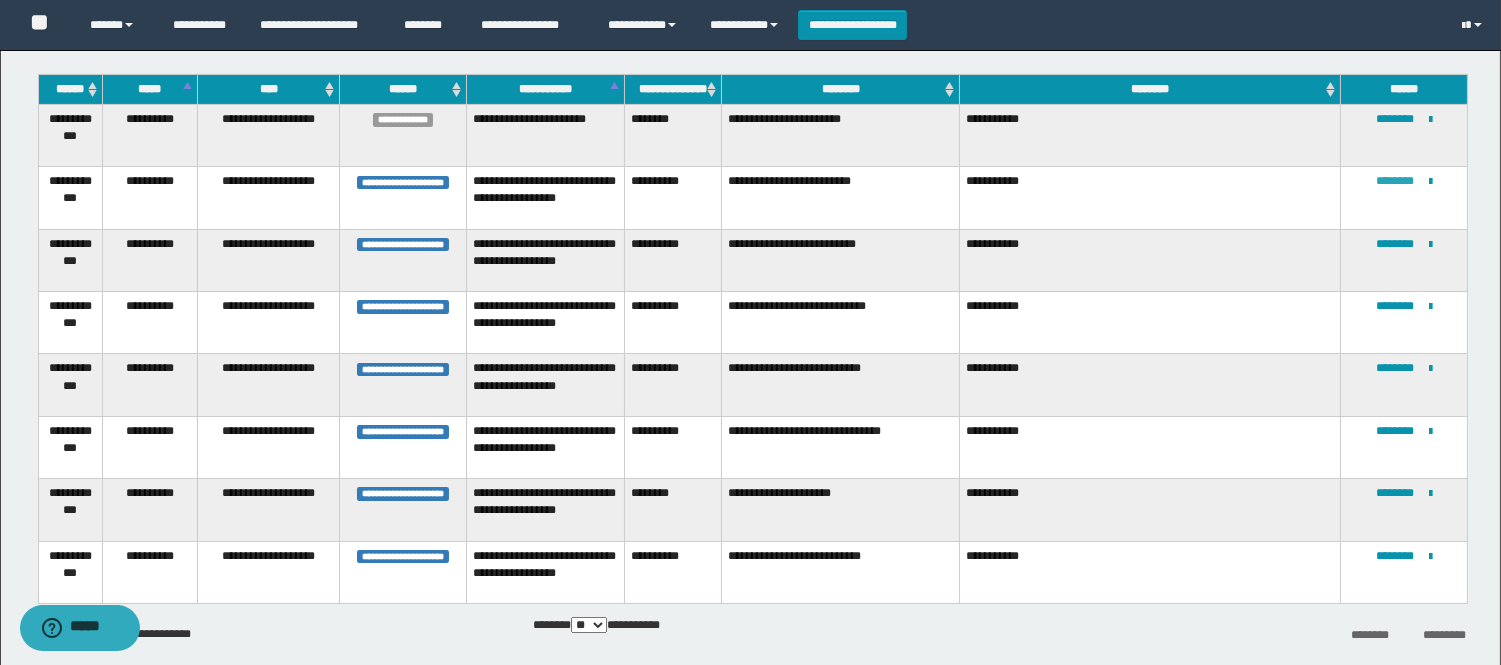 click on "********" at bounding box center [1395, 181] 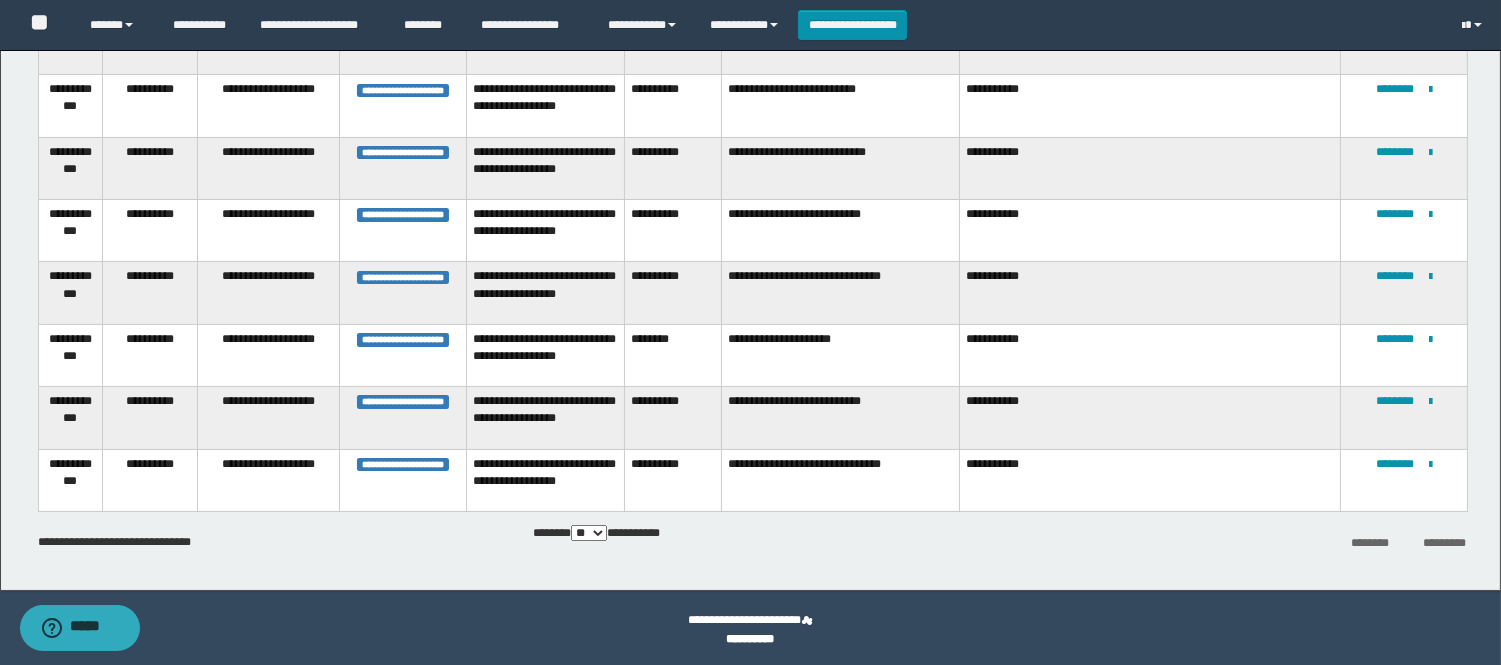 scroll, scrollTop: 317, scrollLeft: 0, axis: vertical 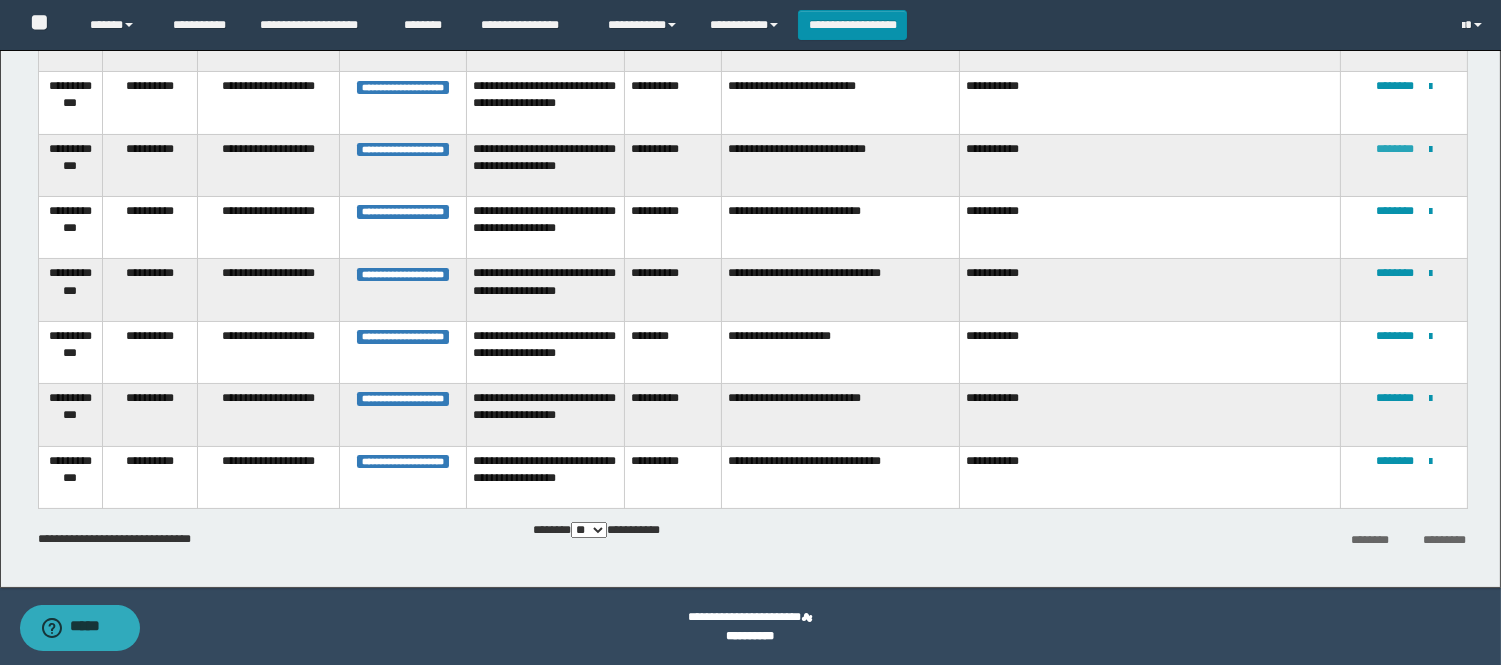 click on "********" at bounding box center [1395, 149] 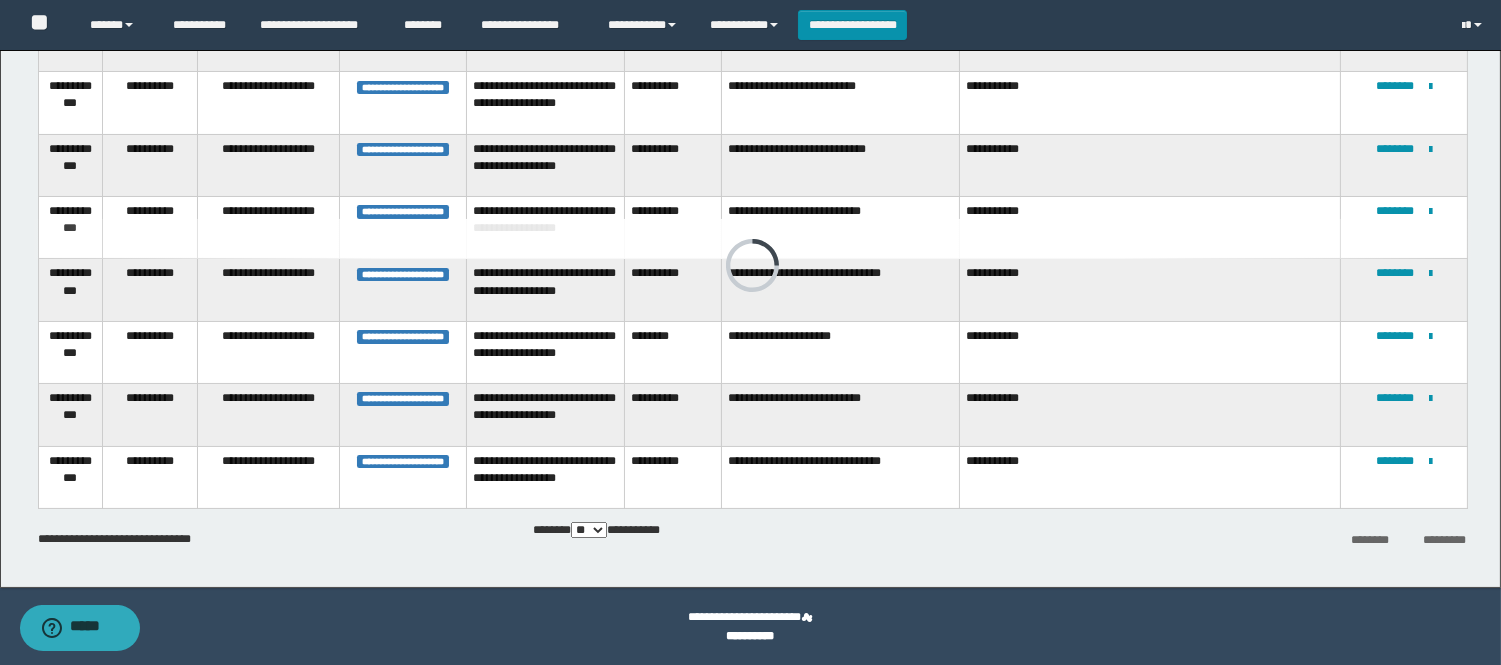 scroll, scrollTop: 205, scrollLeft: 0, axis: vertical 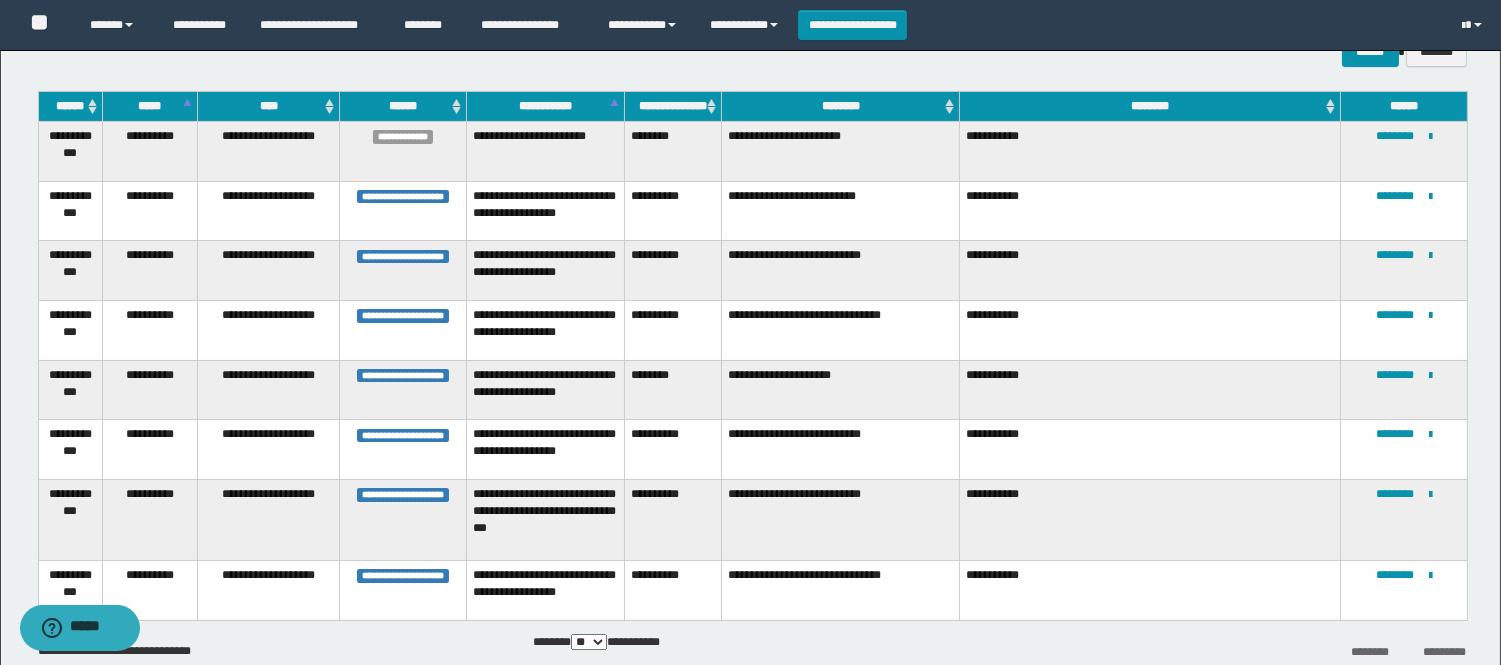 click on "**********" at bounding box center [1404, 271] 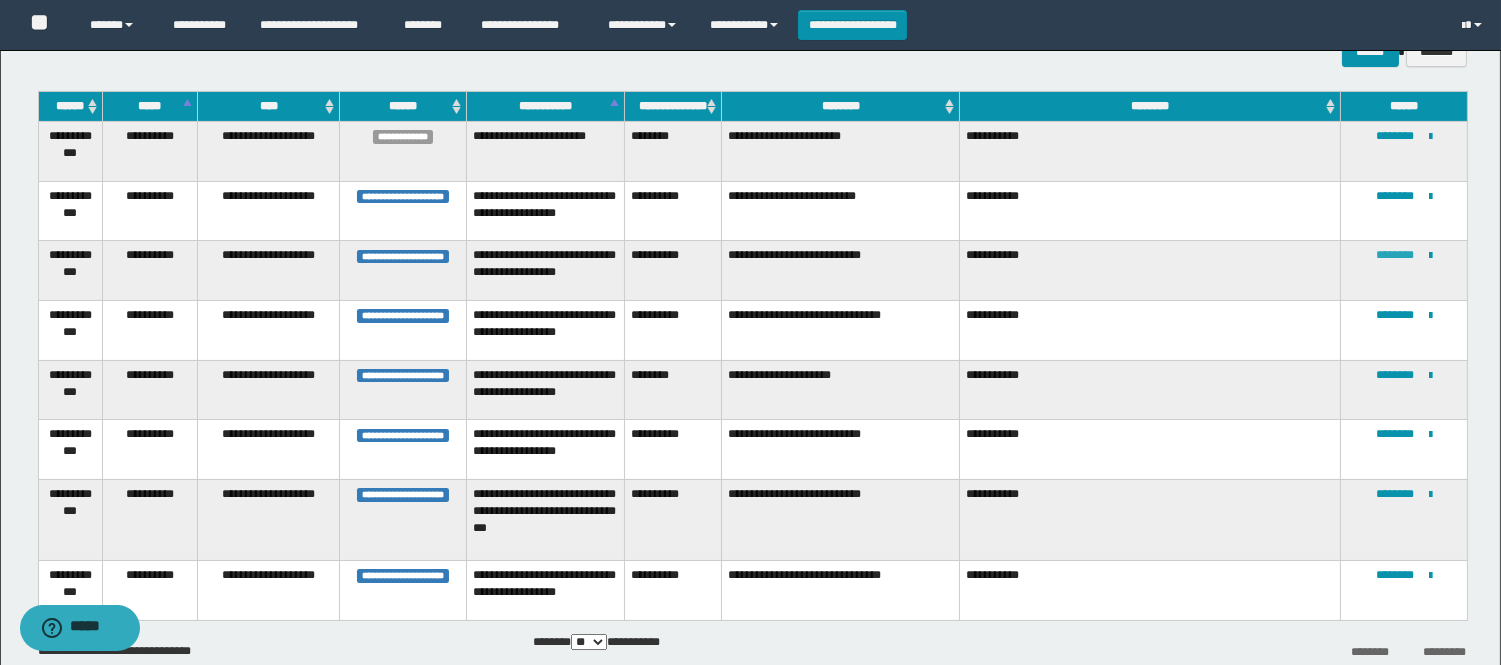 click on "********" at bounding box center [1395, 255] 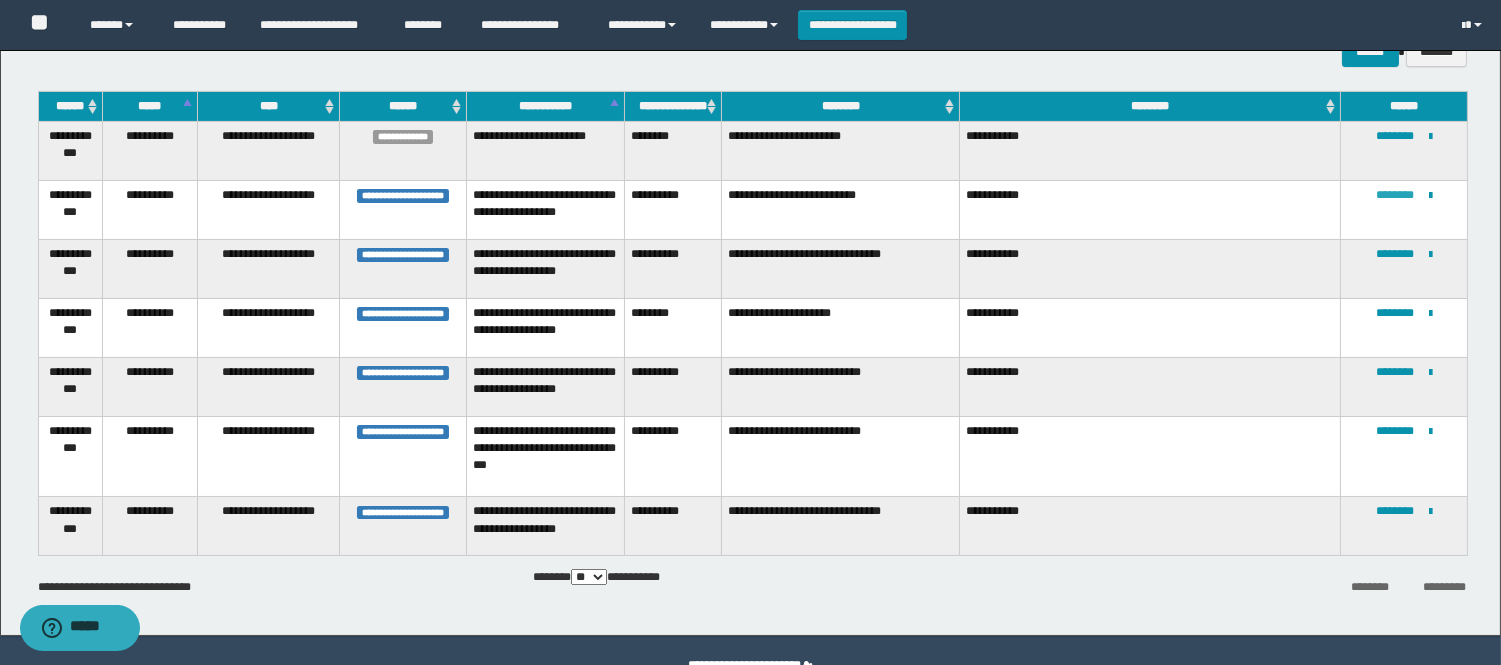 click on "********" at bounding box center (1395, 195) 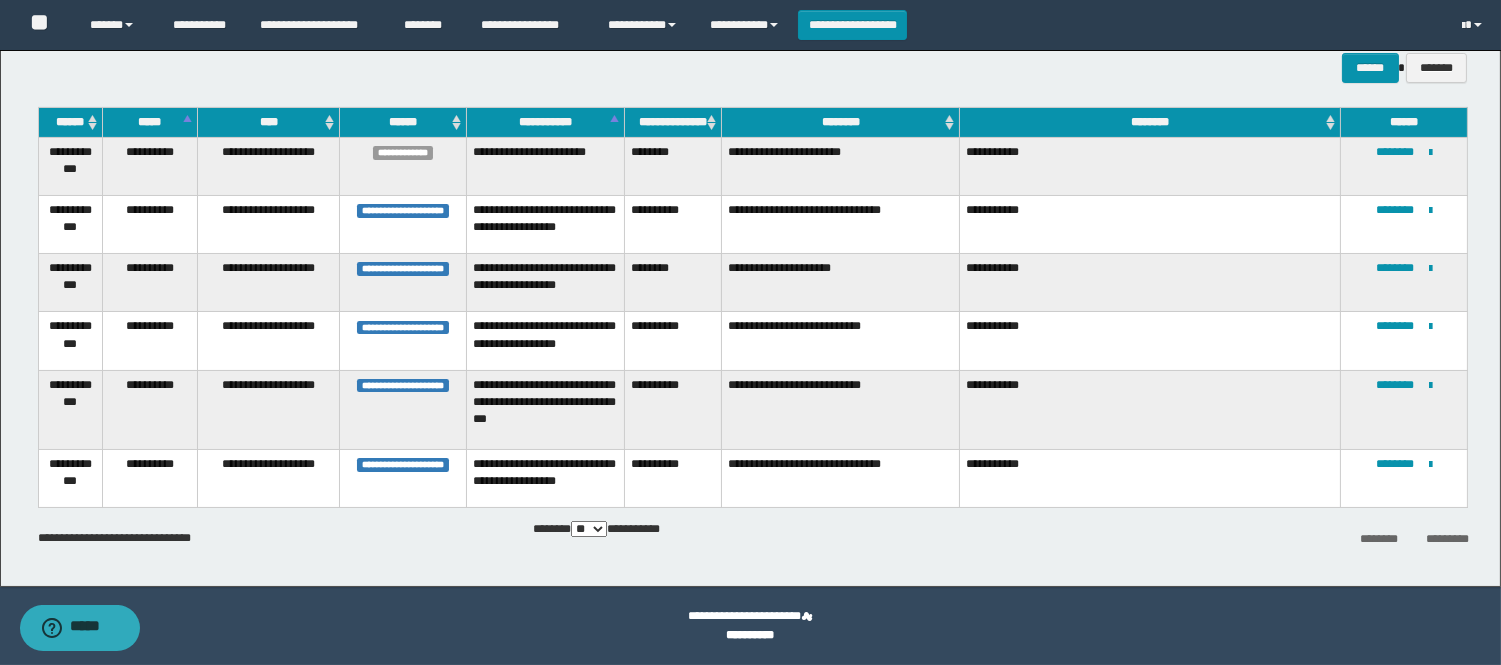 scroll, scrollTop: 188, scrollLeft: 0, axis: vertical 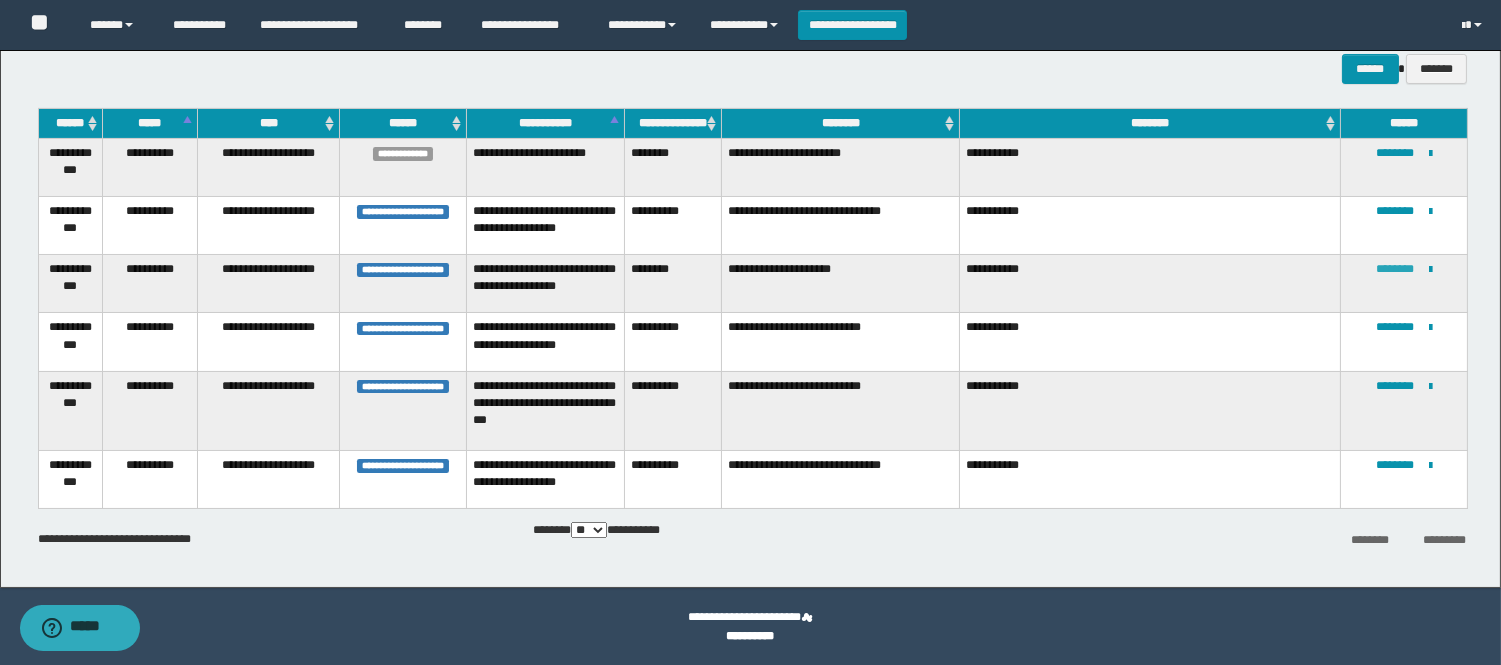 click on "********" at bounding box center [1395, 269] 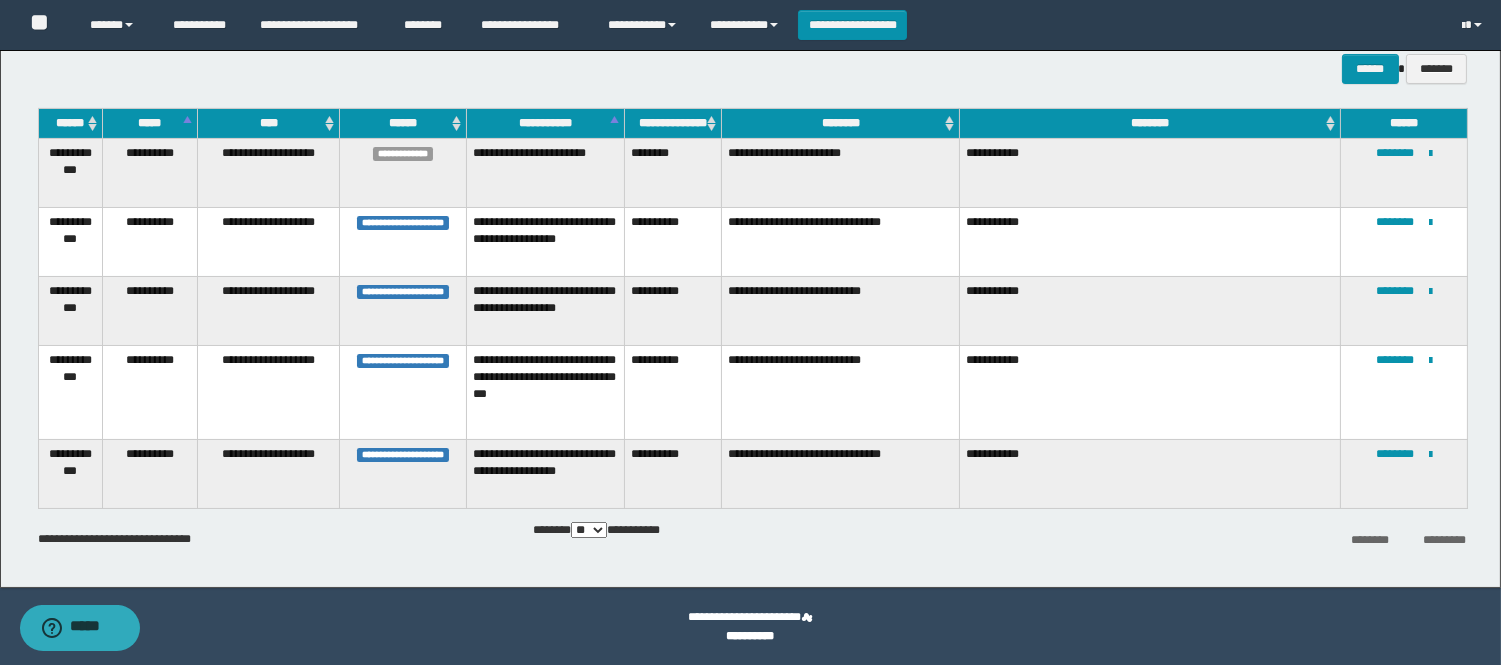 scroll, scrollTop: 123, scrollLeft: 0, axis: vertical 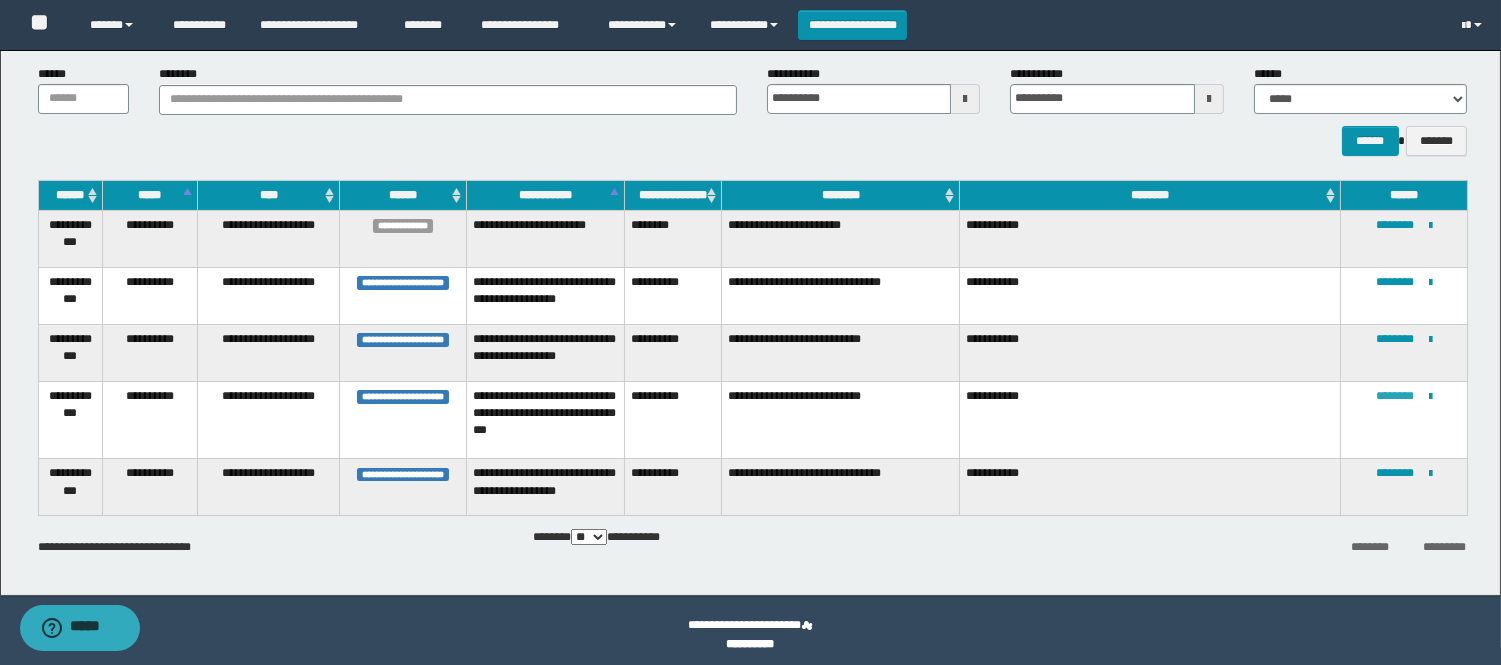 click on "********" at bounding box center [1395, 396] 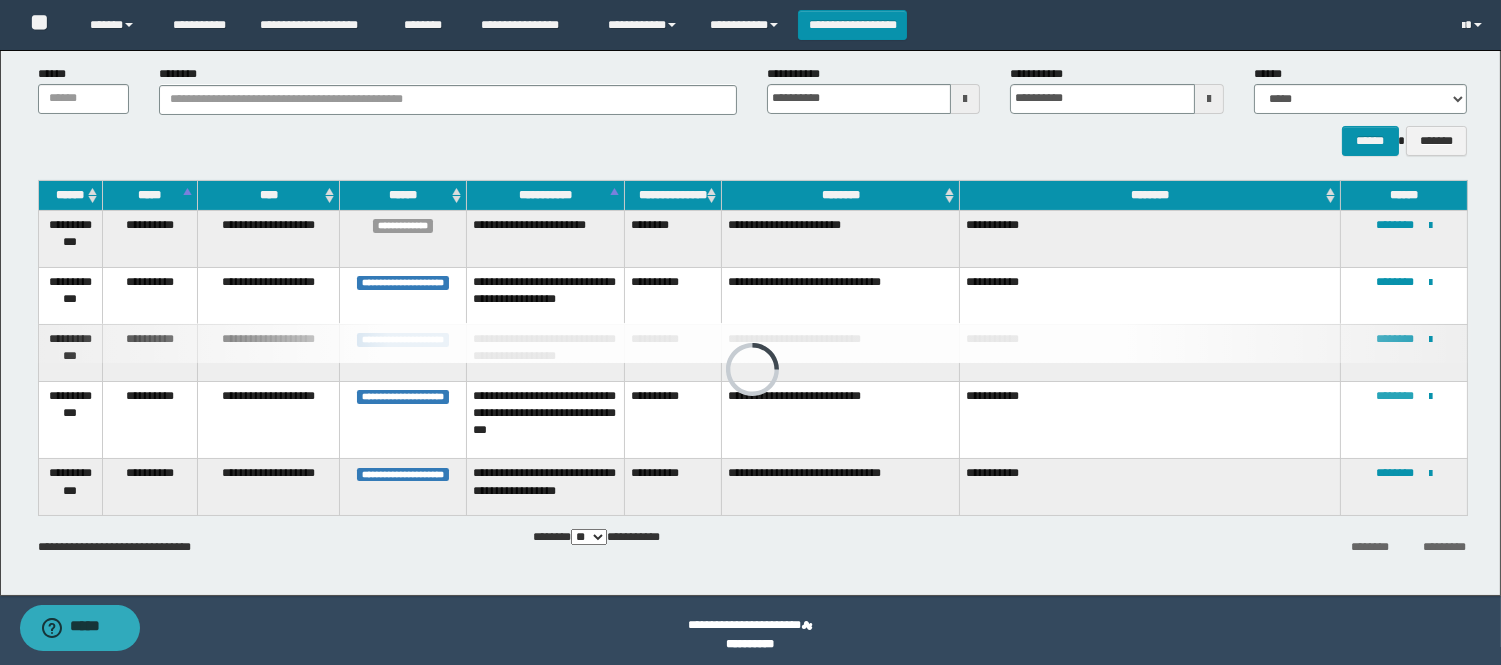 scroll, scrollTop: 0, scrollLeft: 0, axis: both 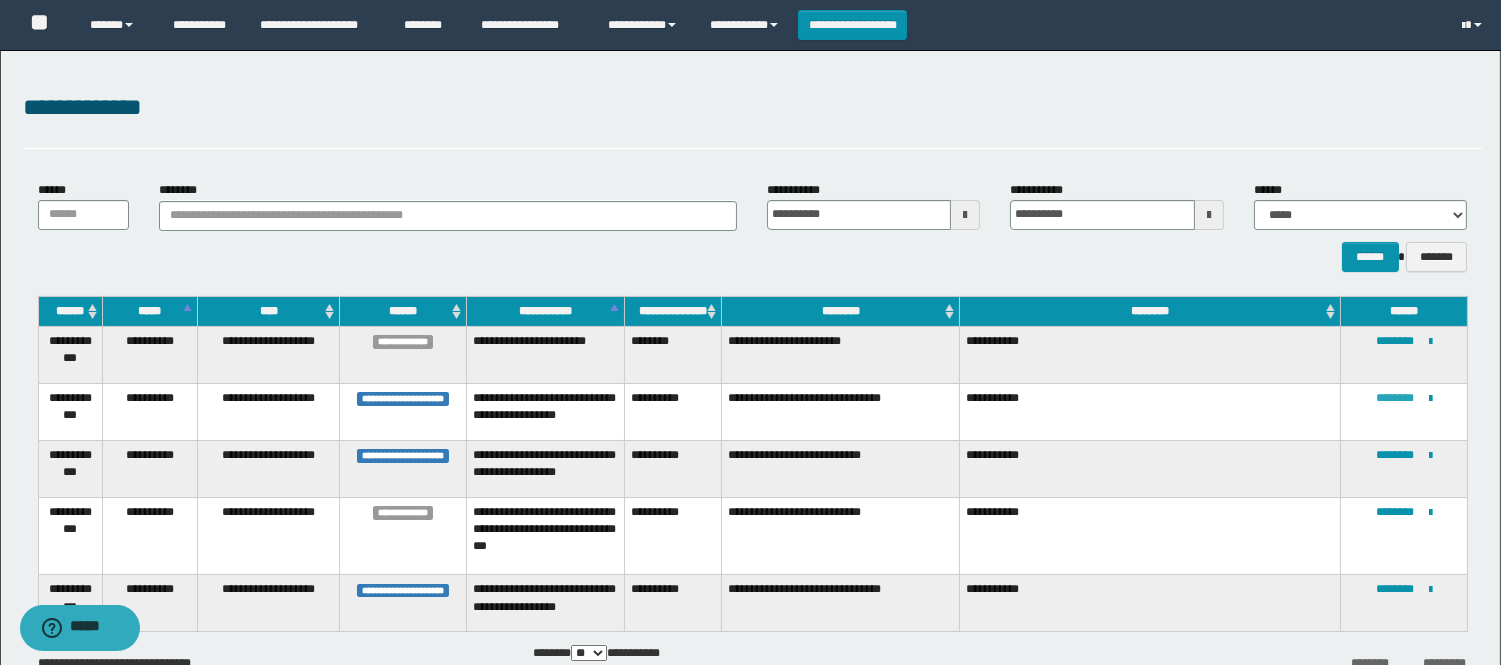 click on "********" at bounding box center [1395, 398] 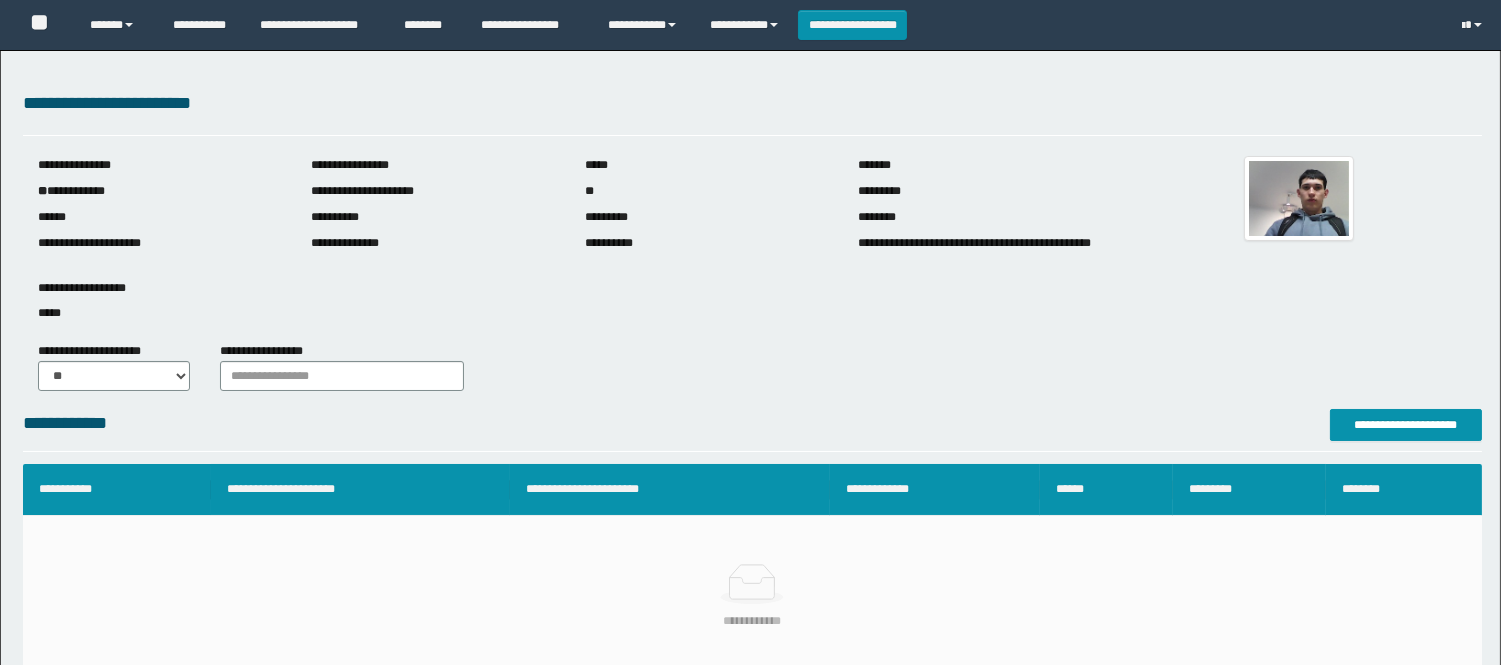 scroll, scrollTop: 0, scrollLeft: 0, axis: both 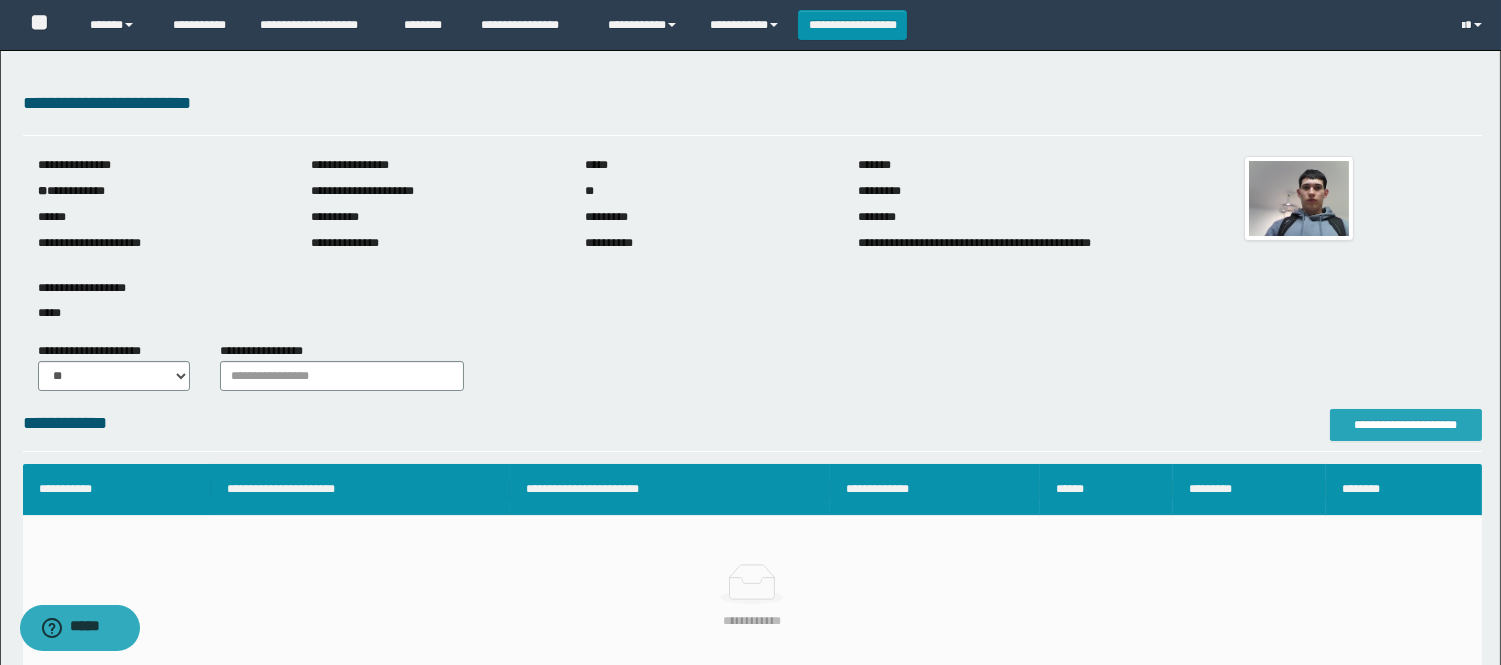 click on "**********" at bounding box center (1406, 425) 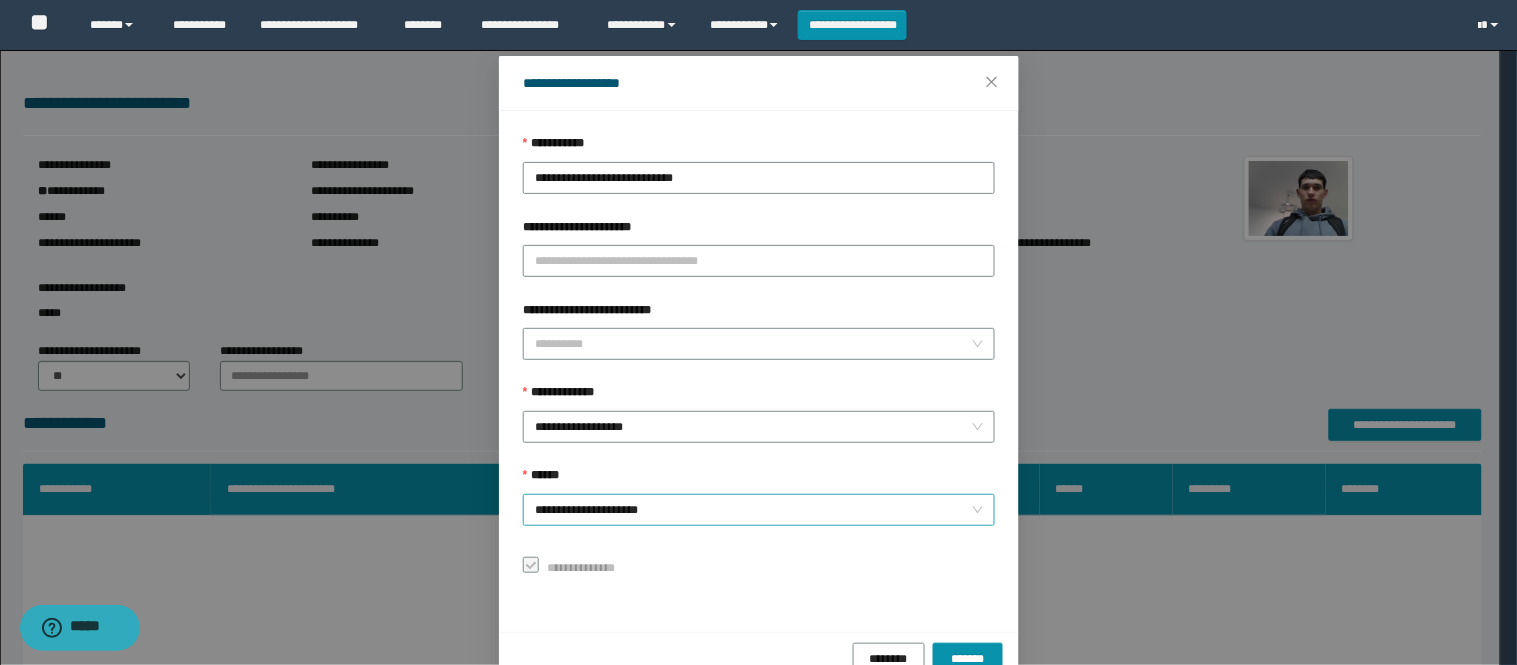 scroll, scrollTop: 87, scrollLeft: 0, axis: vertical 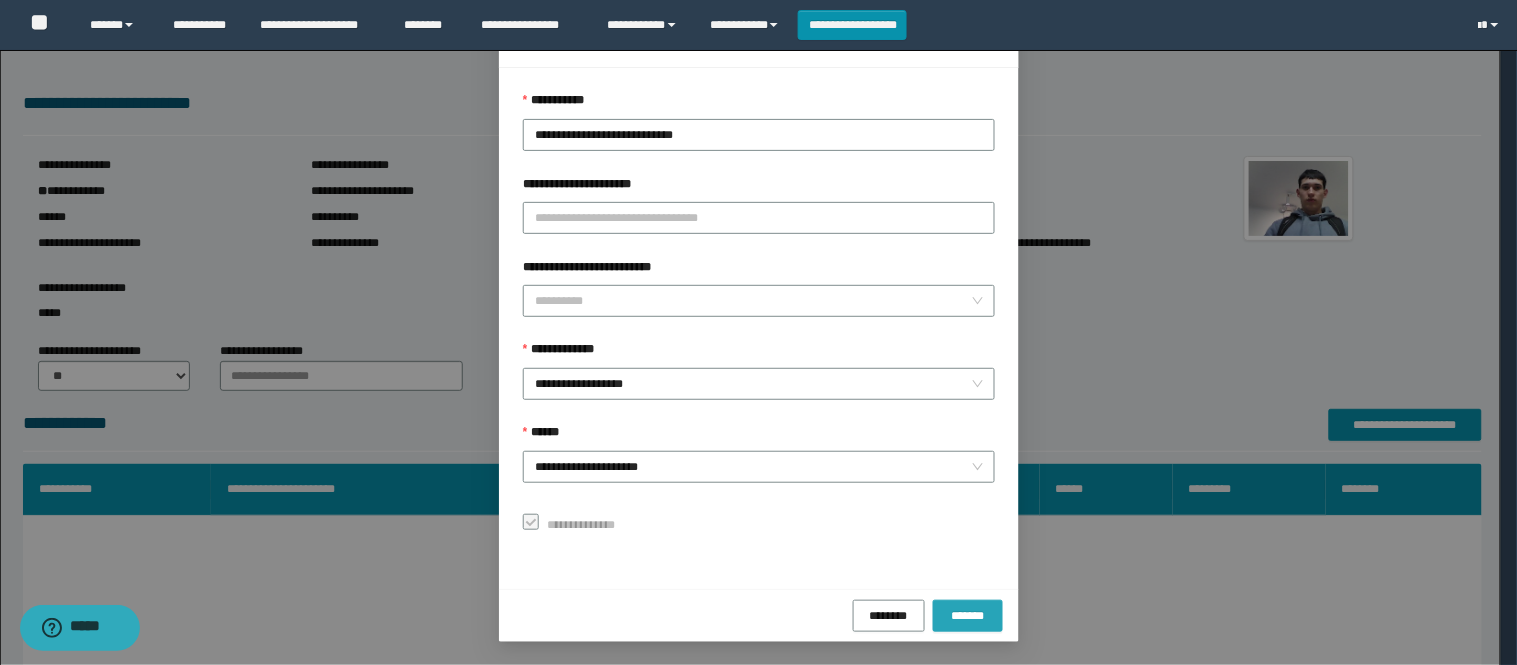 click on "*******" at bounding box center [968, 615] 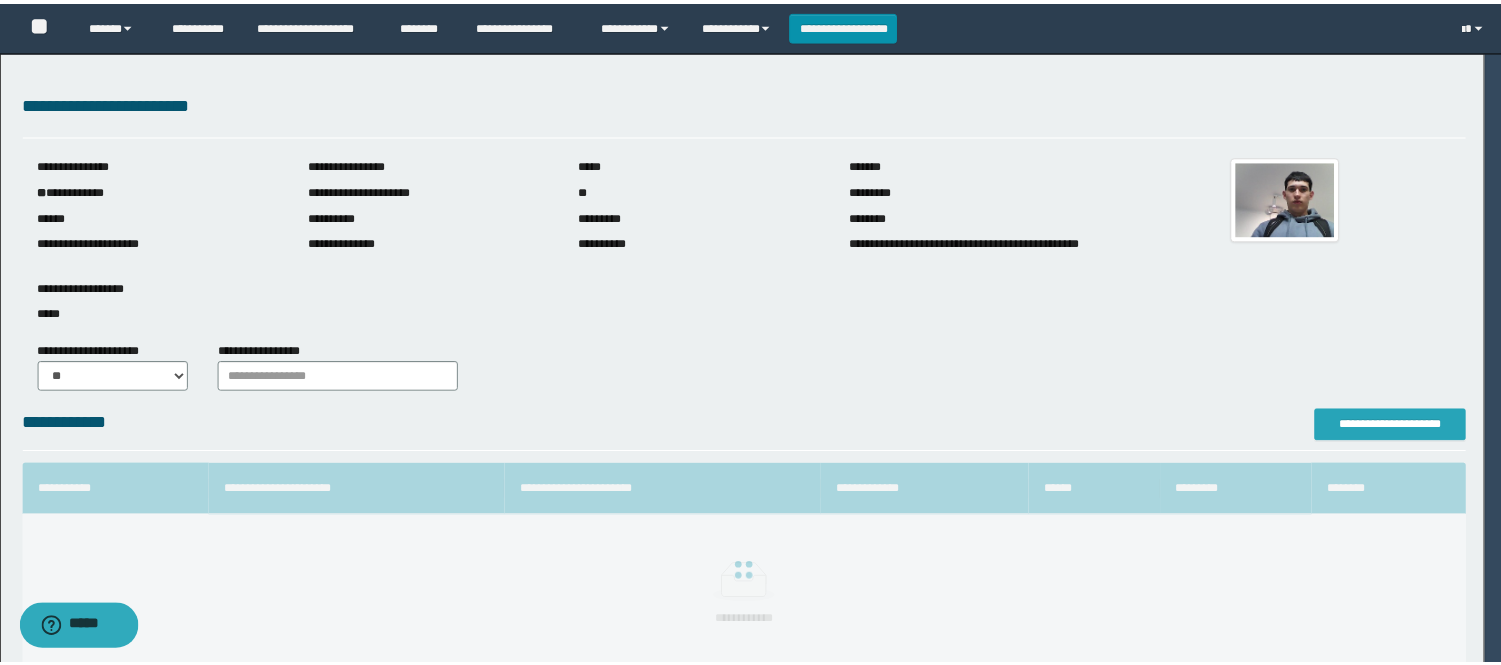 scroll, scrollTop: 0, scrollLeft: 0, axis: both 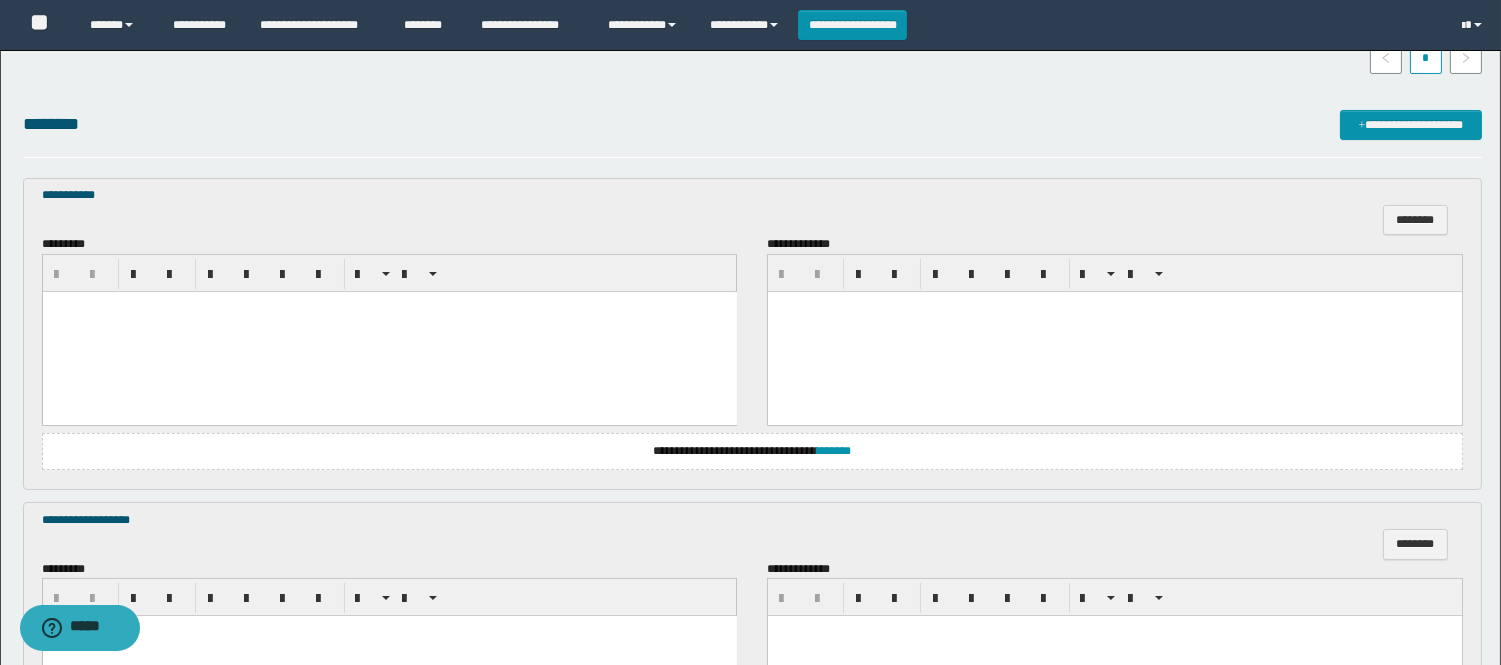 click at bounding box center [389, 331] 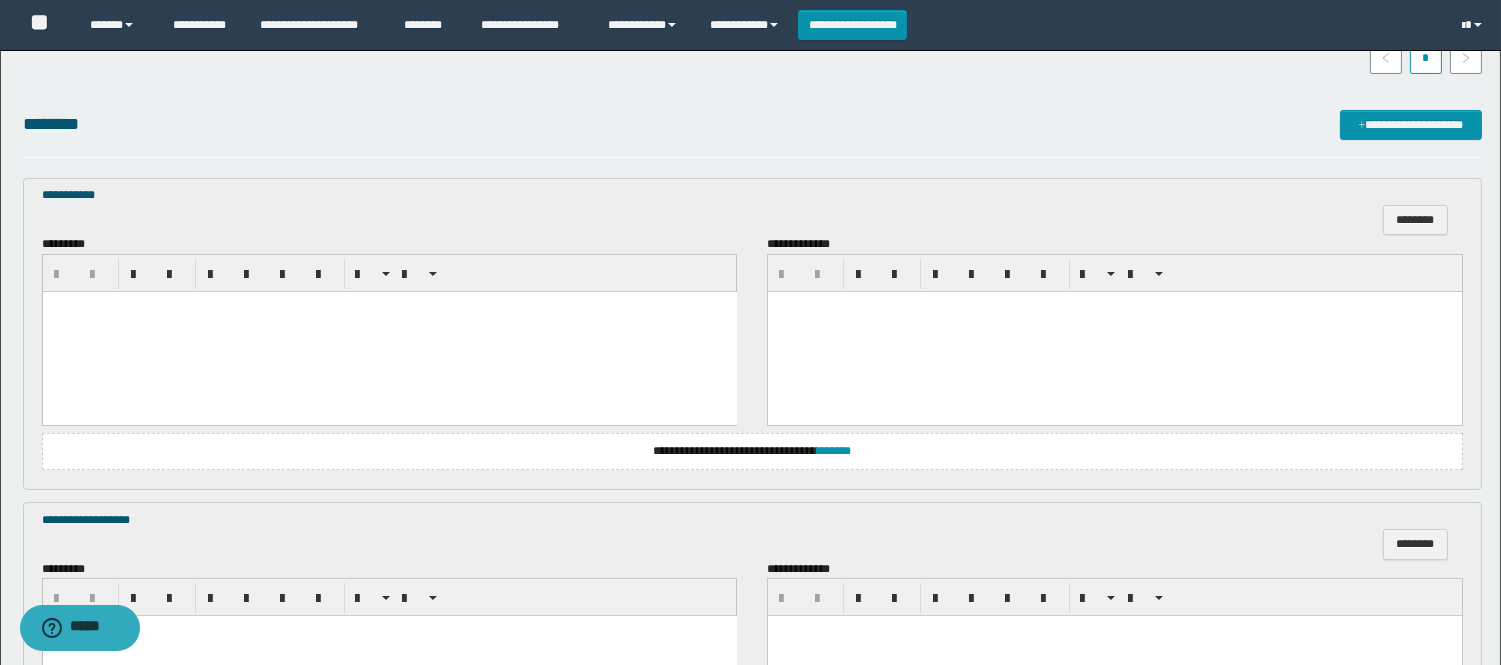 click at bounding box center [389, 331] 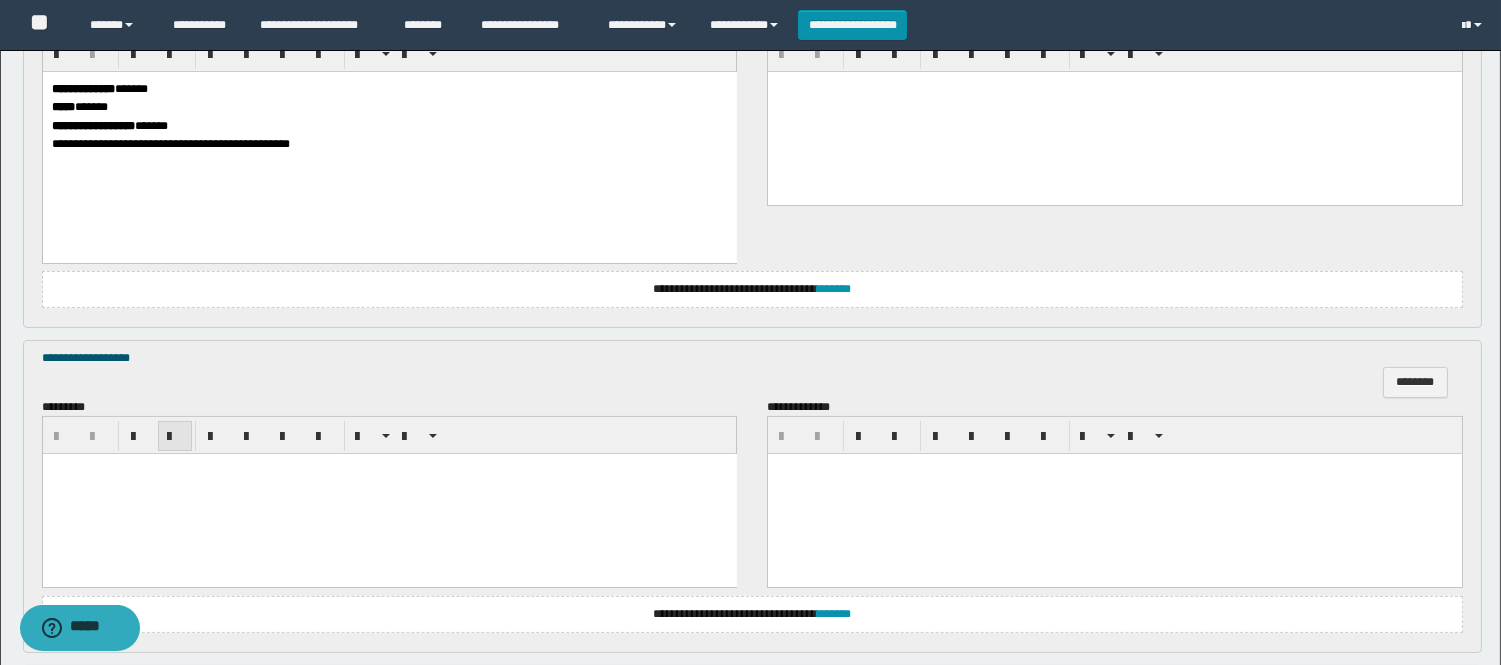 scroll, scrollTop: 777, scrollLeft: 0, axis: vertical 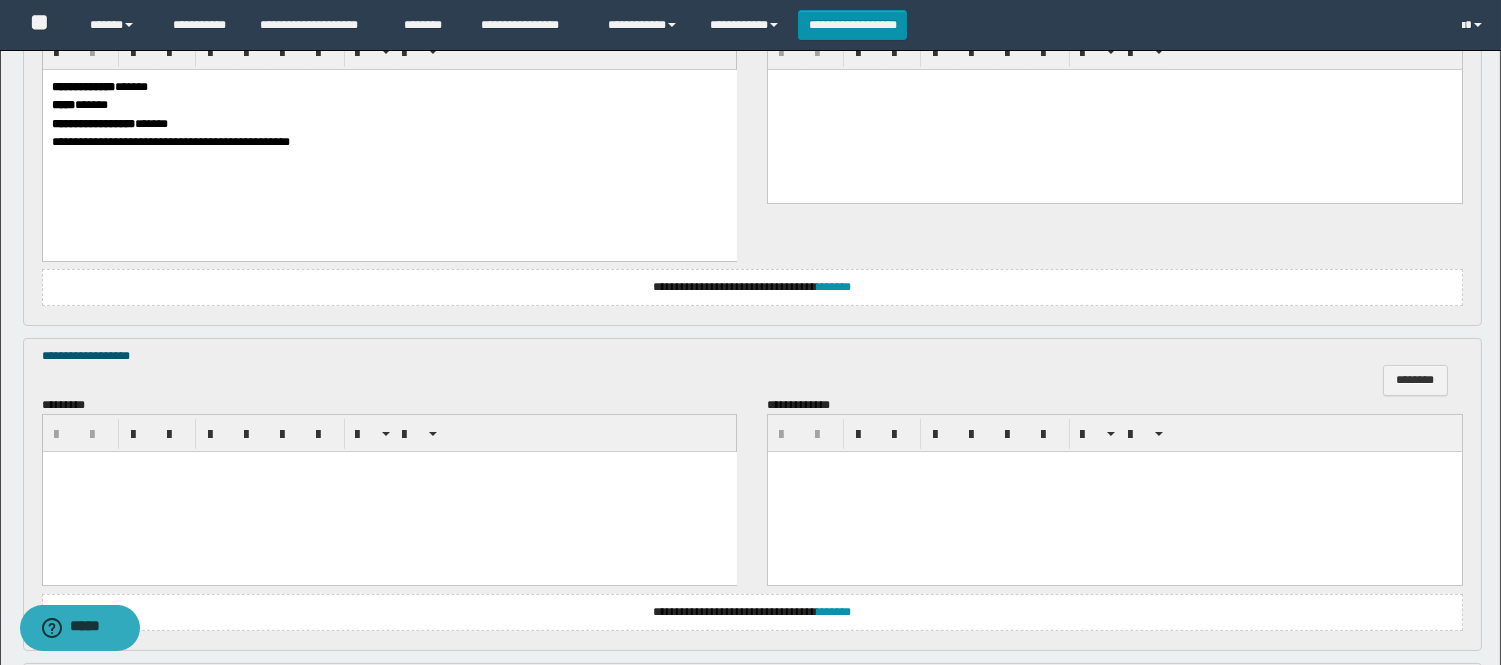 click at bounding box center (389, 492) 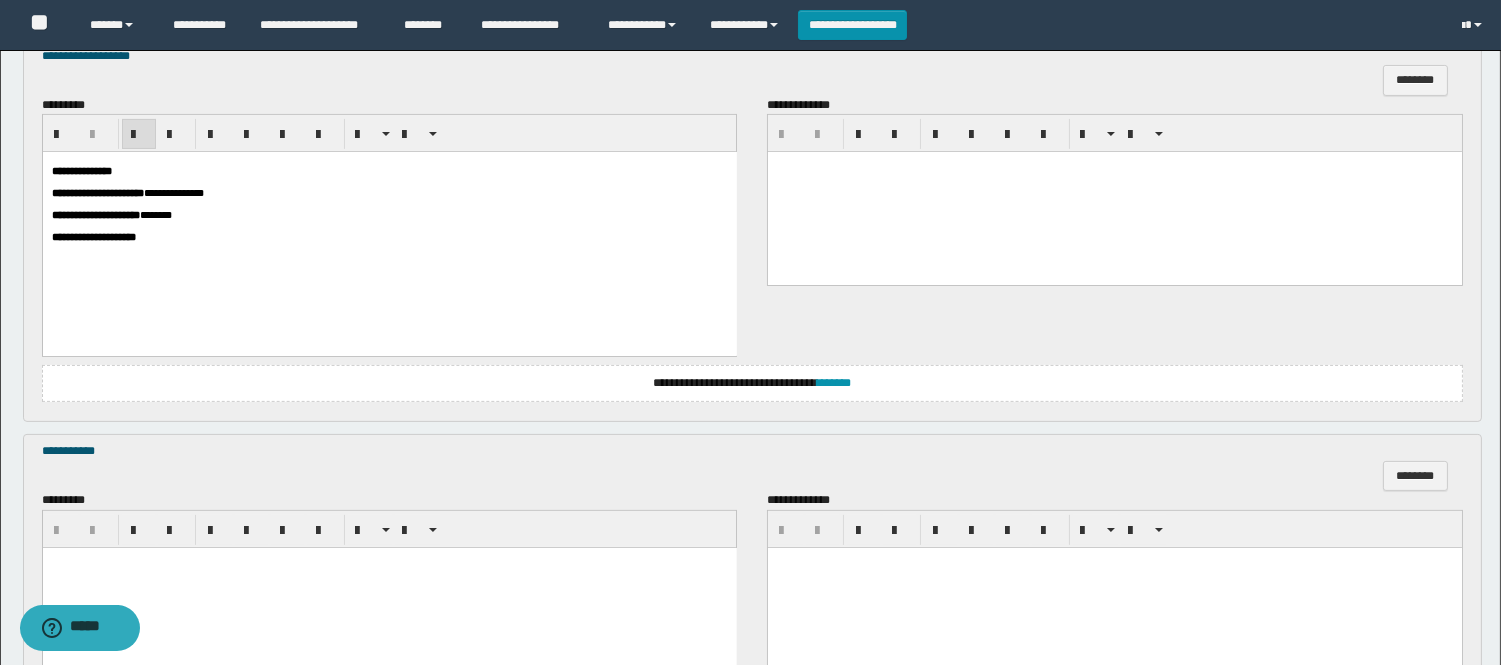 scroll, scrollTop: 1222, scrollLeft: 0, axis: vertical 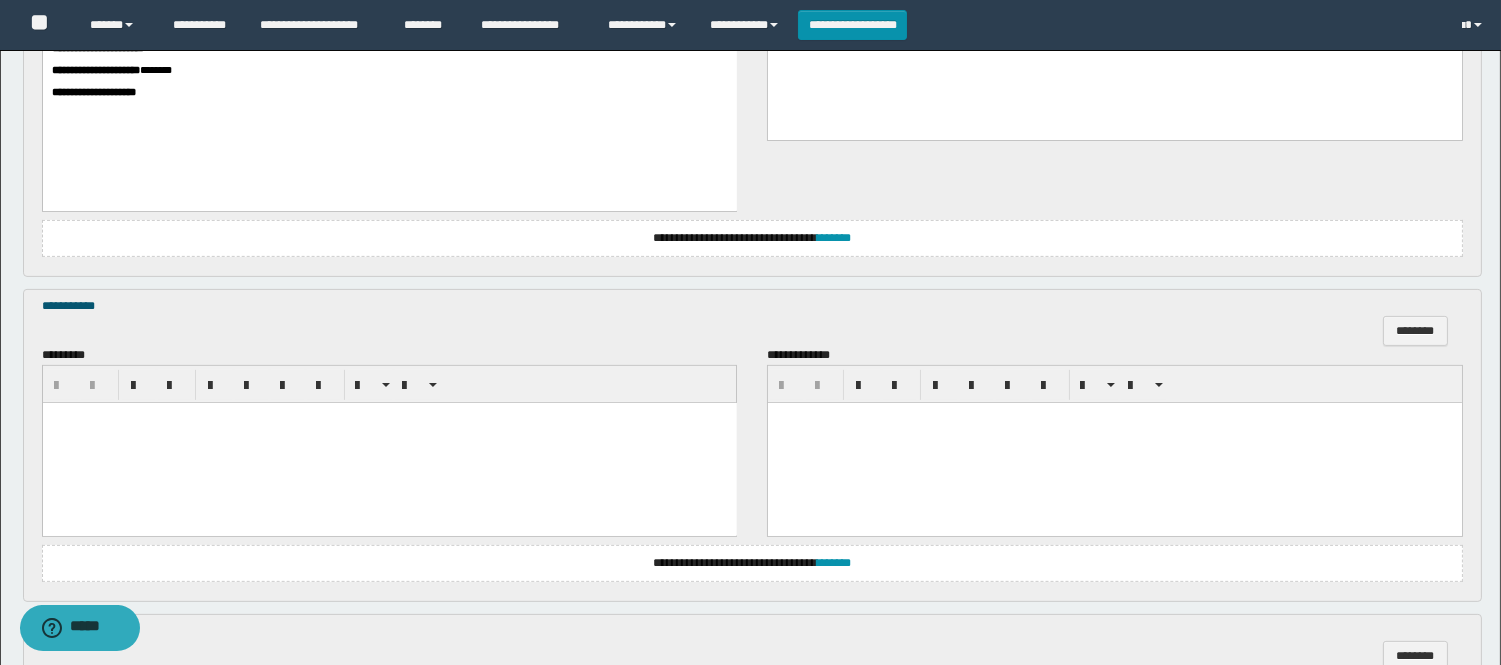 click at bounding box center (389, 443) 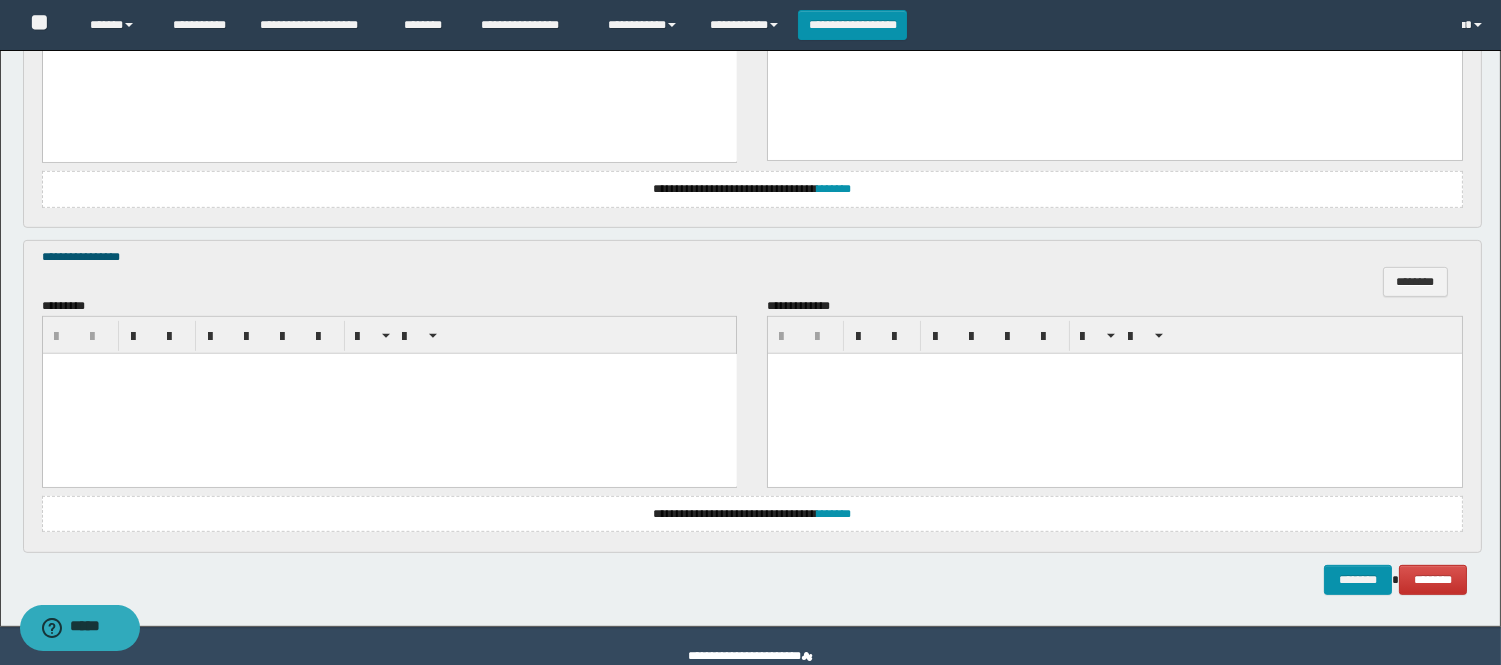 scroll, scrollTop: 1636, scrollLeft: 0, axis: vertical 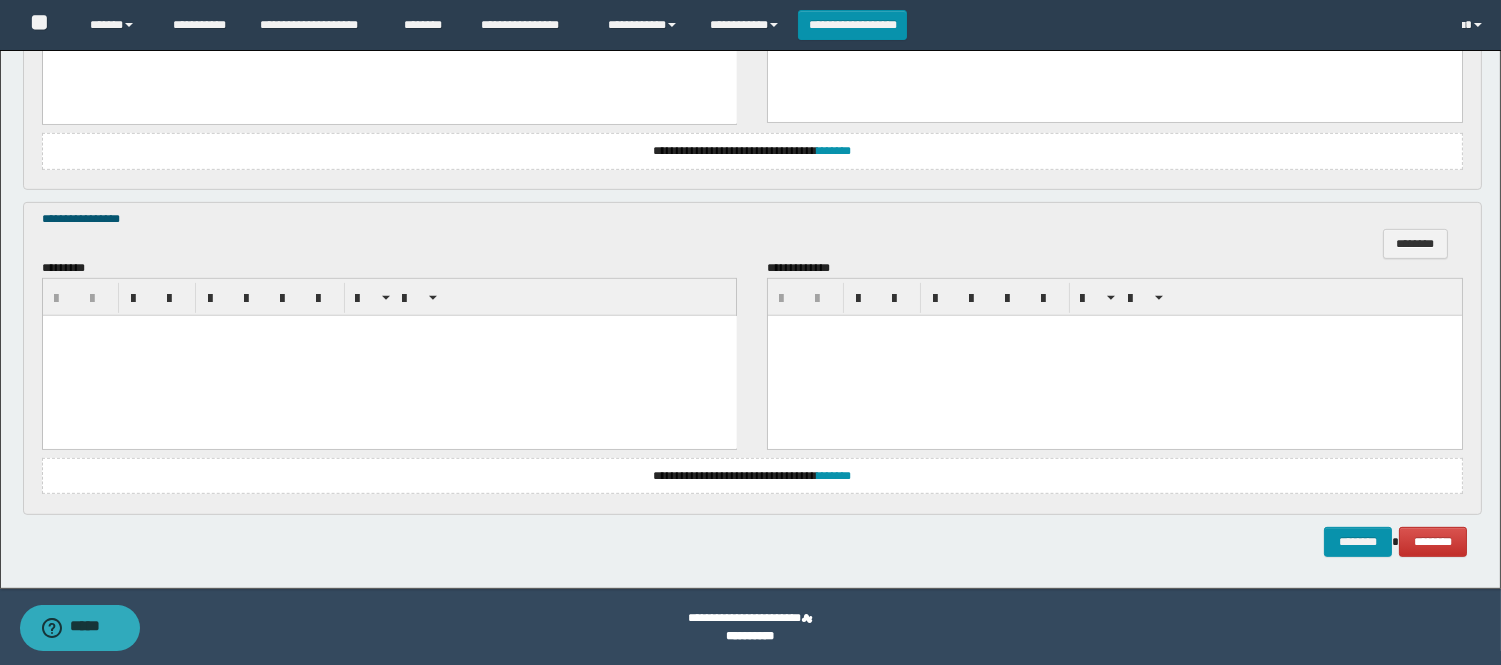 click at bounding box center [389, 356] 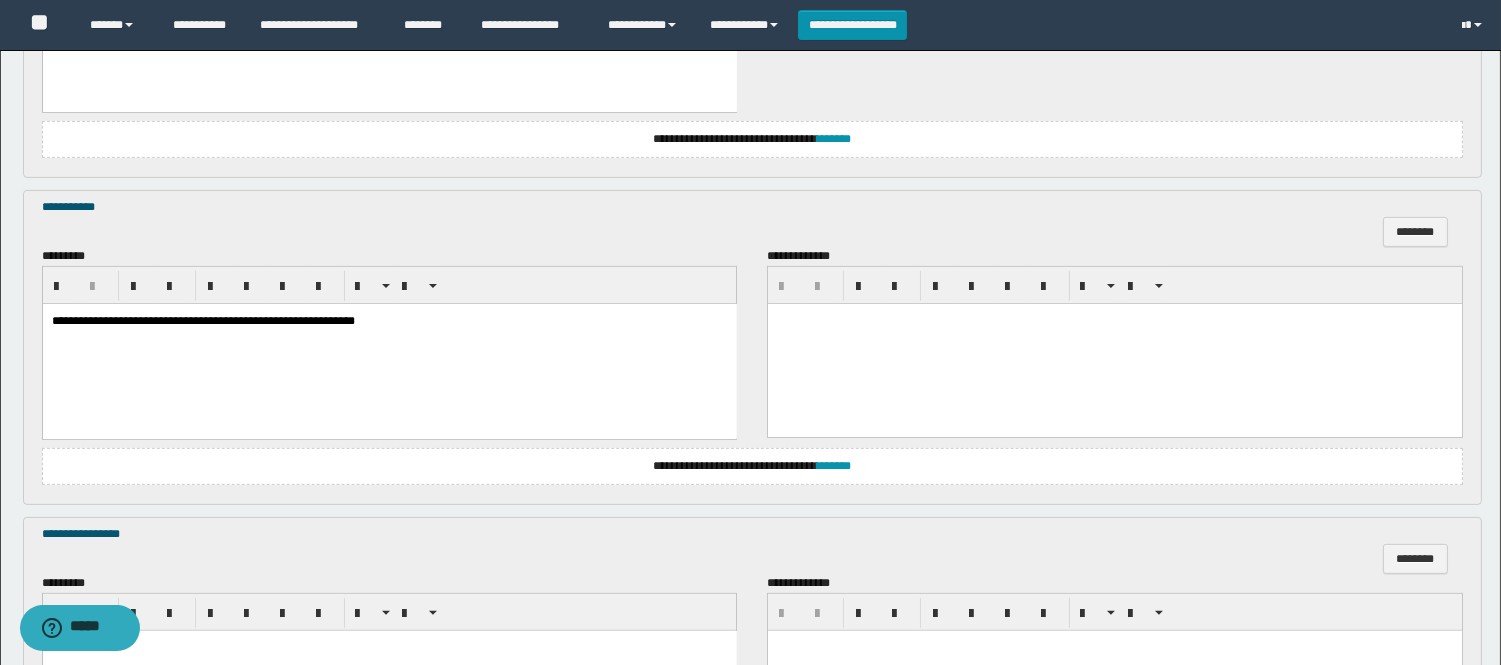 scroll, scrollTop: 1638, scrollLeft: 0, axis: vertical 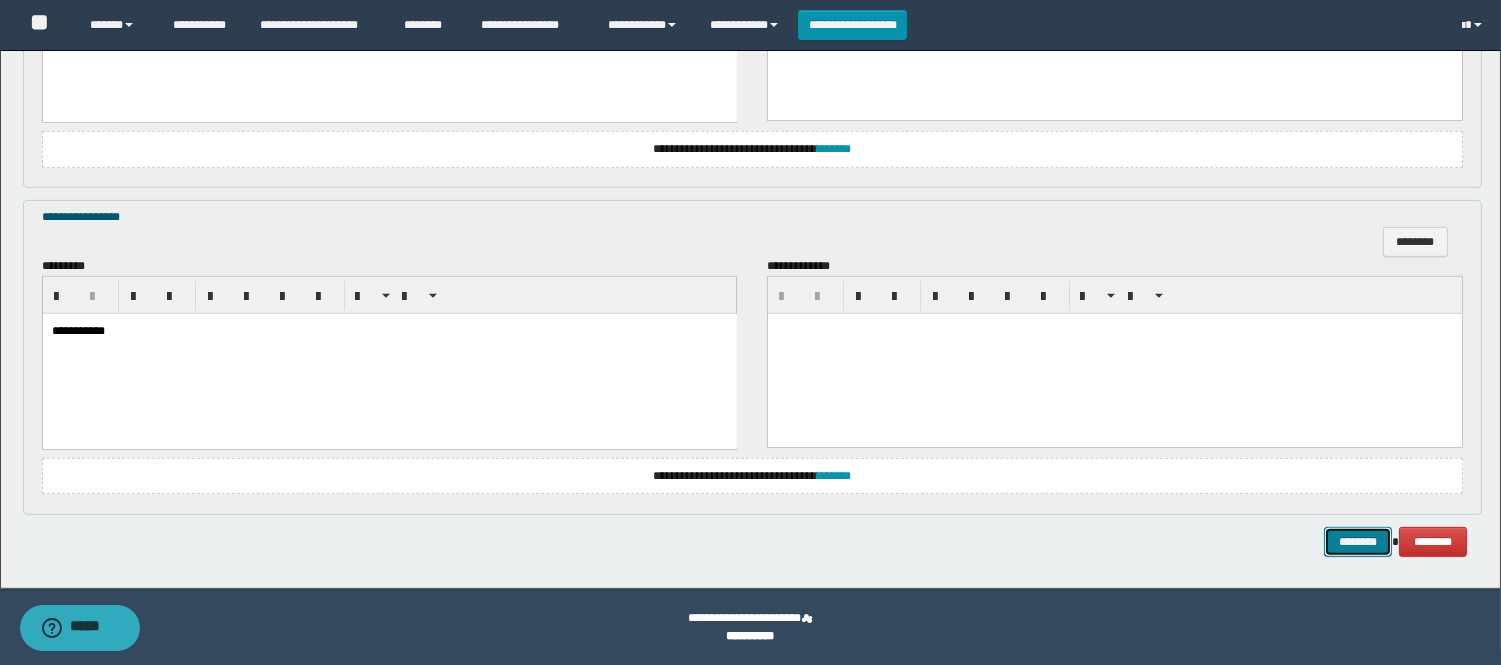 click on "********" at bounding box center (1358, 542) 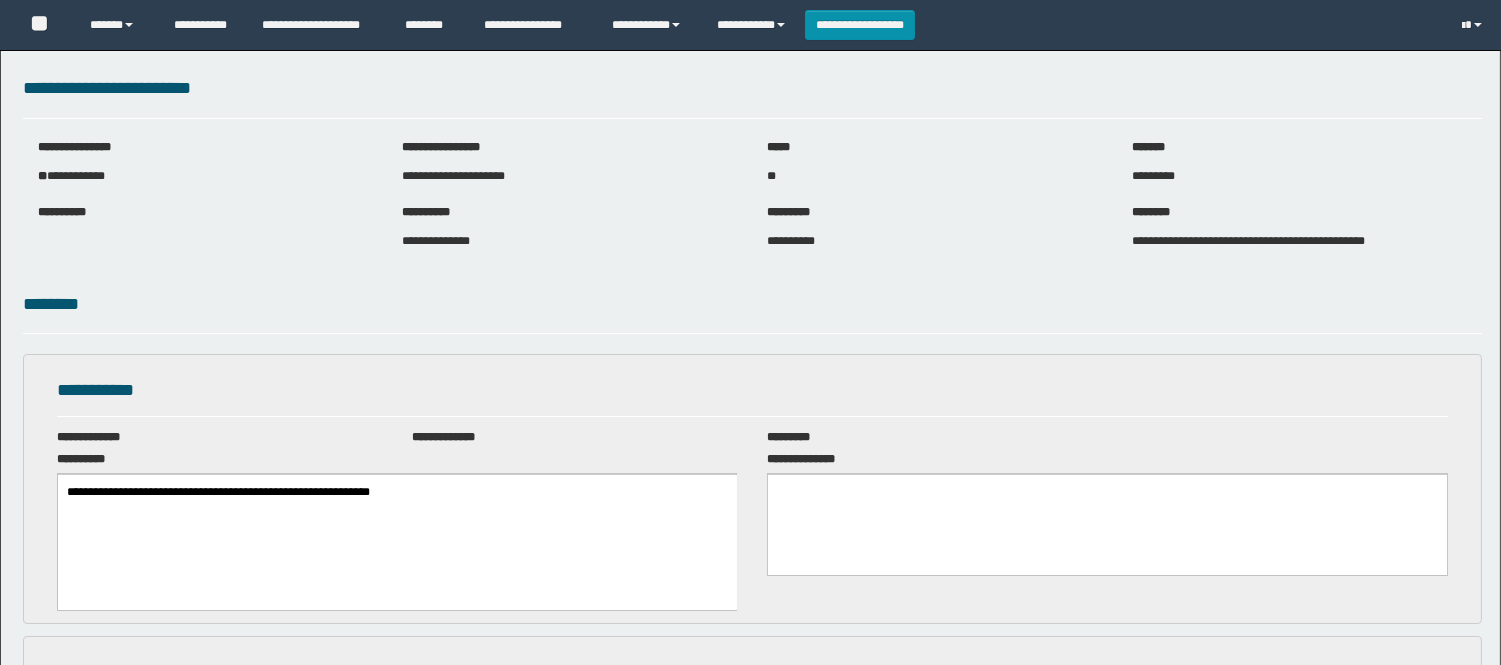 scroll, scrollTop: 0, scrollLeft: 0, axis: both 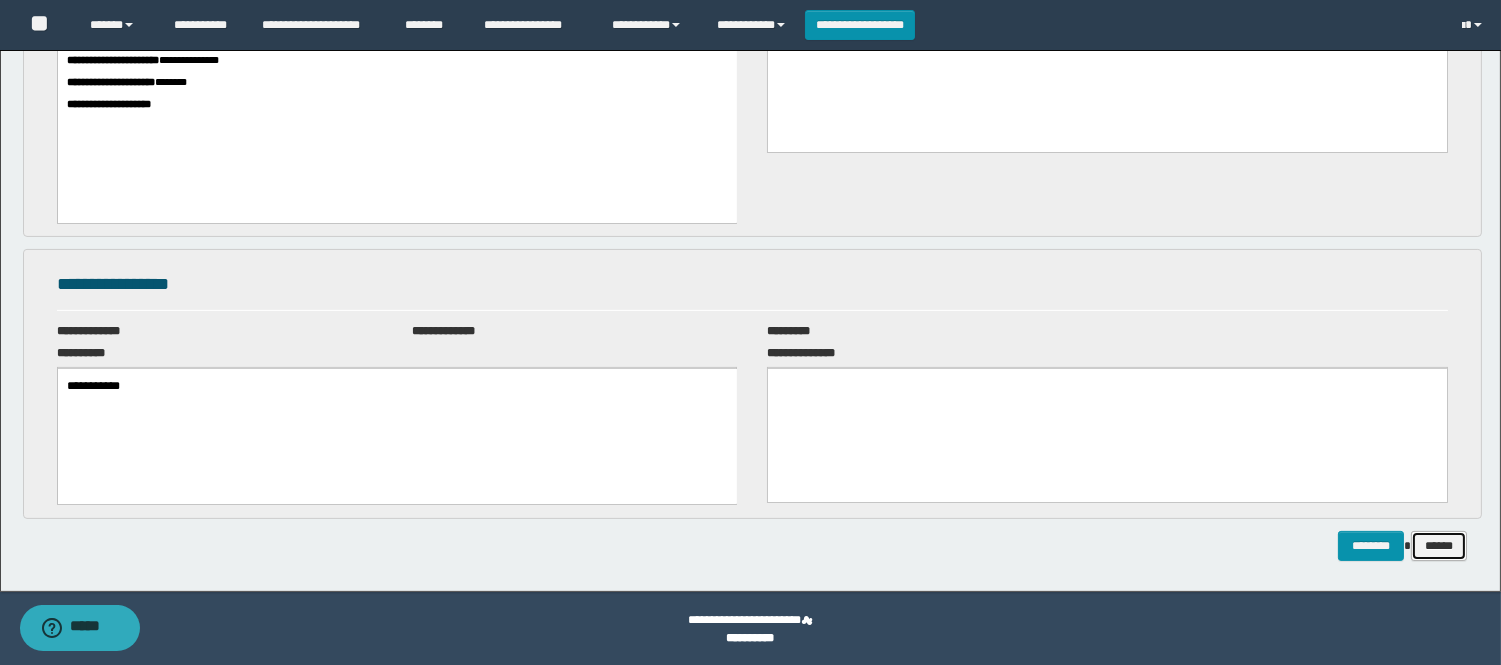 click on "******" at bounding box center [1439, 546] 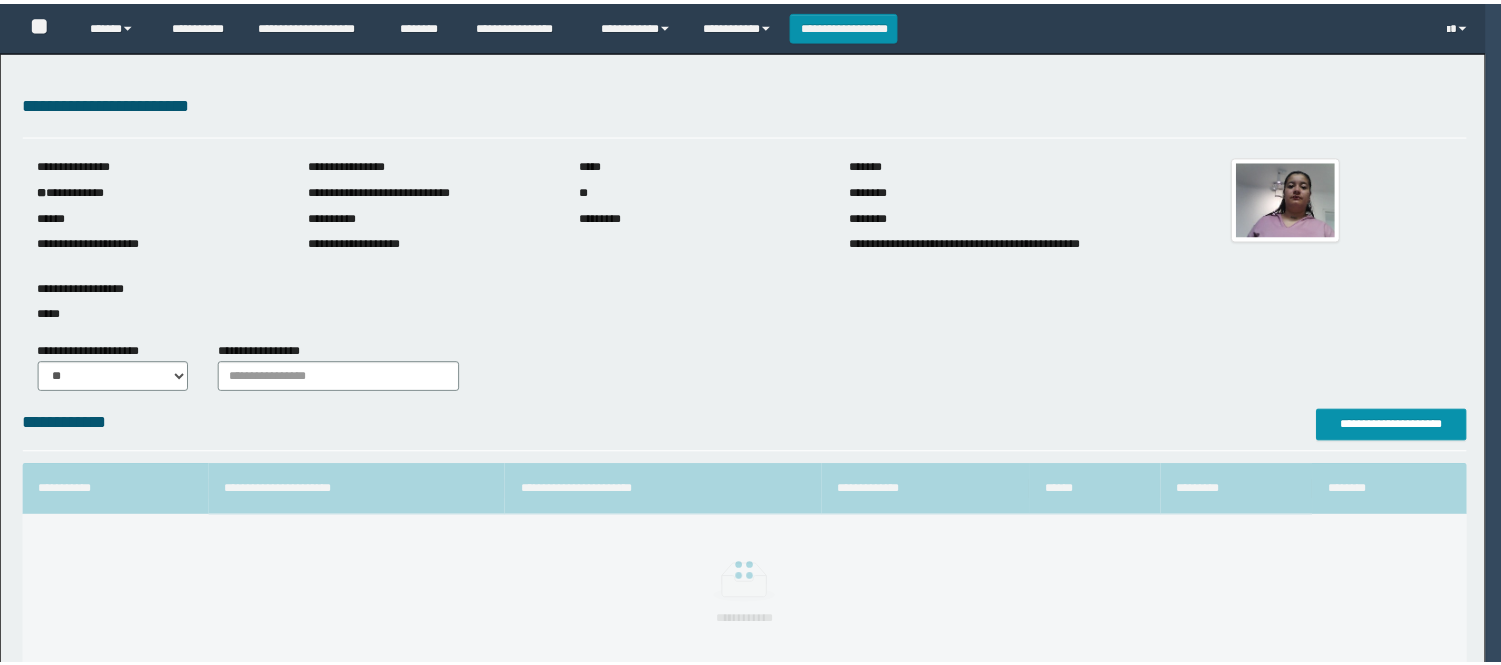 scroll, scrollTop: 0, scrollLeft: 0, axis: both 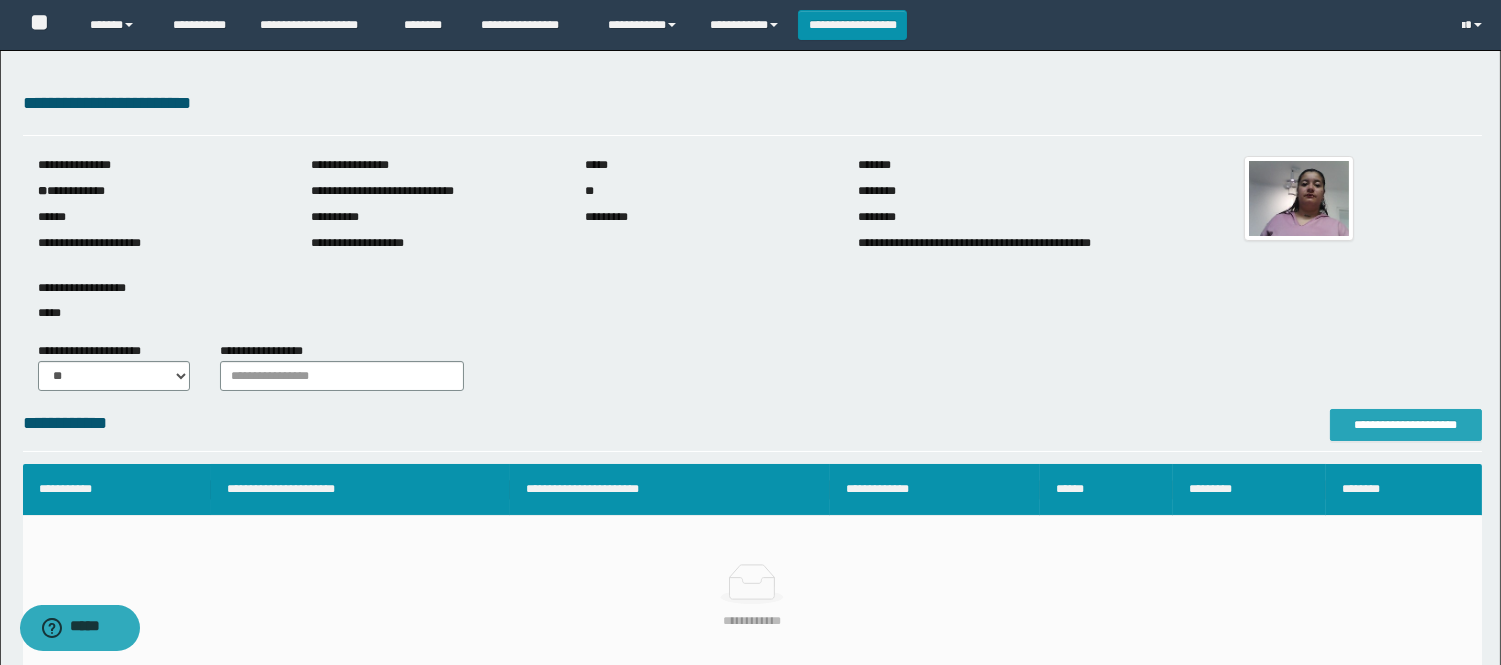 click on "**********" at bounding box center [1406, 425] 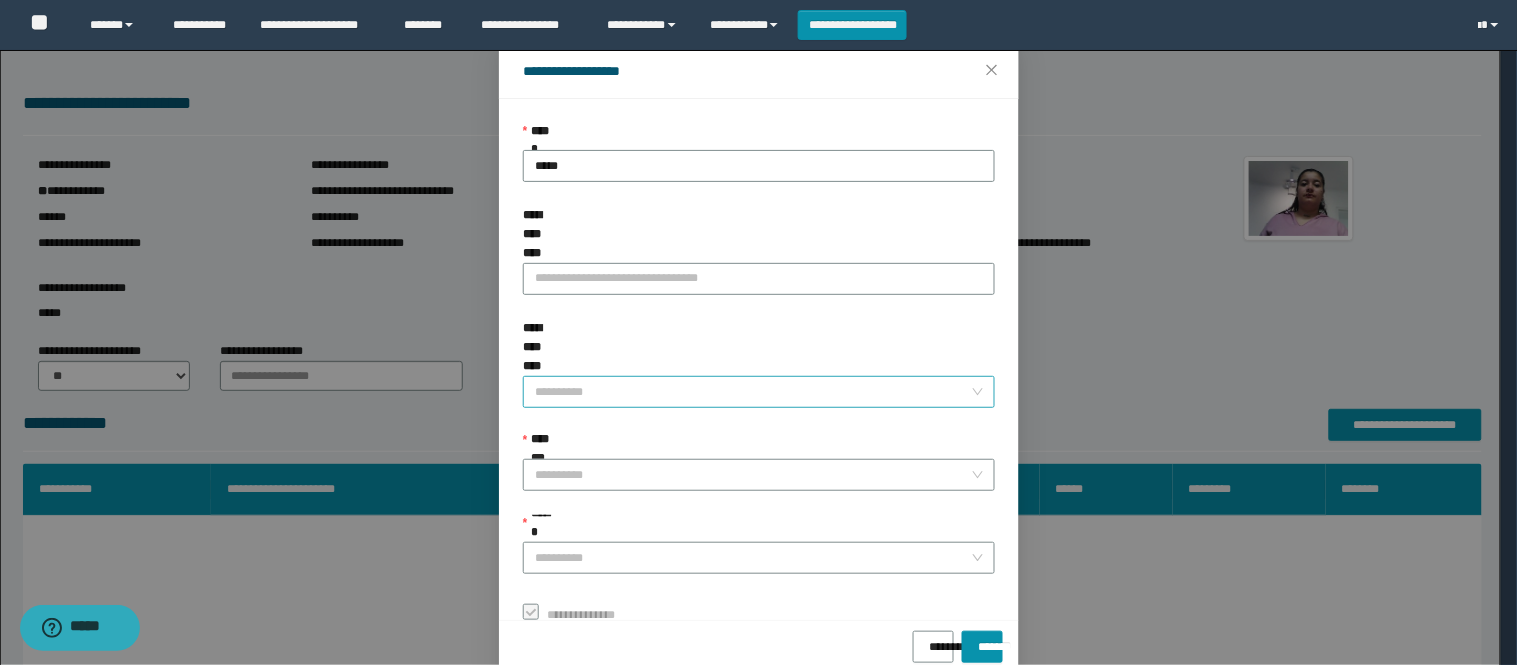 scroll, scrollTop: 87, scrollLeft: 0, axis: vertical 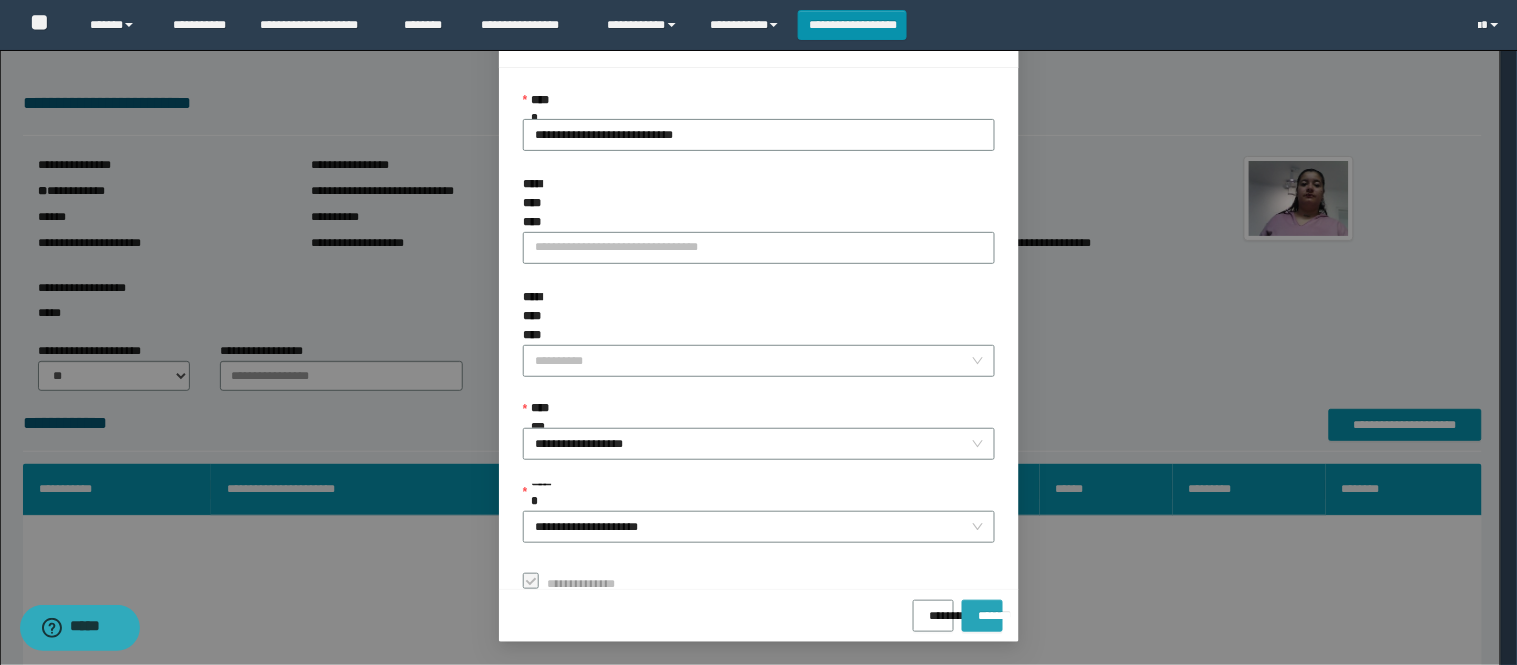 click on "*******" at bounding box center (982, 609) 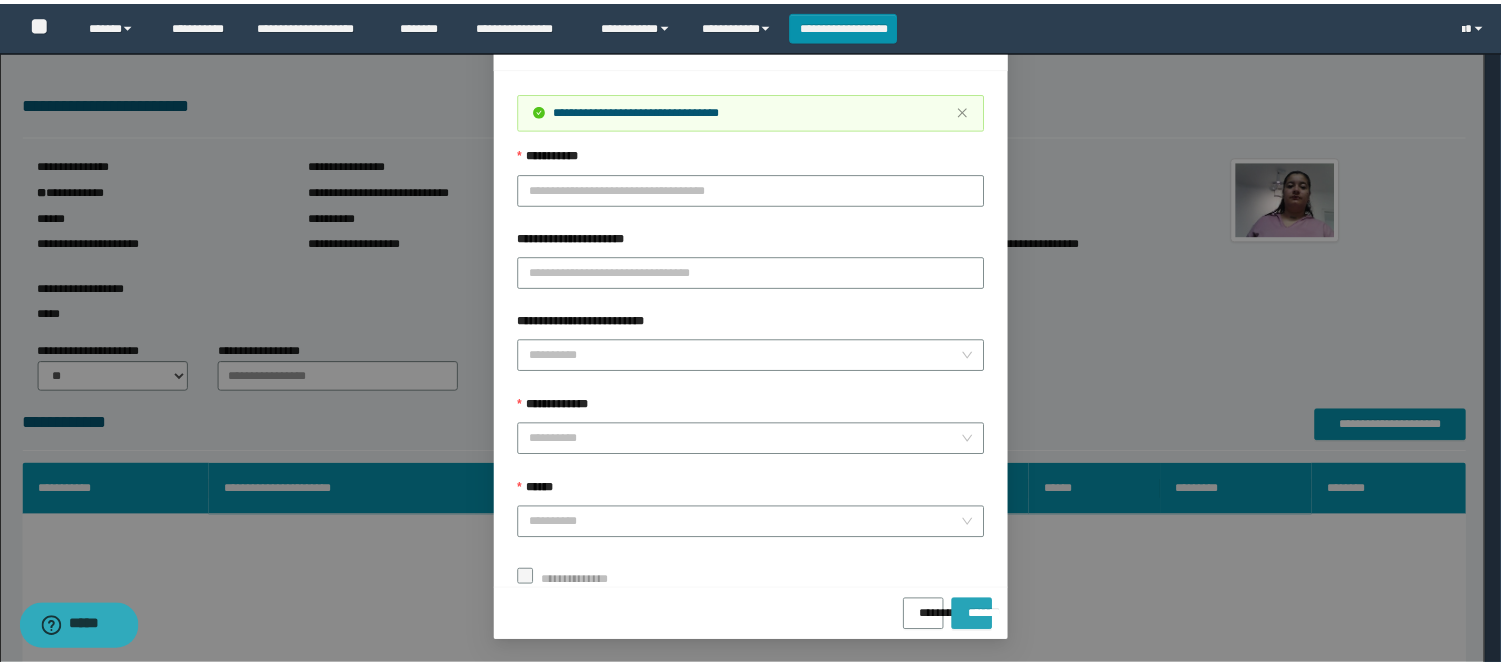 scroll, scrollTop: 41, scrollLeft: 0, axis: vertical 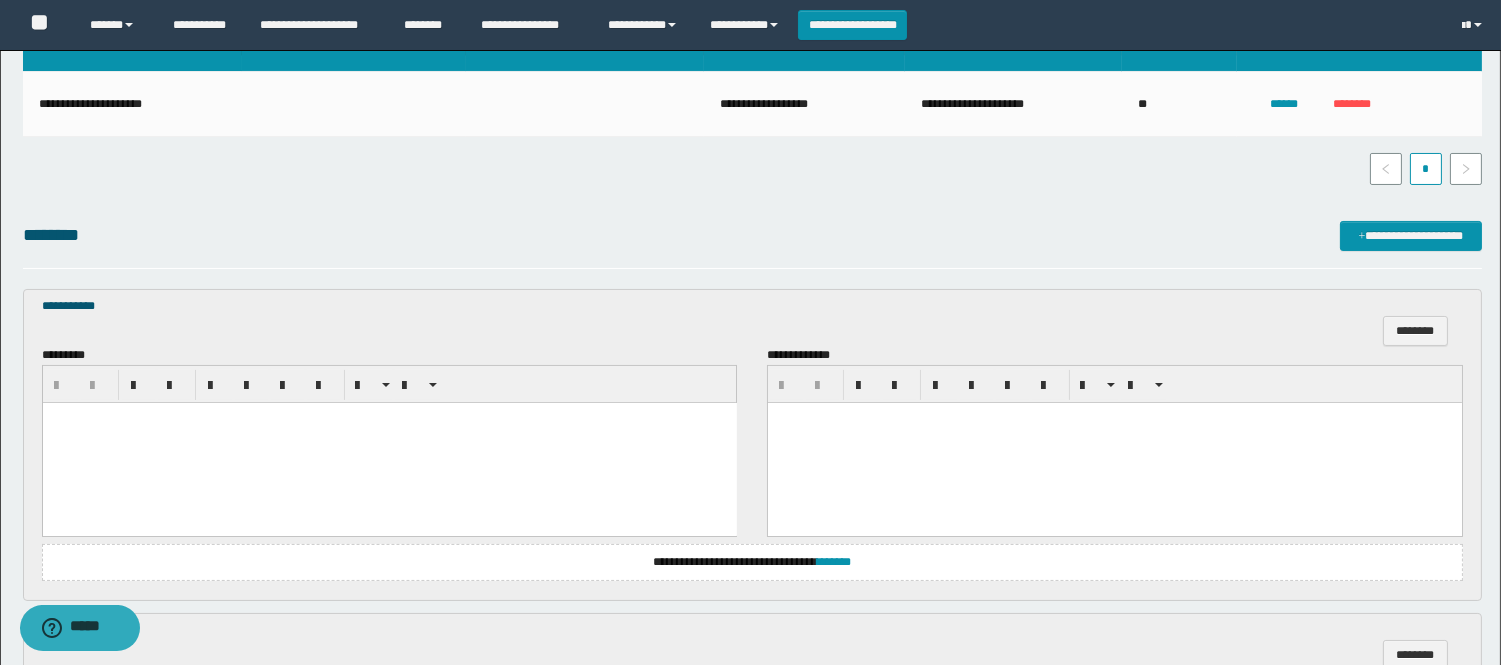 drag, startPoint x: 172, startPoint y: 446, endPoint x: 380, endPoint y: 783, distance: 396.02145 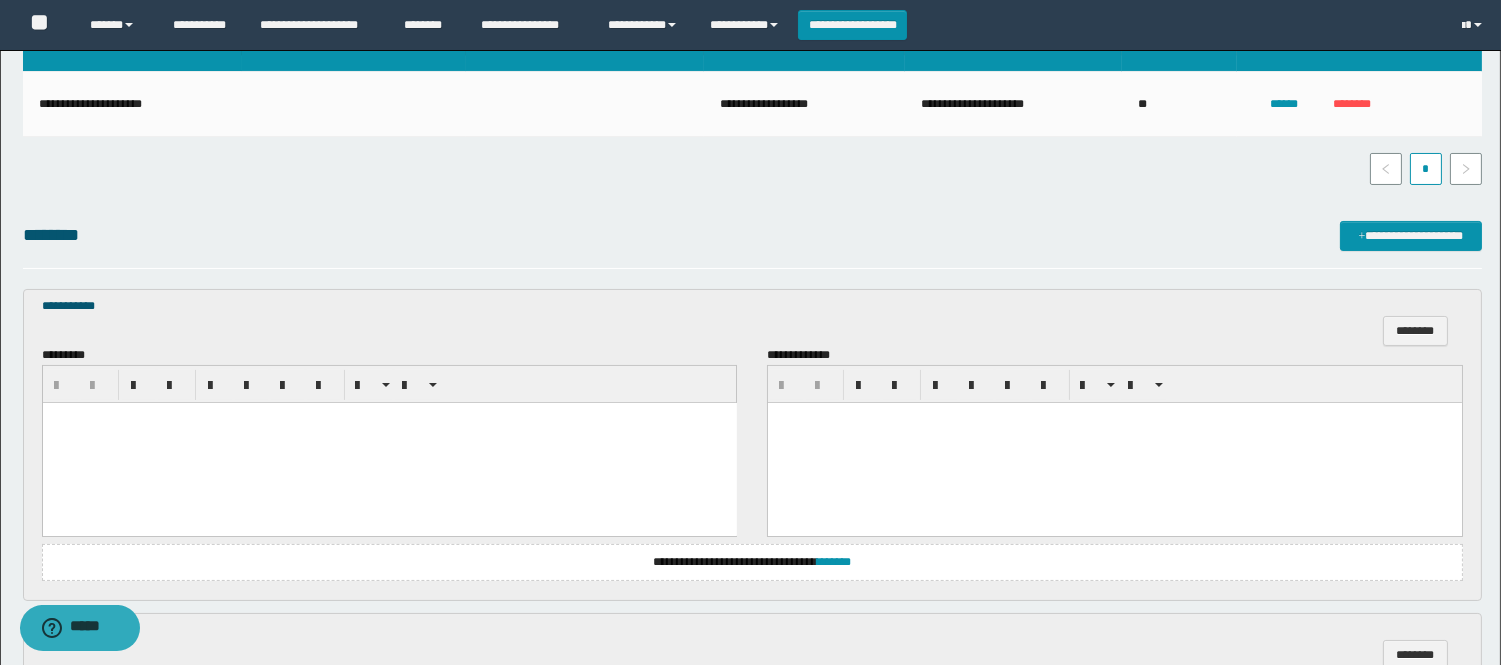 click at bounding box center [389, 442] 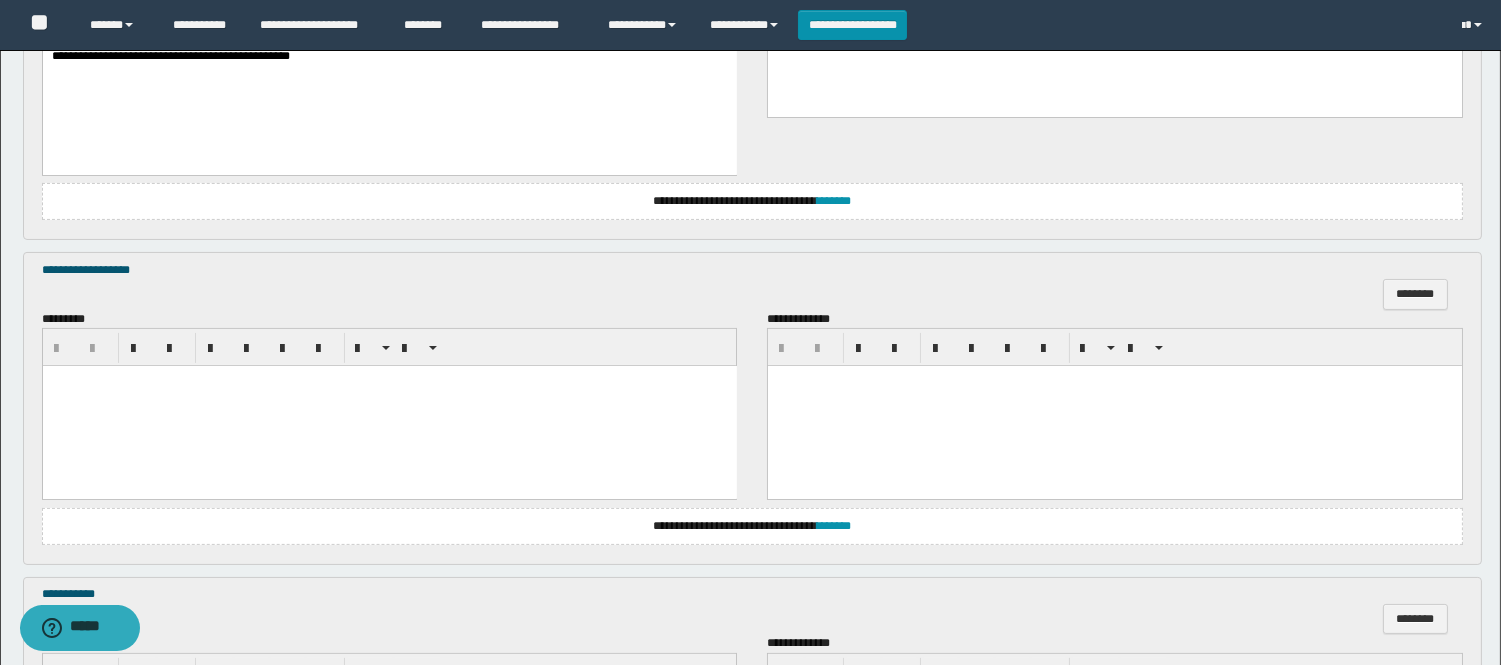 scroll, scrollTop: 888, scrollLeft: 0, axis: vertical 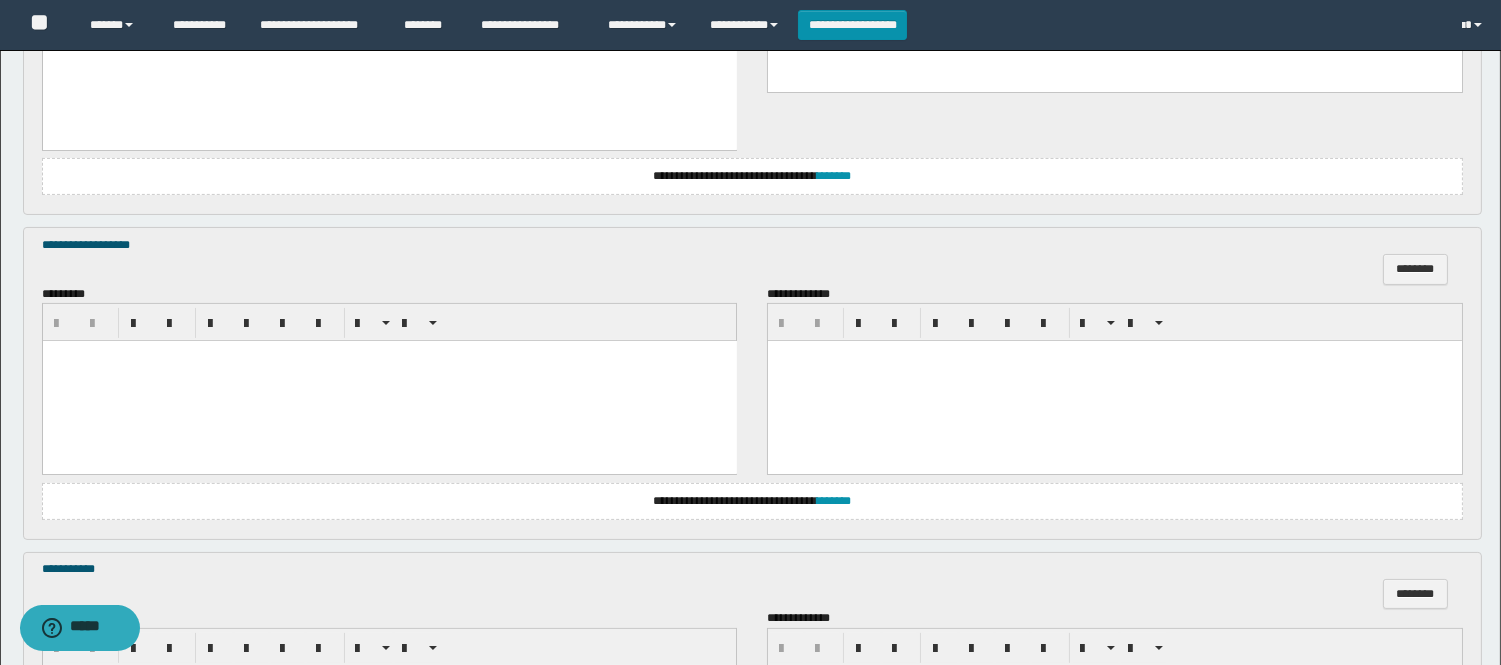 click at bounding box center [389, 381] 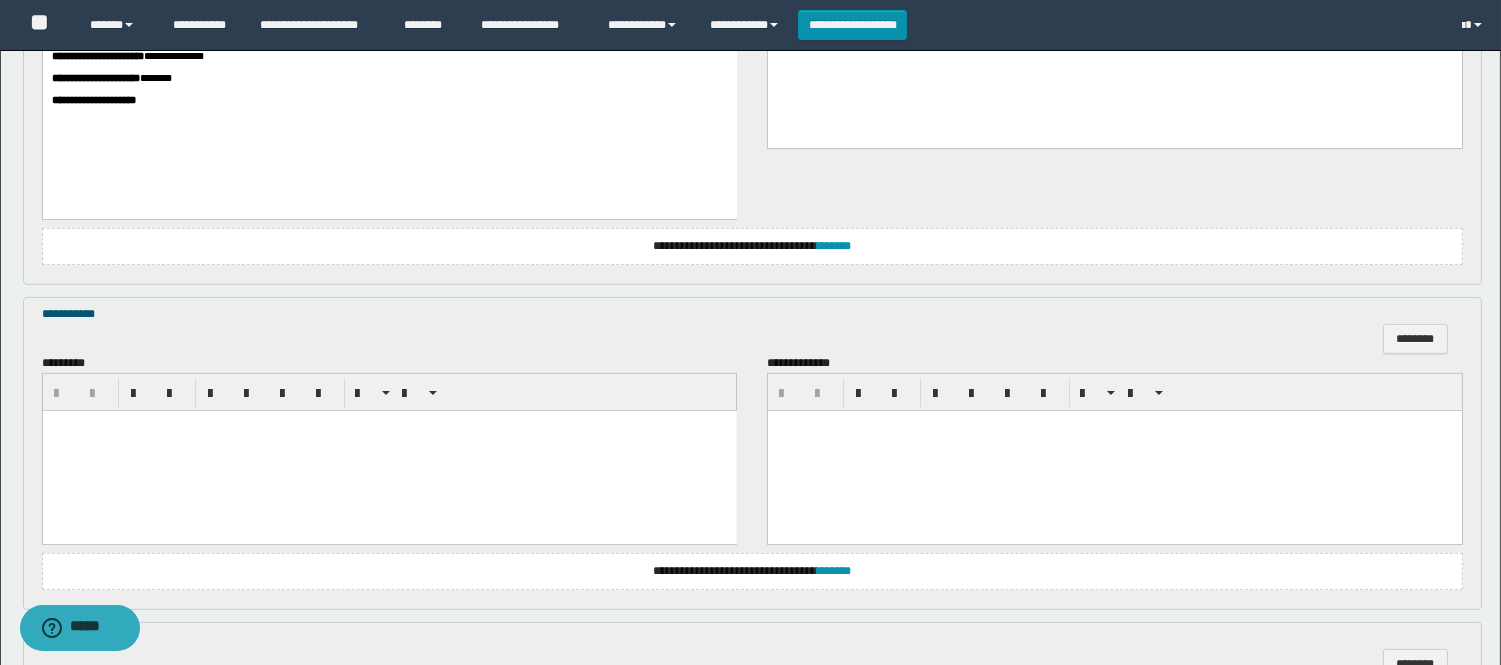 scroll, scrollTop: 1222, scrollLeft: 0, axis: vertical 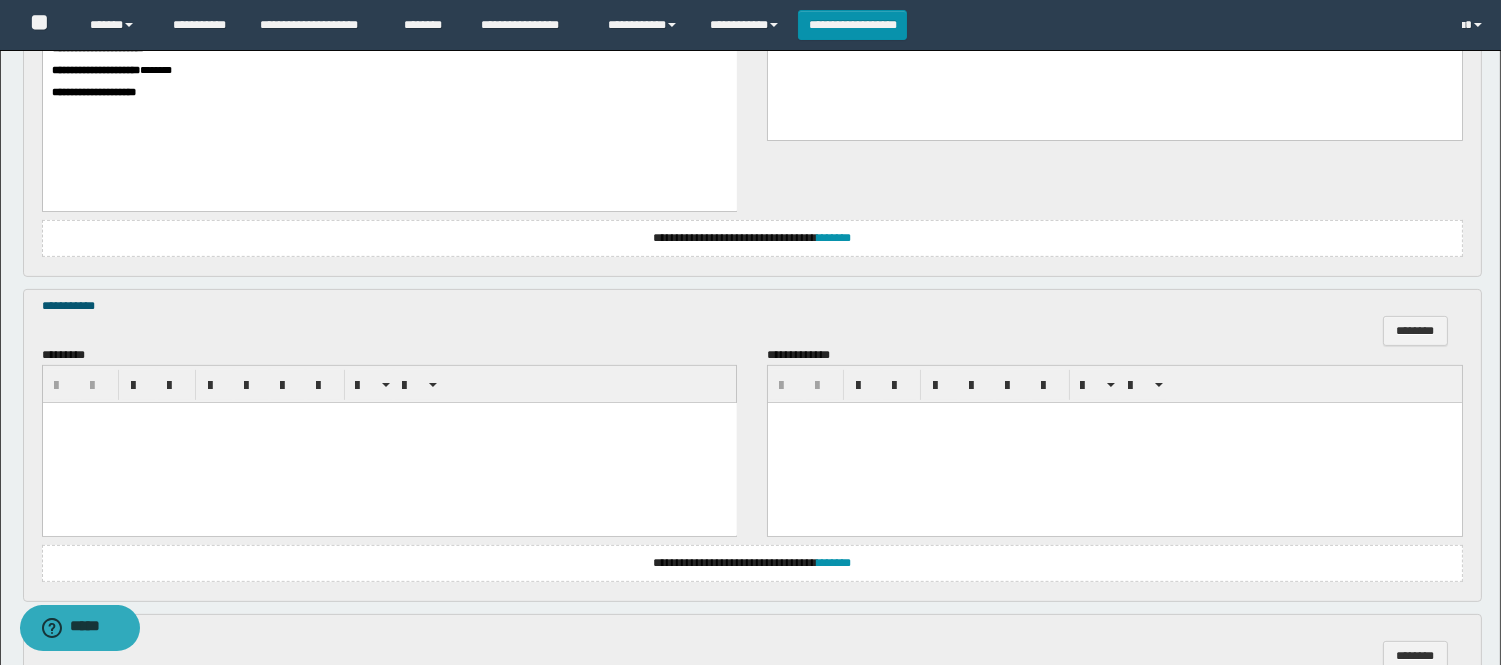click at bounding box center [389, 443] 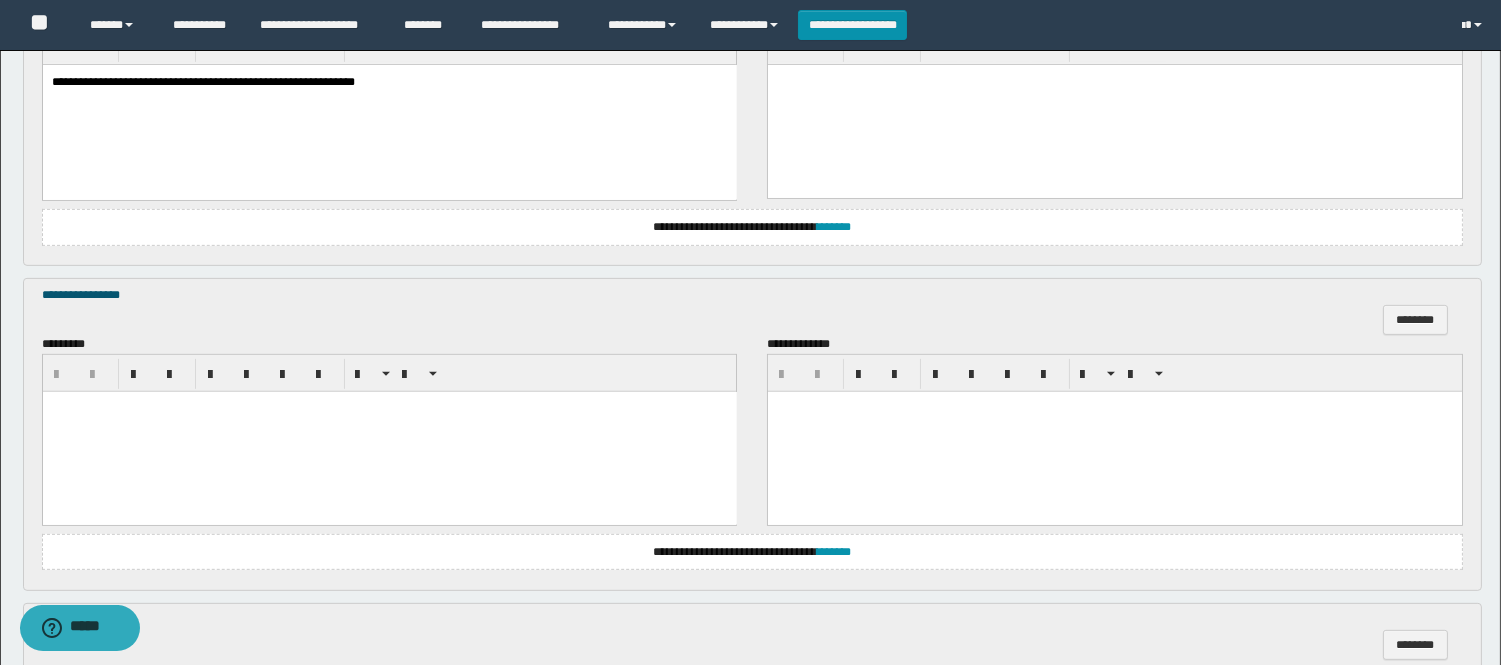 scroll, scrollTop: 1666, scrollLeft: 0, axis: vertical 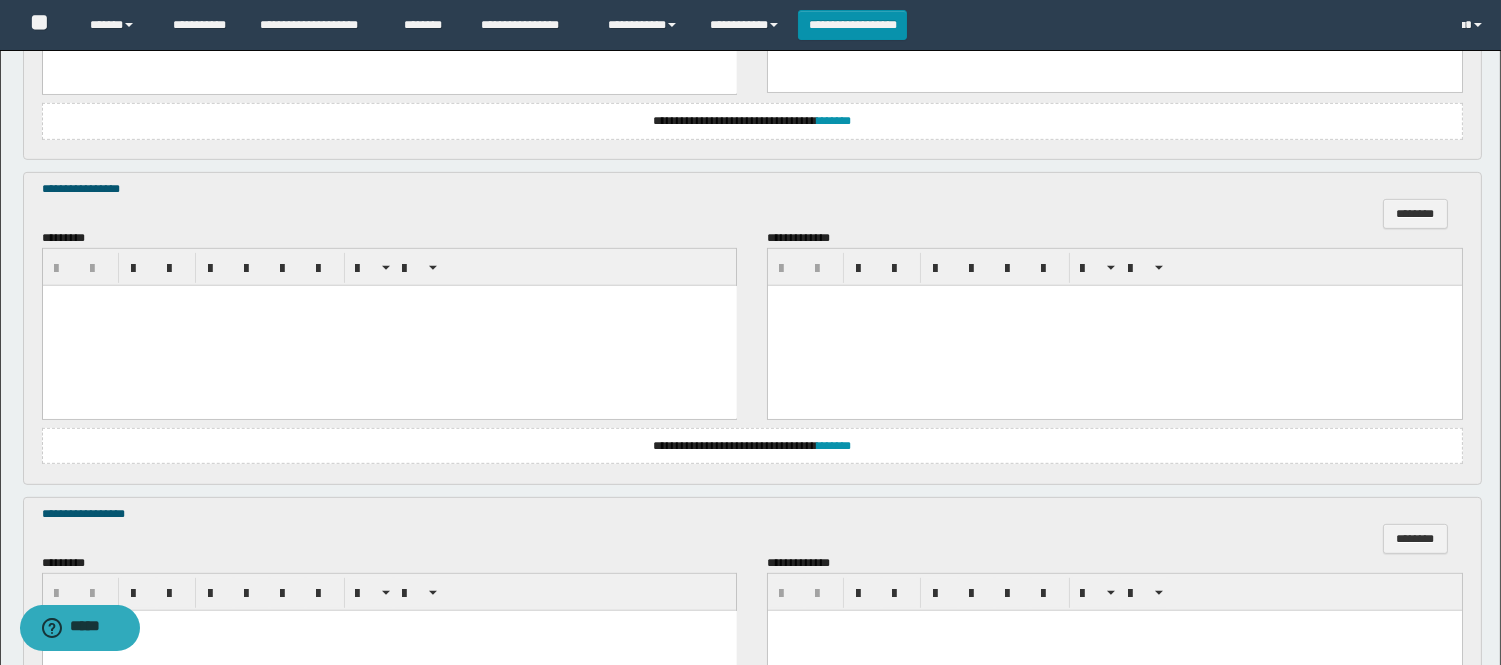 click on "**********" at bounding box center [752, 446] 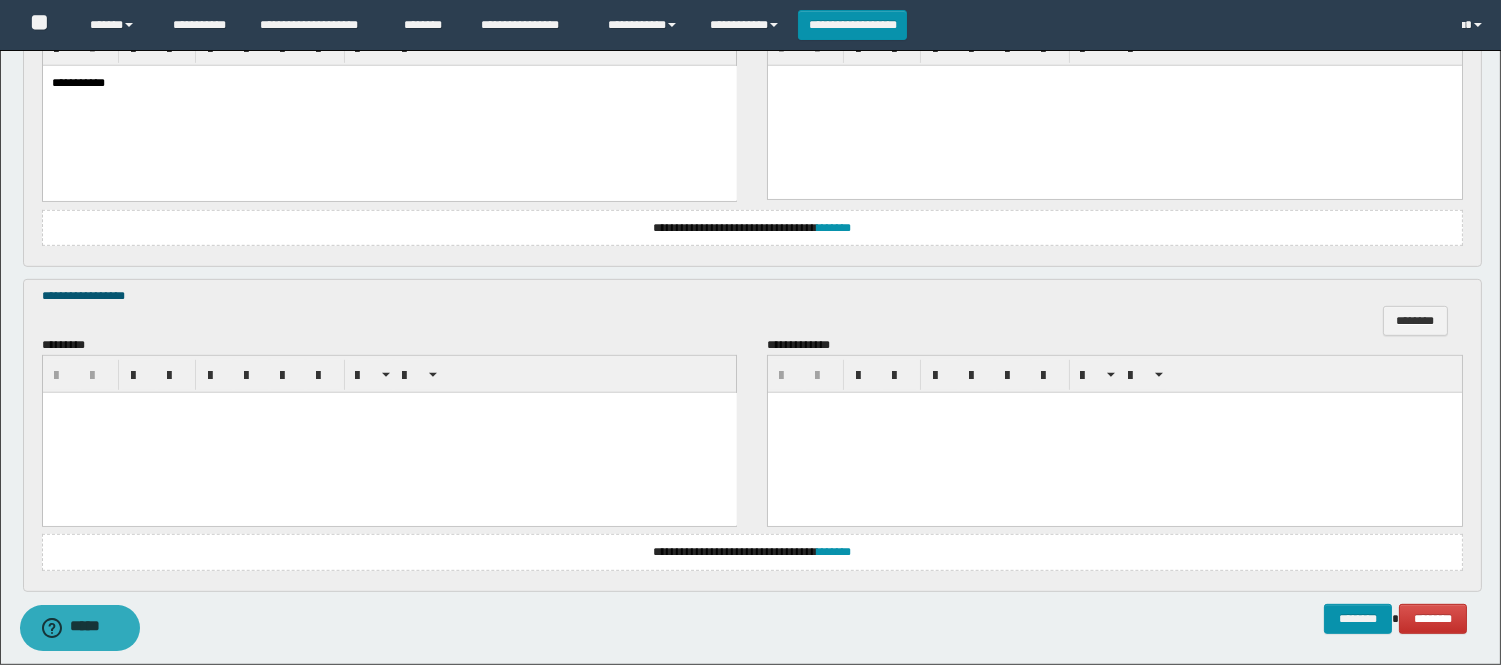 scroll, scrollTop: 1888, scrollLeft: 0, axis: vertical 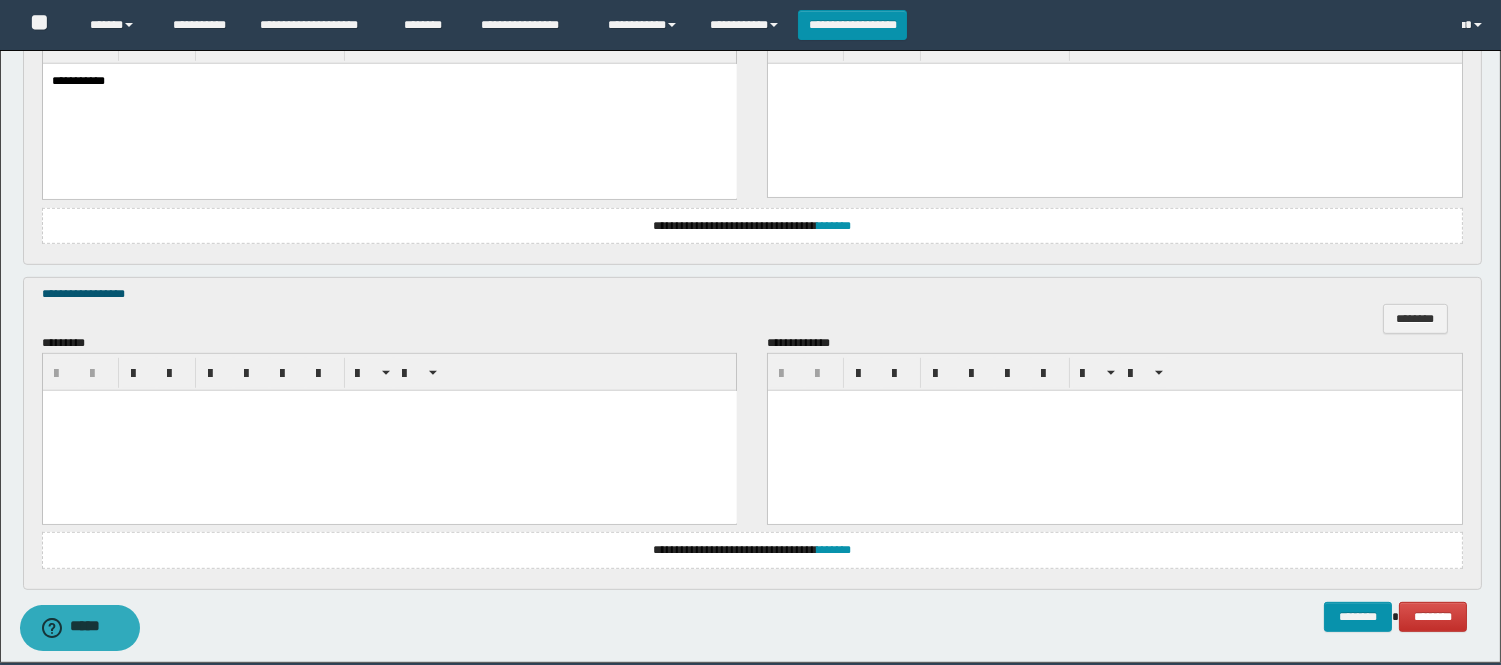 click at bounding box center [389, 430] 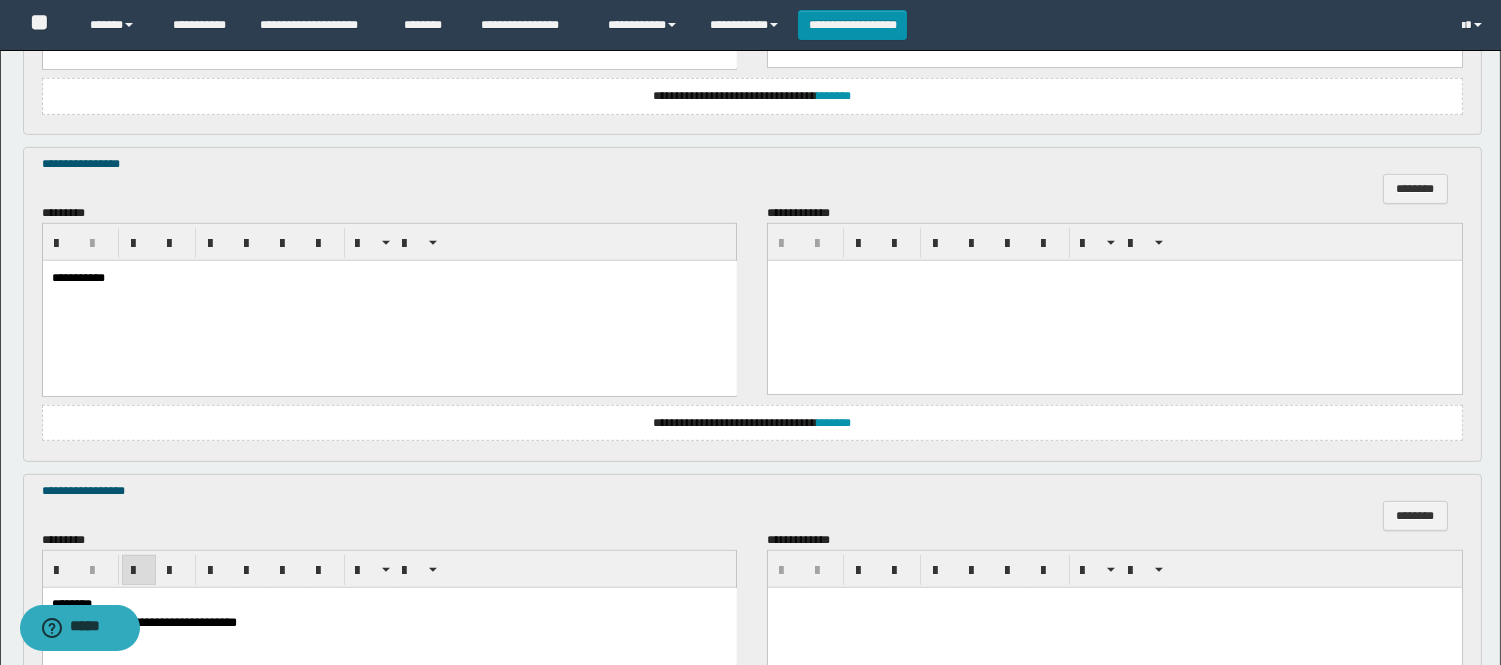 scroll, scrollTop: 1983, scrollLeft: 0, axis: vertical 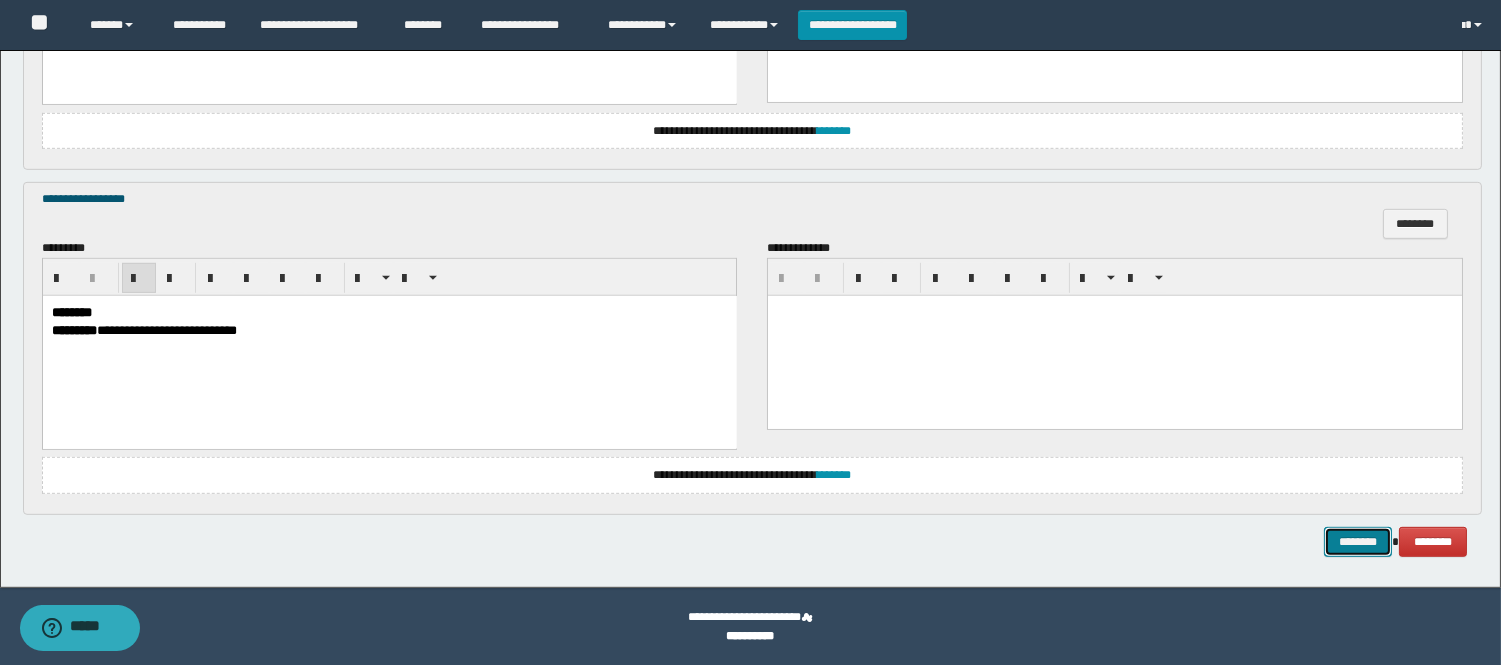 click on "********" at bounding box center (1358, 542) 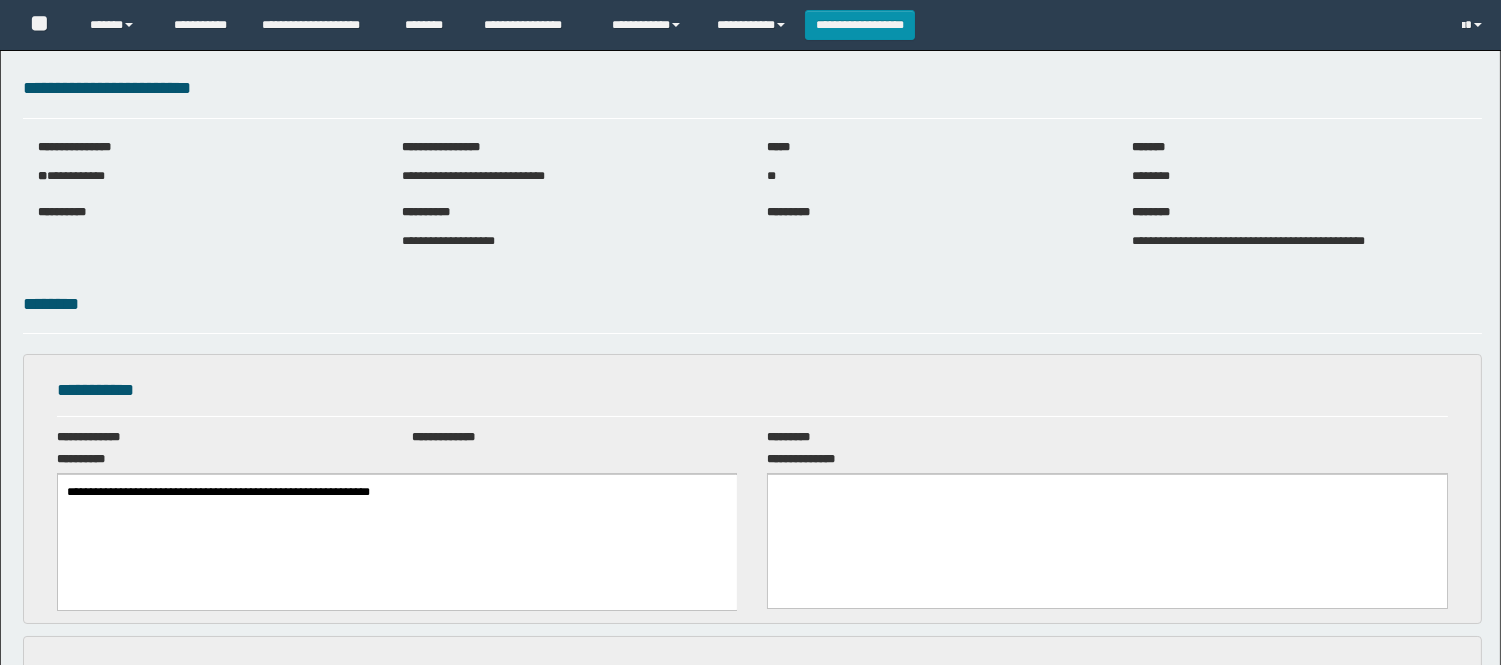 scroll, scrollTop: 0, scrollLeft: 0, axis: both 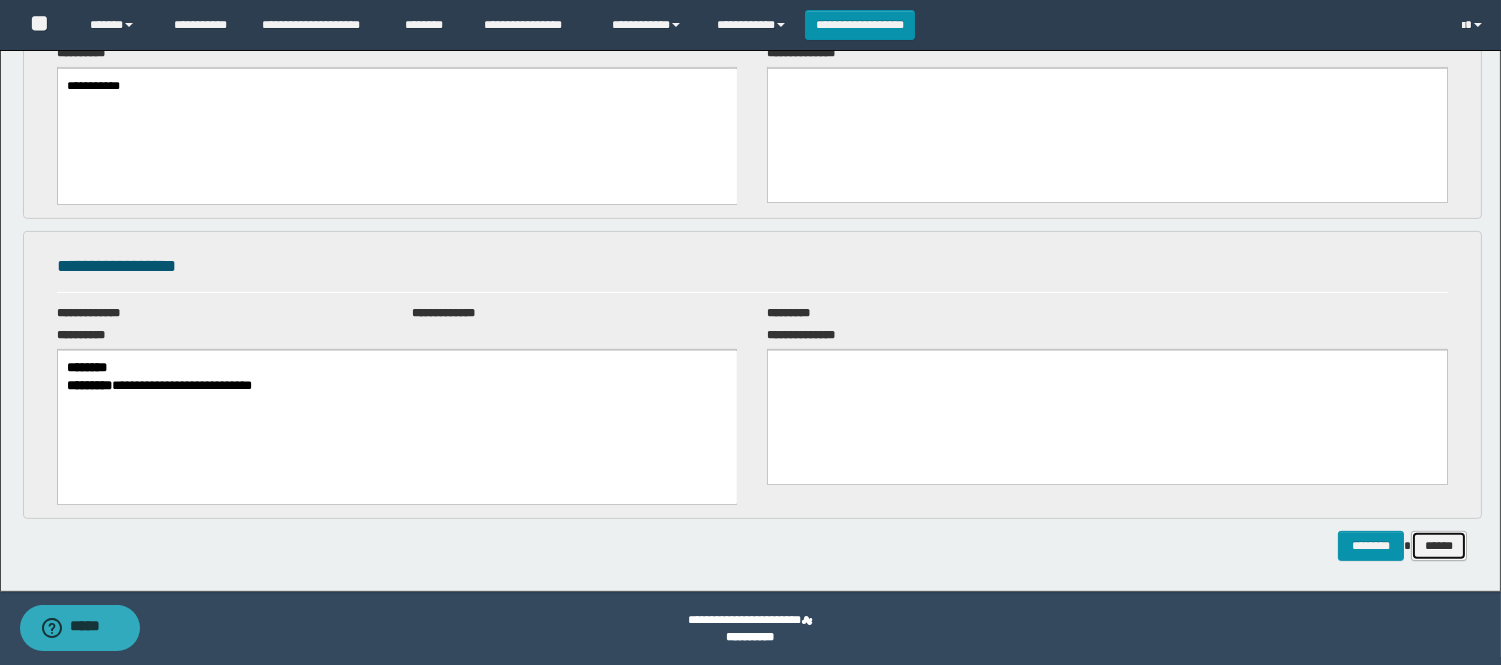 click on "******" at bounding box center [1439, 546] 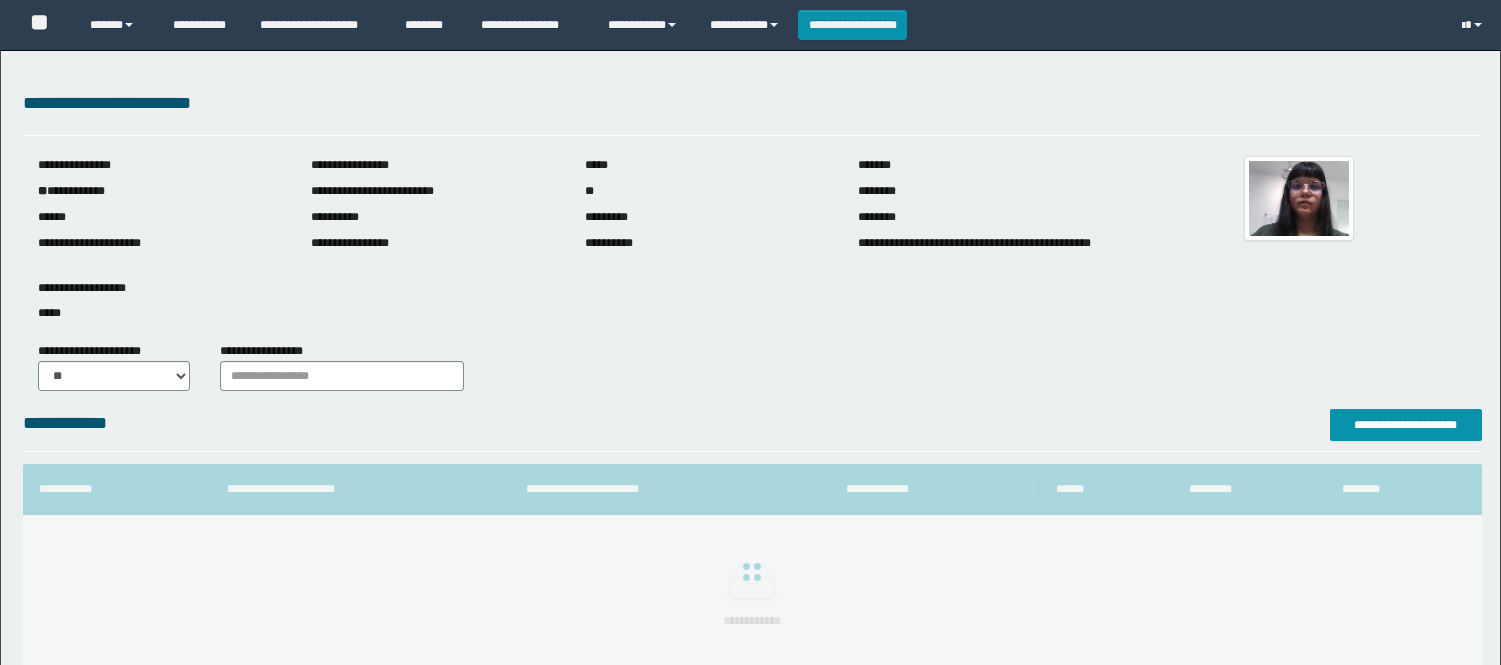 scroll, scrollTop: 0, scrollLeft: 0, axis: both 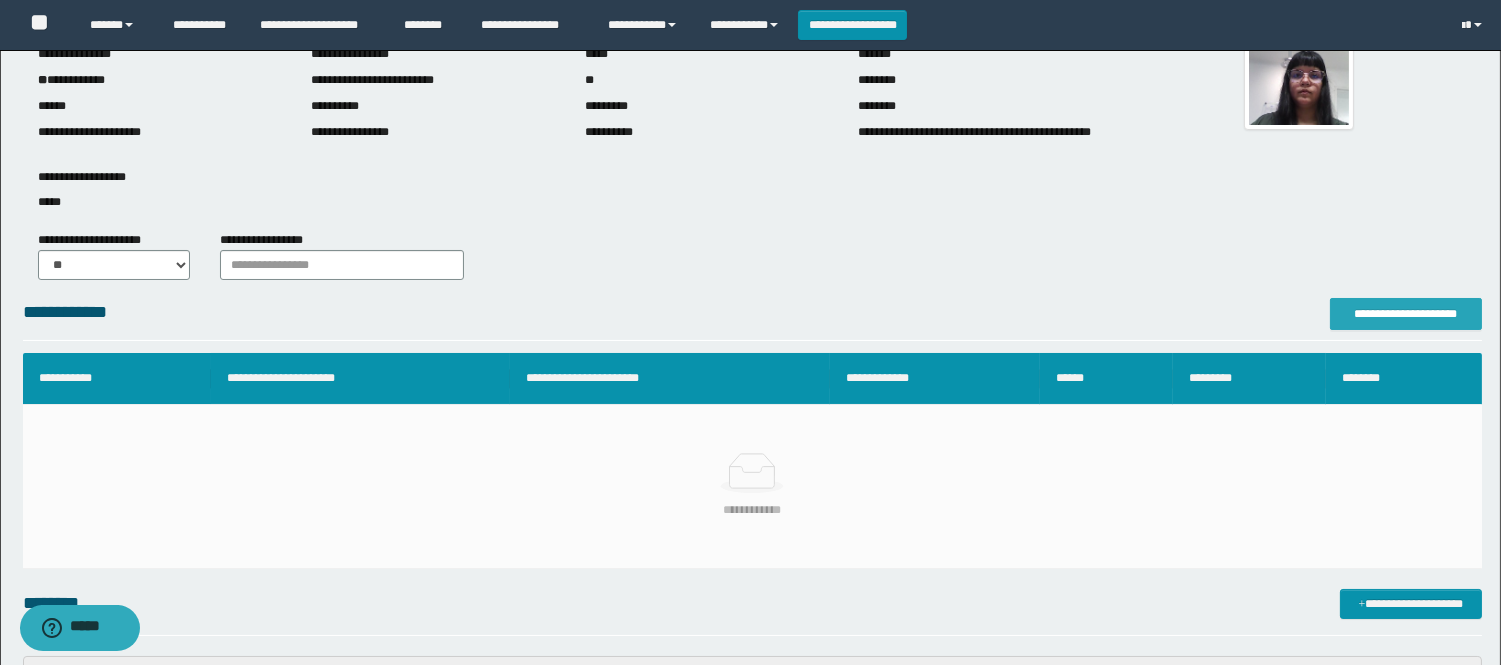 click on "**********" at bounding box center [1406, 314] 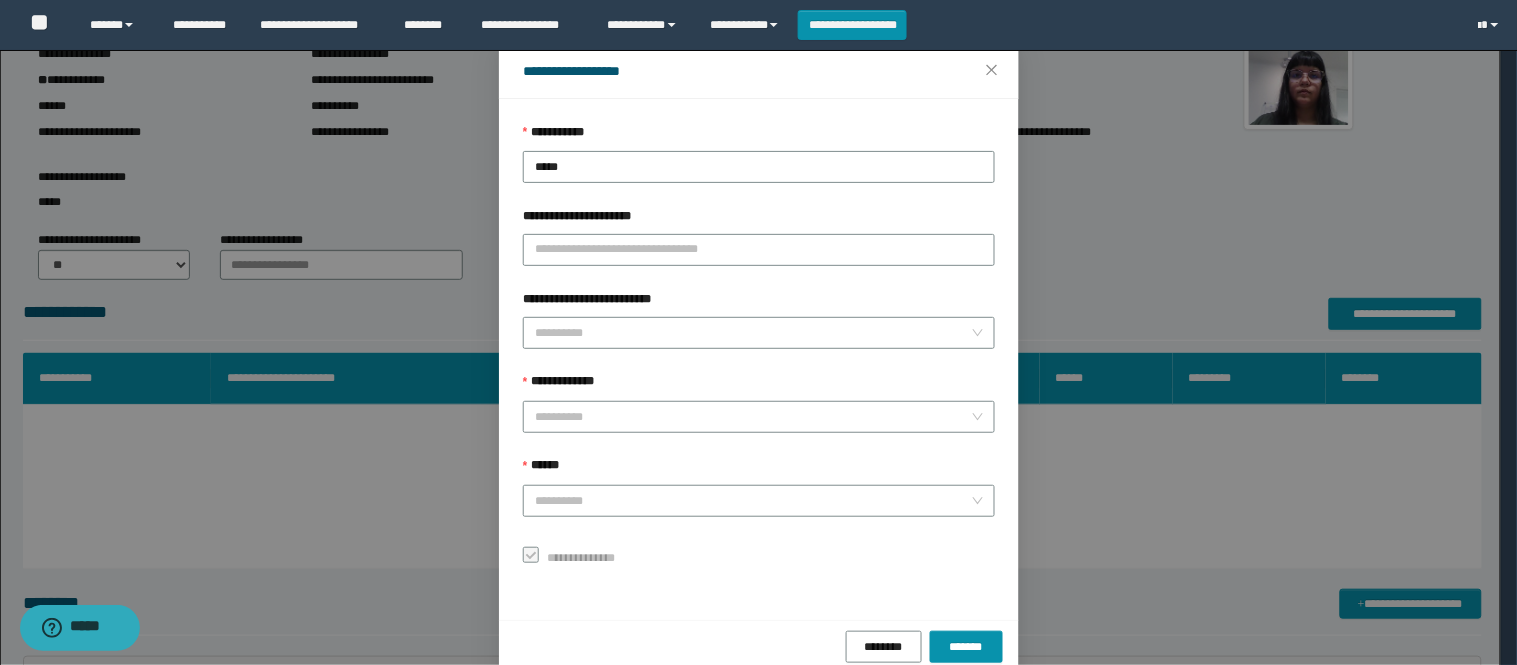 scroll, scrollTop: 87, scrollLeft: 0, axis: vertical 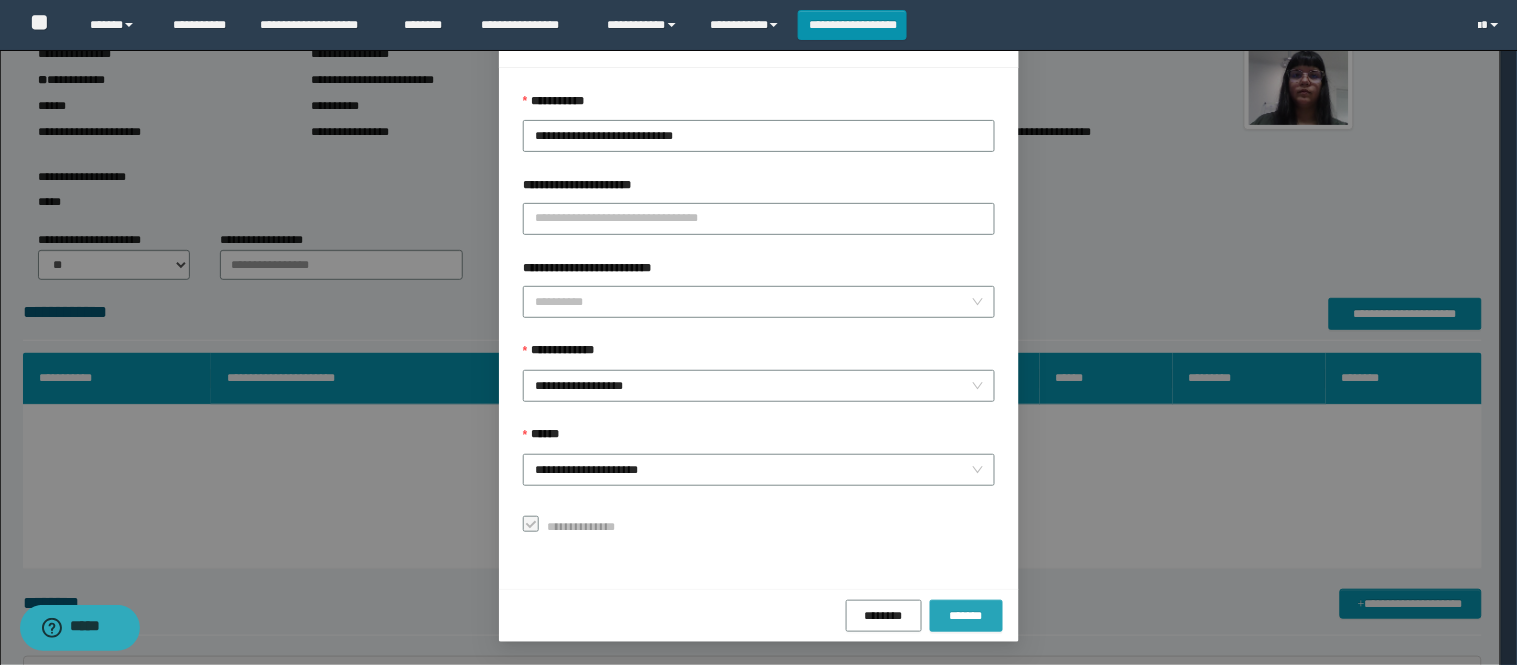 click on "*******" at bounding box center (966, 616) 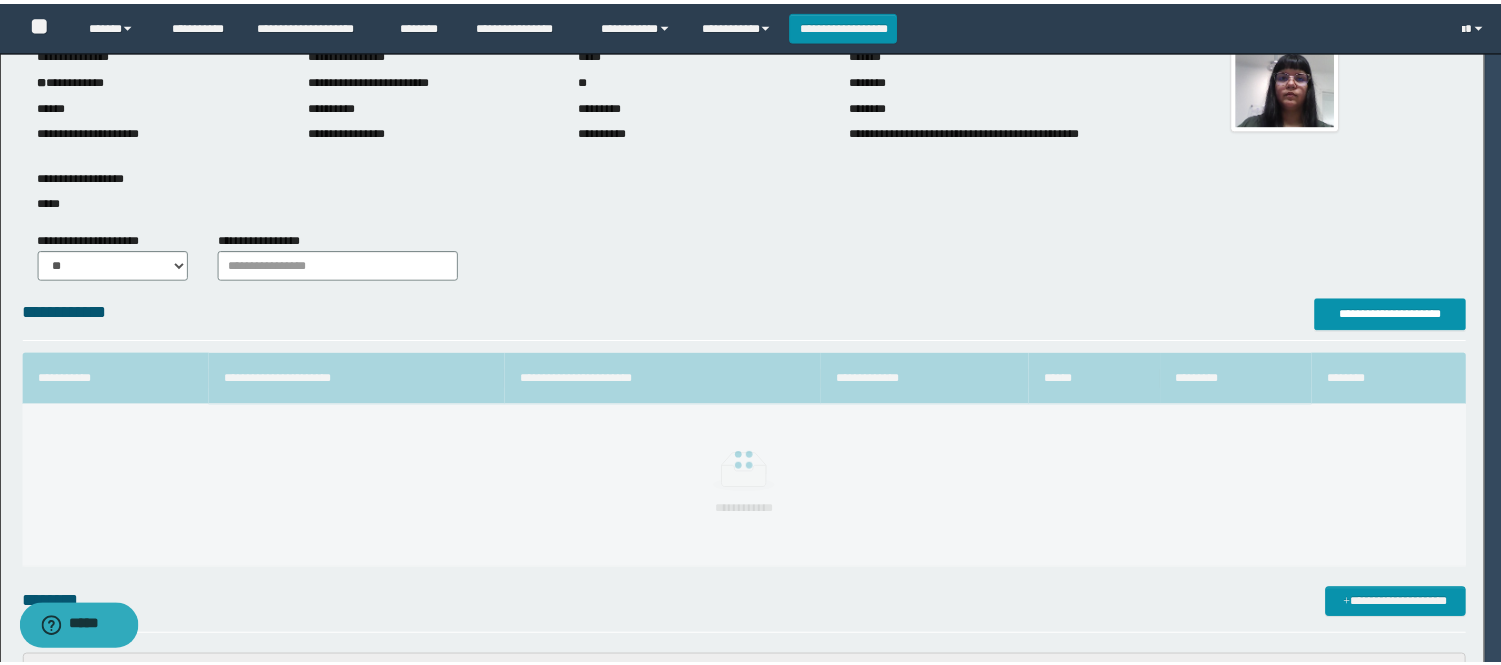scroll, scrollTop: 41, scrollLeft: 0, axis: vertical 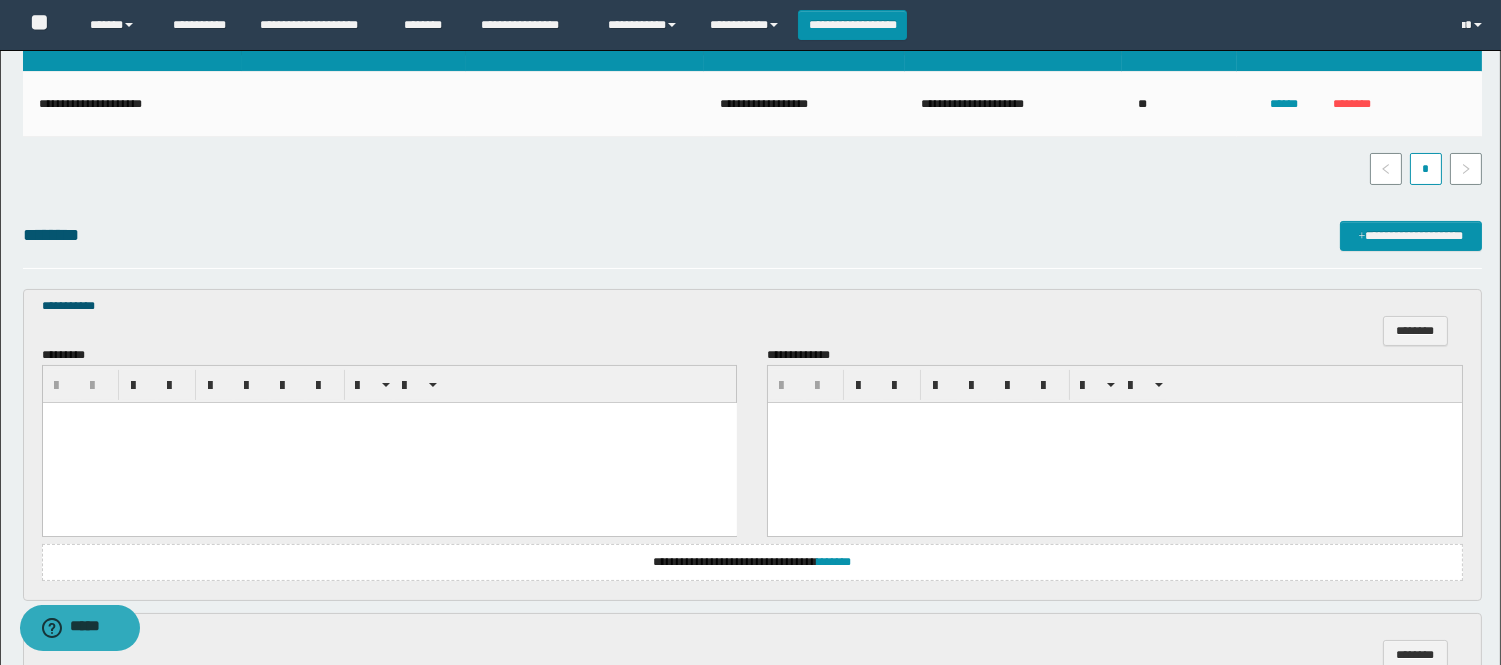 click at bounding box center (389, 442) 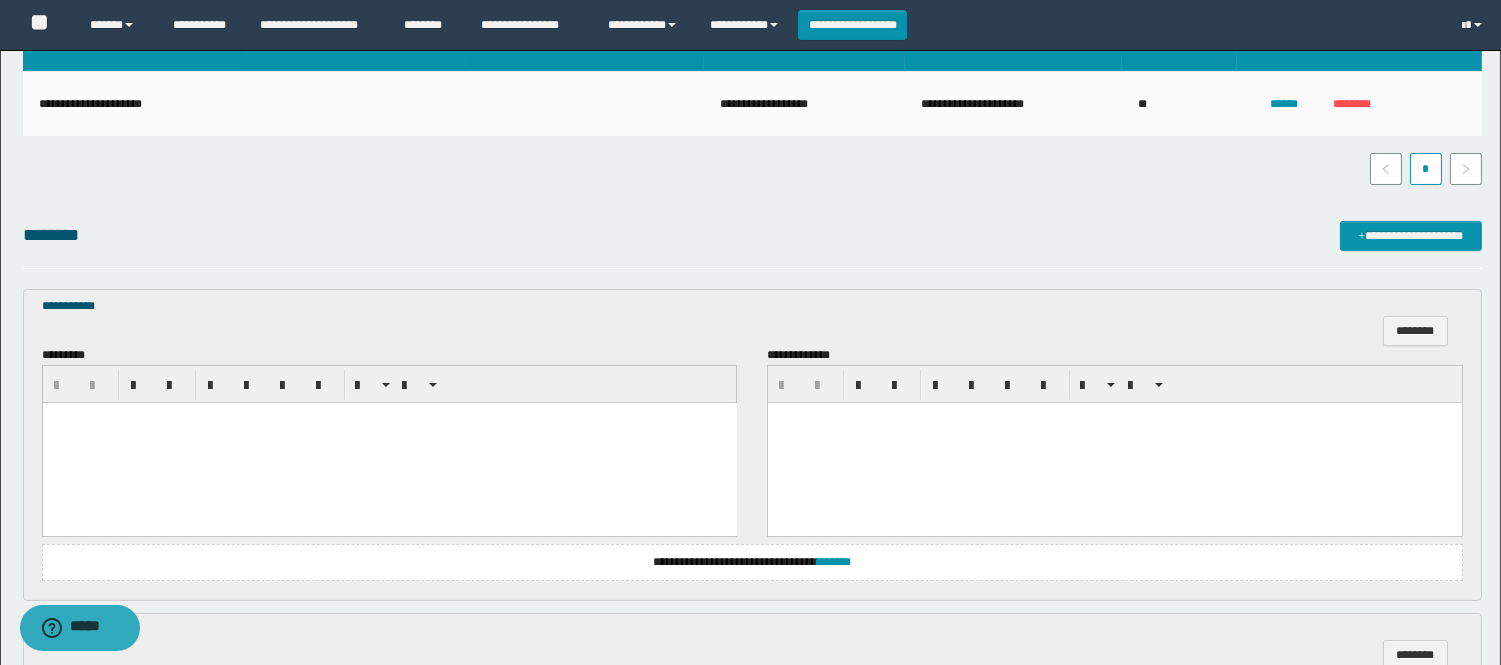 click at bounding box center (389, 442) 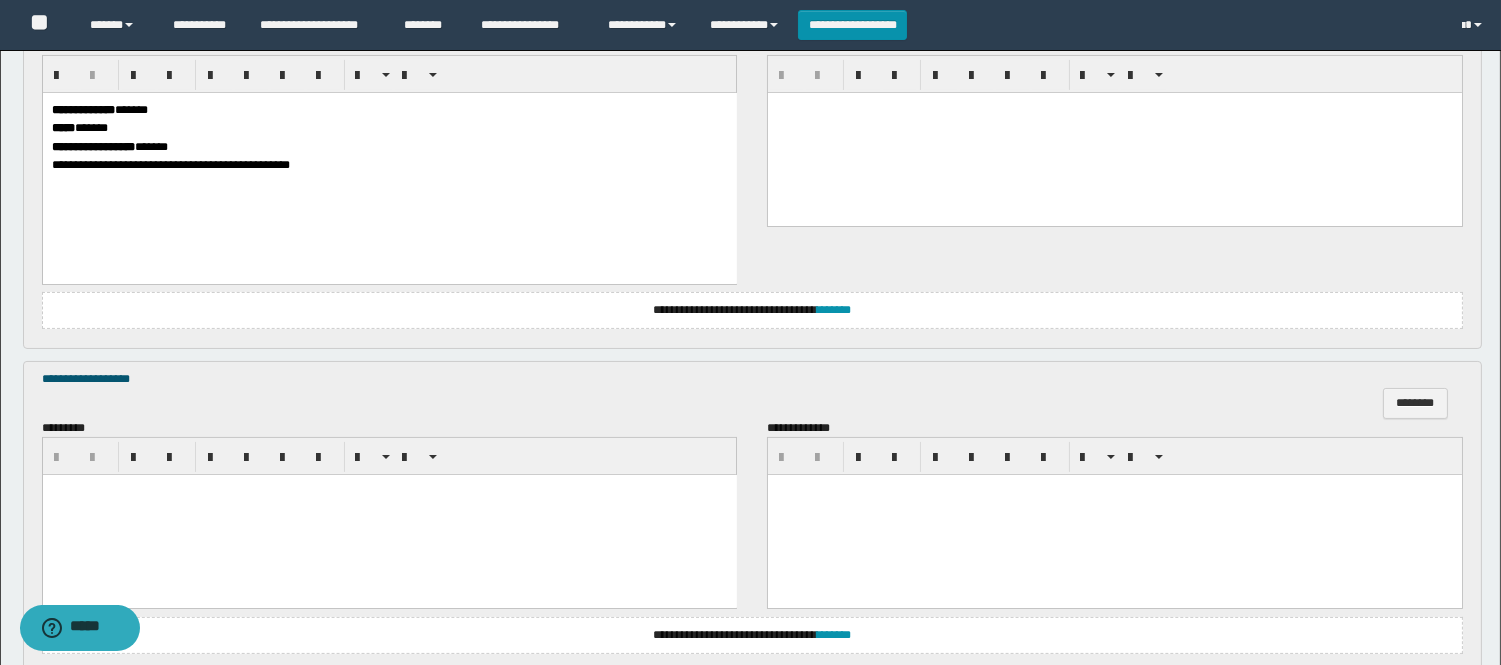 scroll, scrollTop: 777, scrollLeft: 0, axis: vertical 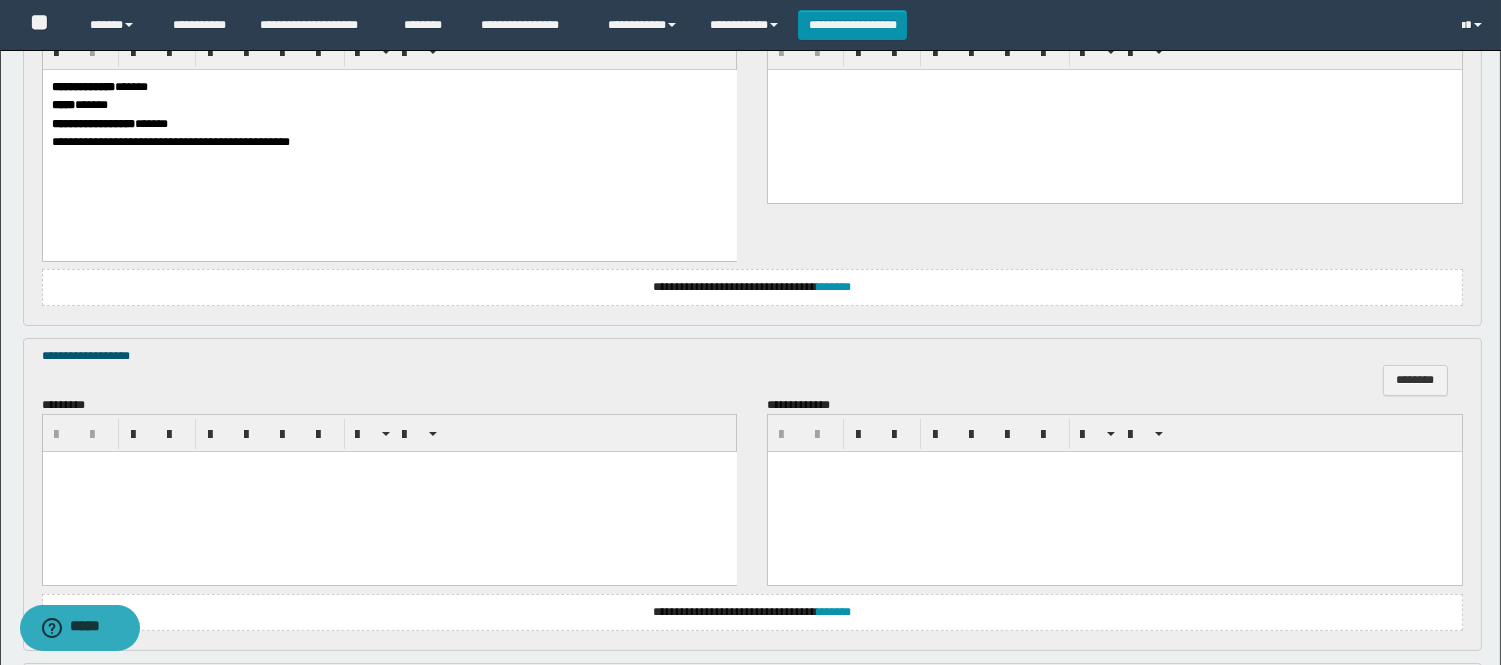 click at bounding box center [389, 492] 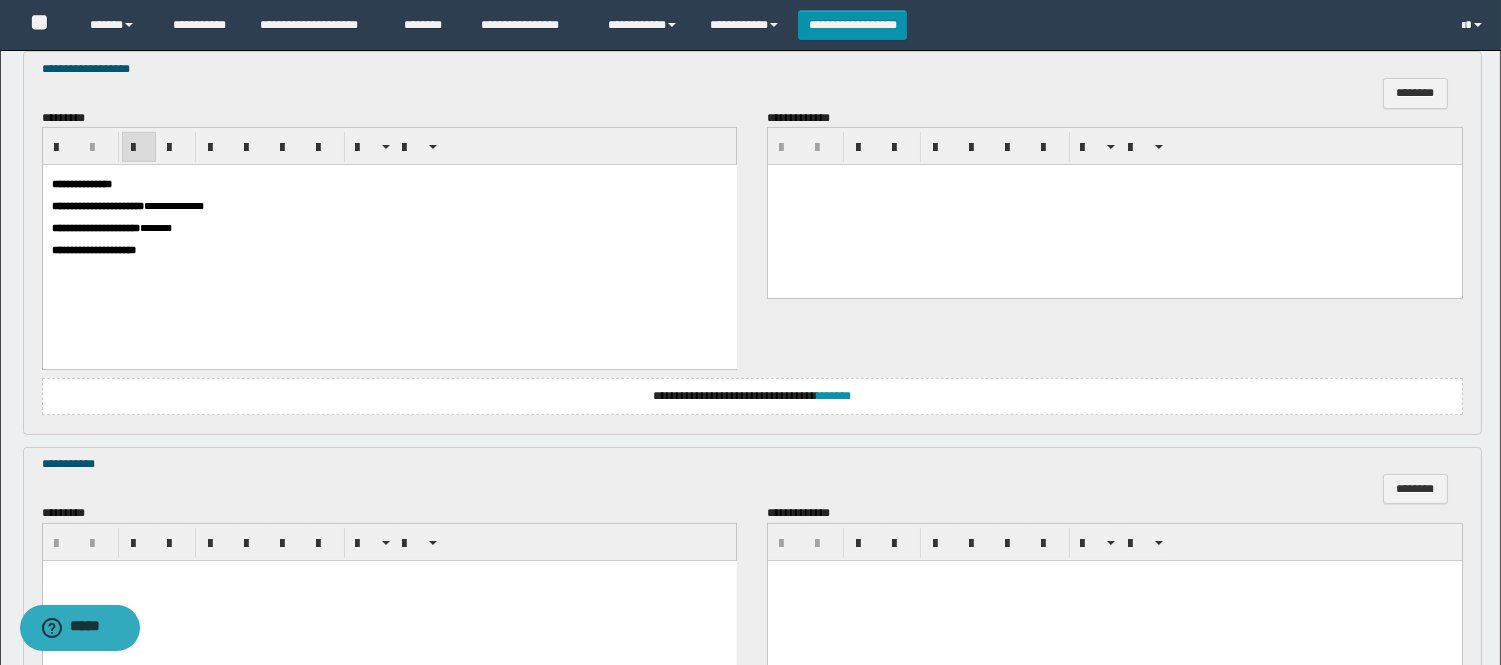 scroll, scrollTop: 1222, scrollLeft: 0, axis: vertical 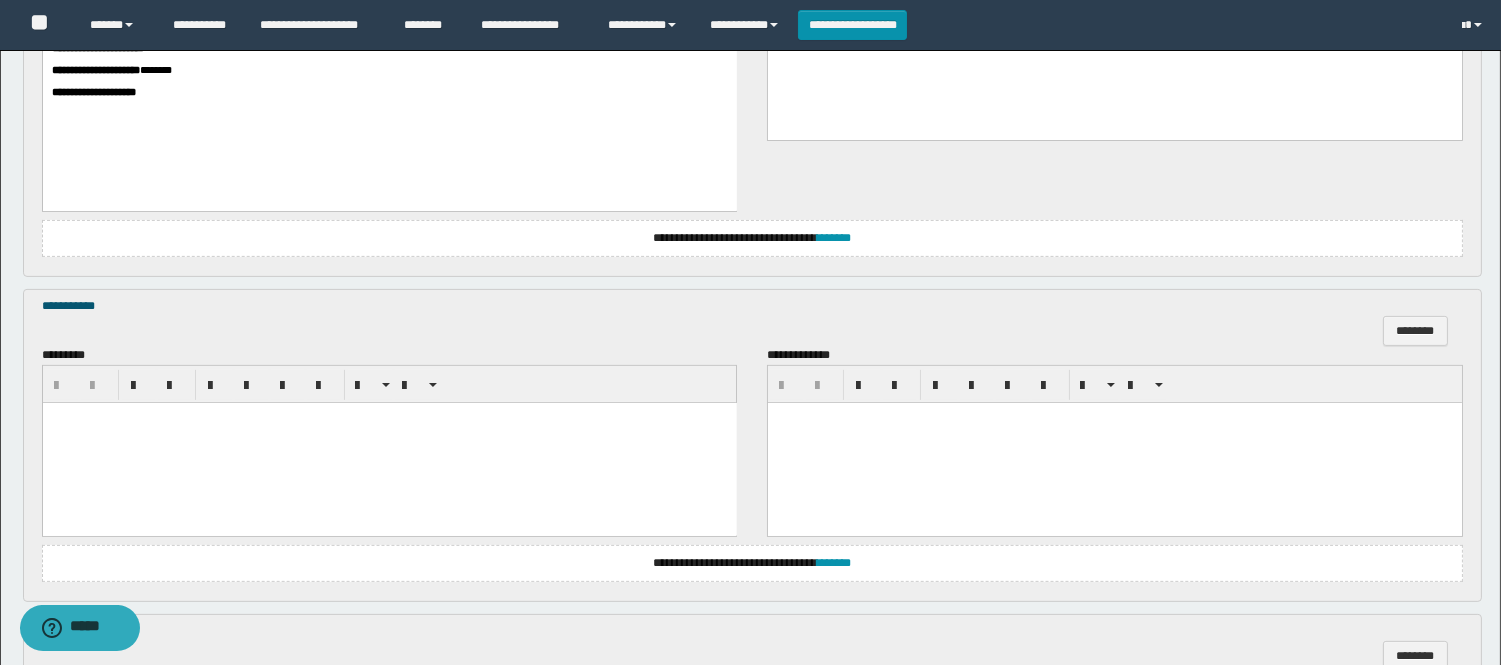 click at bounding box center (389, 443) 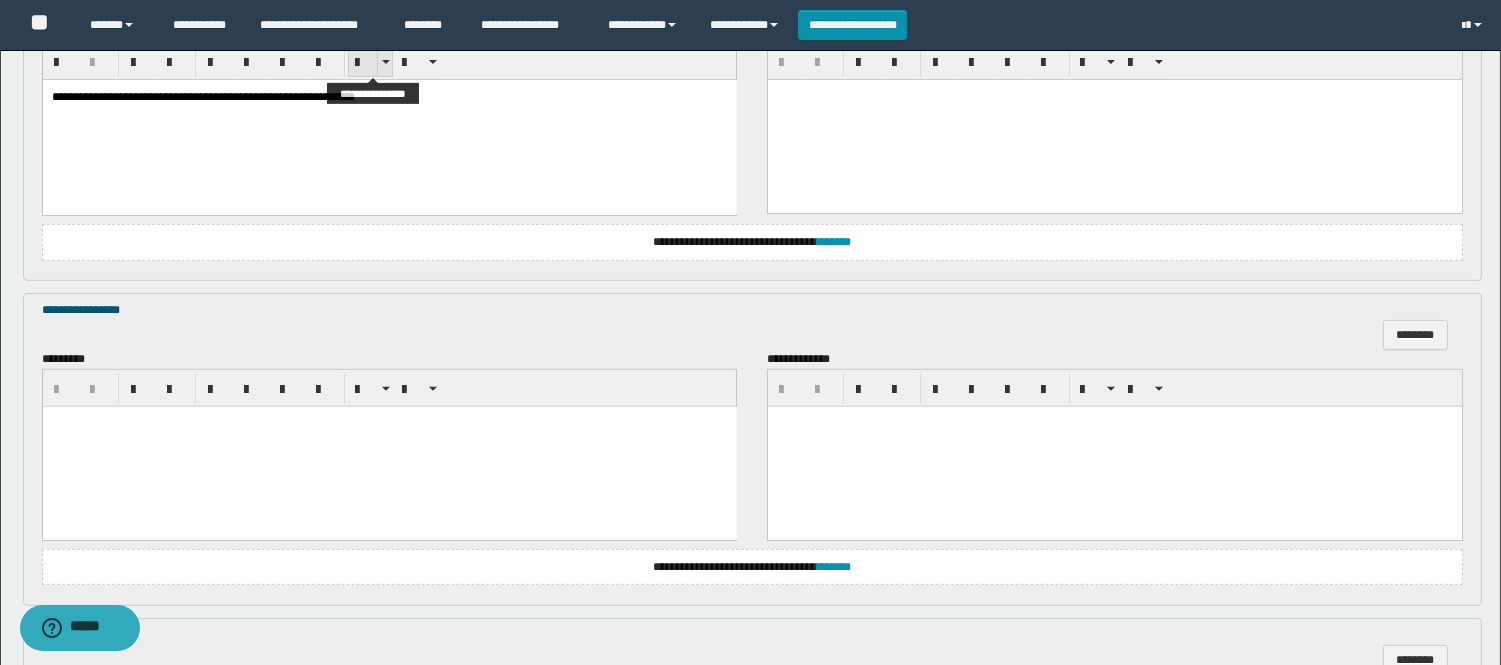 scroll, scrollTop: 1555, scrollLeft: 0, axis: vertical 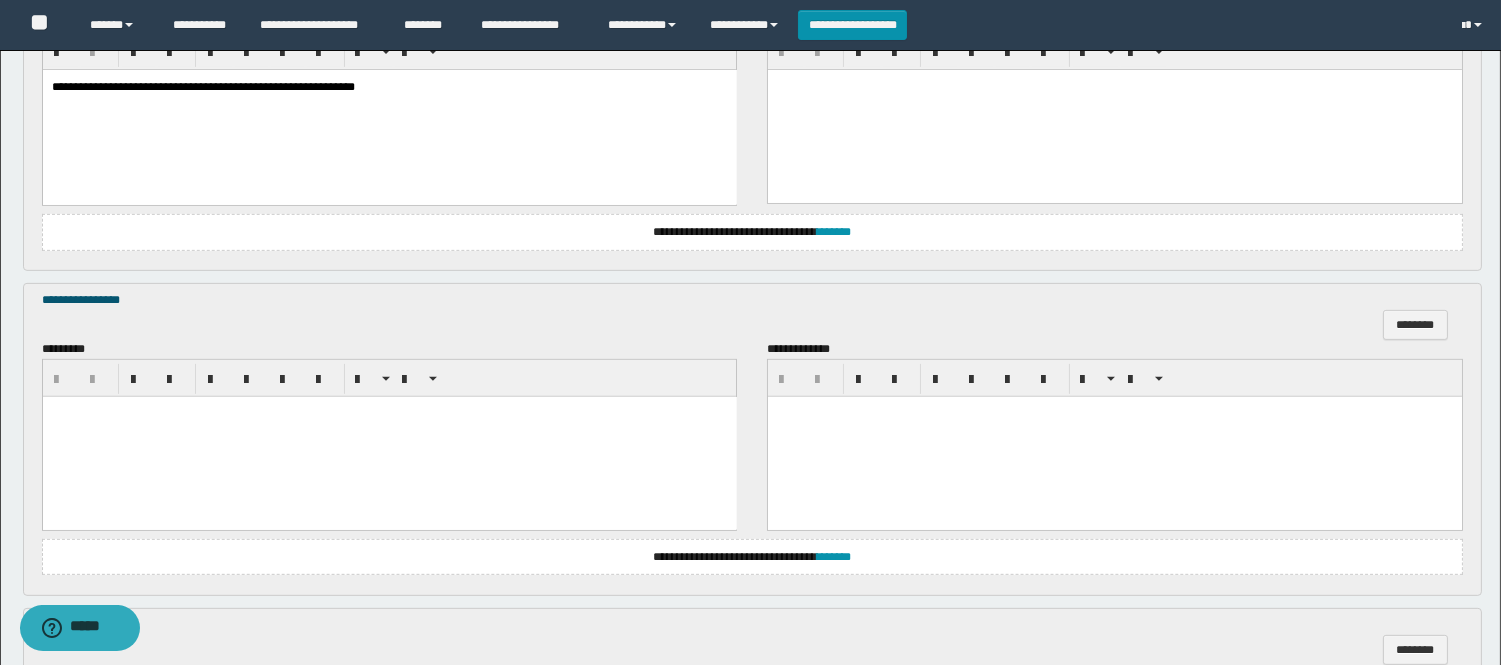 click at bounding box center (389, 437) 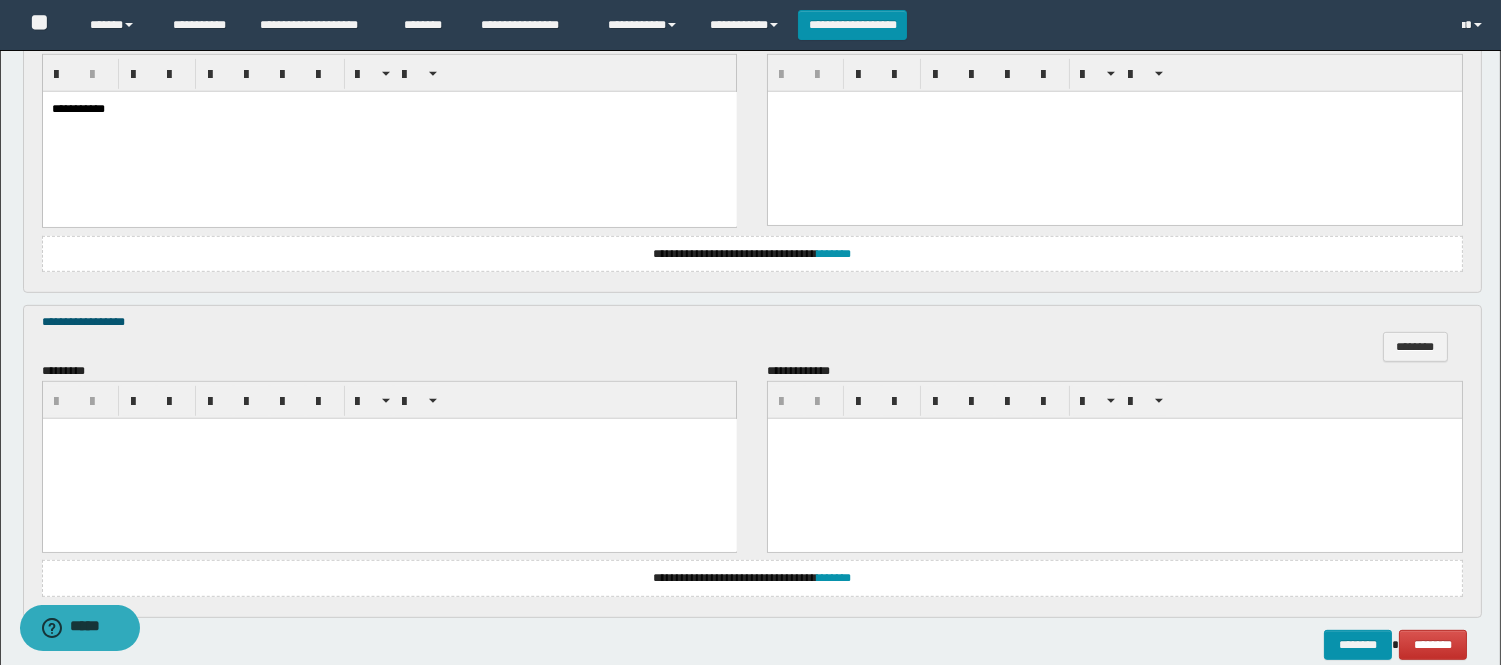 scroll, scrollTop: 1888, scrollLeft: 0, axis: vertical 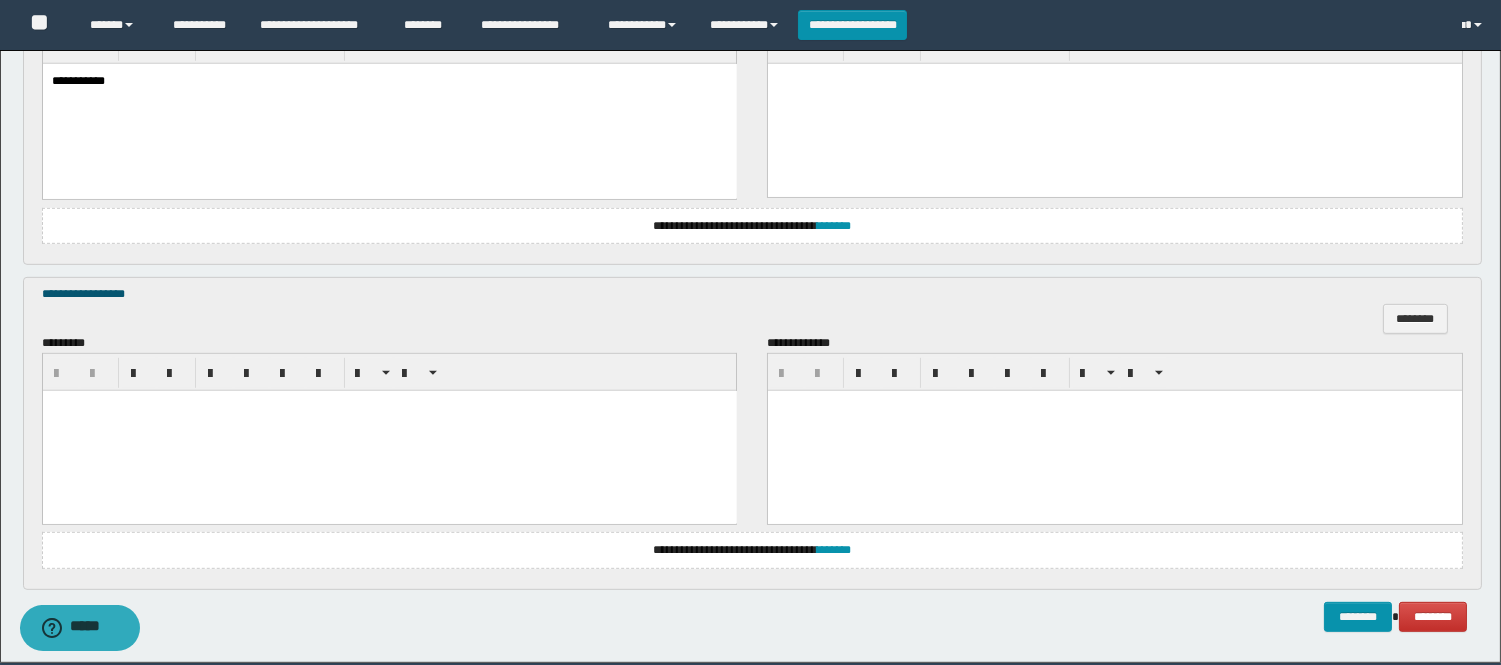 click at bounding box center (389, 430) 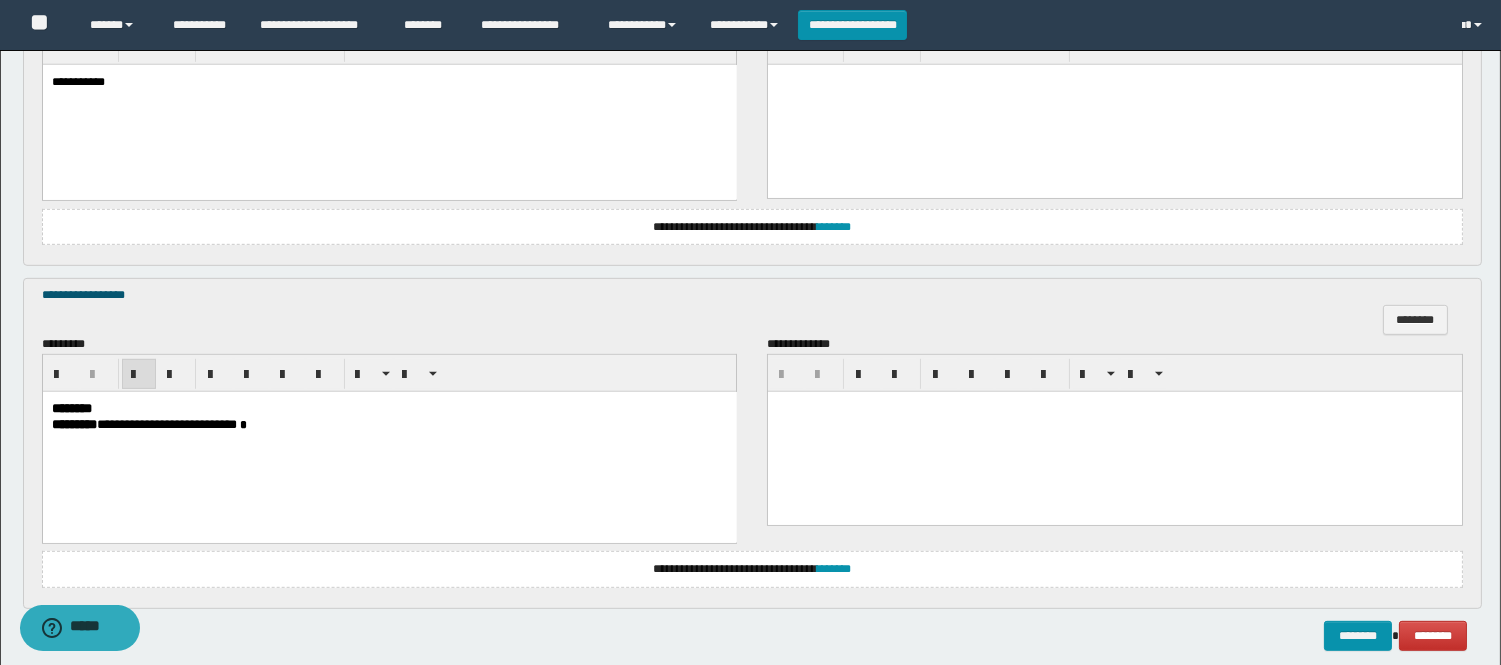 scroll, scrollTop: 1981, scrollLeft: 0, axis: vertical 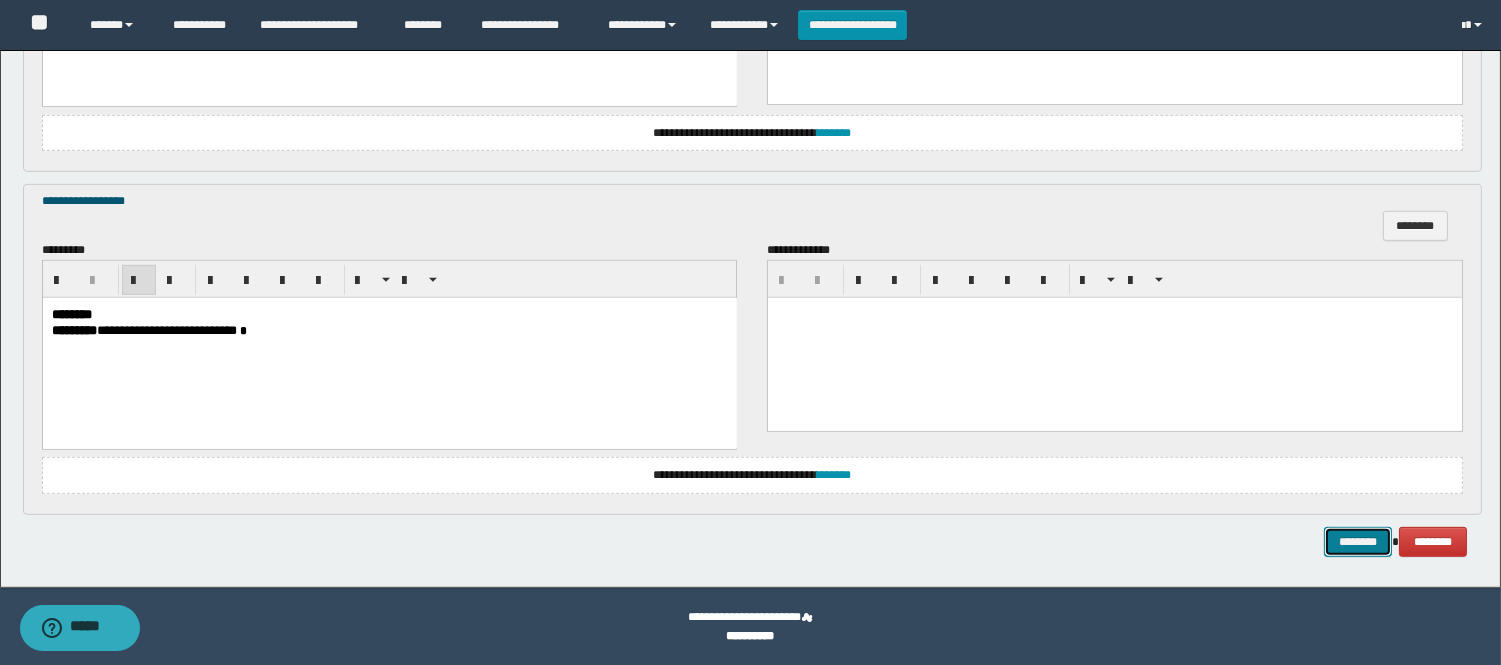 click on "********" at bounding box center (1358, 542) 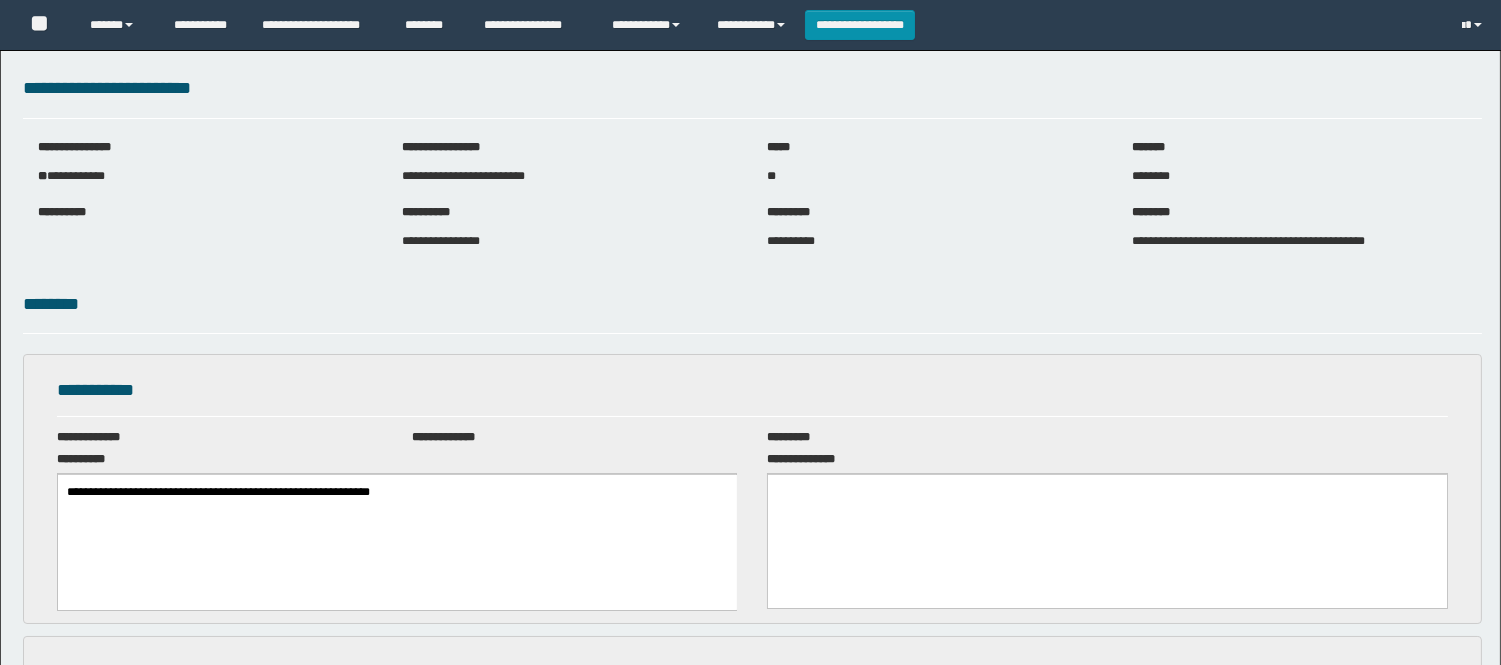 scroll, scrollTop: 0, scrollLeft: 0, axis: both 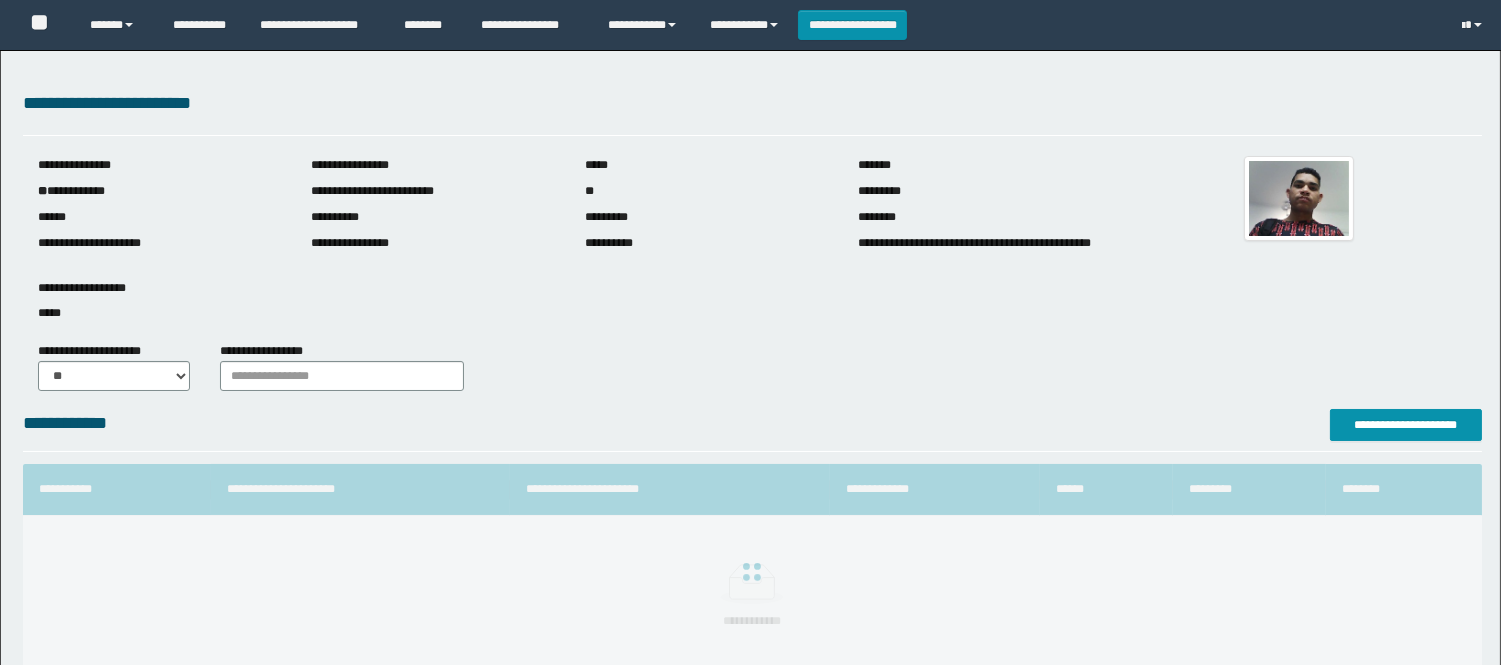 click at bounding box center [1299, 198] 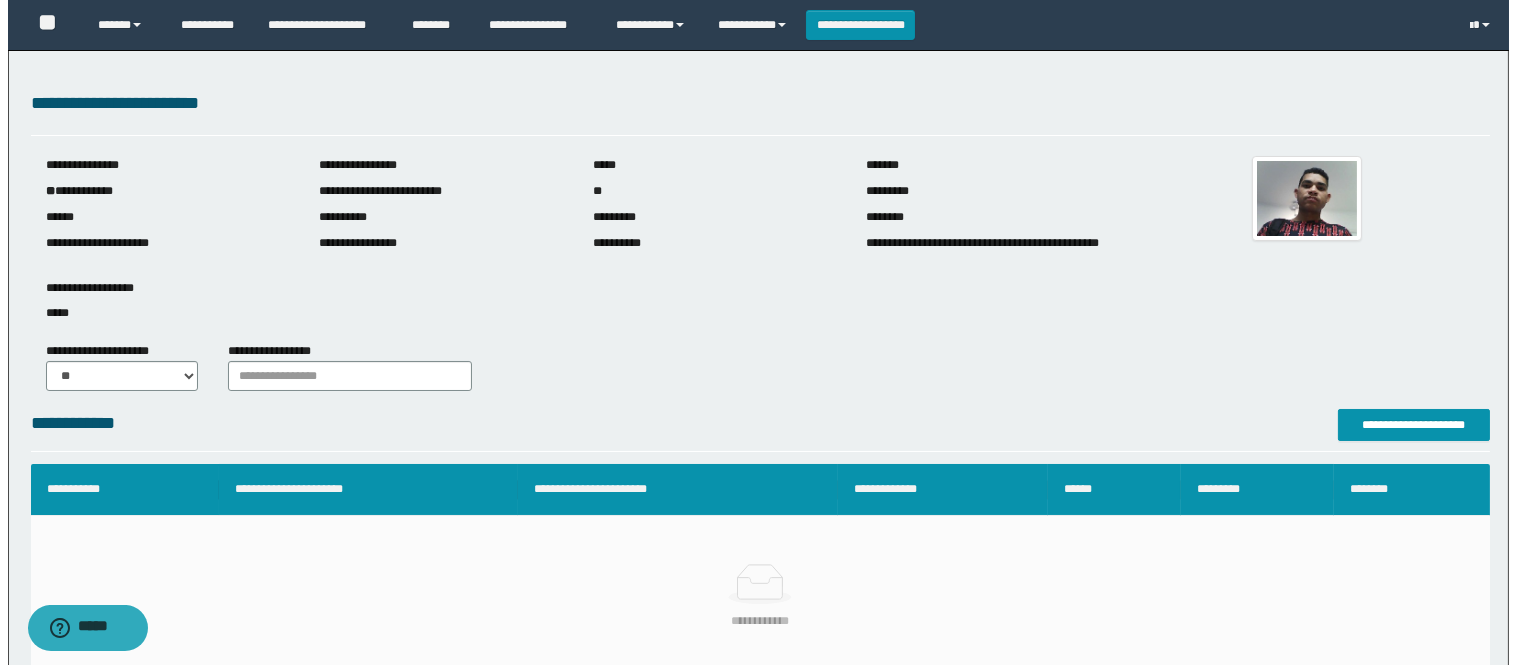 scroll, scrollTop: 0, scrollLeft: 0, axis: both 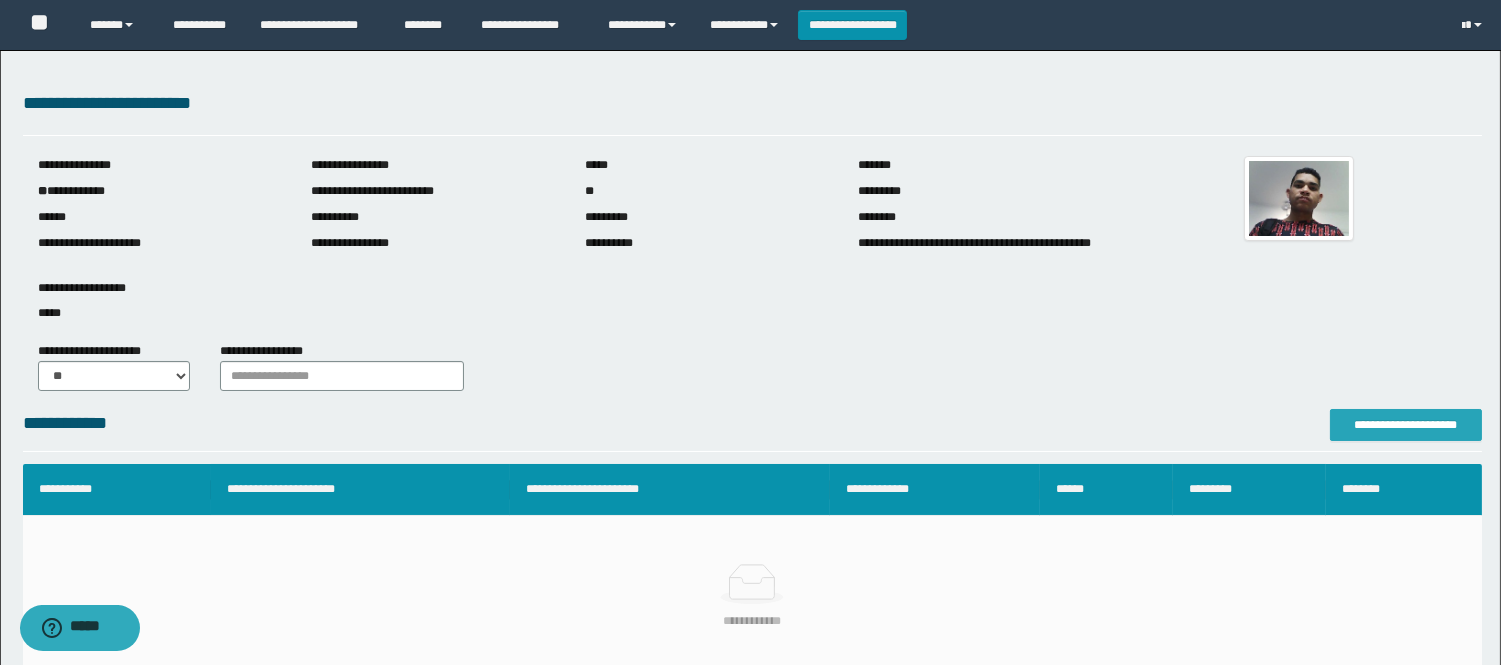 click on "**********" at bounding box center [1406, 425] 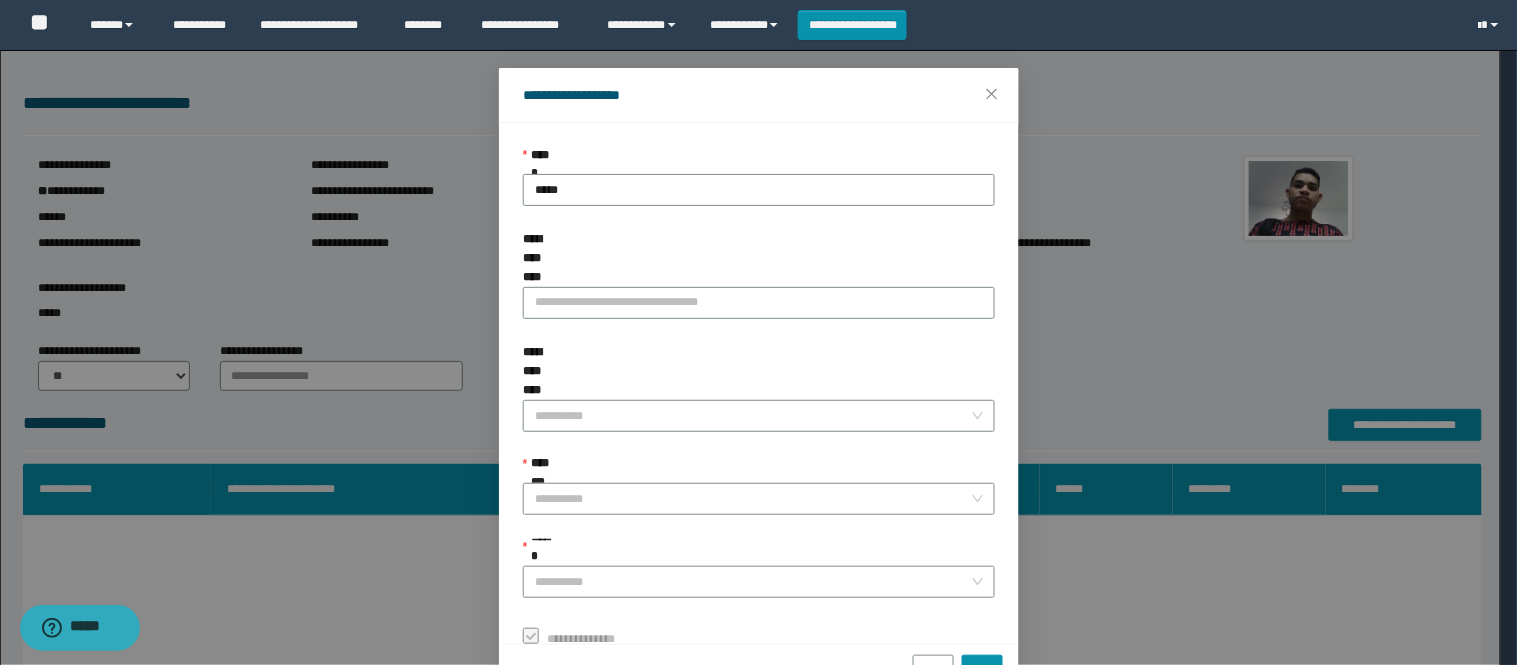 scroll, scrollTop: 87, scrollLeft: 0, axis: vertical 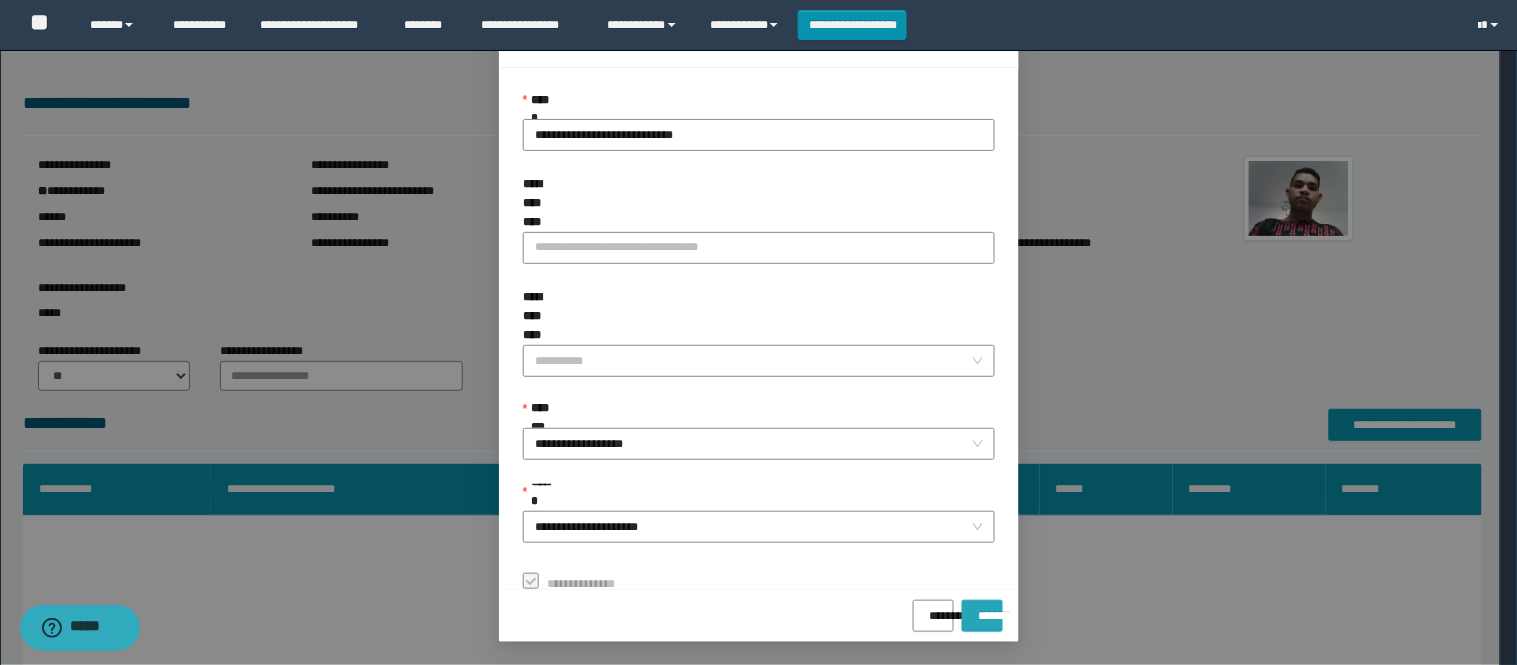click on "*******" at bounding box center (982, 609) 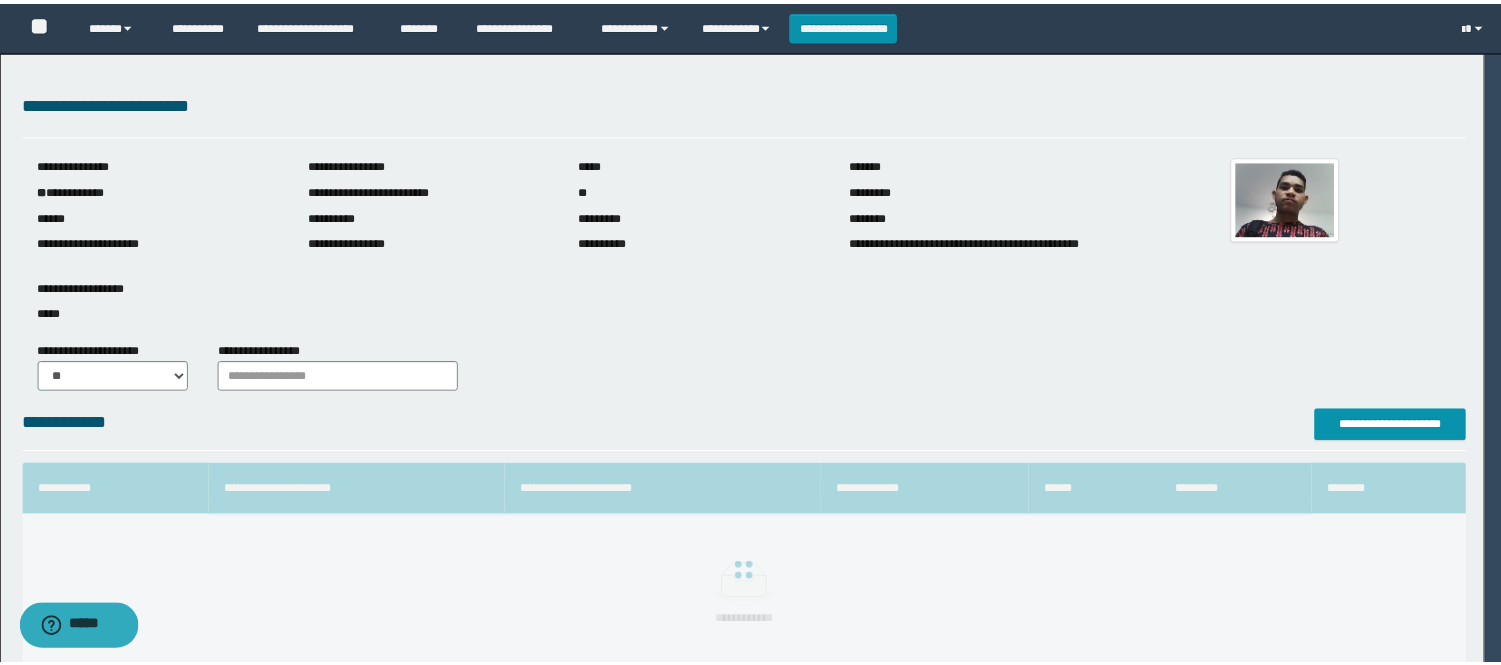scroll, scrollTop: 41, scrollLeft: 0, axis: vertical 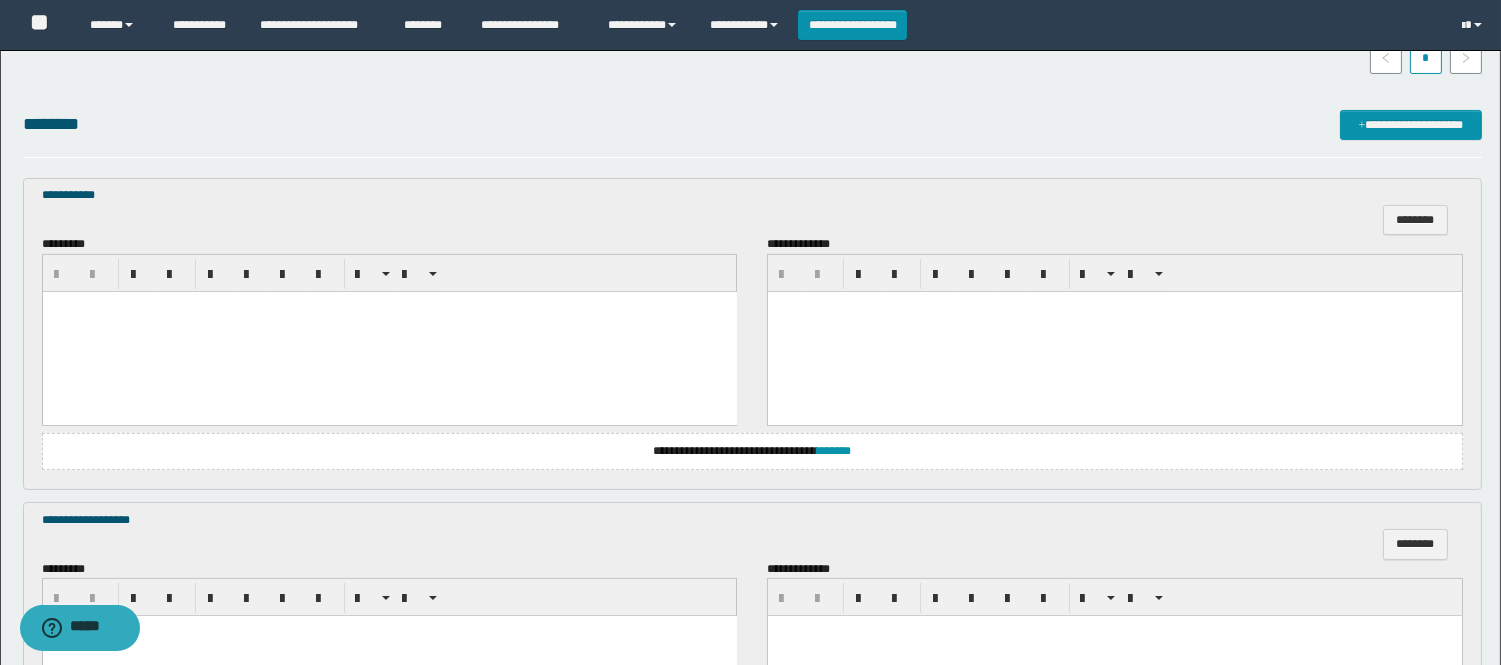 drag, startPoint x: 304, startPoint y: 384, endPoint x: 360, endPoint y: 347, distance: 67.11929 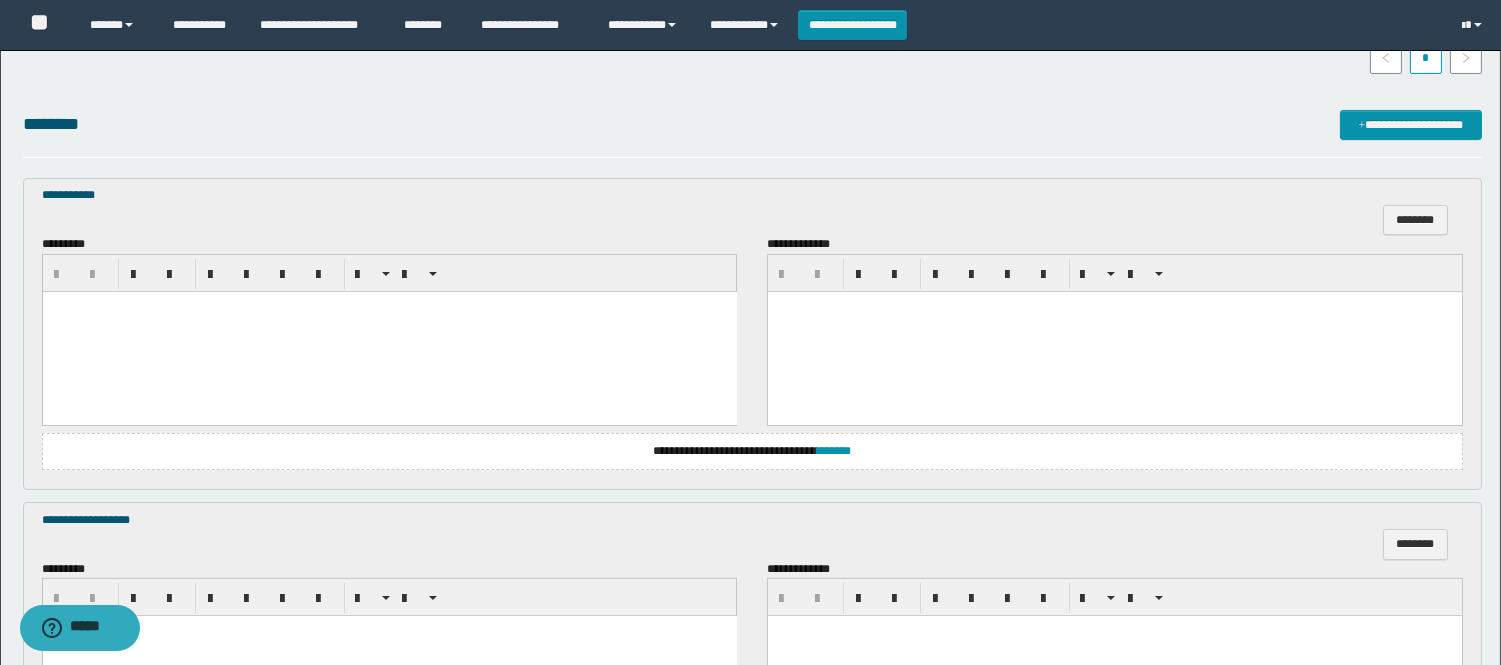 paste 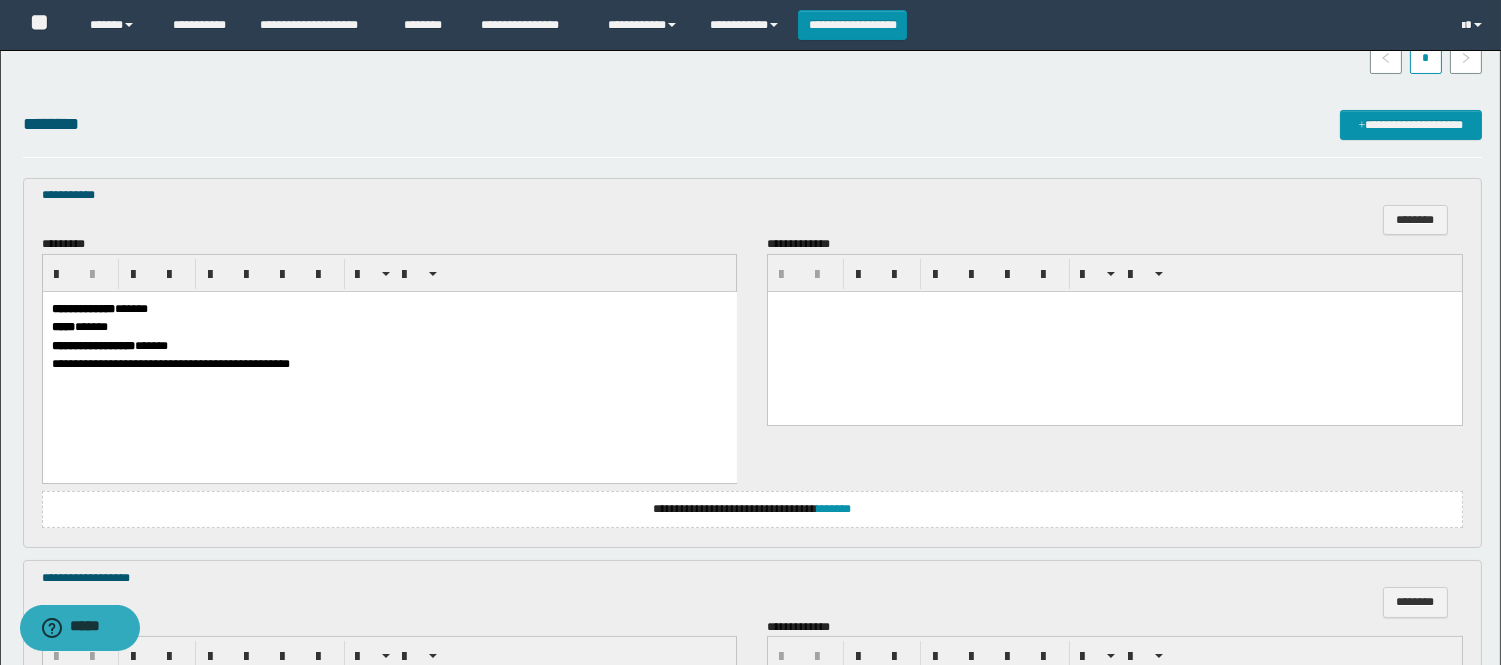 click on "**********" at bounding box center [389, 361] 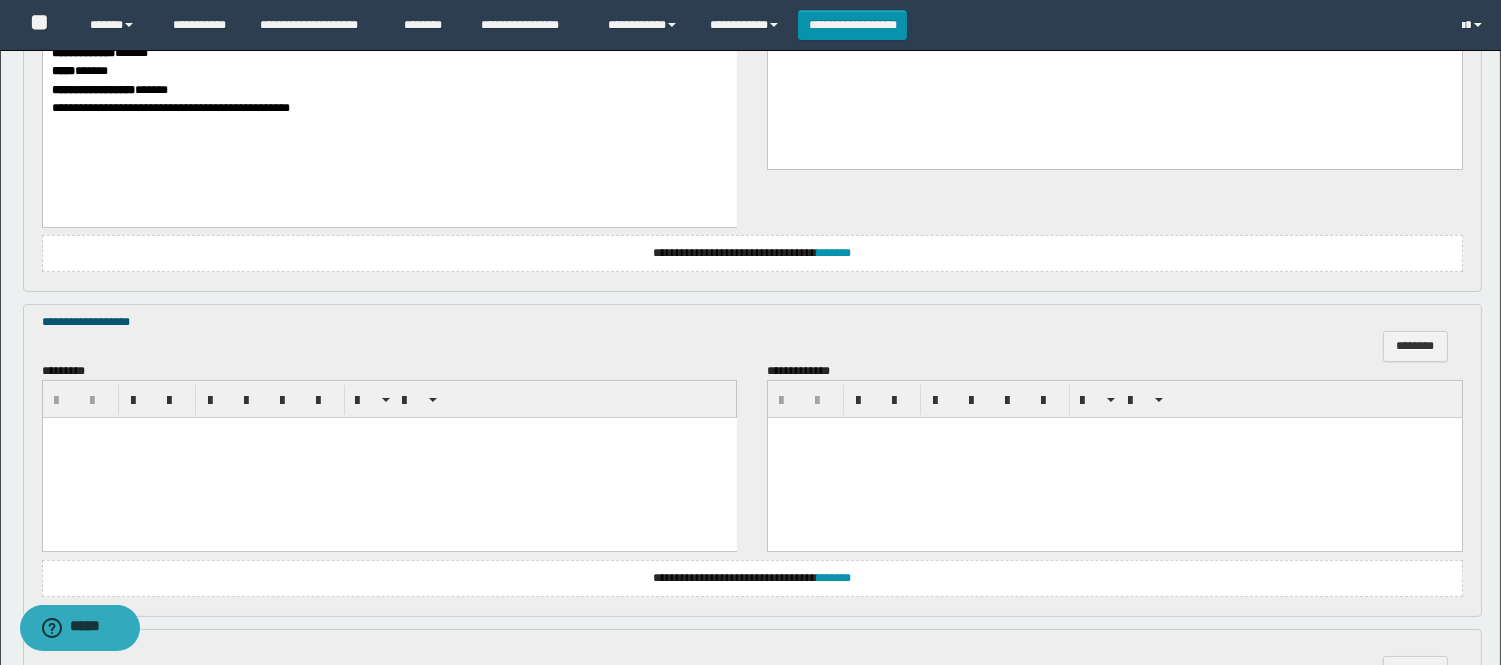 scroll, scrollTop: 1000, scrollLeft: 0, axis: vertical 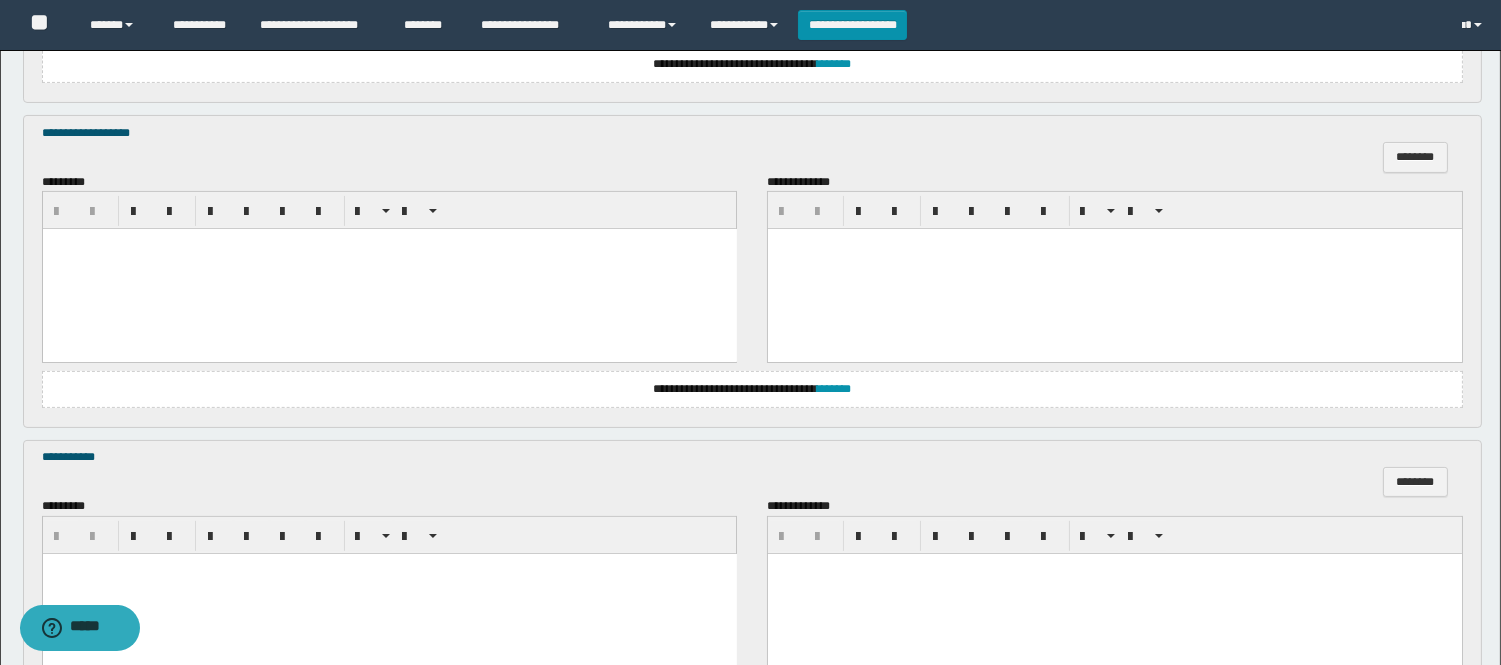 click at bounding box center (389, 269) 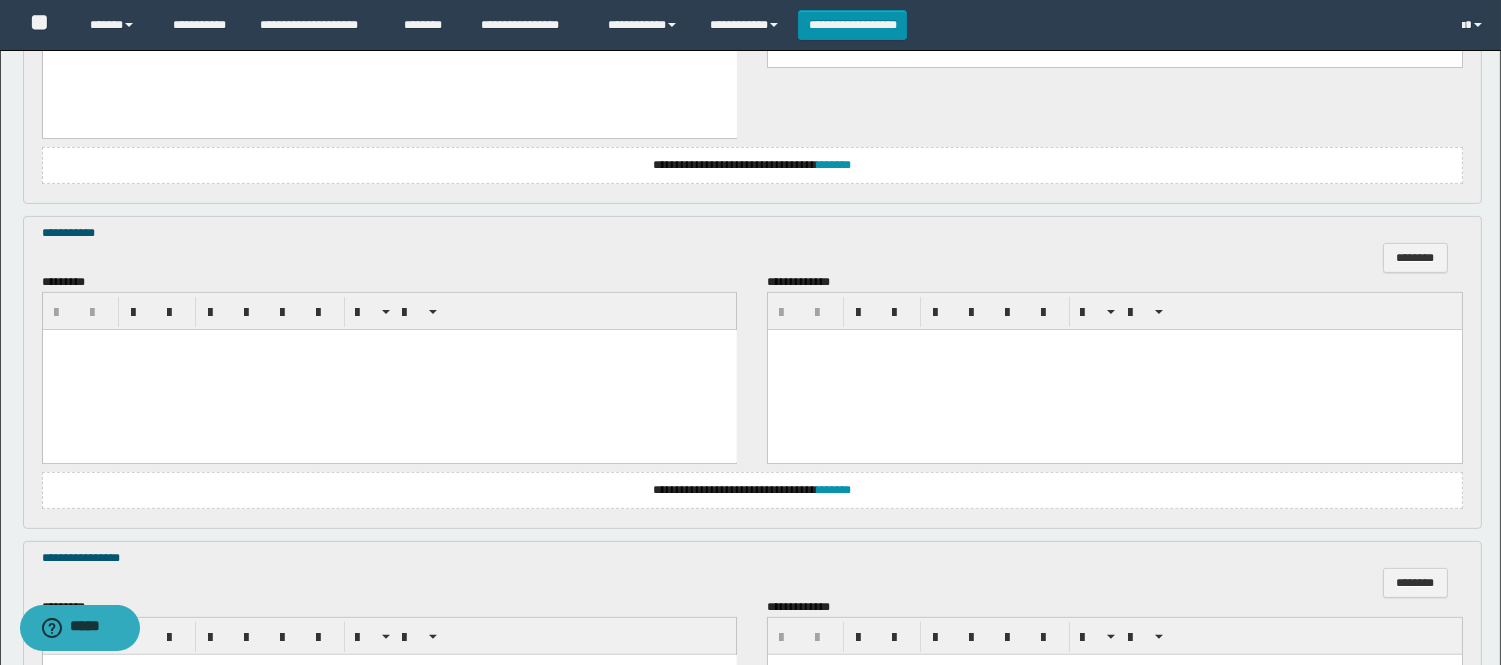 scroll, scrollTop: 1333, scrollLeft: 0, axis: vertical 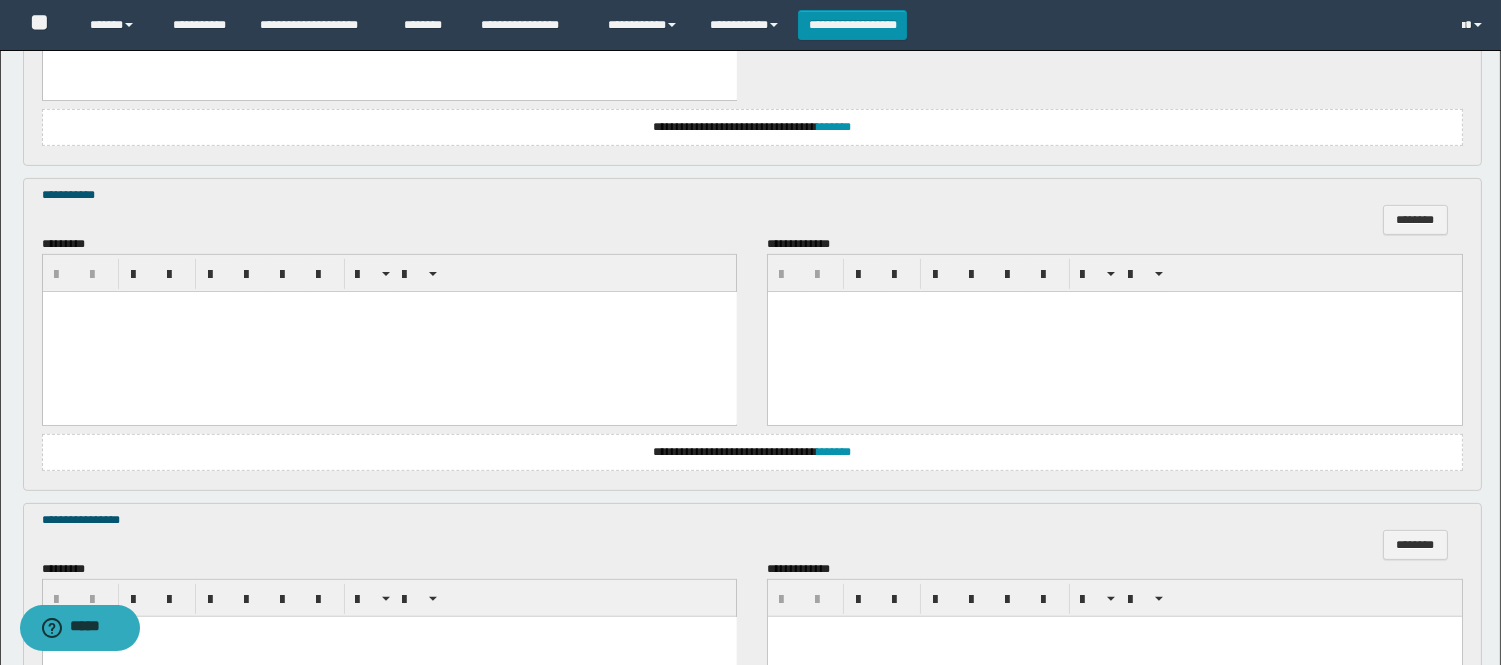 click at bounding box center (389, 332) 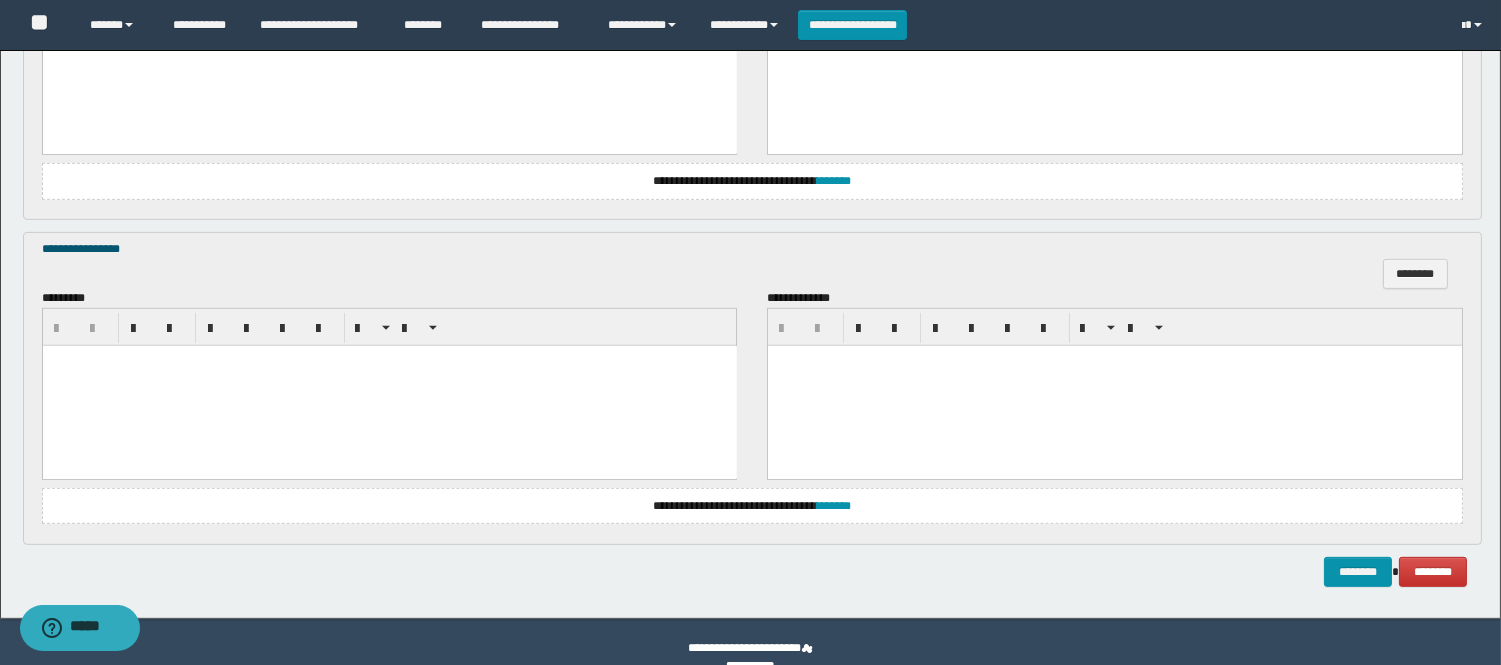 scroll, scrollTop: 1634, scrollLeft: 0, axis: vertical 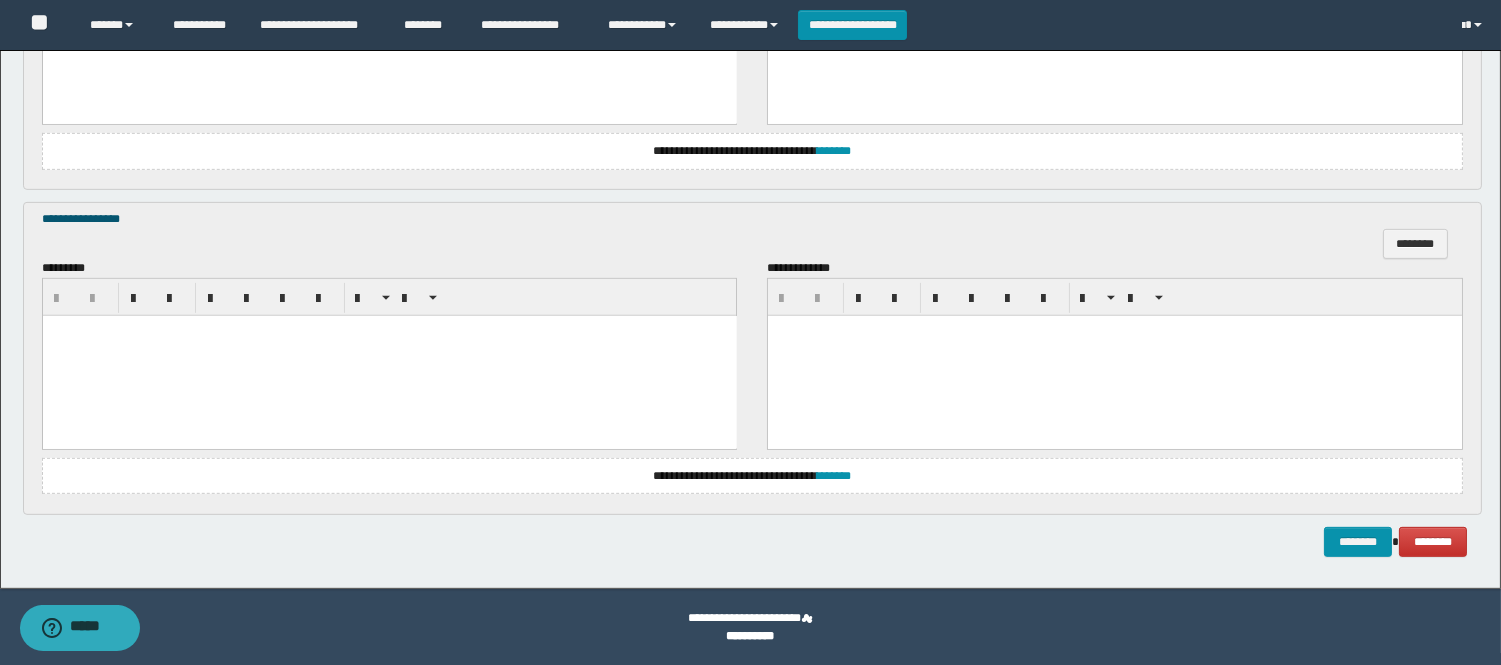 drag, startPoint x: 264, startPoint y: 375, endPoint x: 387, endPoint y: 330, distance: 130.97328 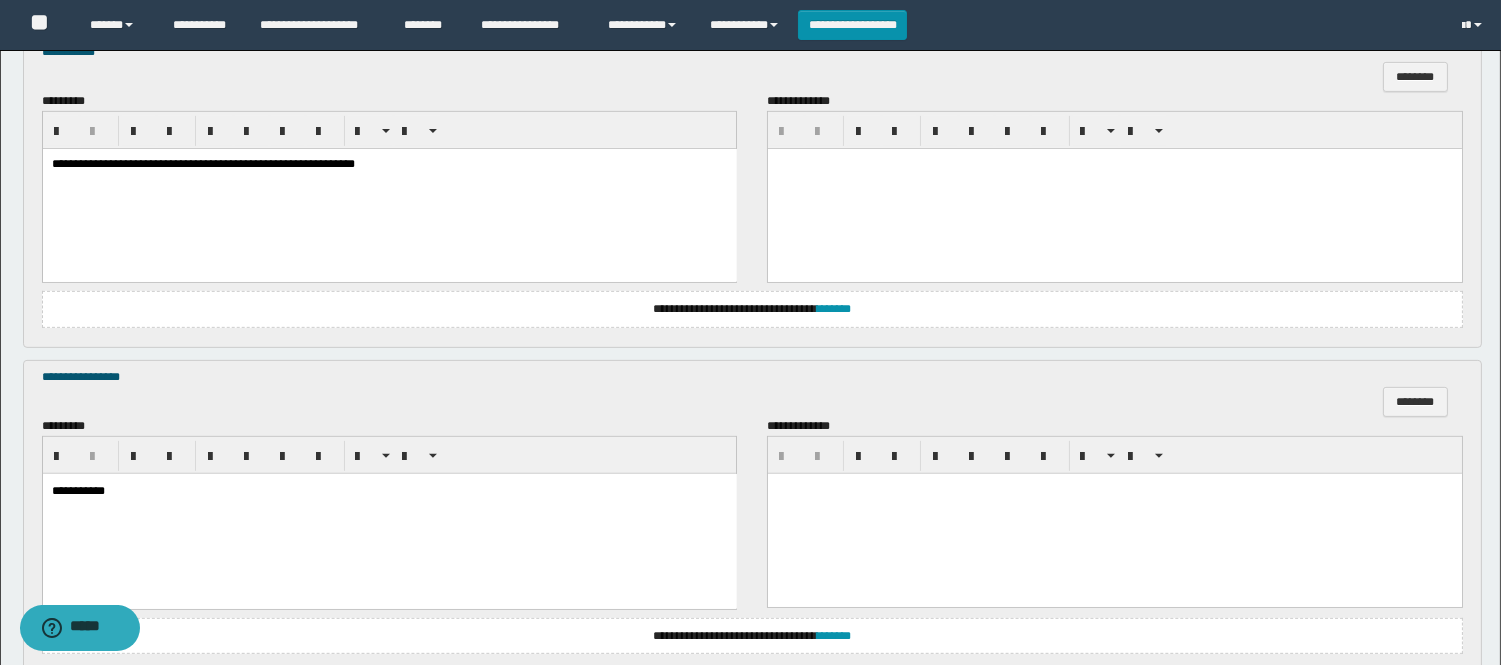 scroll, scrollTop: 1636, scrollLeft: 0, axis: vertical 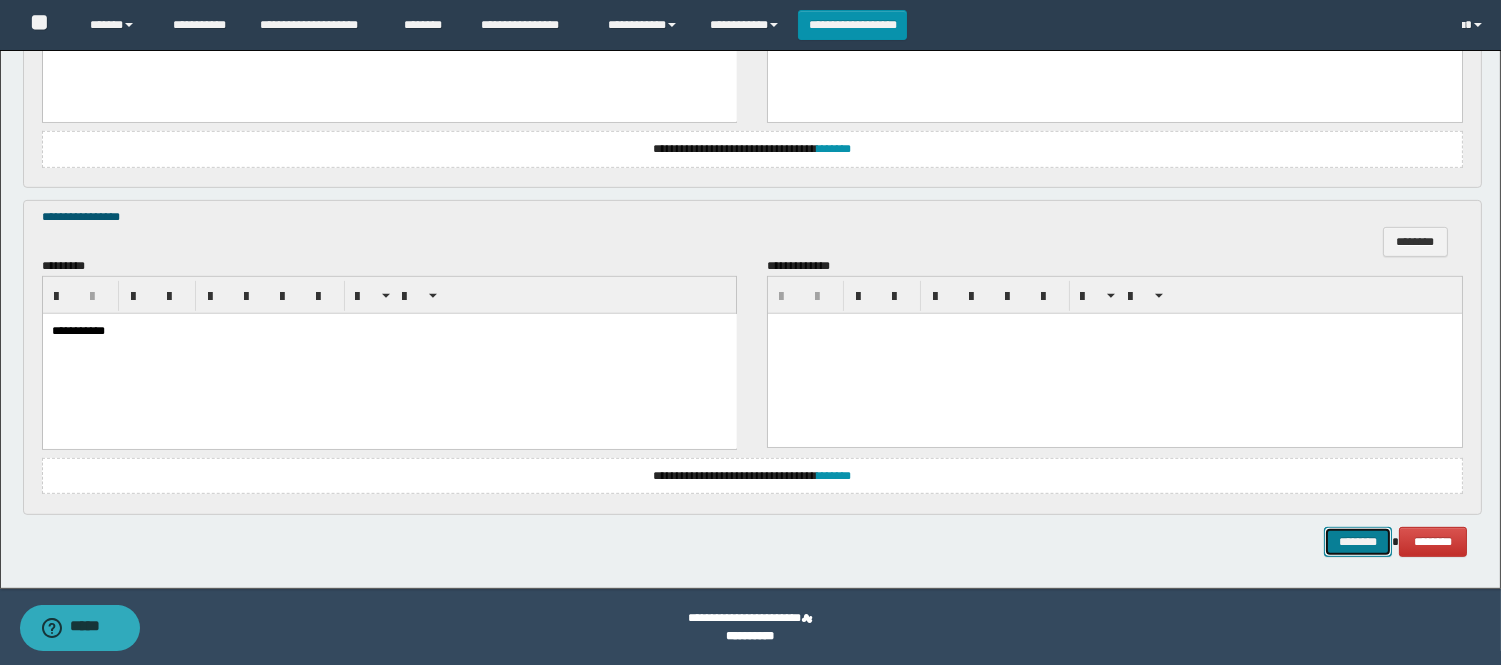 click on "********" at bounding box center (1358, 542) 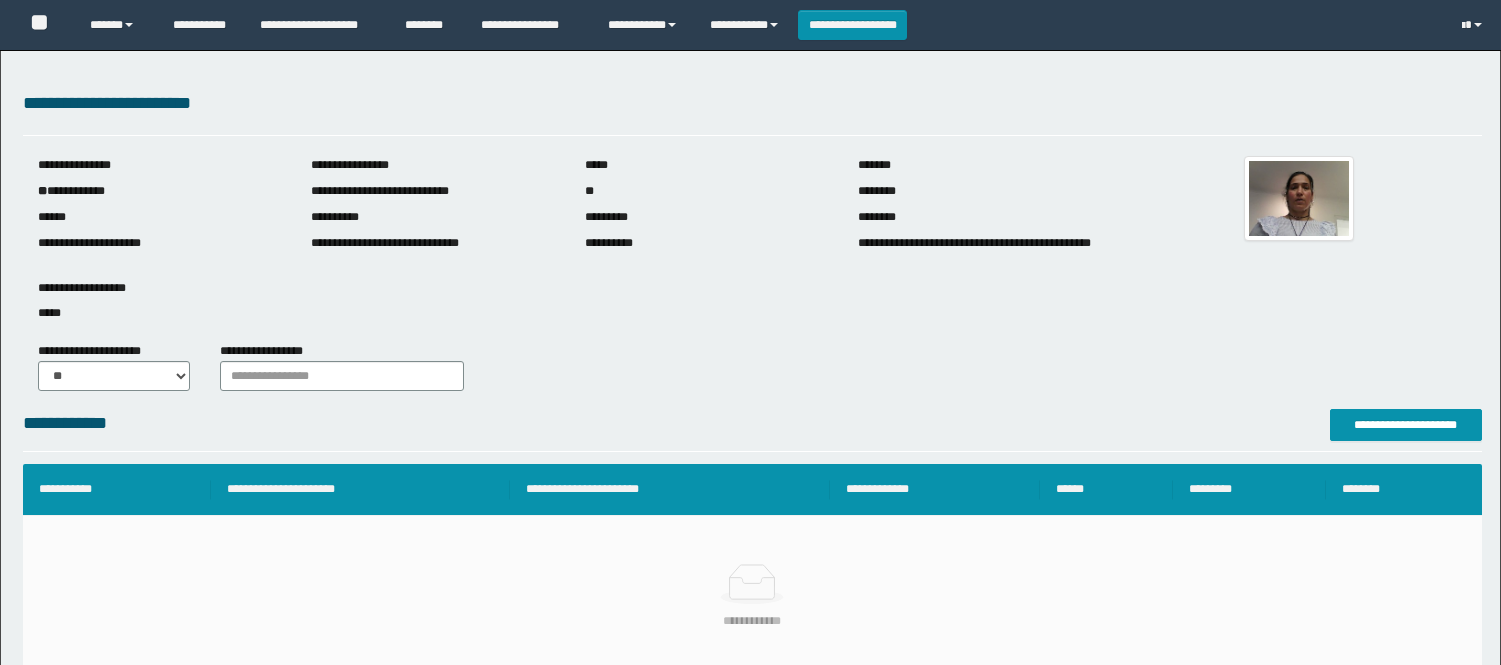 scroll, scrollTop: 0, scrollLeft: 0, axis: both 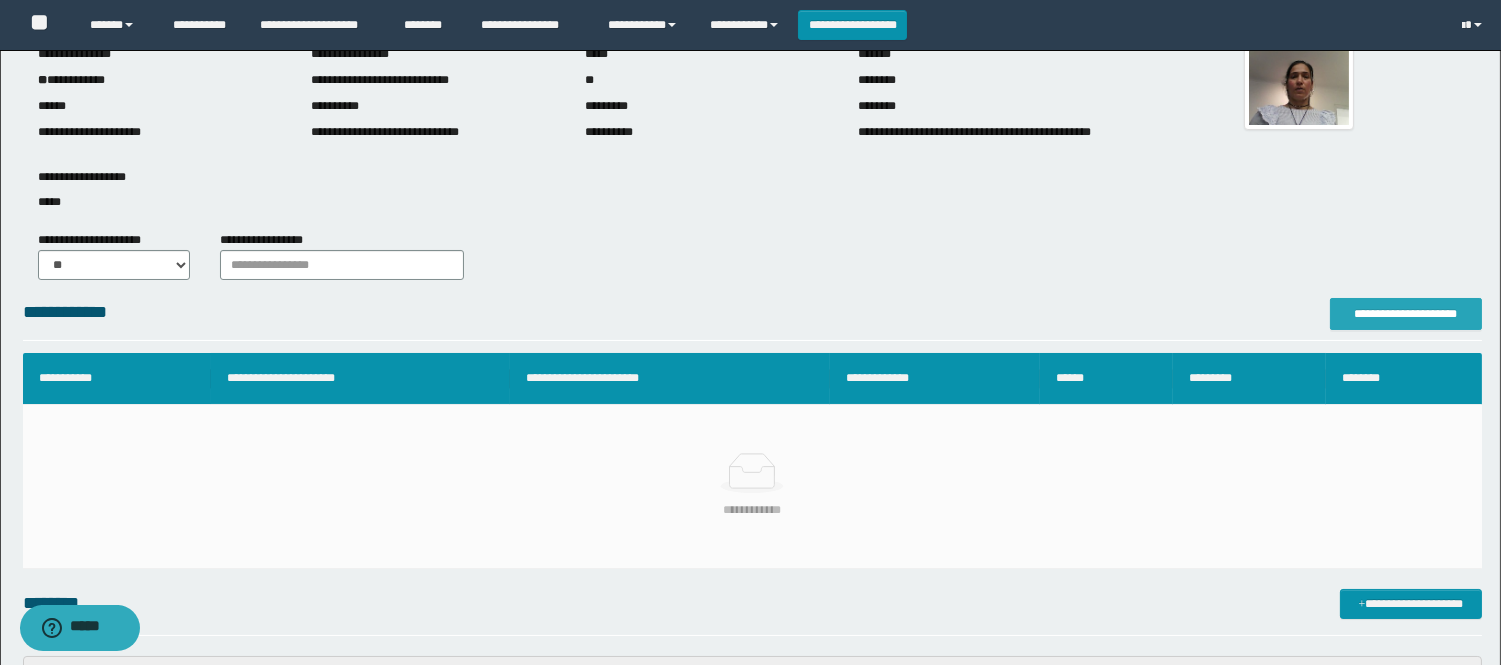 click on "**********" at bounding box center [1406, 314] 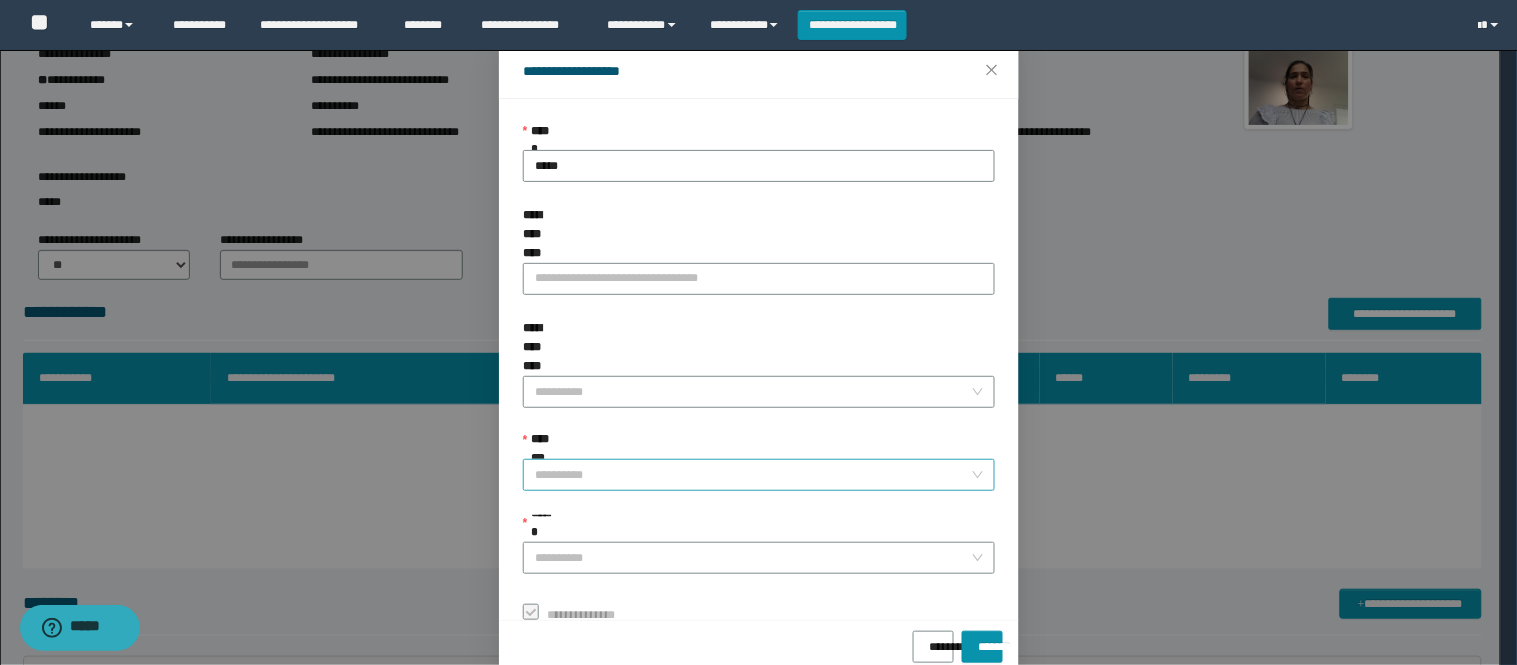 scroll, scrollTop: 87, scrollLeft: 0, axis: vertical 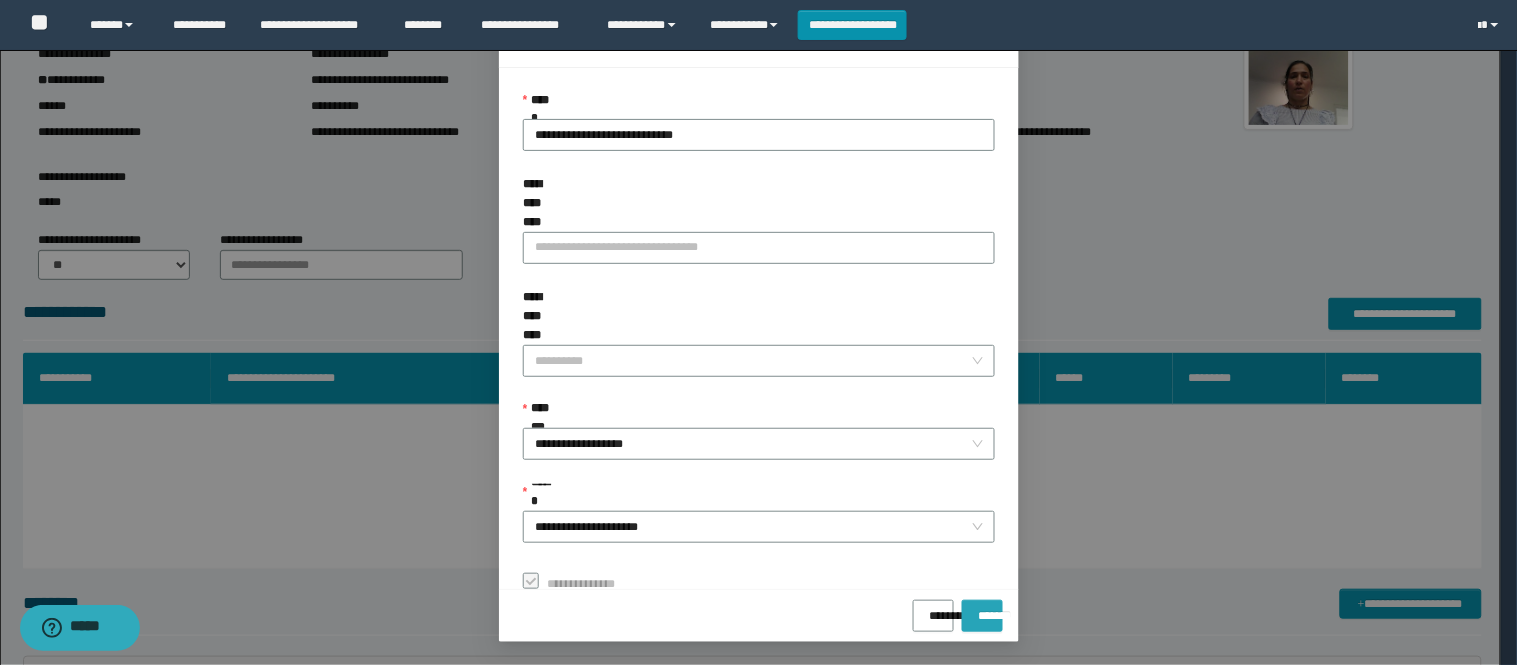 click on "*******" at bounding box center [982, 609] 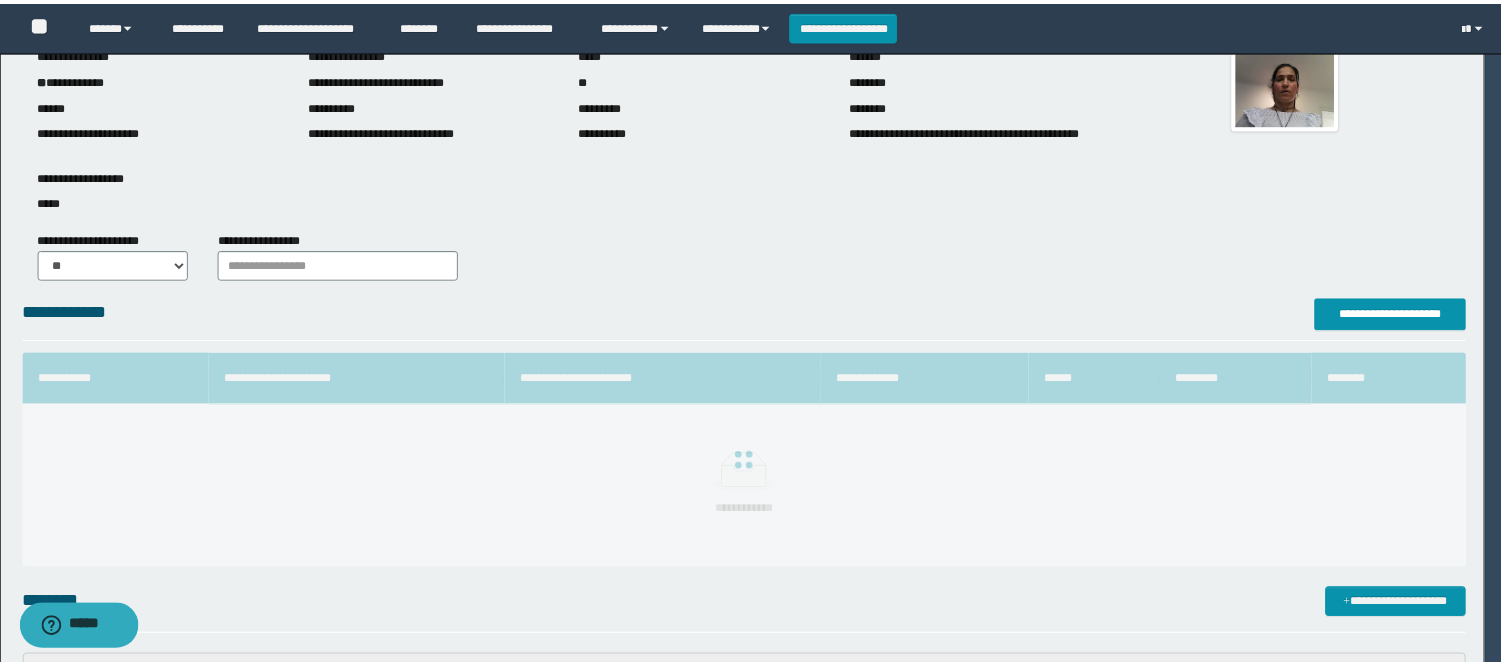 scroll, scrollTop: 41, scrollLeft: 0, axis: vertical 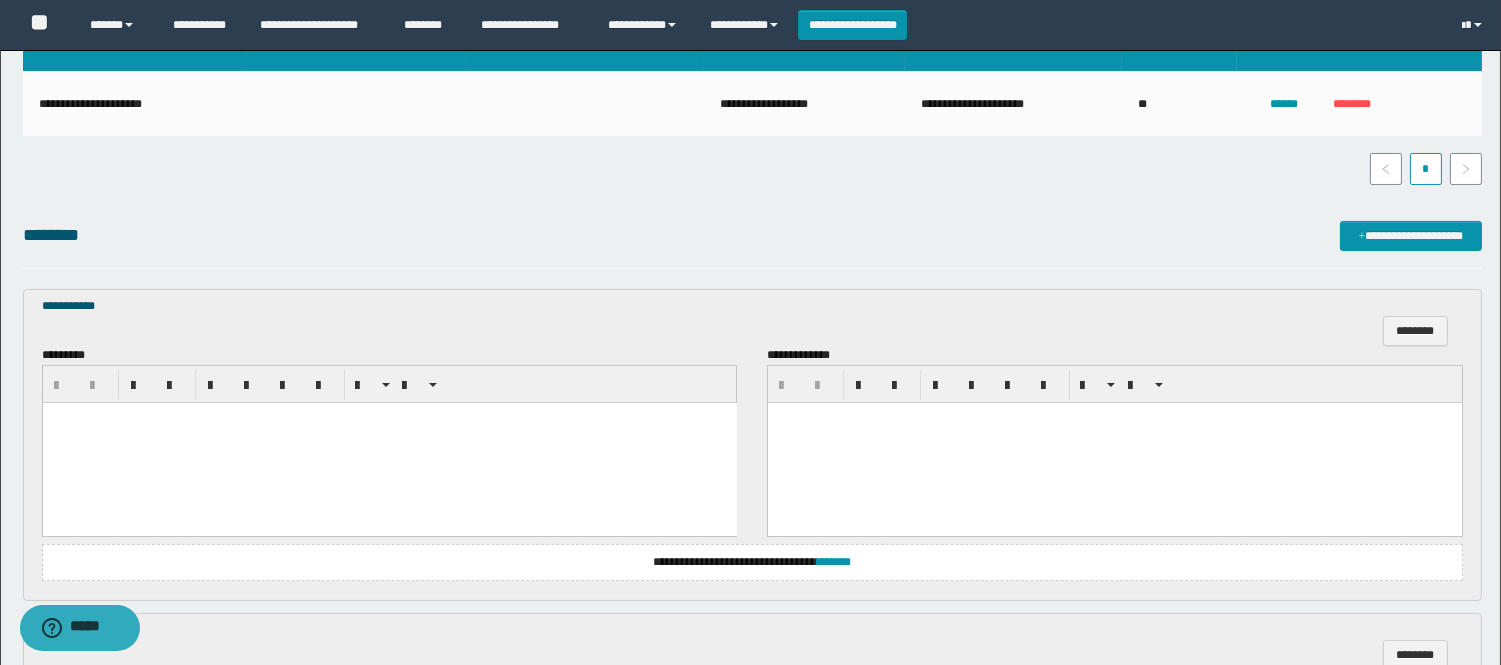 click at bounding box center (389, 442) 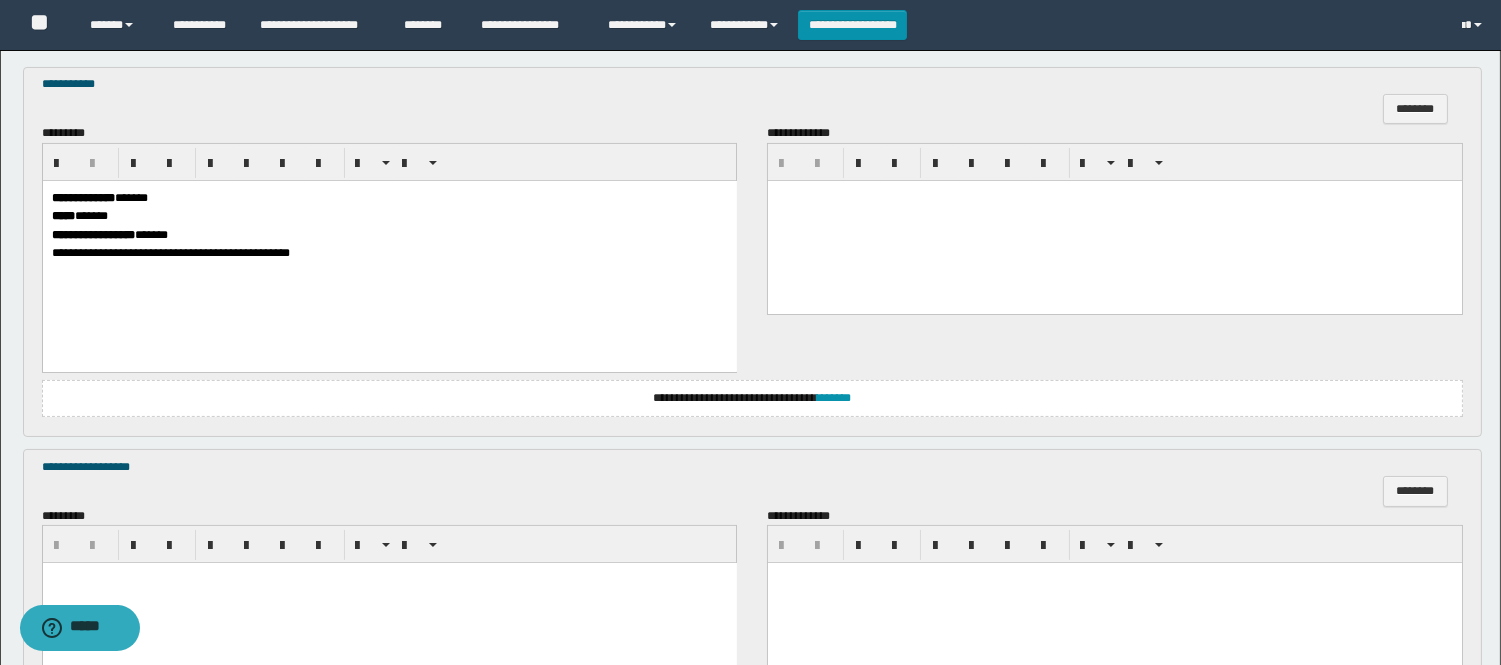 scroll, scrollTop: 1000, scrollLeft: 0, axis: vertical 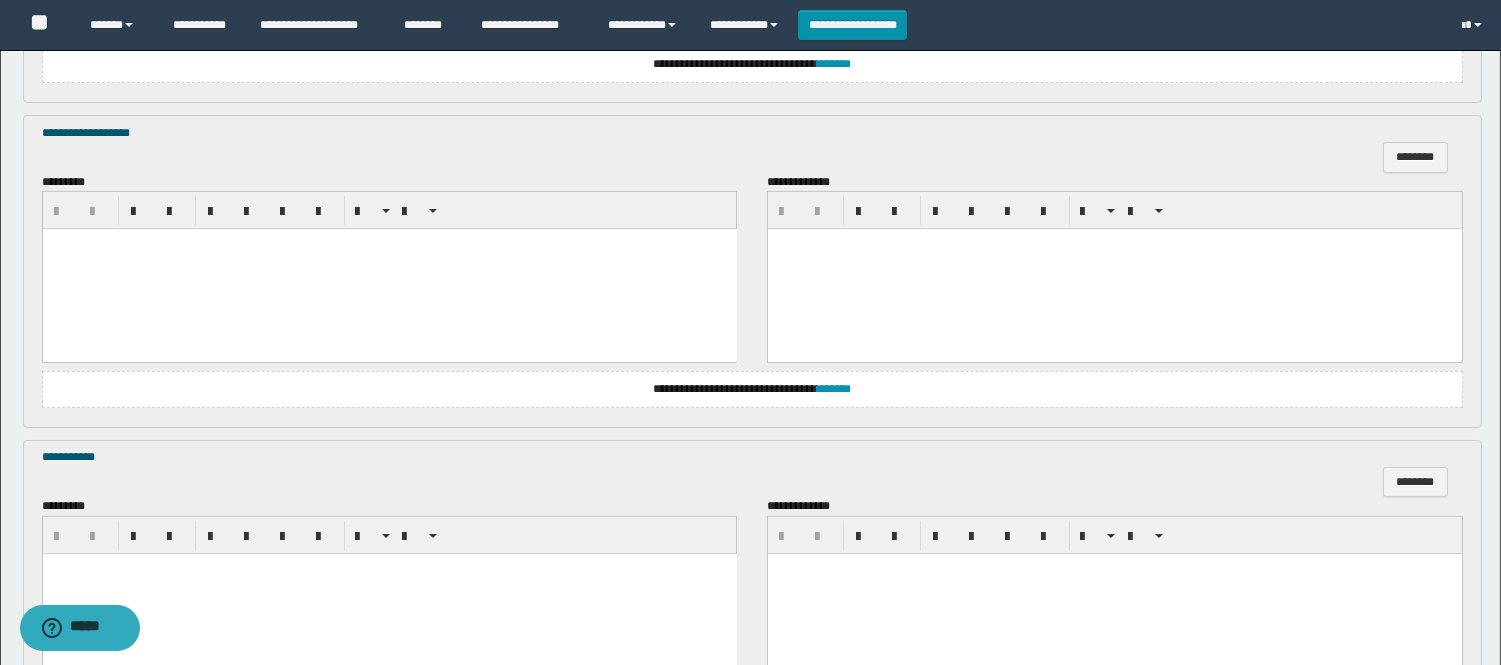 click at bounding box center (389, 269) 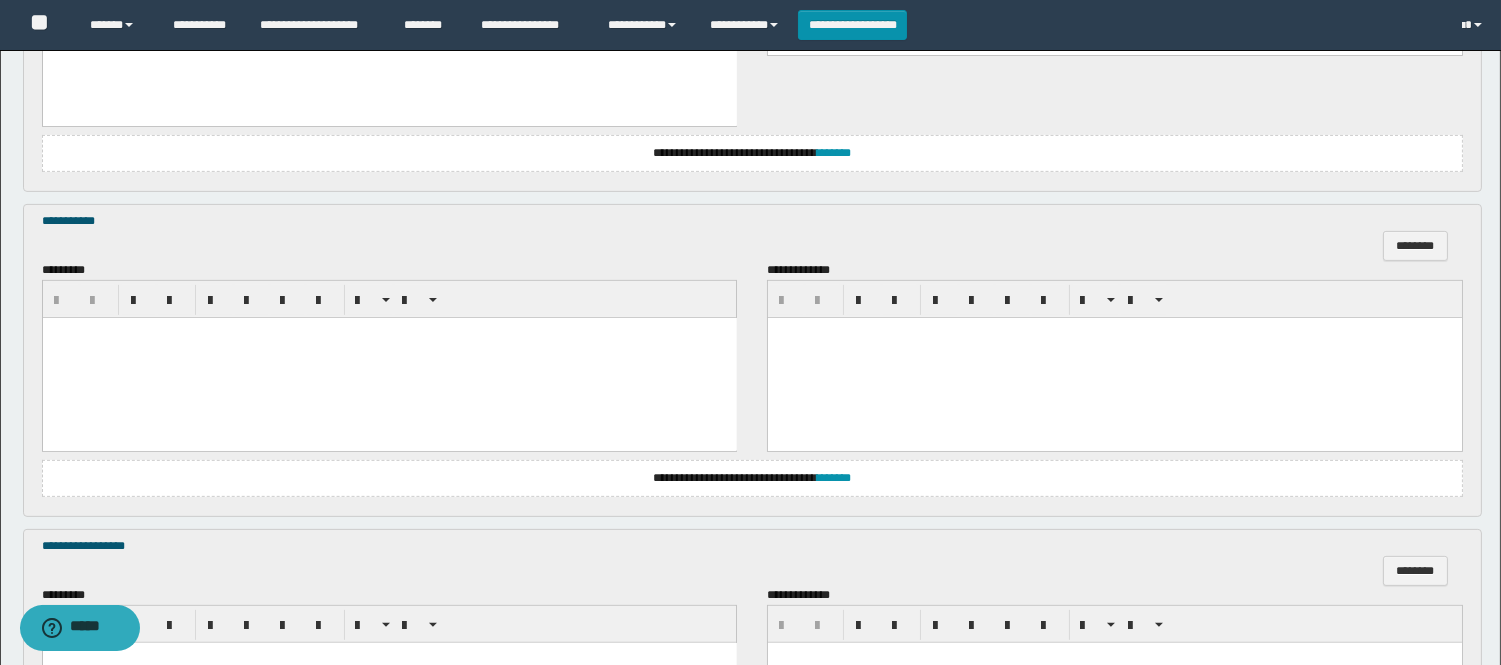 scroll, scrollTop: 1333, scrollLeft: 0, axis: vertical 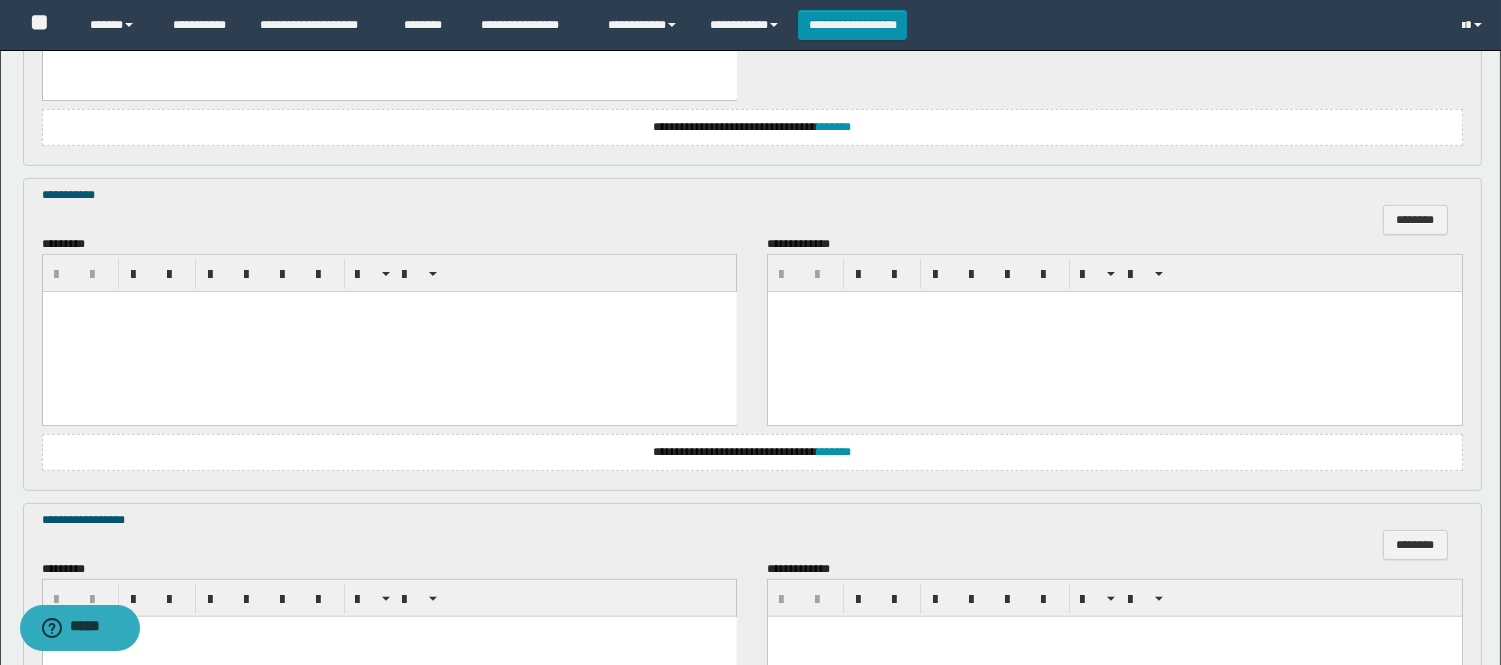 click at bounding box center [389, 332] 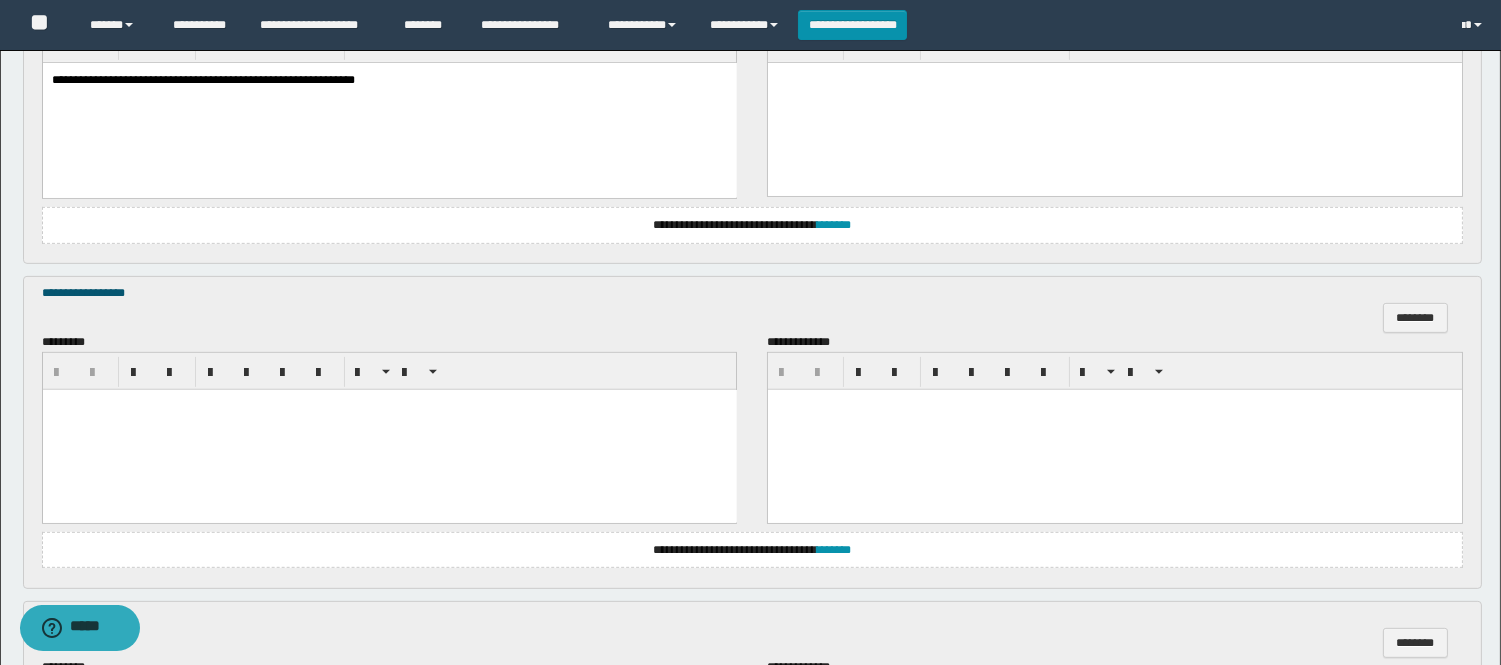 scroll, scrollTop: 1666, scrollLeft: 0, axis: vertical 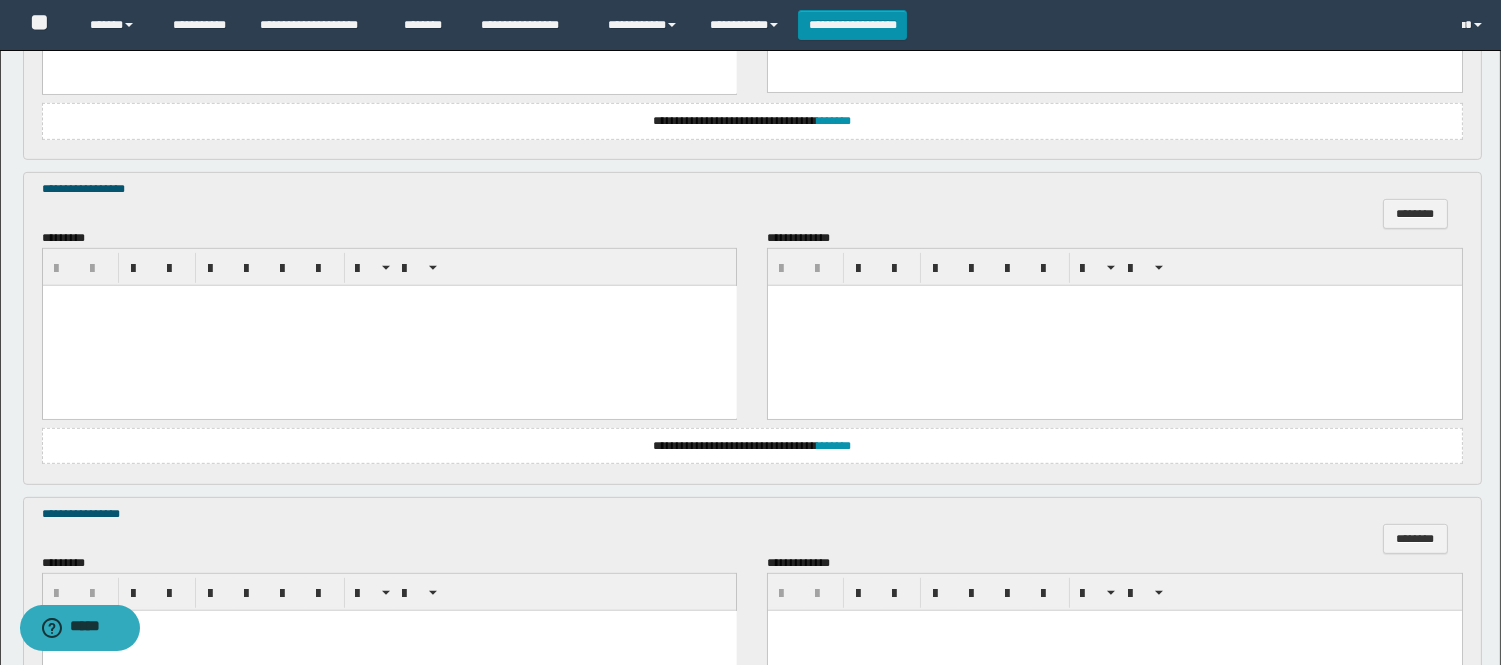 click at bounding box center (389, 326) 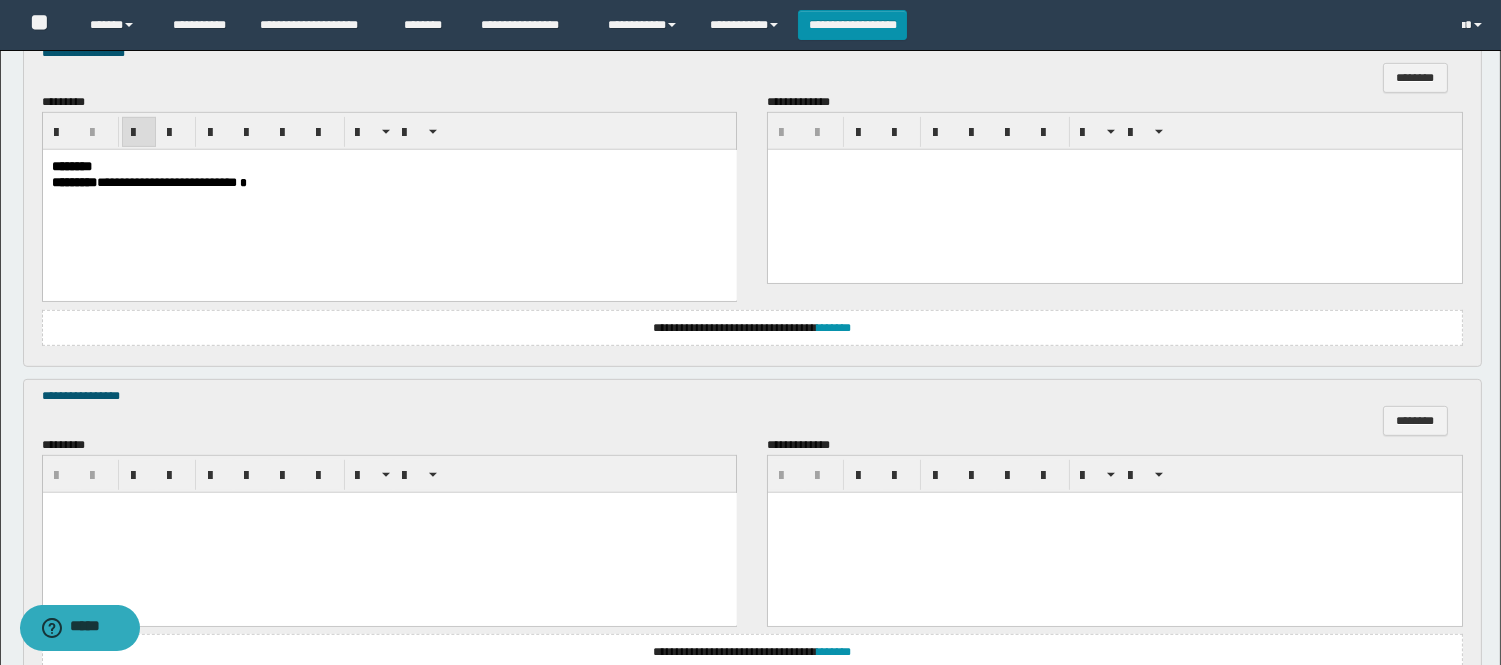 scroll, scrollTop: 1980, scrollLeft: 0, axis: vertical 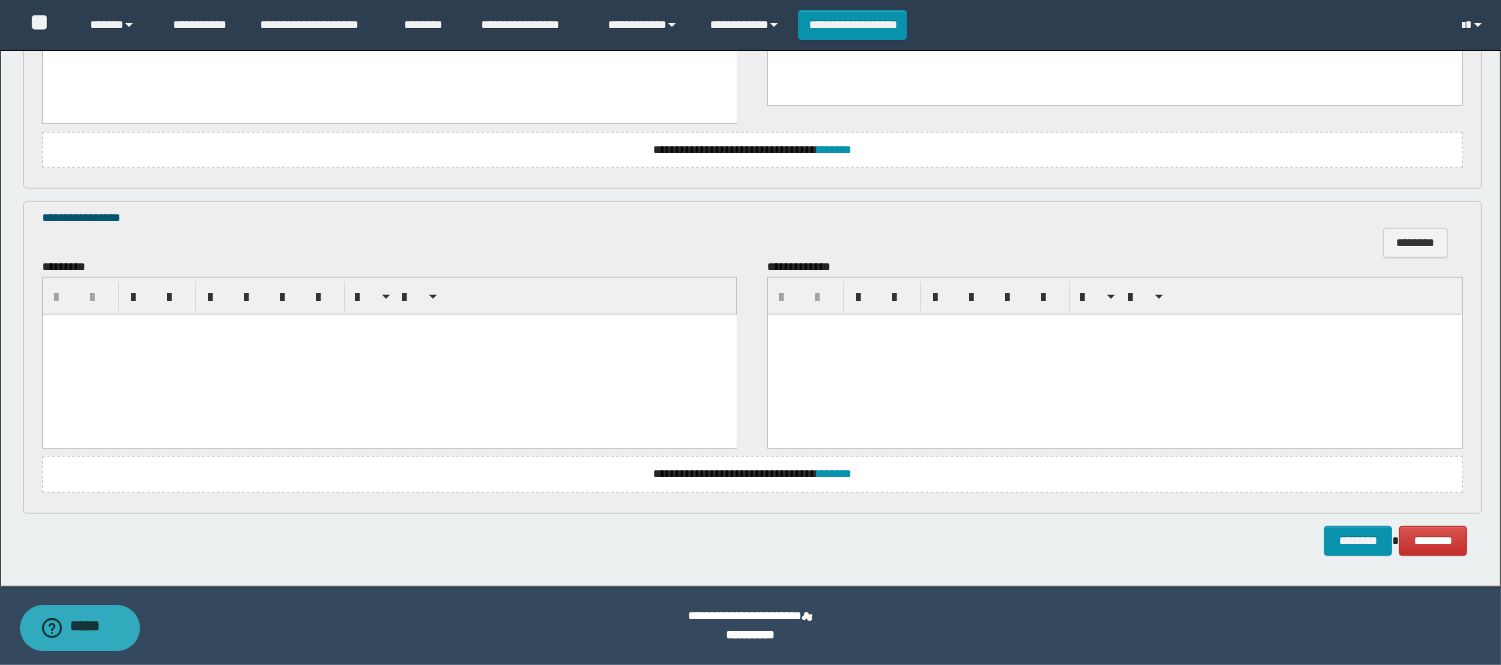 click at bounding box center [389, 329] 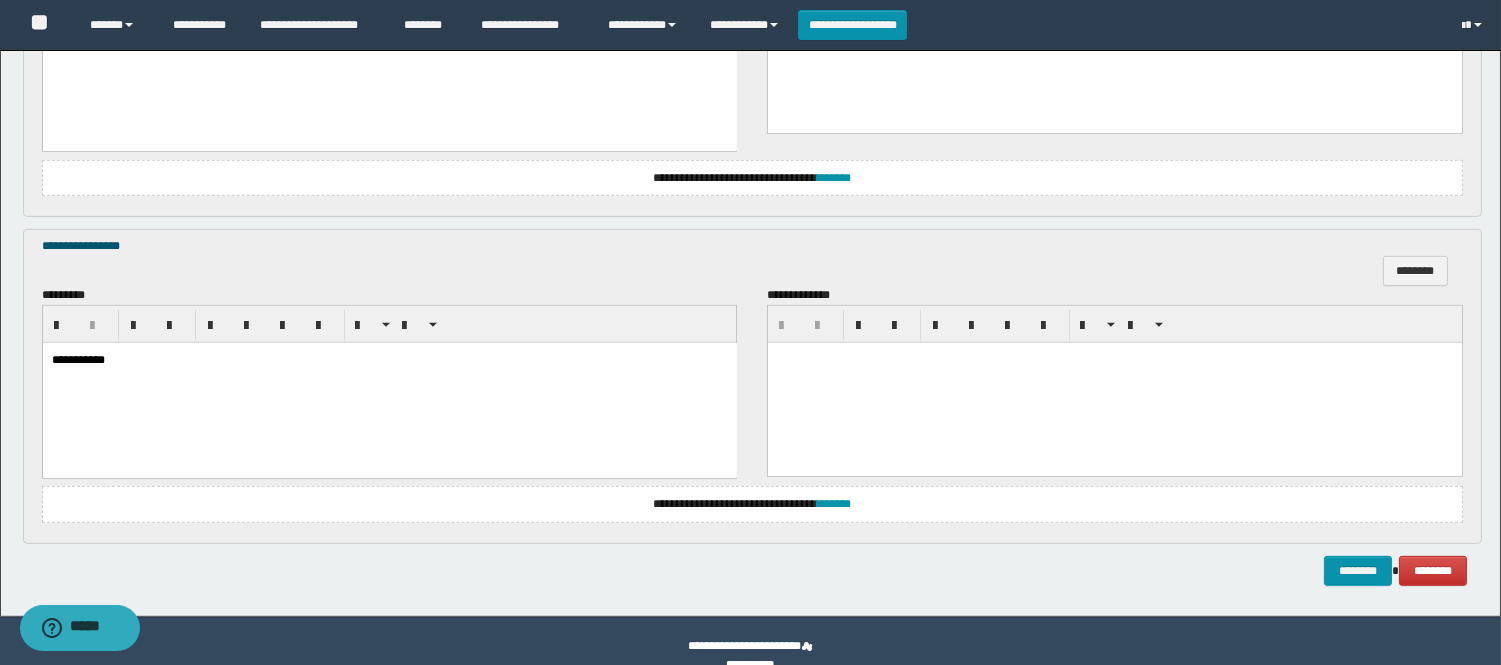 scroll, scrollTop: 1981, scrollLeft: 0, axis: vertical 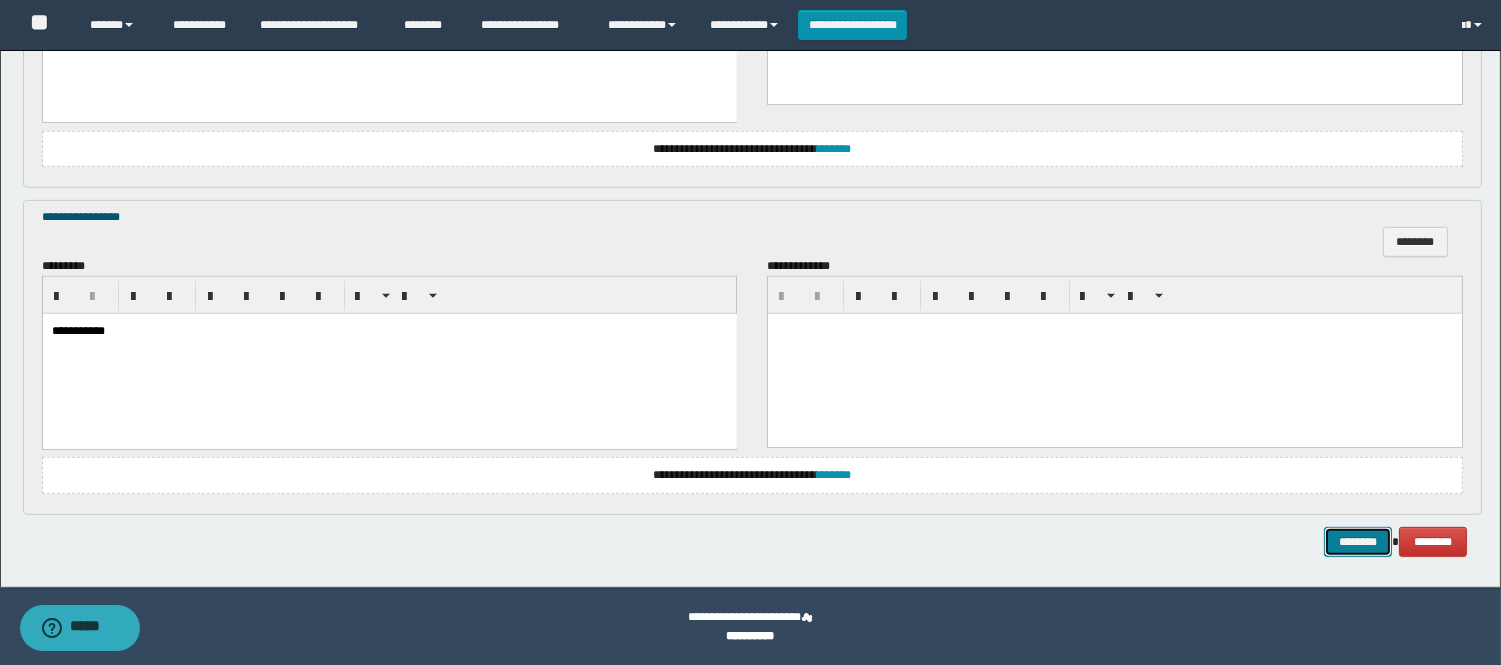 click on "********" at bounding box center (1358, 542) 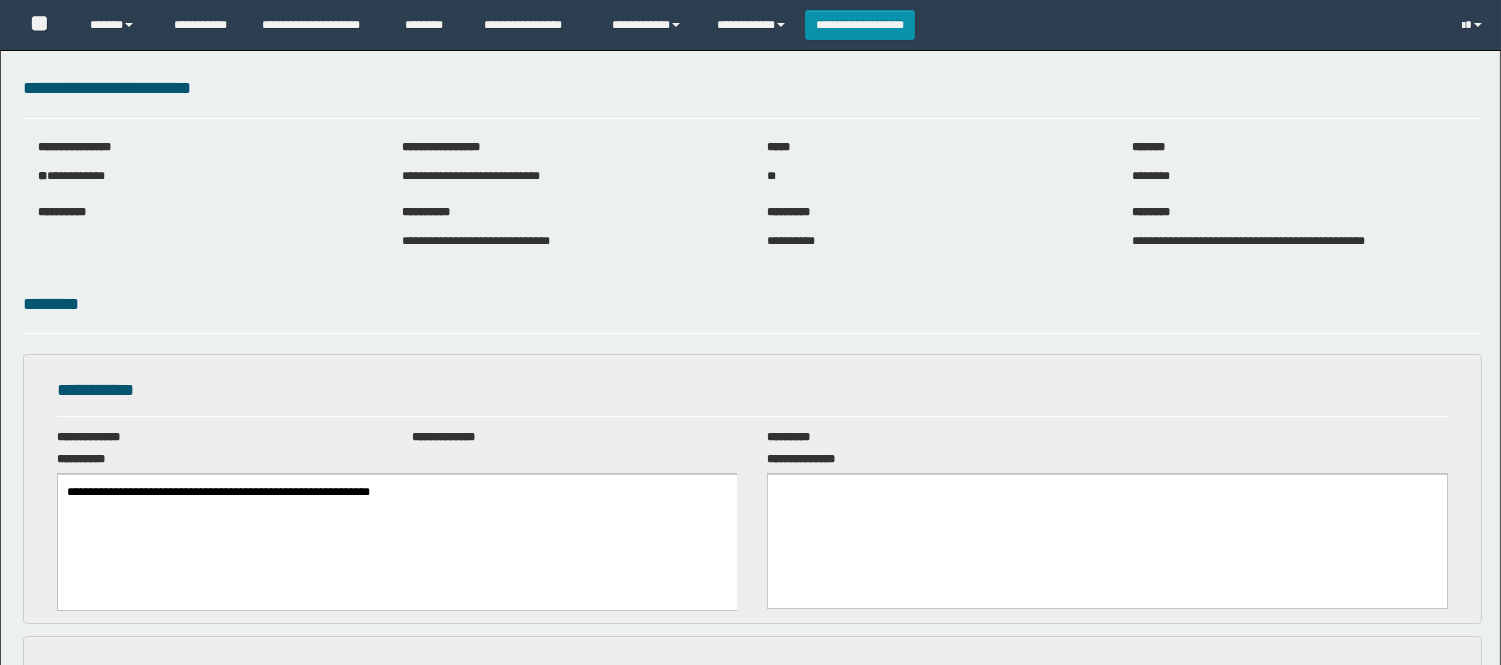 scroll, scrollTop: 0, scrollLeft: 0, axis: both 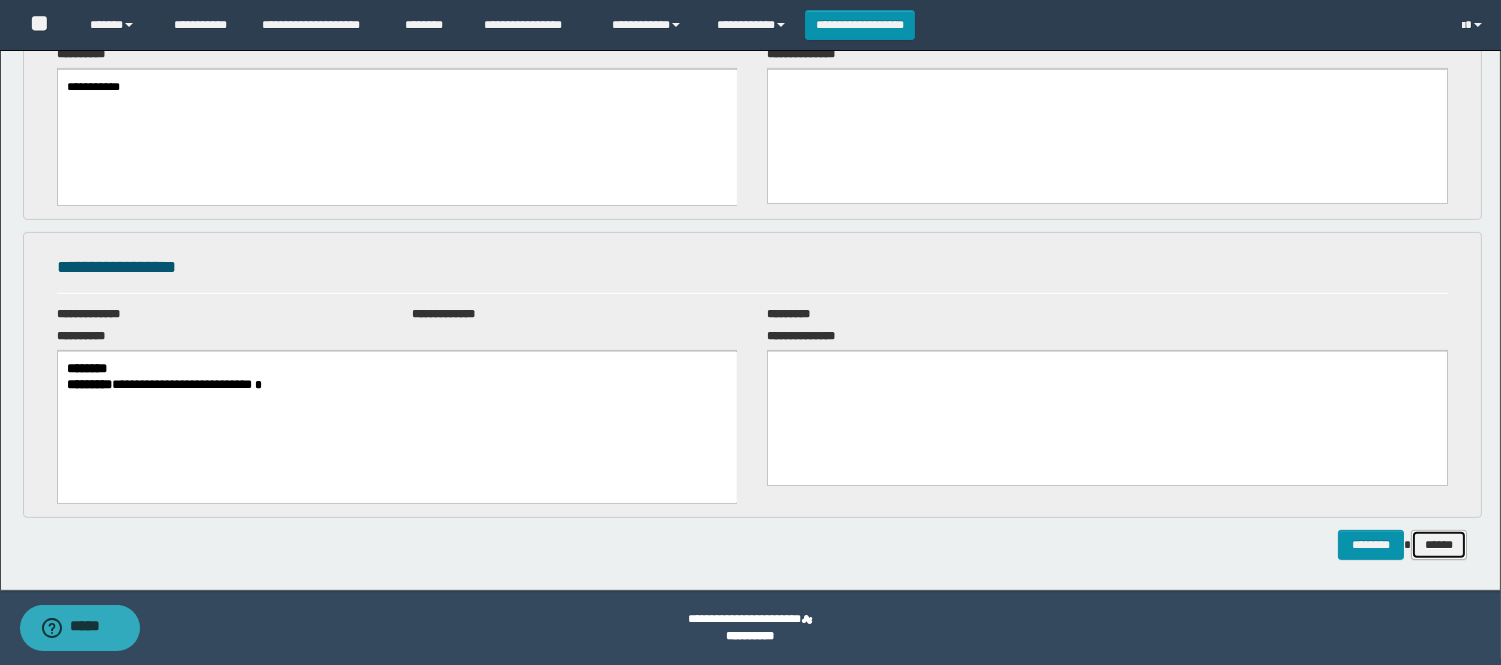 click on "******" at bounding box center (1439, 545) 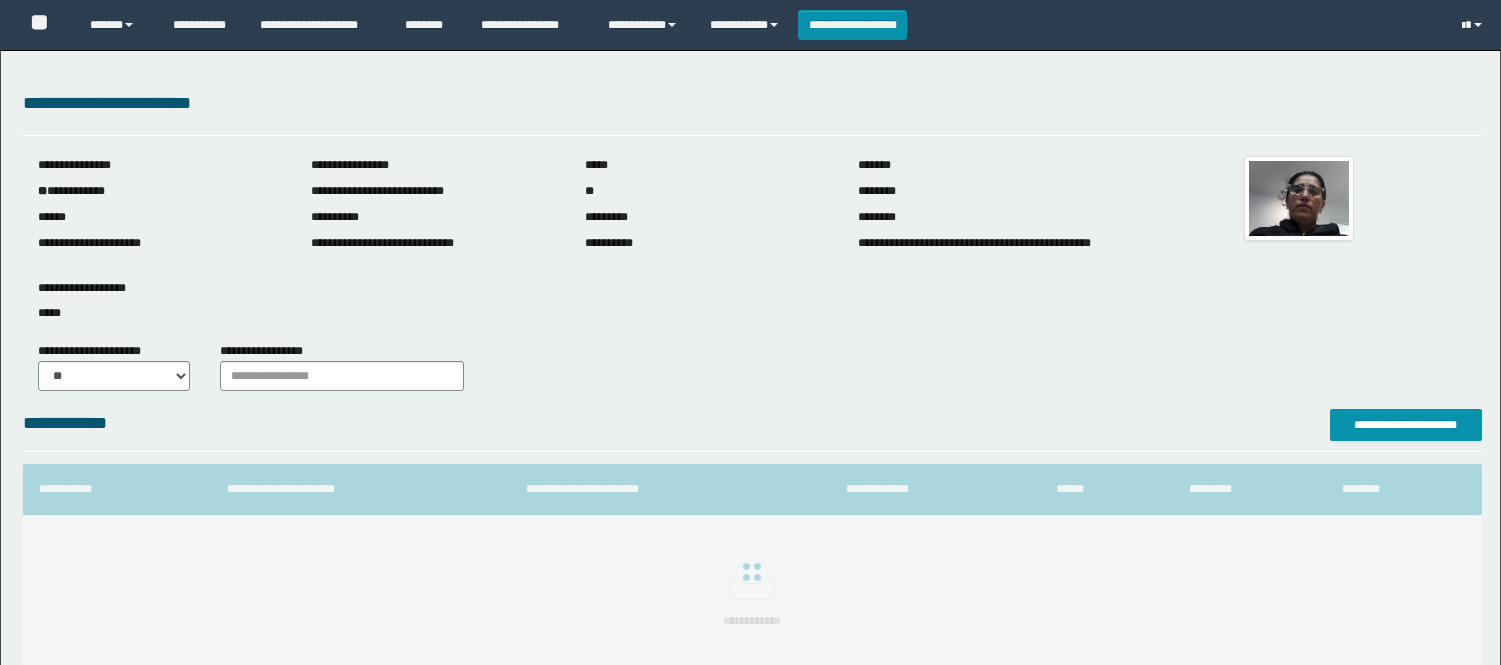 scroll, scrollTop: 0, scrollLeft: 0, axis: both 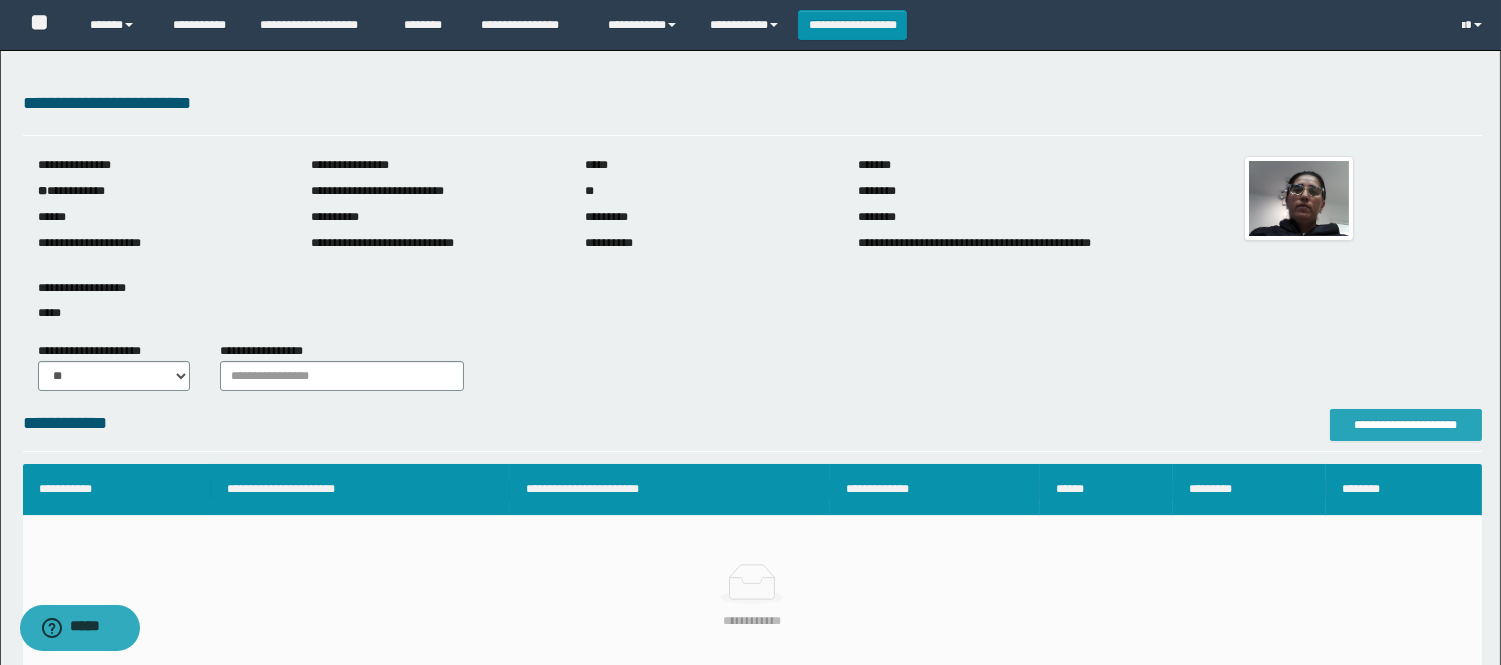 click on "**********" at bounding box center (1406, 425) 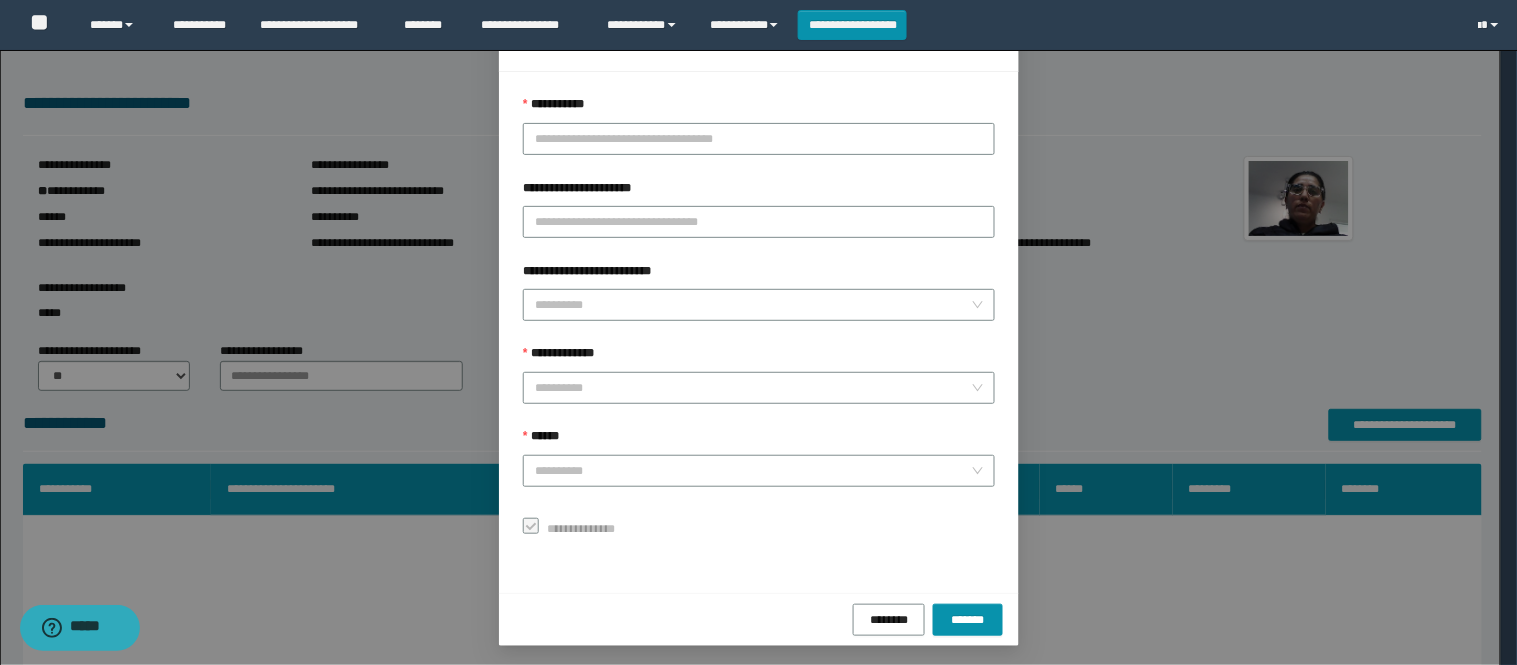 scroll, scrollTop: 87, scrollLeft: 0, axis: vertical 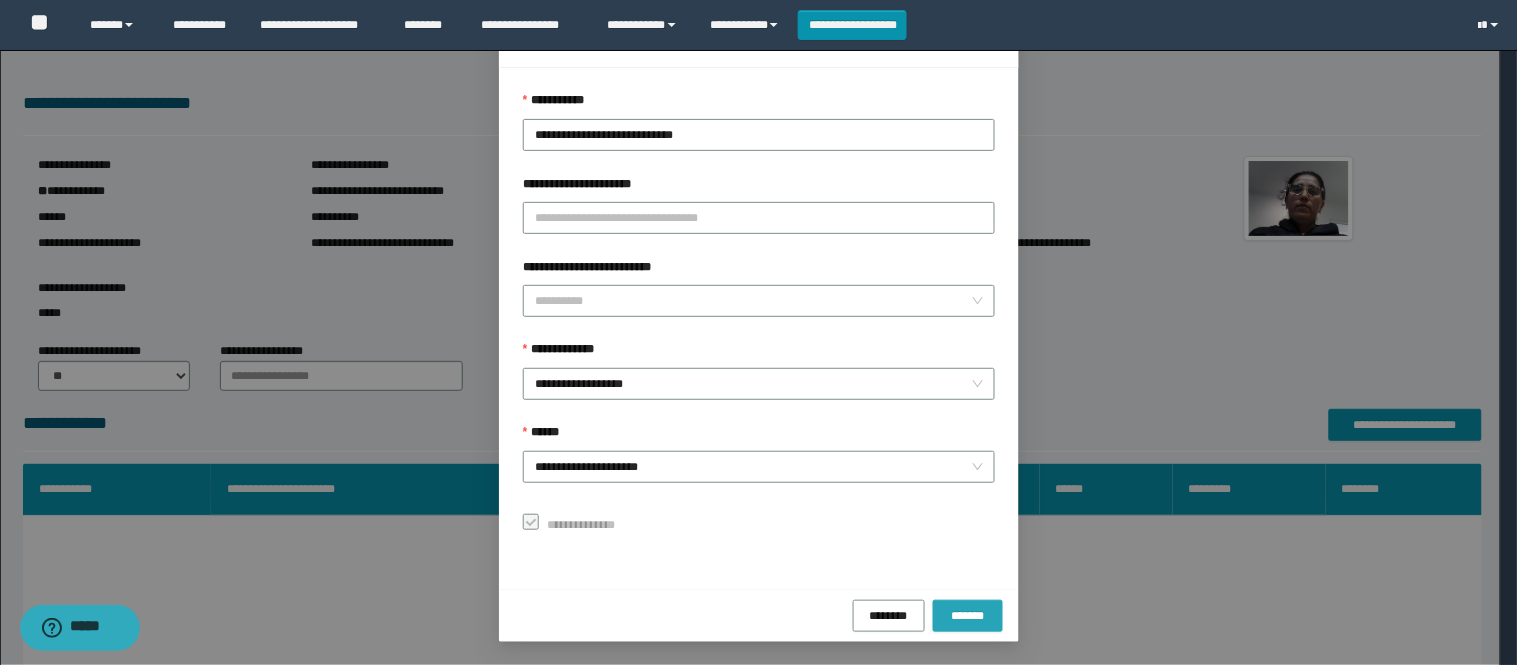 click on "*******" at bounding box center [968, 616] 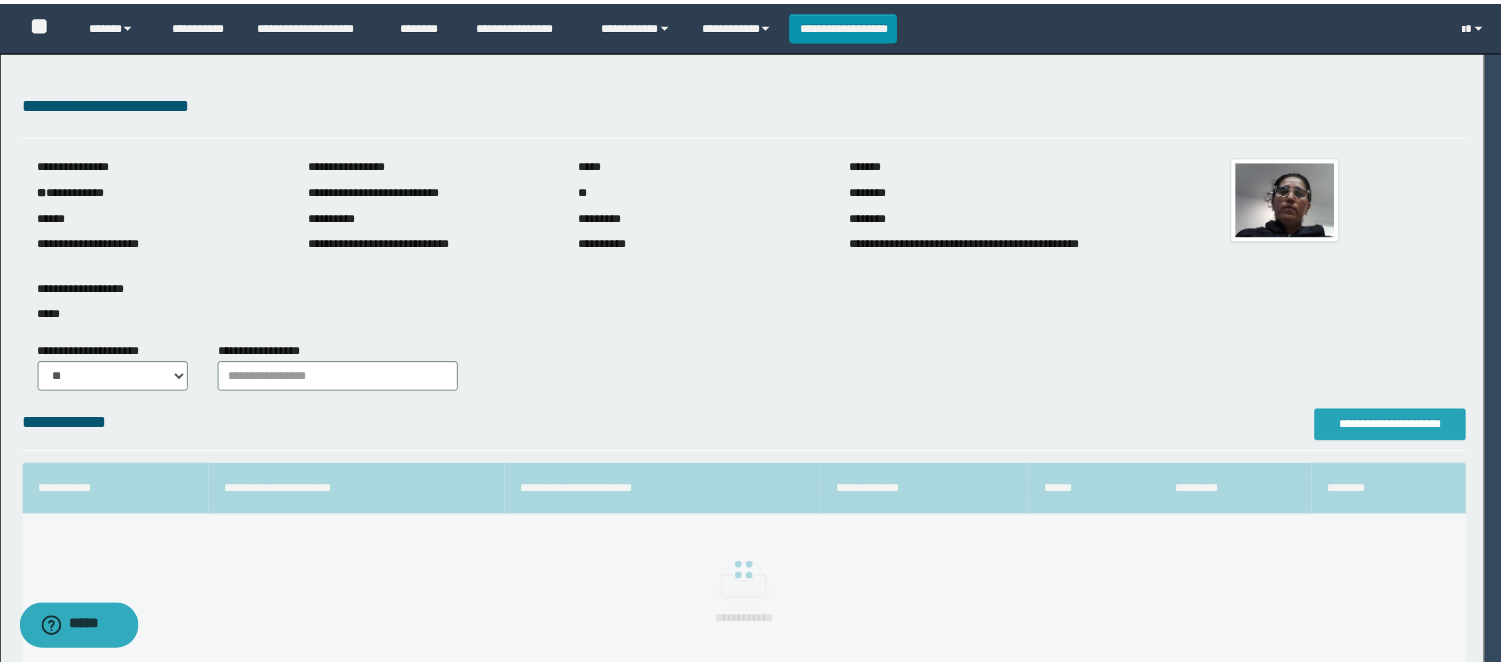scroll, scrollTop: 0, scrollLeft: 0, axis: both 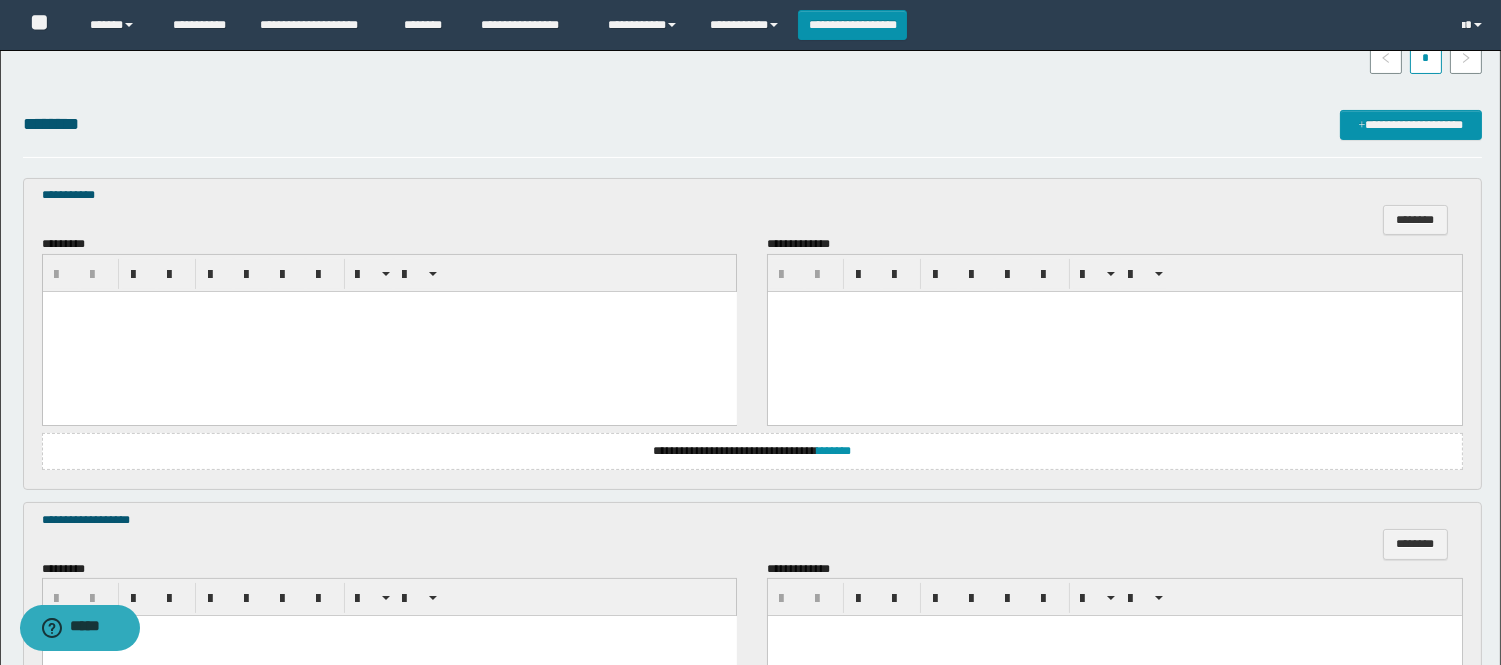 click at bounding box center (389, 331) 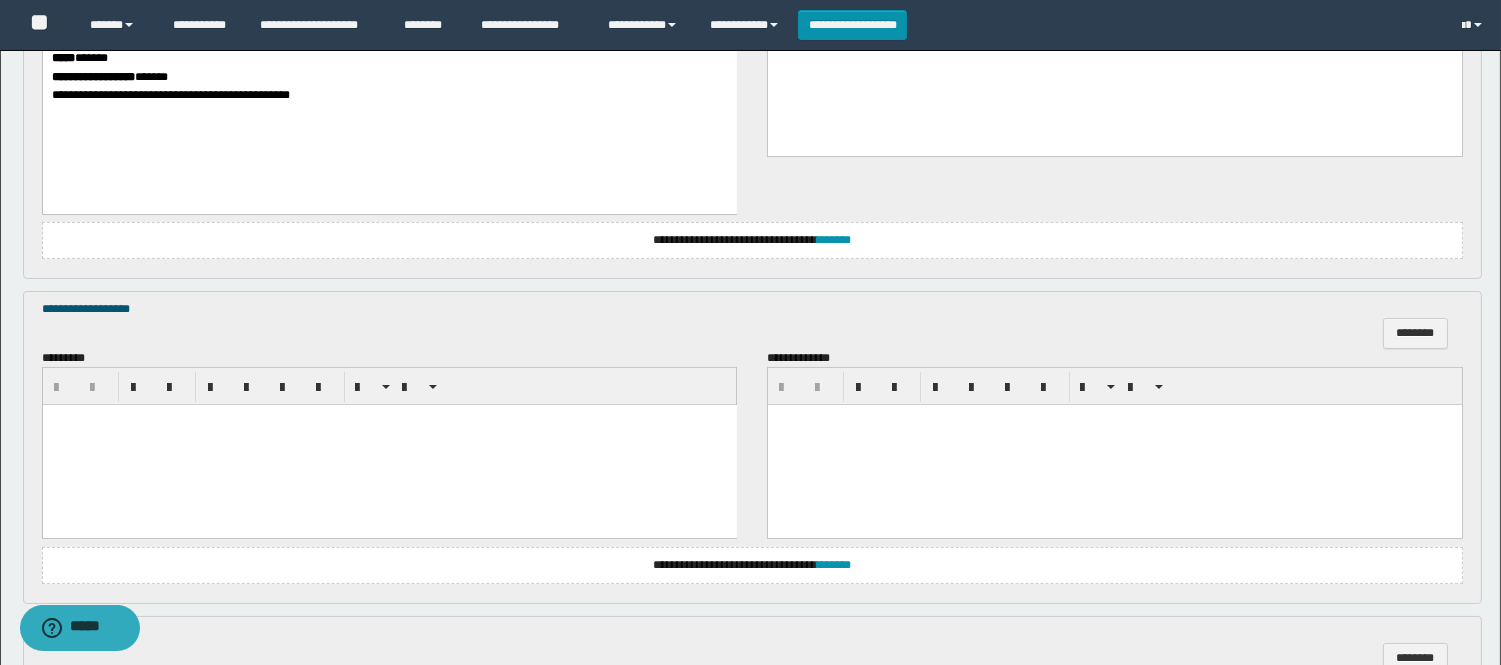 scroll, scrollTop: 1000, scrollLeft: 0, axis: vertical 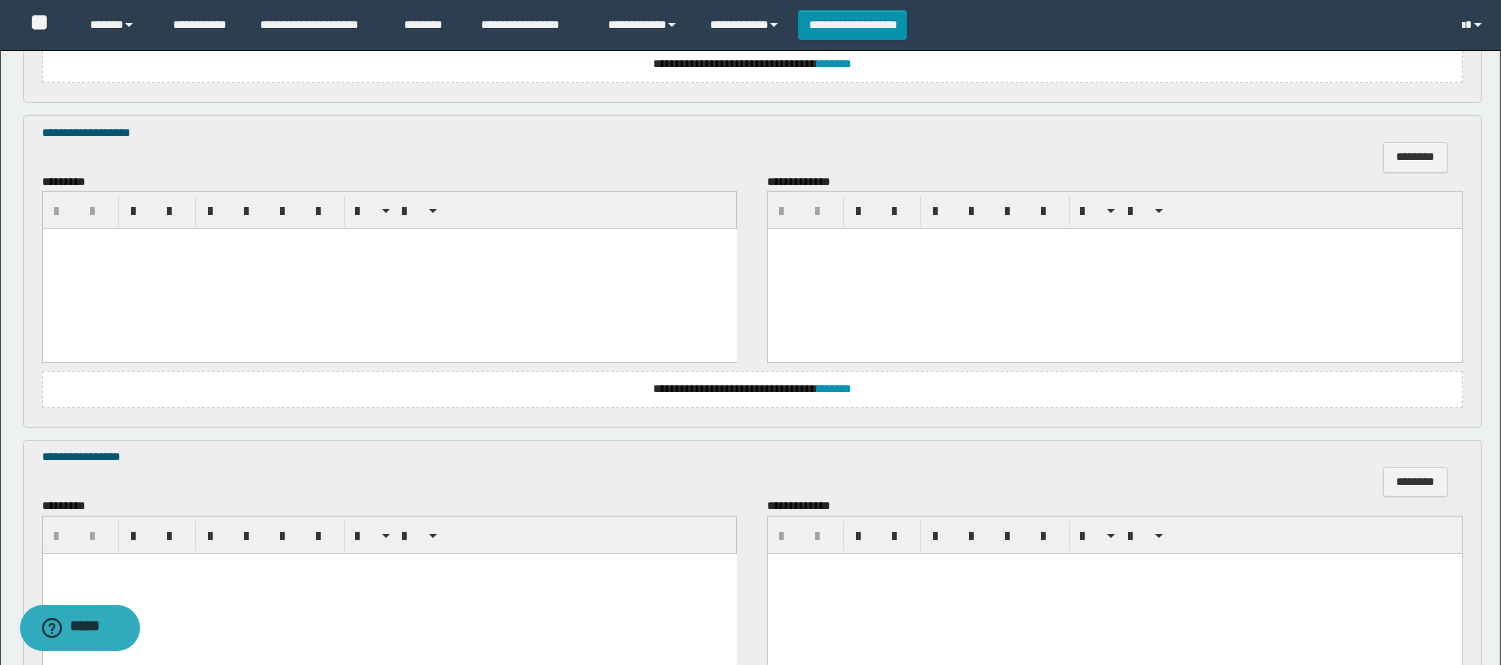 drag, startPoint x: 199, startPoint y: 345, endPoint x: 294, endPoint y: 299, distance: 105.550934 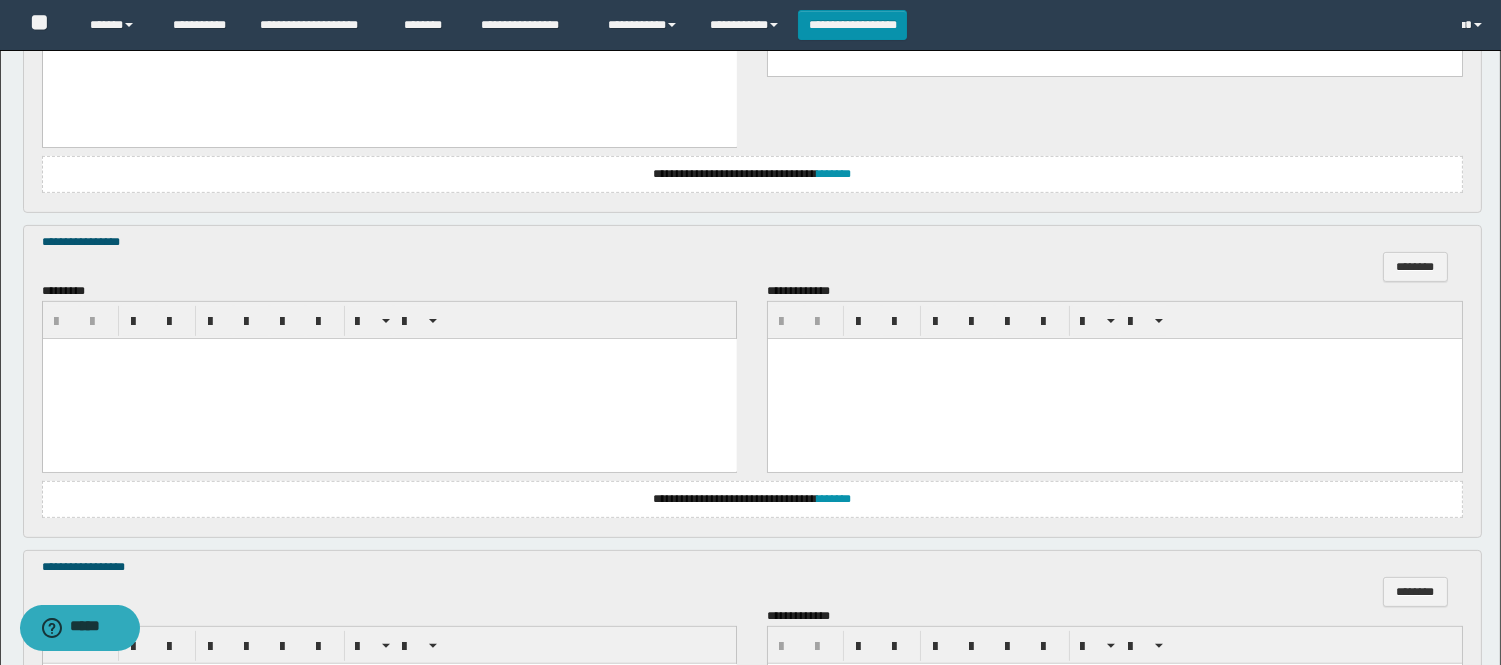 scroll, scrollTop: 1444, scrollLeft: 0, axis: vertical 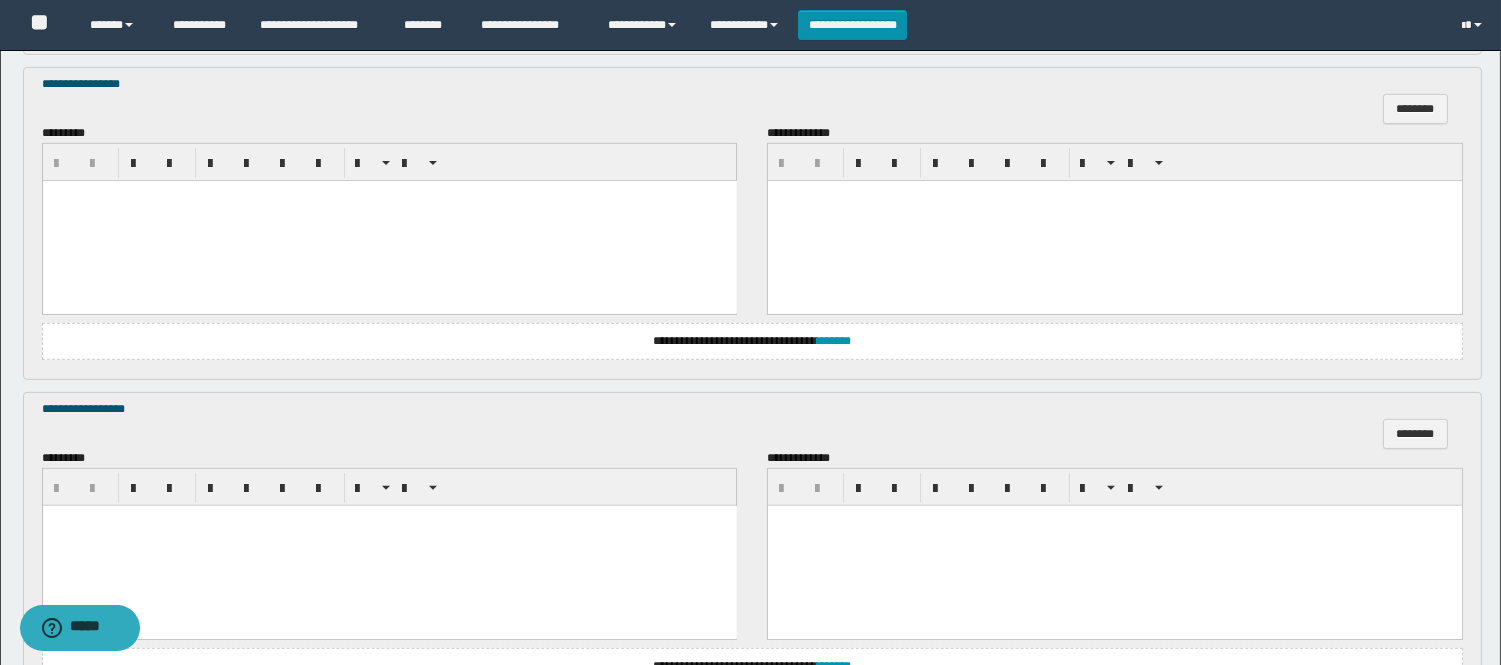 click at bounding box center (389, 221) 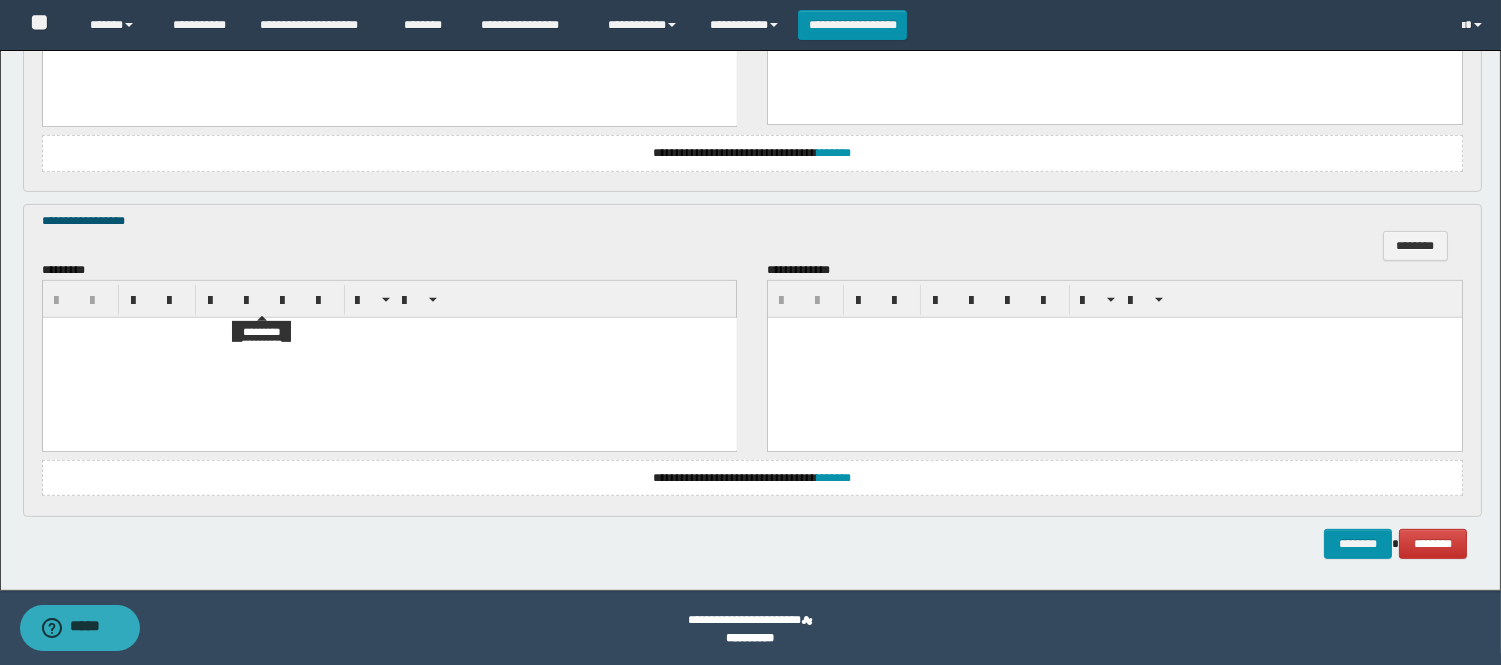 scroll, scrollTop: 1636, scrollLeft: 0, axis: vertical 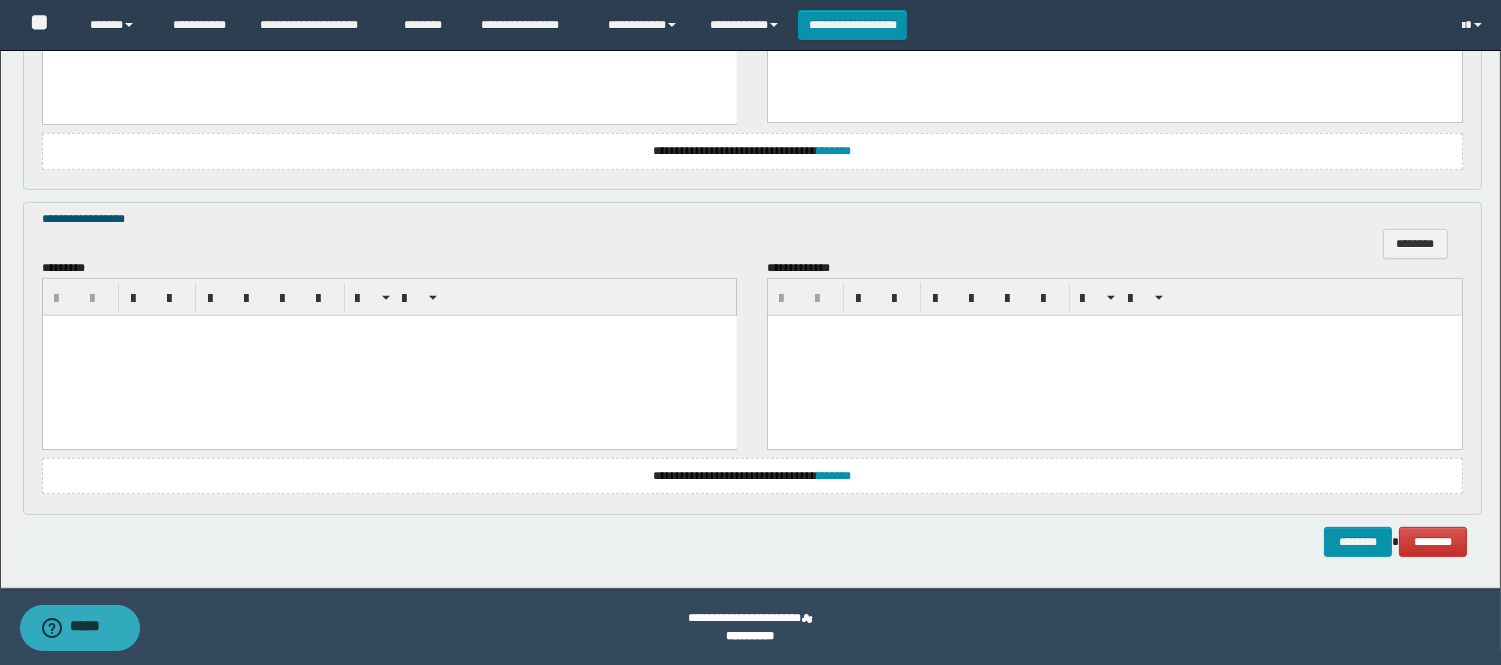 click at bounding box center [389, 356] 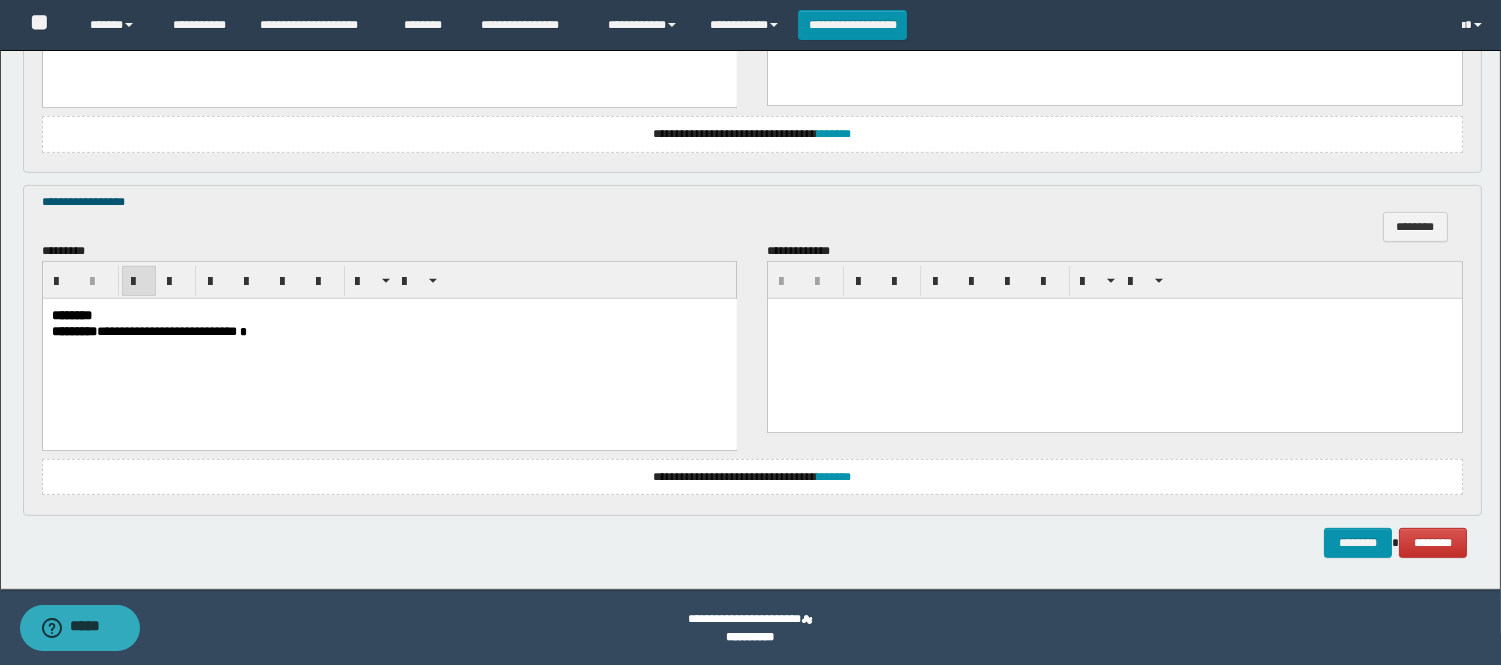 scroll, scrollTop: 1654, scrollLeft: 0, axis: vertical 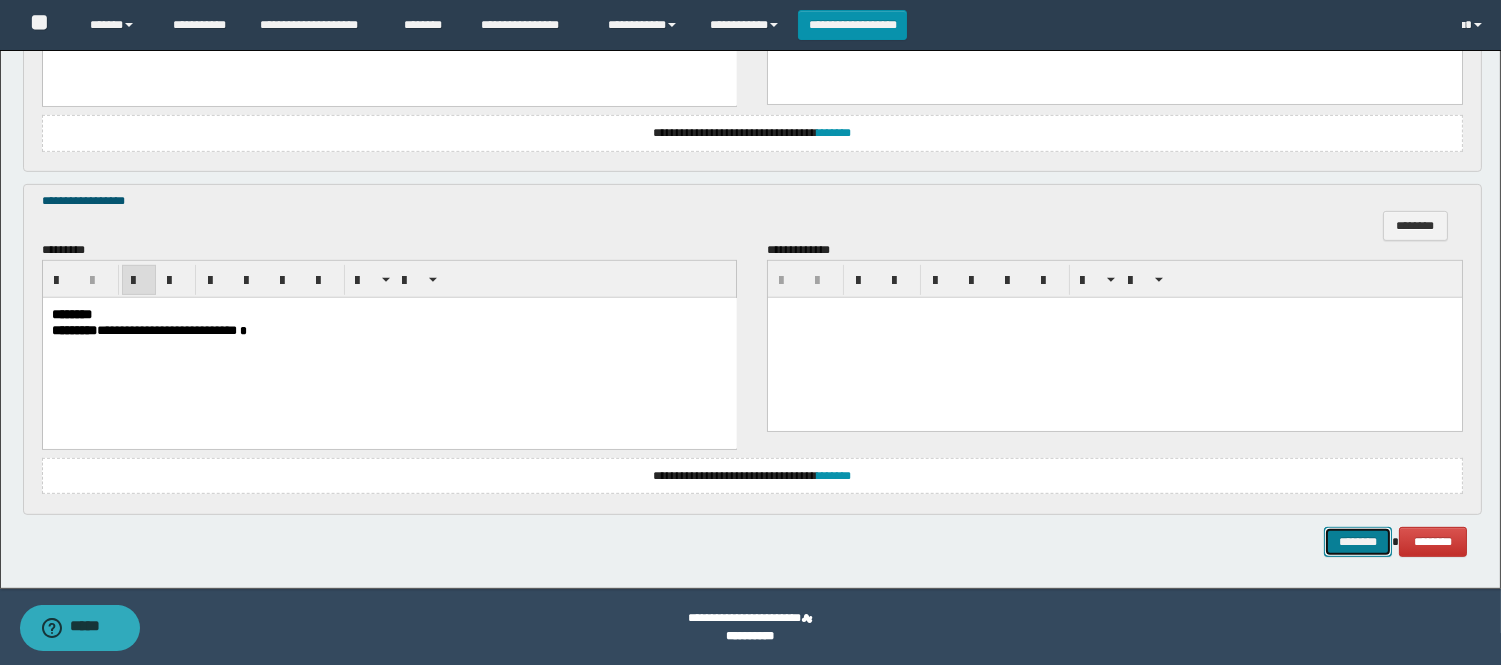click on "********" at bounding box center (1358, 542) 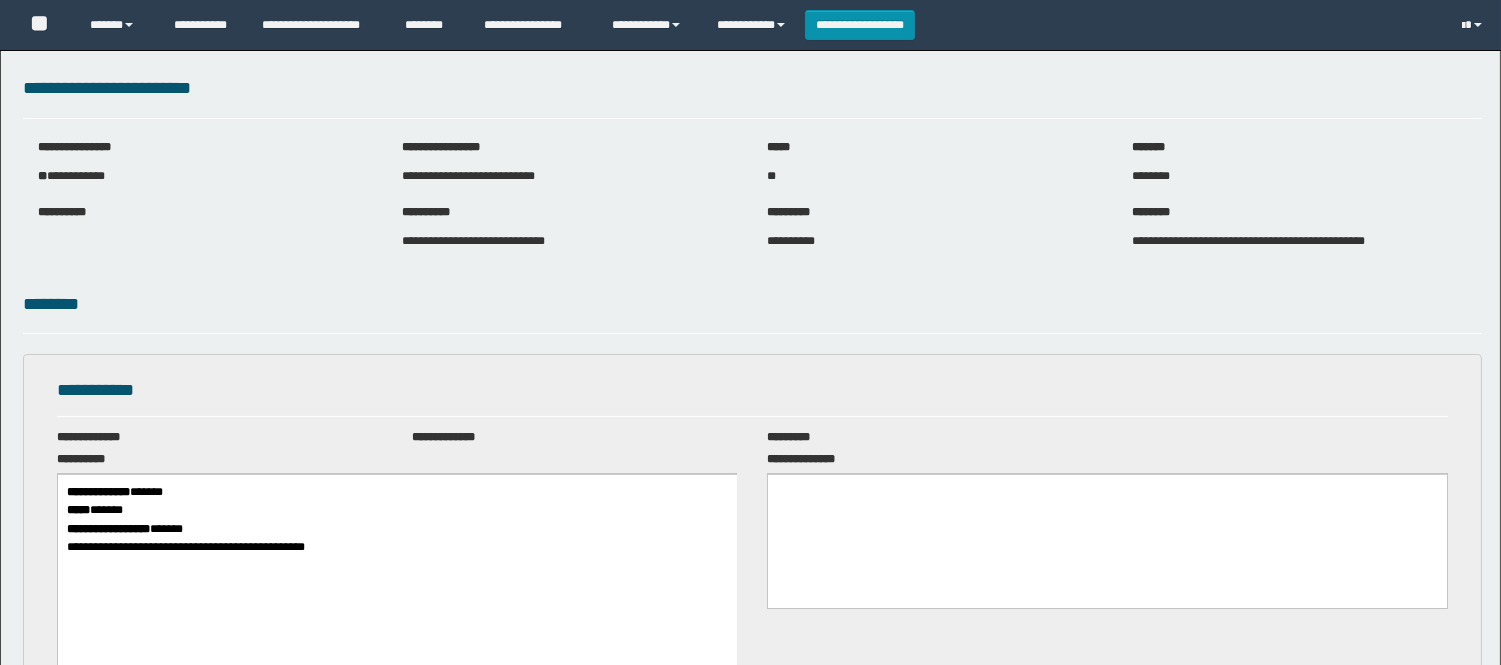 scroll, scrollTop: 0, scrollLeft: 0, axis: both 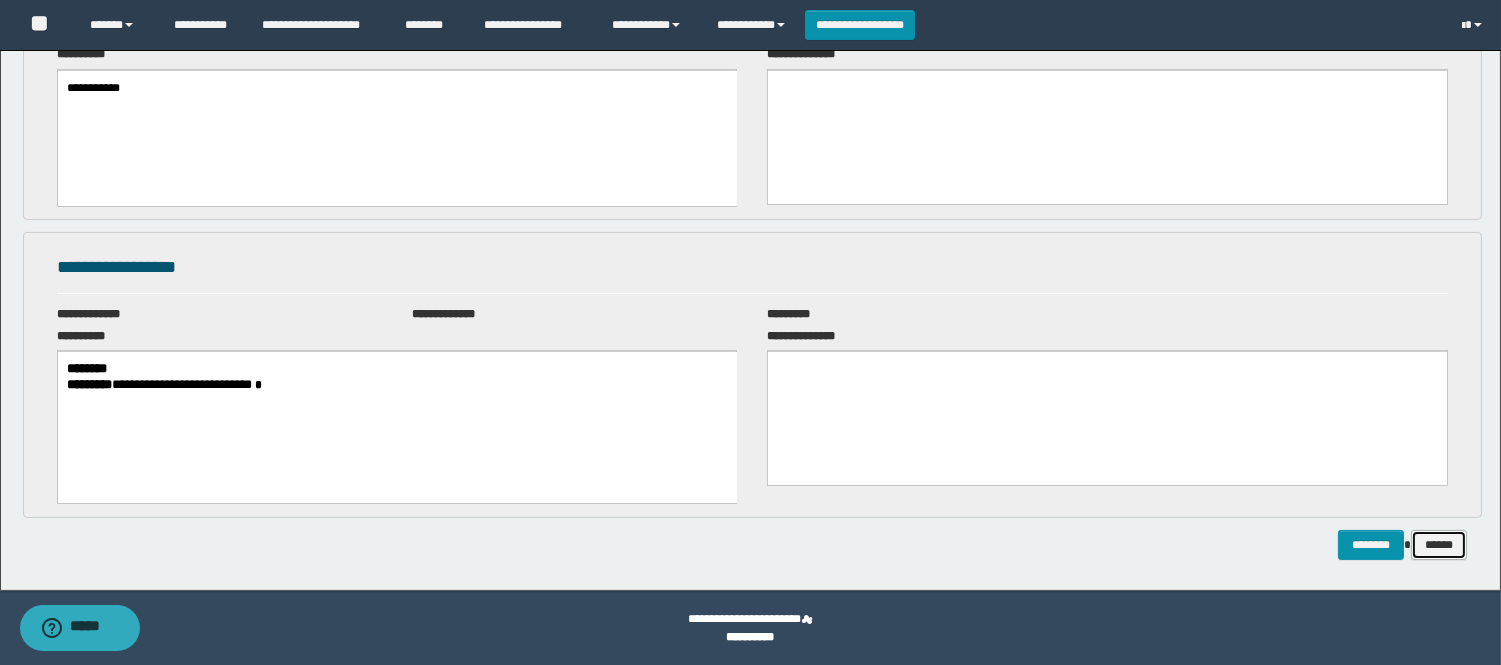 click on "******" at bounding box center [1439, 545] 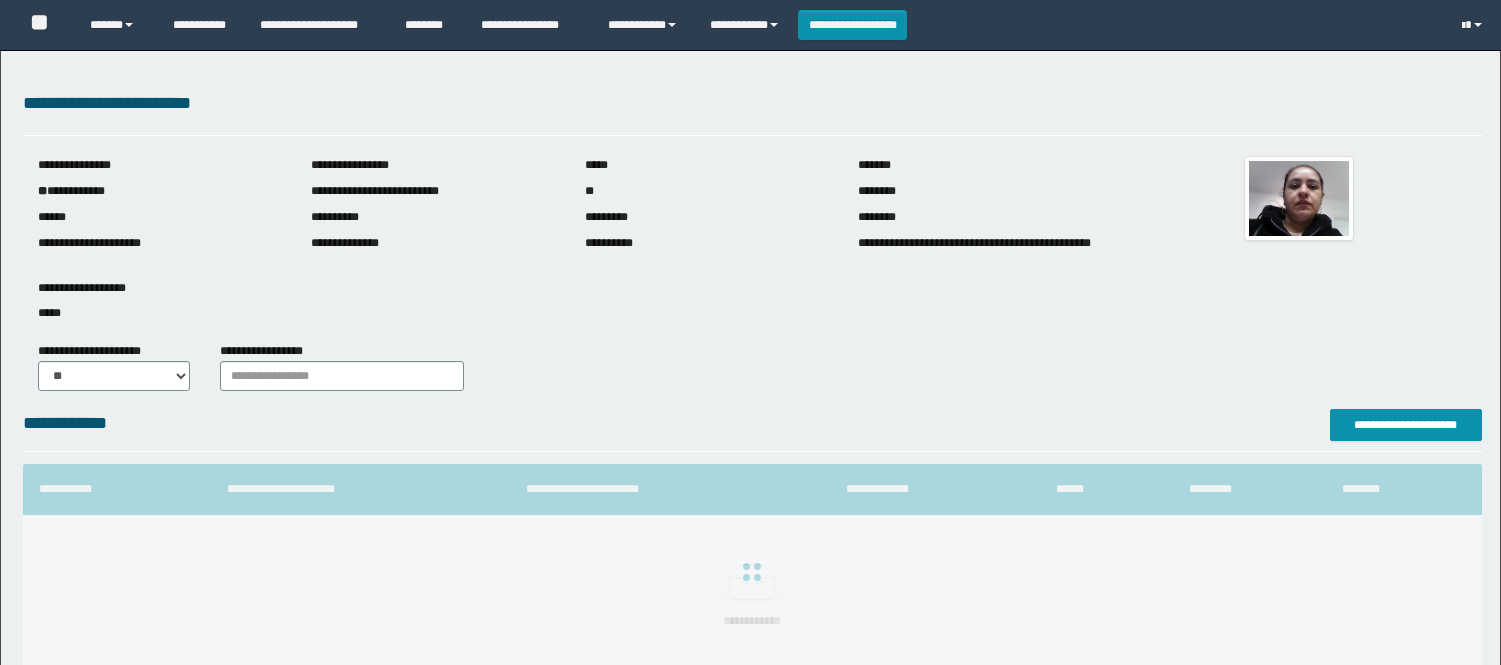 scroll, scrollTop: 0, scrollLeft: 0, axis: both 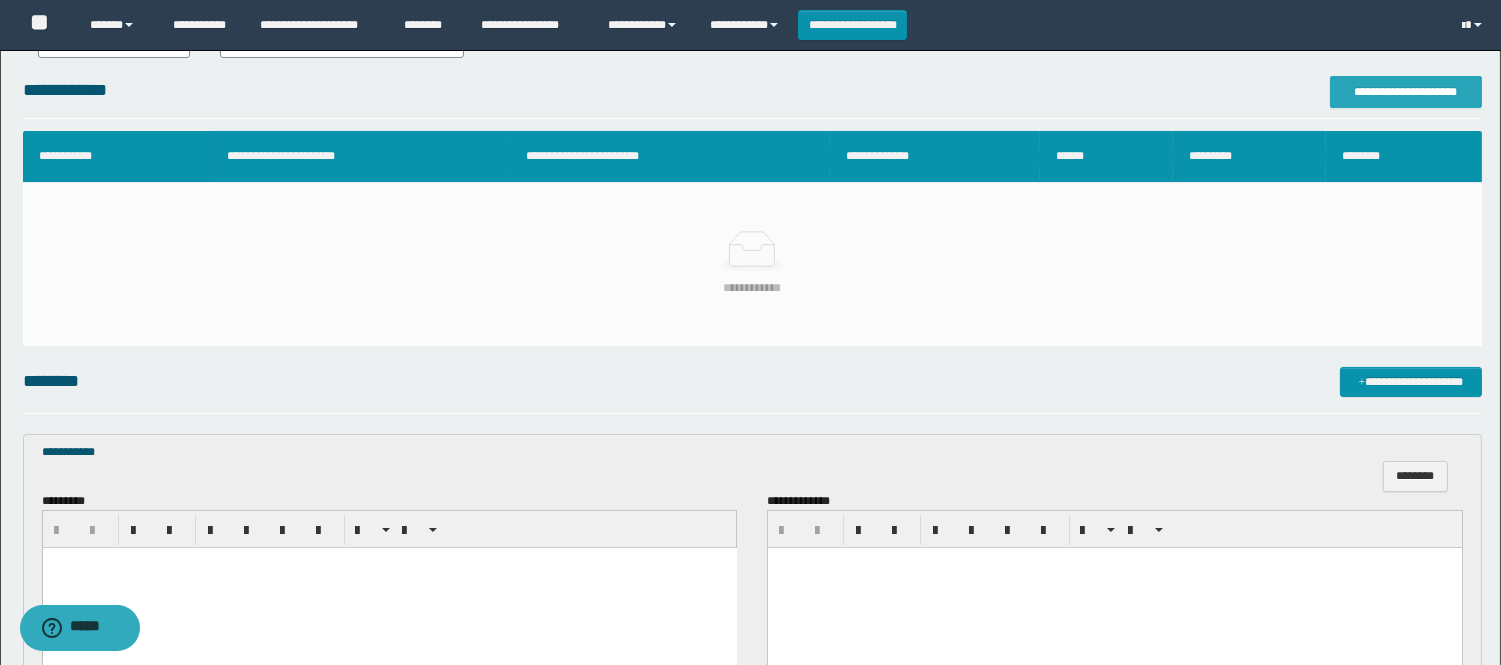 click on "**********" at bounding box center (1406, 92) 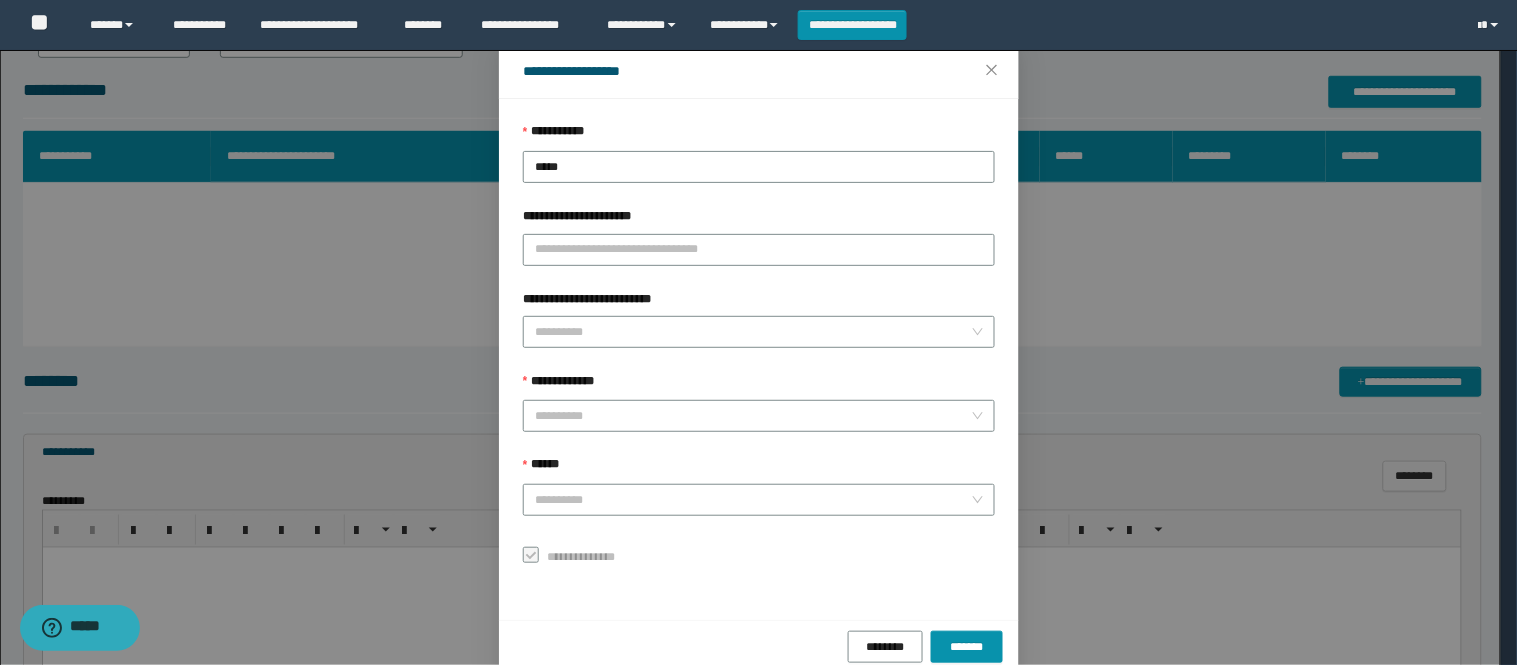scroll, scrollTop: 87, scrollLeft: 0, axis: vertical 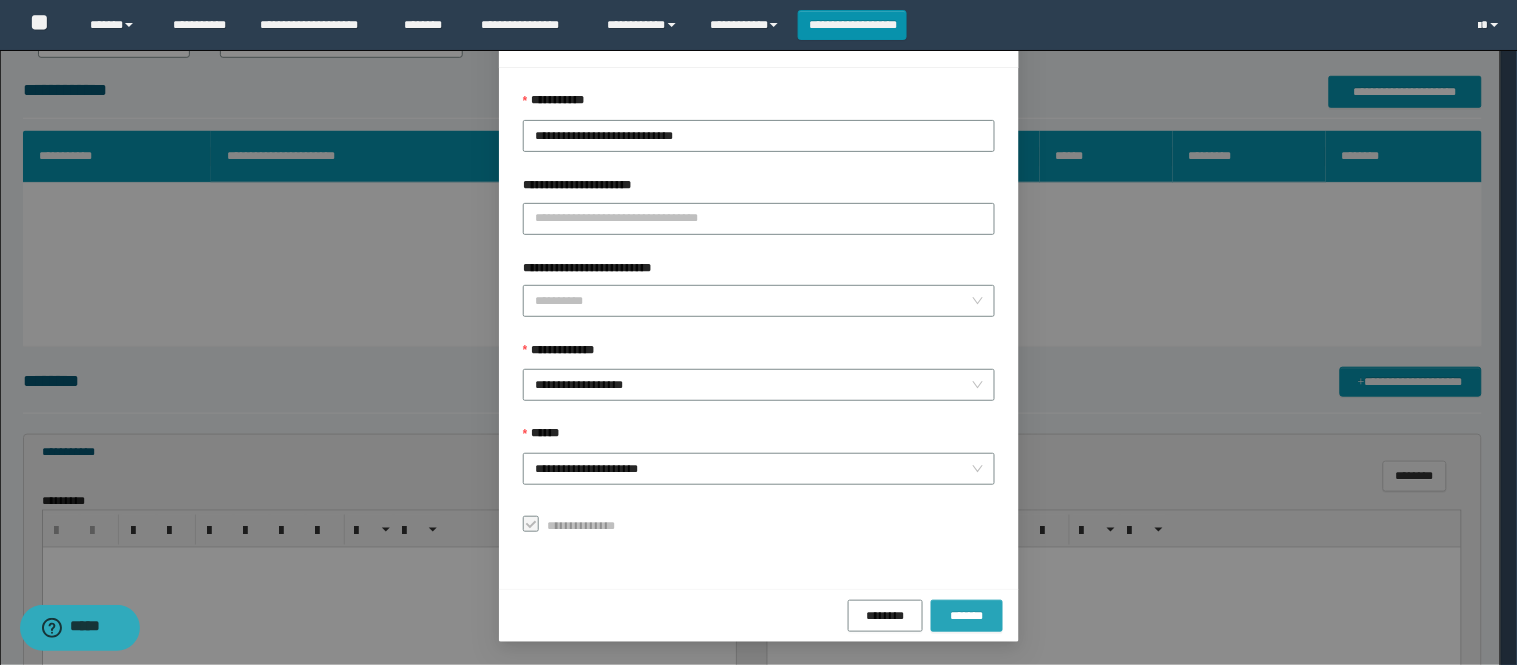 click on "*******" at bounding box center [967, 616] 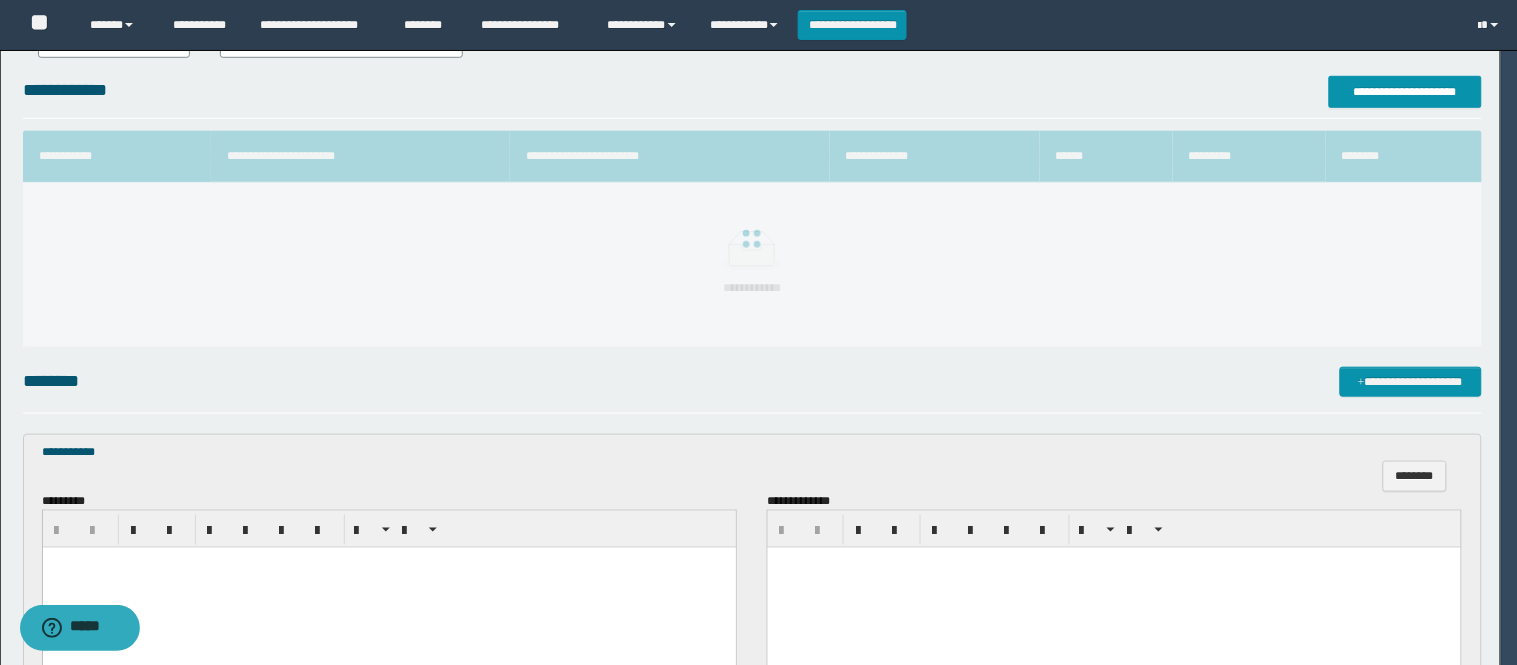 scroll, scrollTop: 41, scrollLeft: 0, axis: vertical 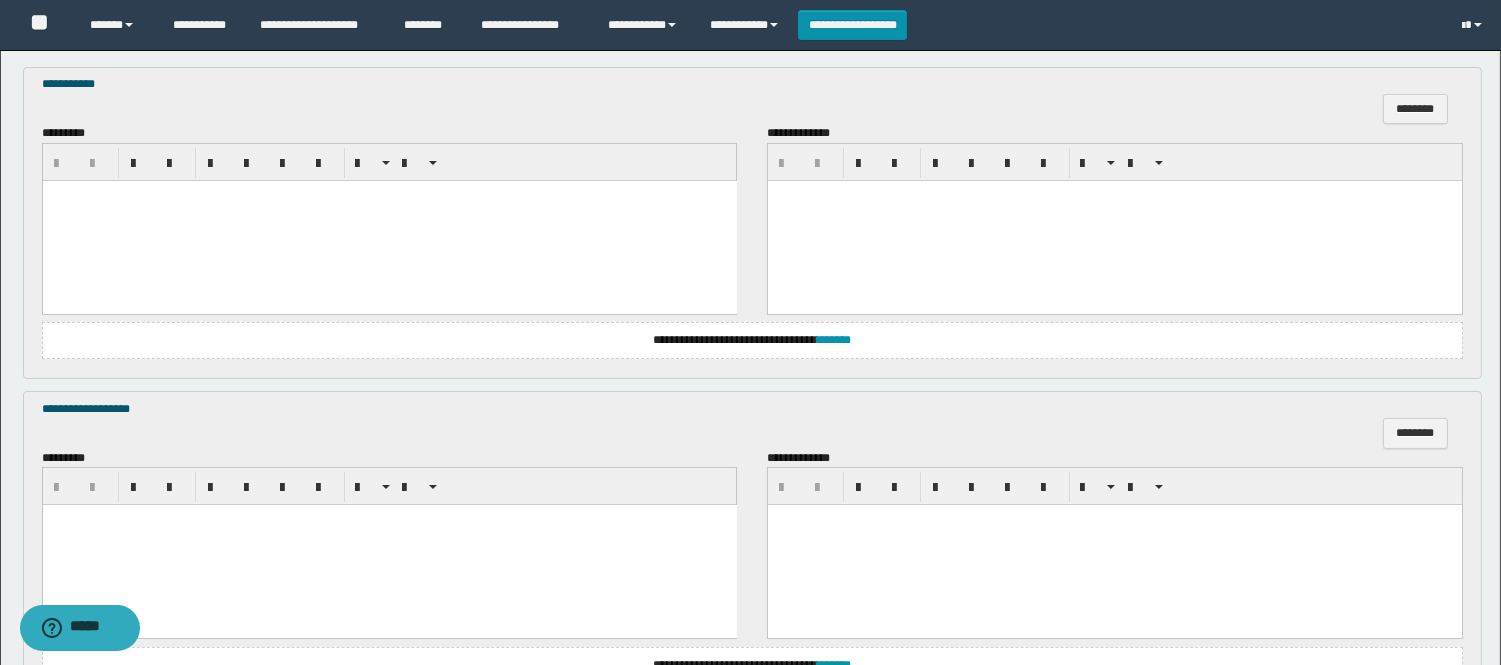 drag, startPoint x: 161, startPoint y: 242, endPoint x: 181, endPoint y: 242, distance: 20 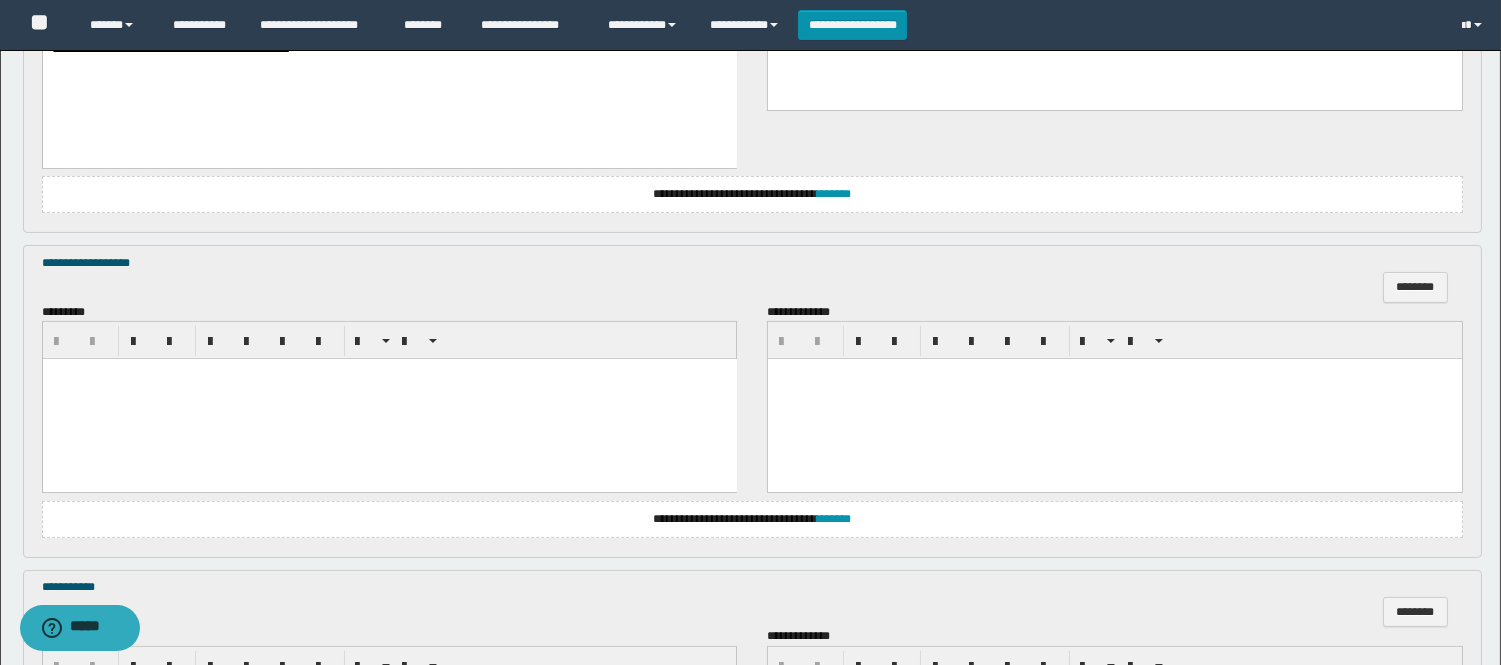 click on "**********" at bounding box center (389, 47) 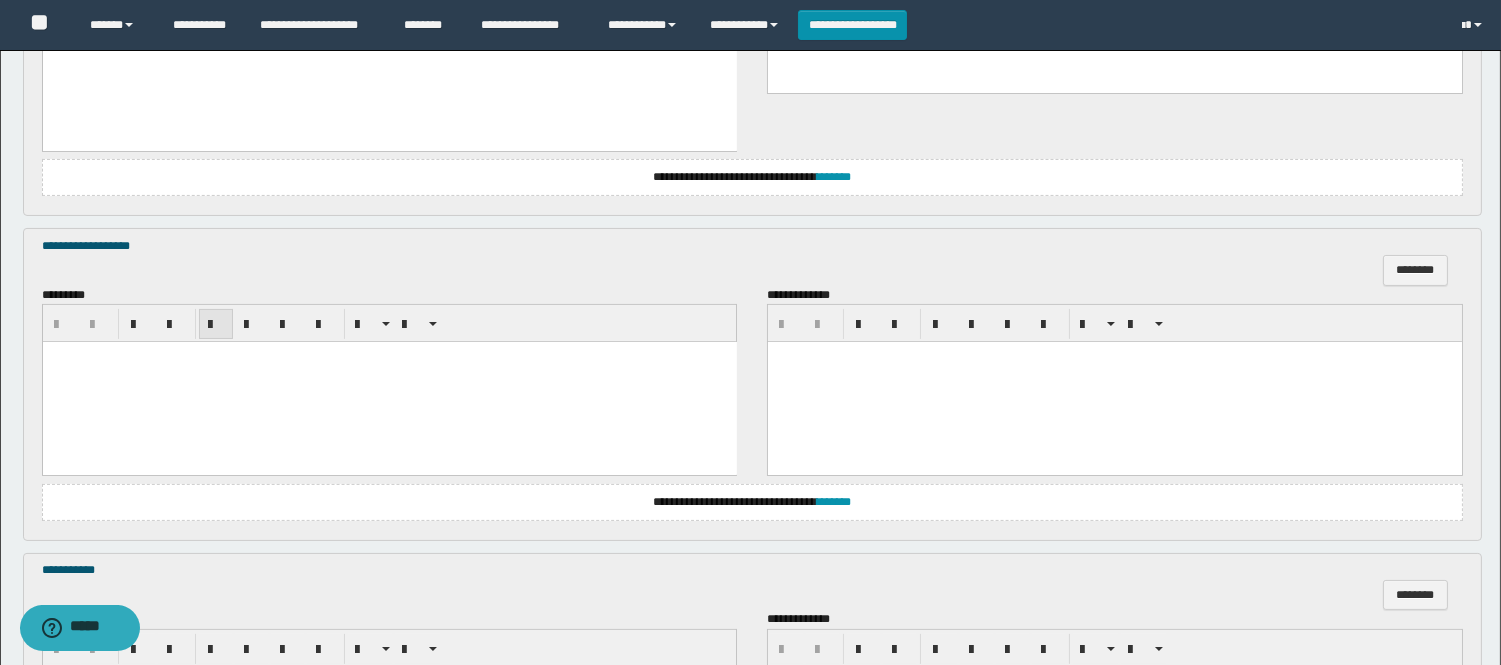 scroll, scrollTop: 888, scrollLeft: 0, axis: vertical 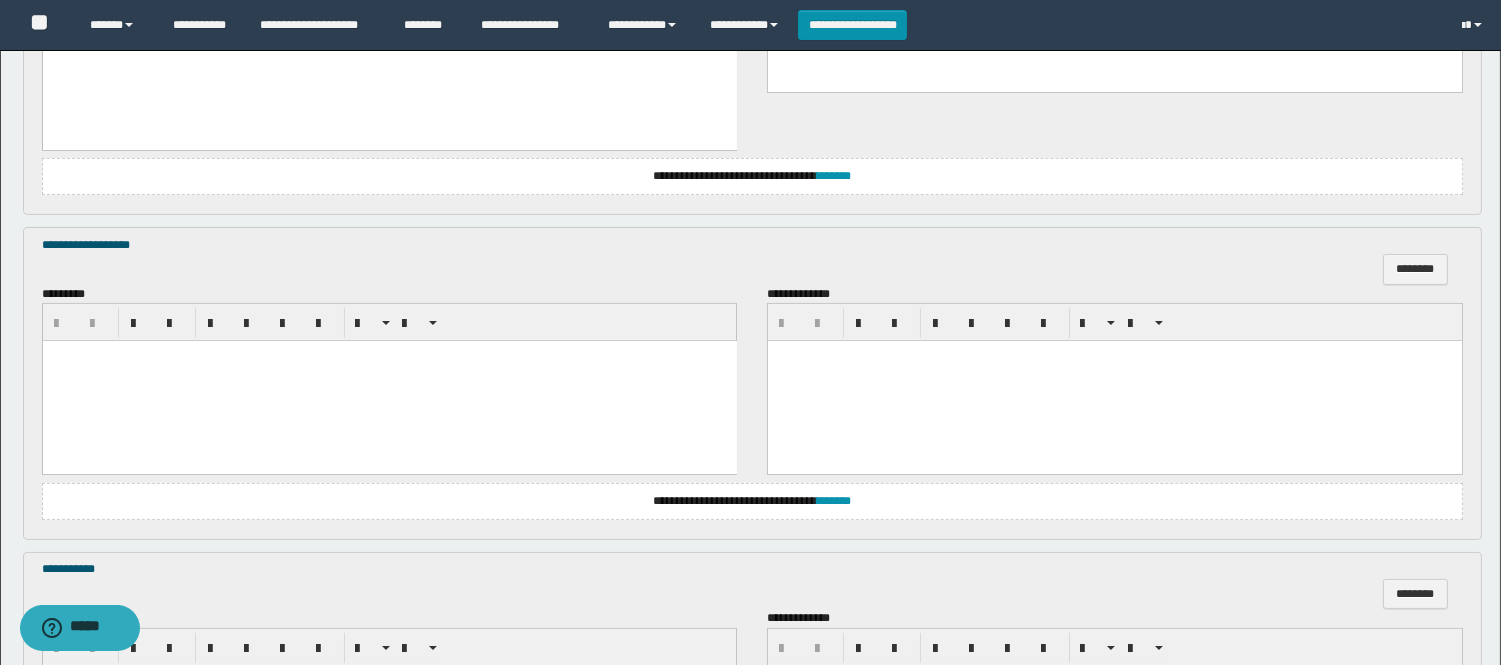 click at bounding box center [389, 381] 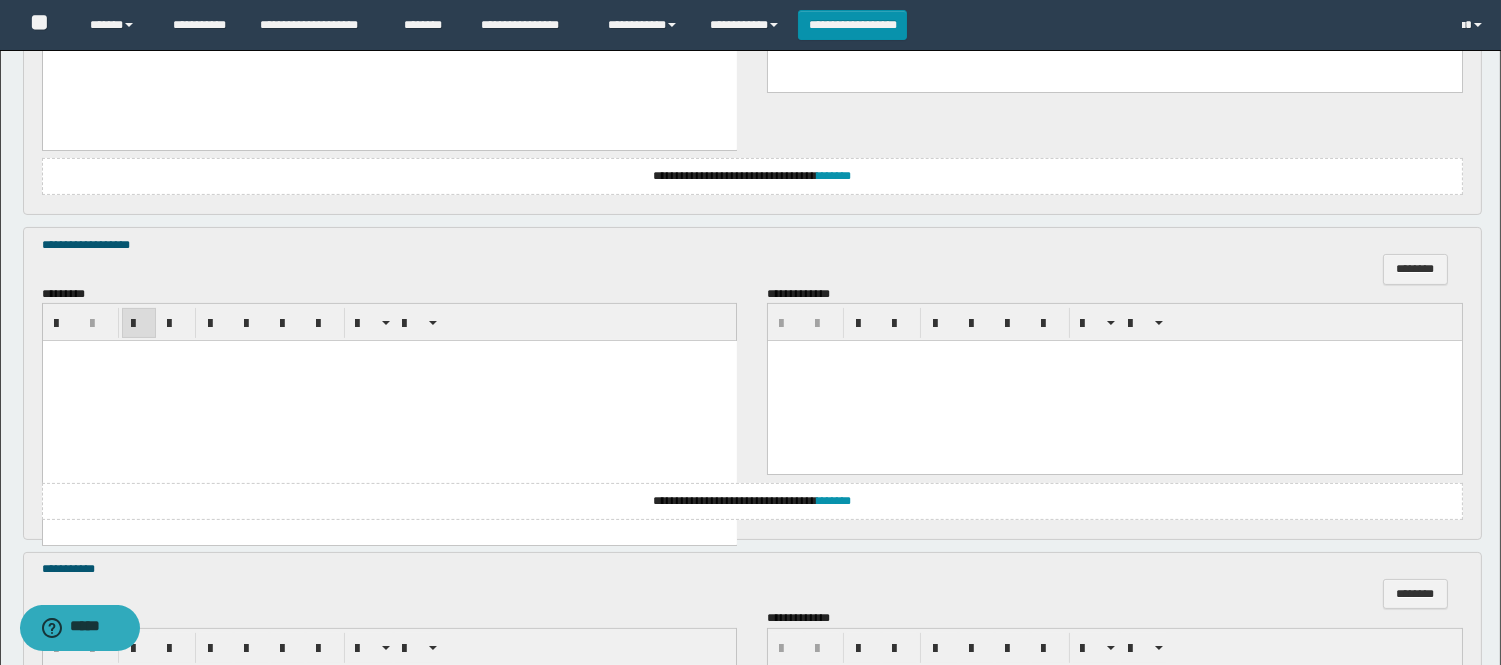 click at bounding box center (389, 381) 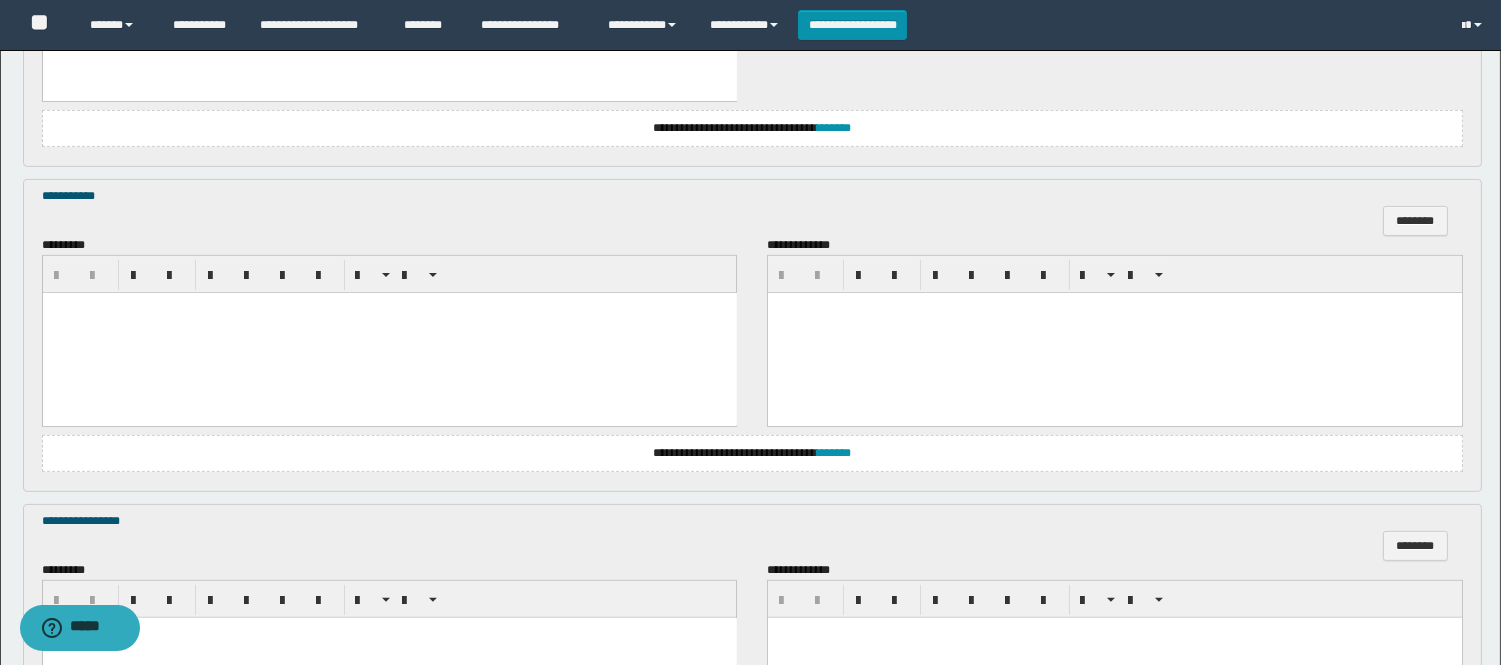 scroll, scrollTop: 1333, scrollLeft: 0, axis: vertical 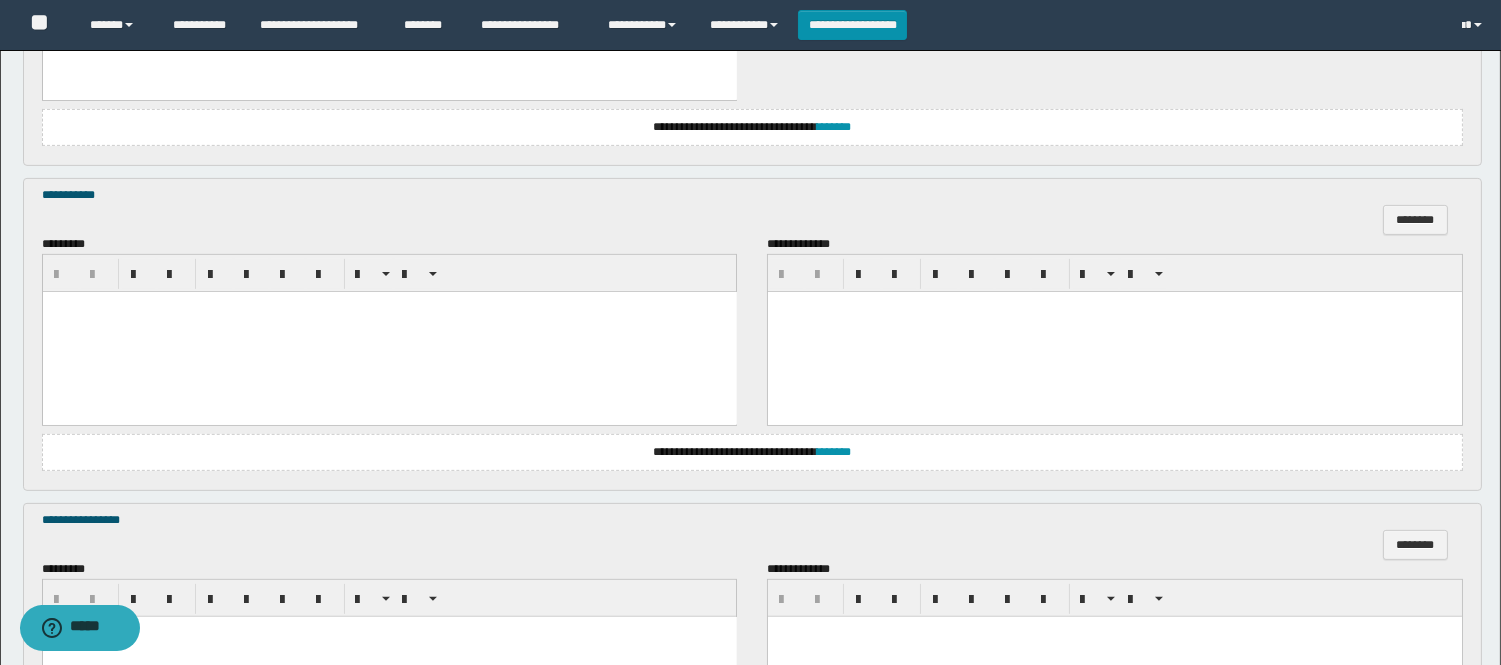 click at bounding box center (389, 332) 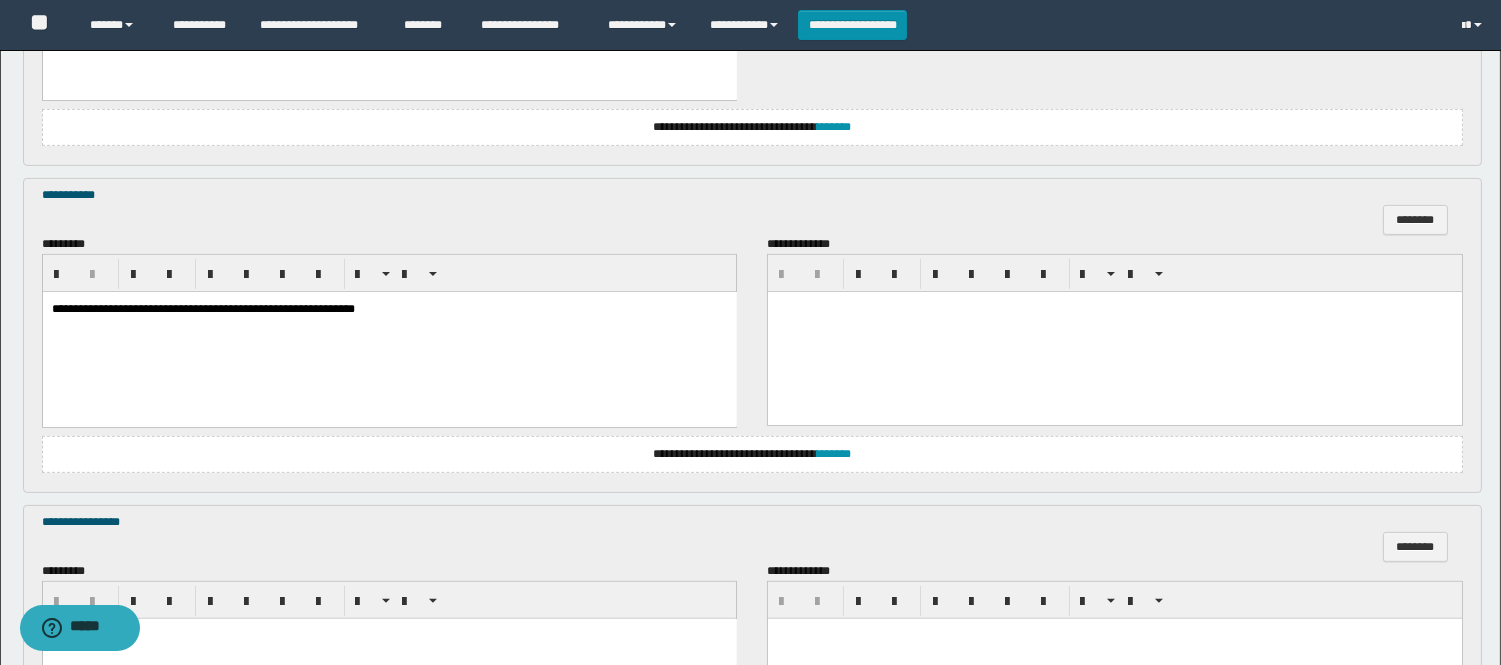 click on "**********" at bounding box center (389, 334) 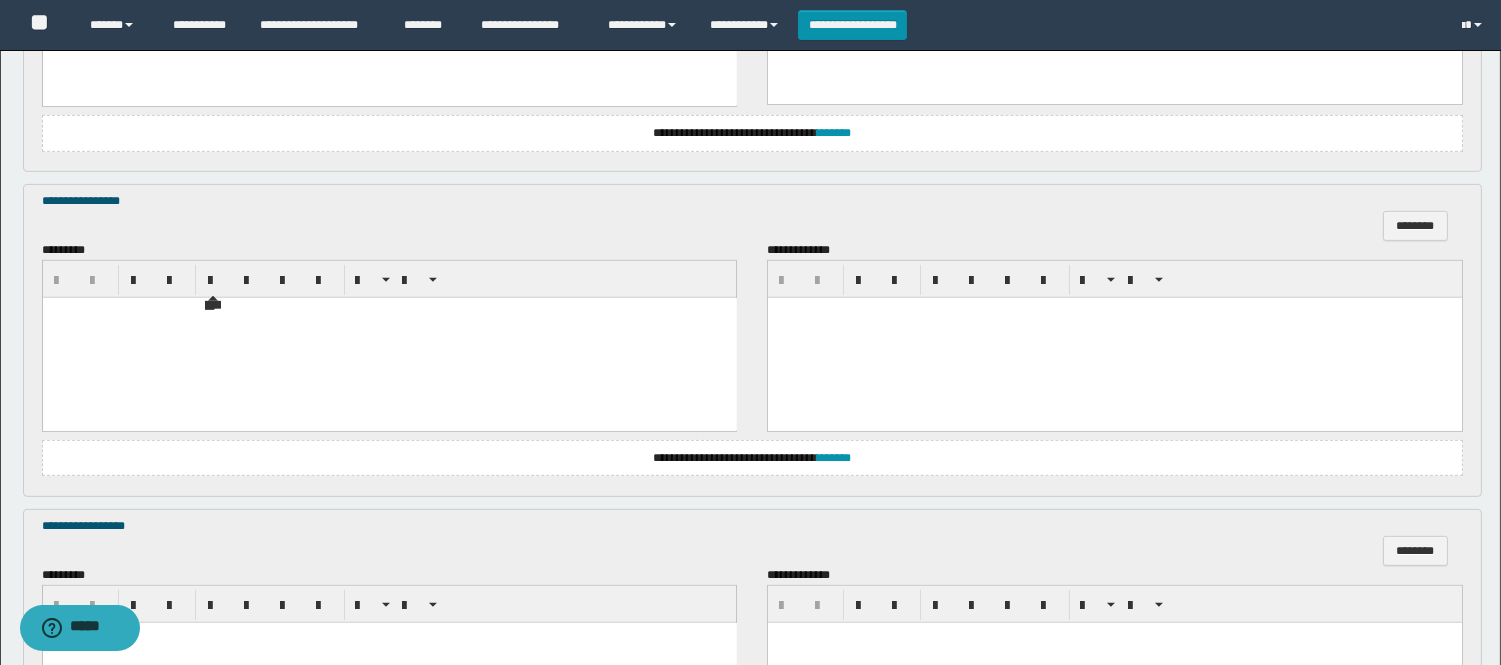 scroll, scrollTop: 1666, scrollLeft: 0, axis: vertical 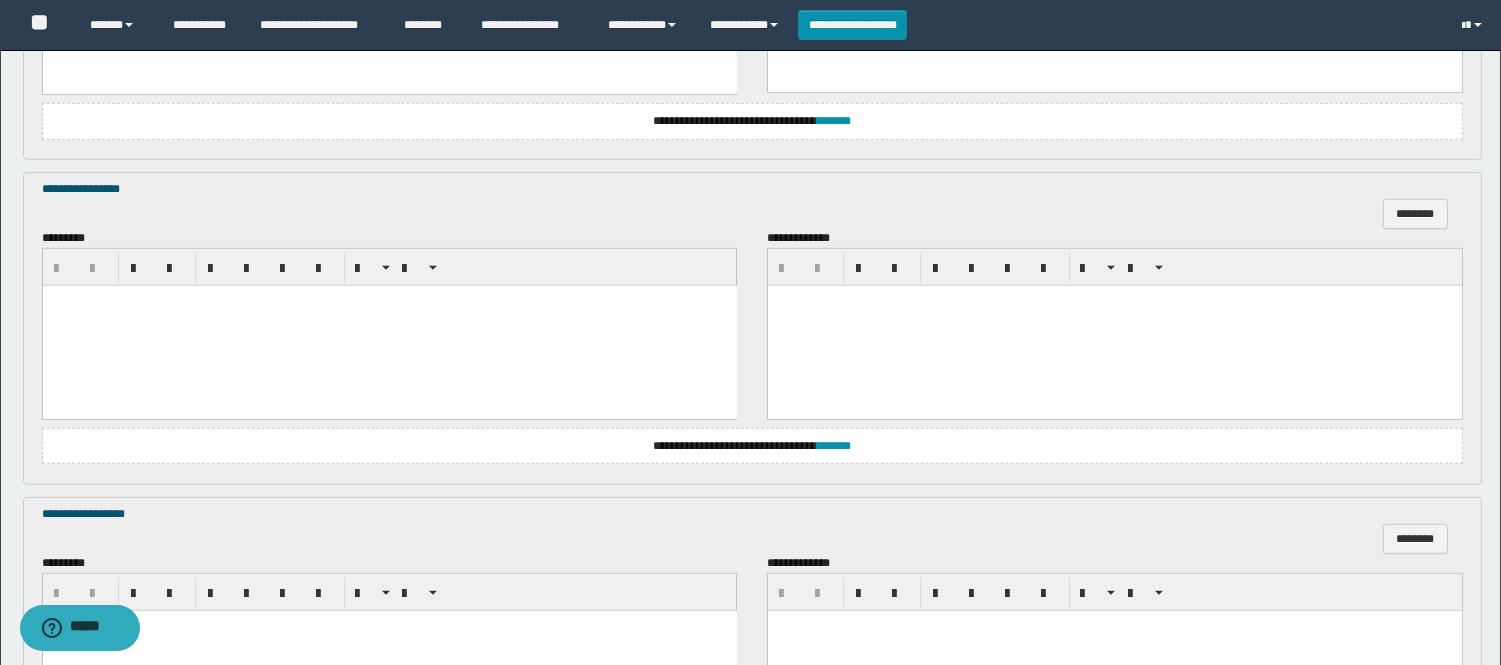 click at bounding box center [389, 326] 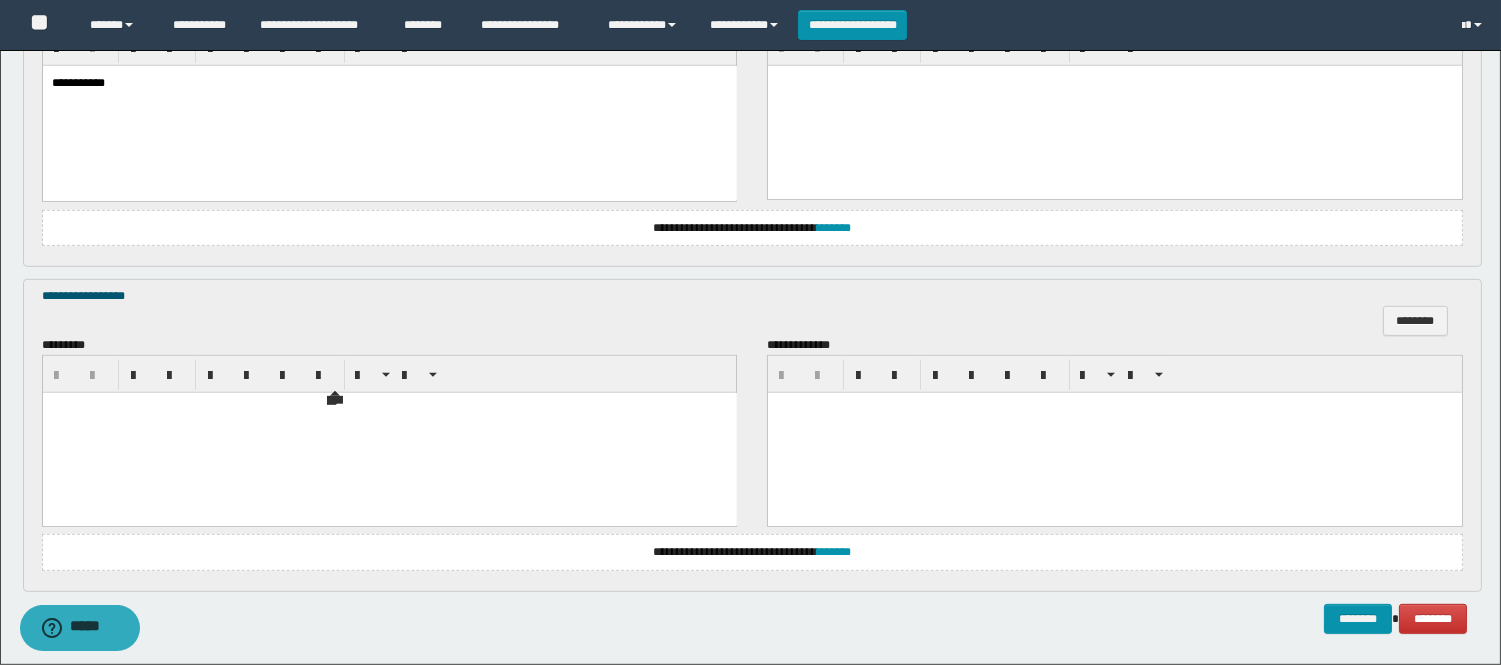 scroll, scrollTop: 1888, scrollLeft: 0, axis: vertical 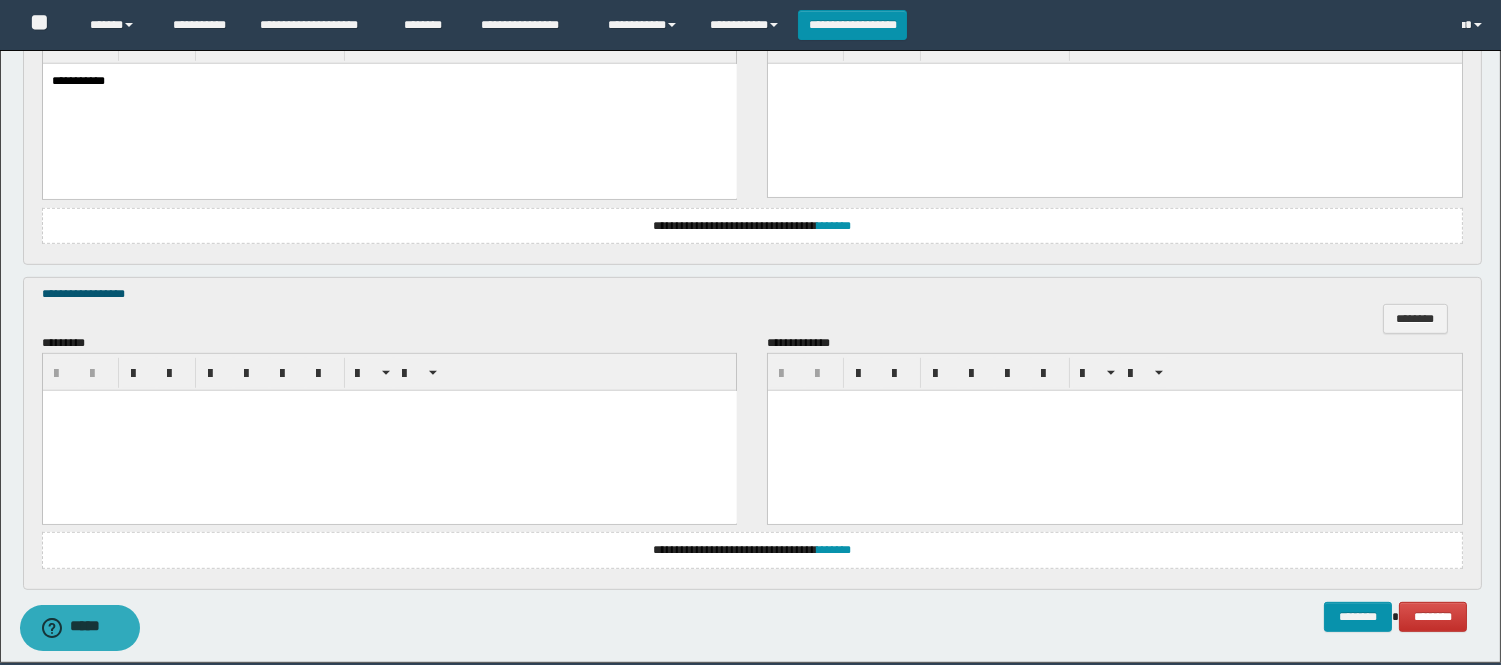 click at bounding box center [389, 430] 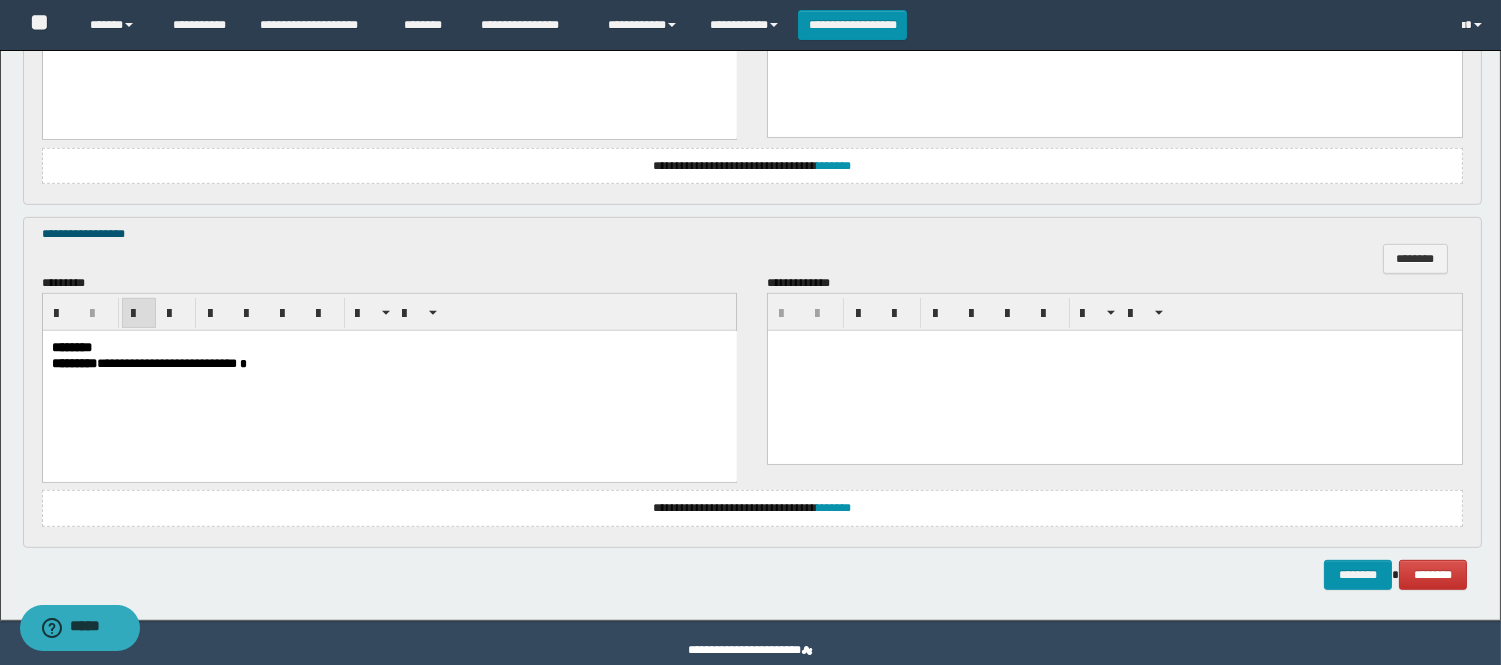 drag, startPoint x: 294, startPoint y: 366, endPoint x: 493, endPoint y: 470, distance: 224.53731 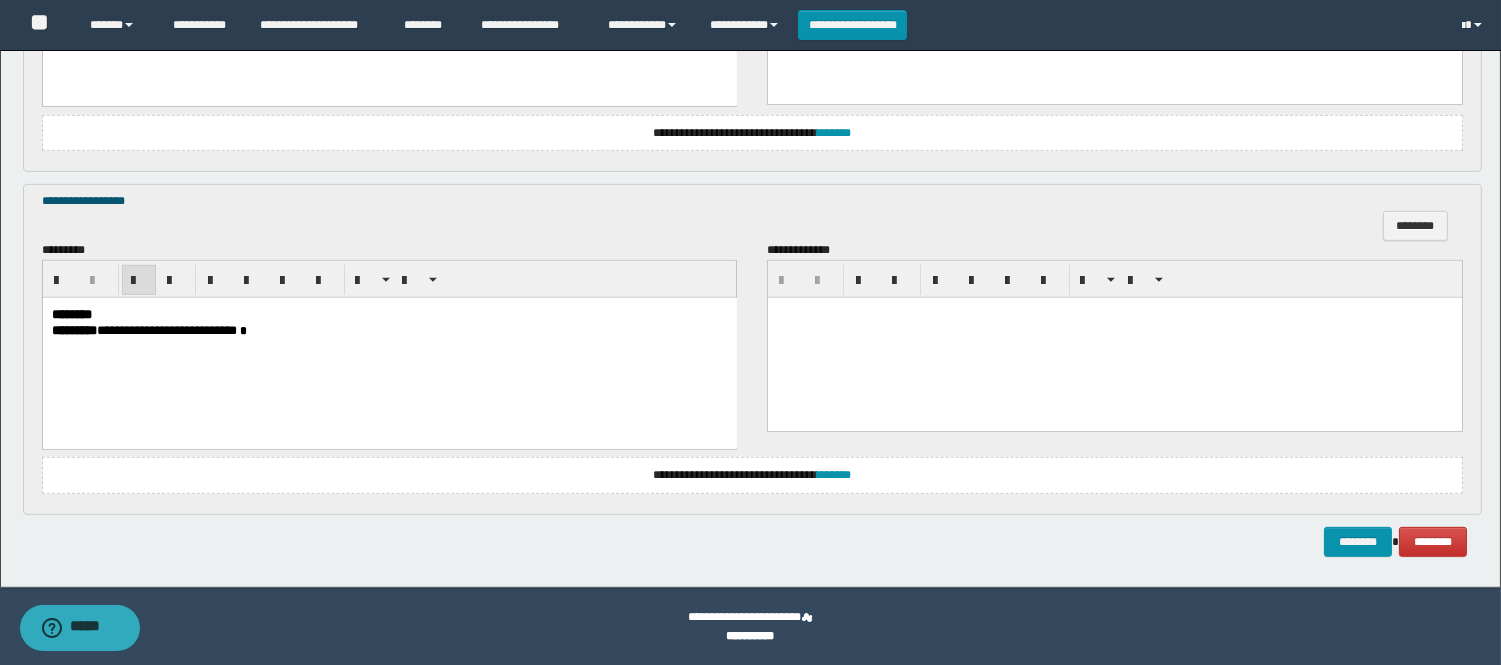 drag, startPoint x: 1361, startPoint y: 538, endPoint x: 1340, endPoint y: 536, distance: 21.095022 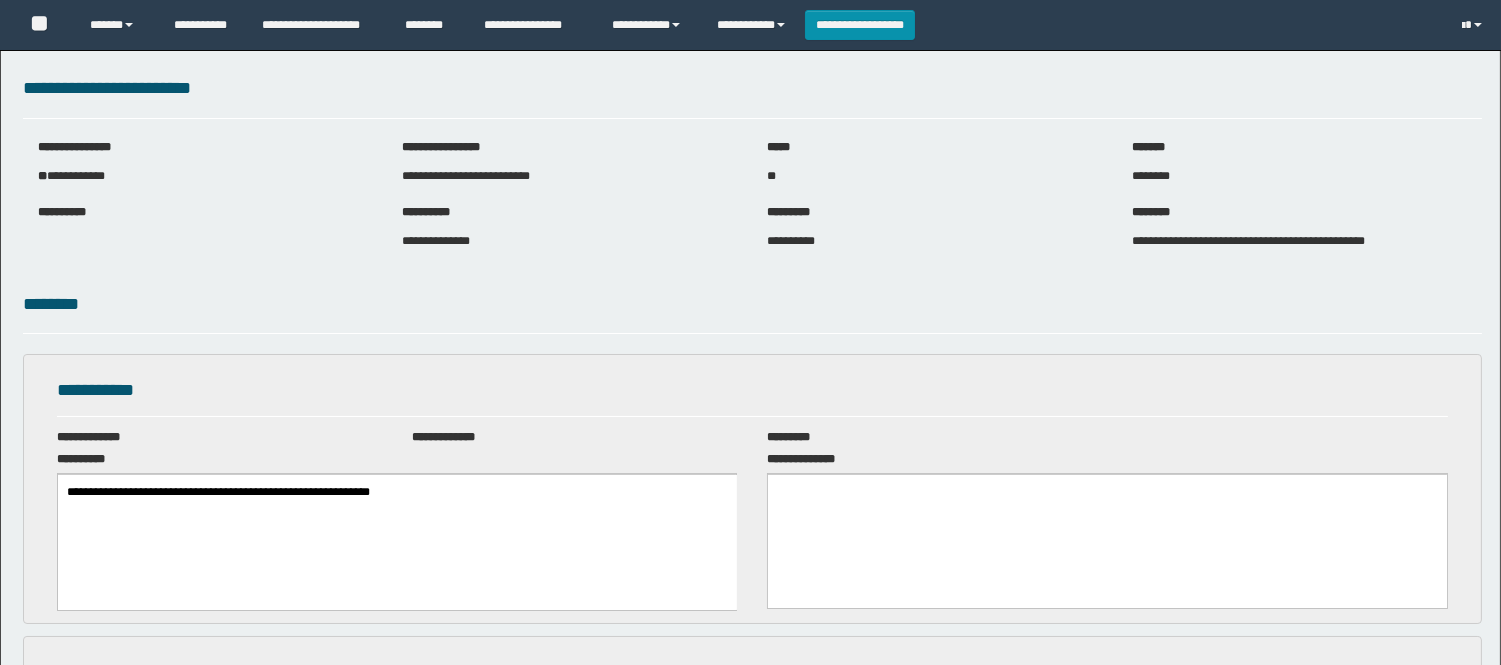 scroll, scrollTop: 0, scrollLeft: 0, axis: both 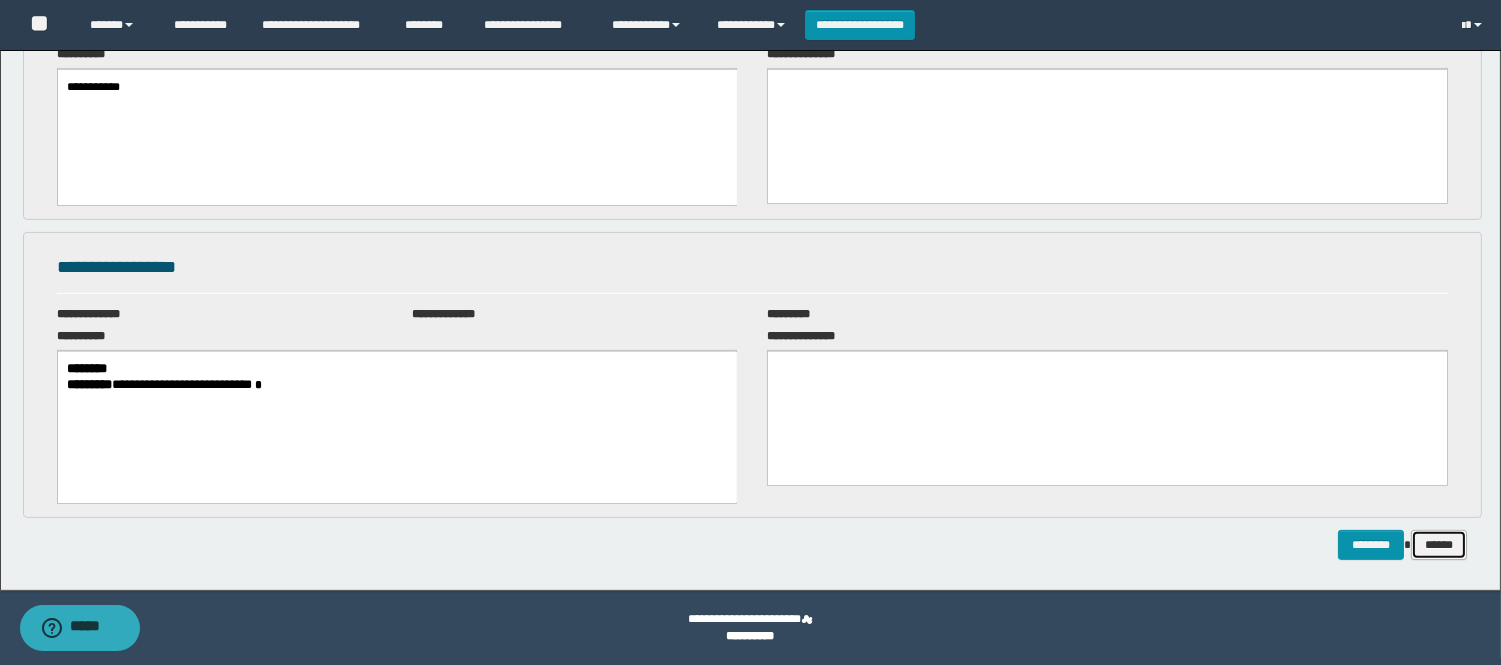 click on "******" at bounding box center [1439, 545] 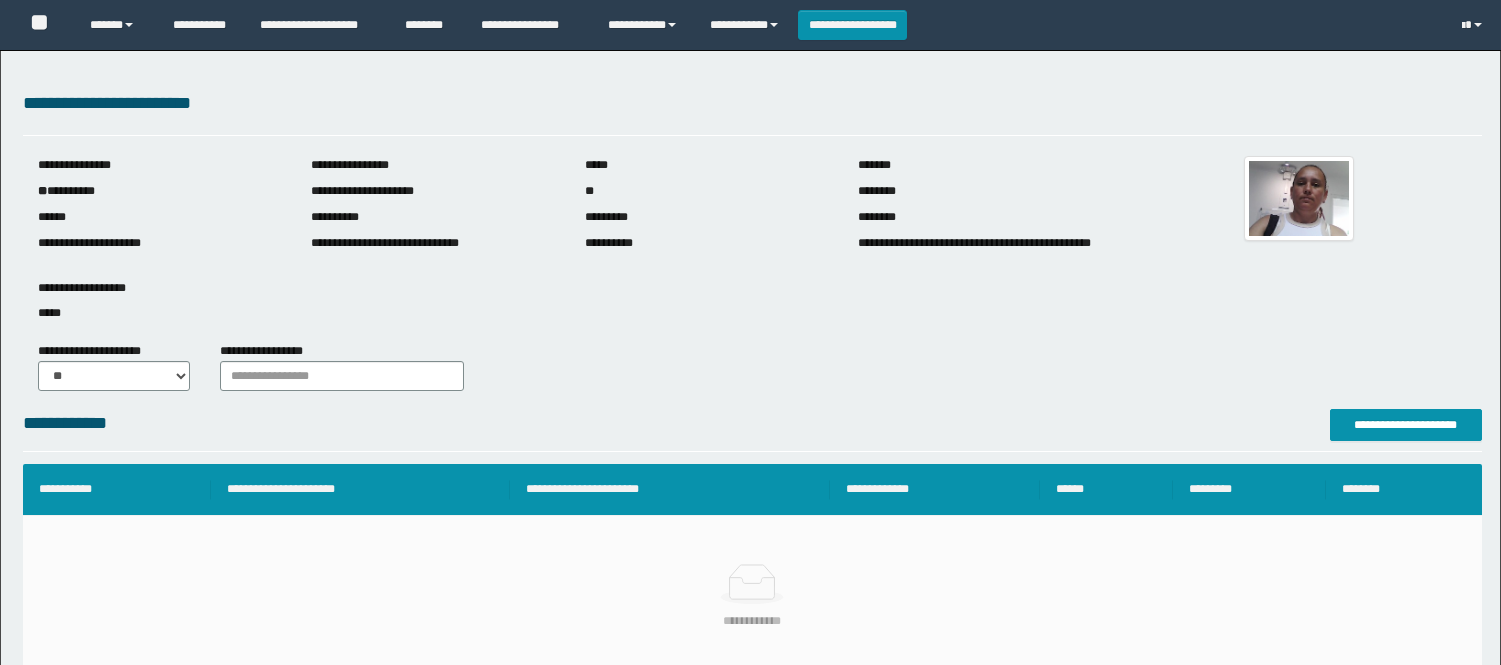scroll, scrollTop: 0, scrollLeft: 0, axis: both 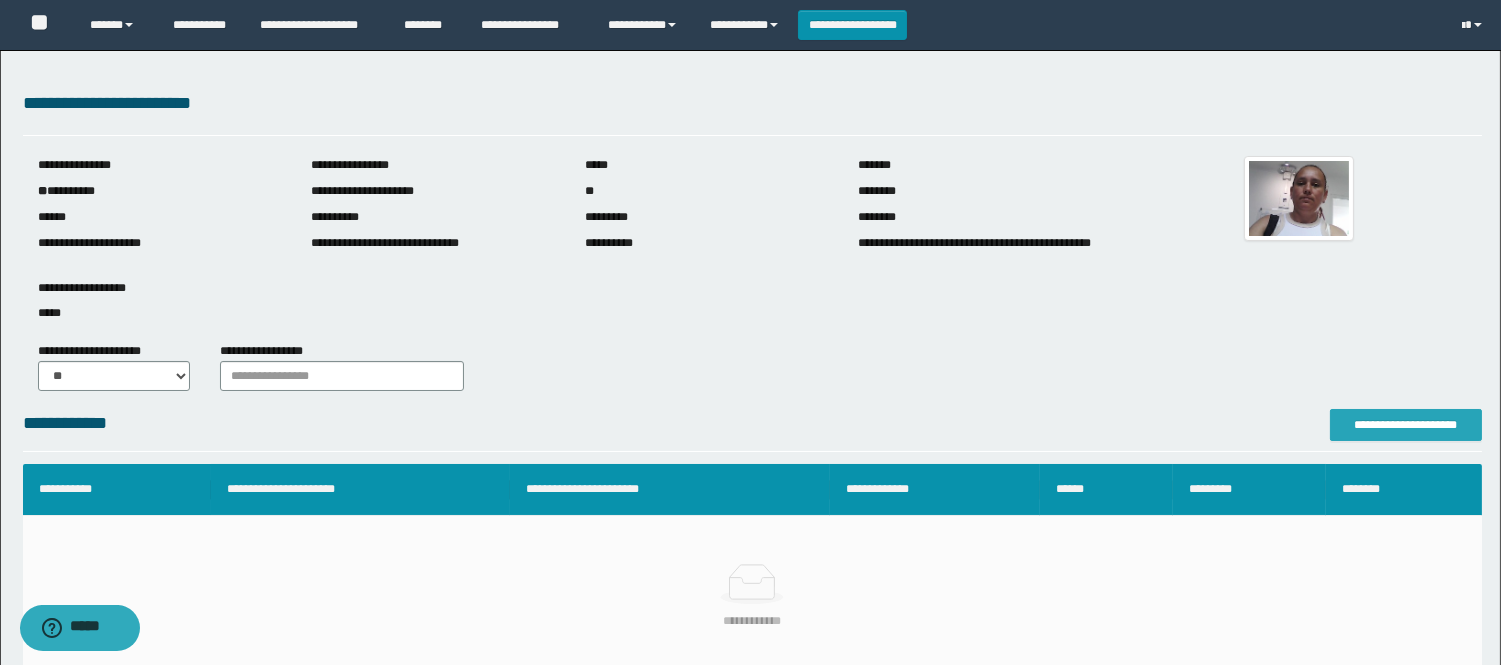 click on "**********" at bounding box center (1406, 425) 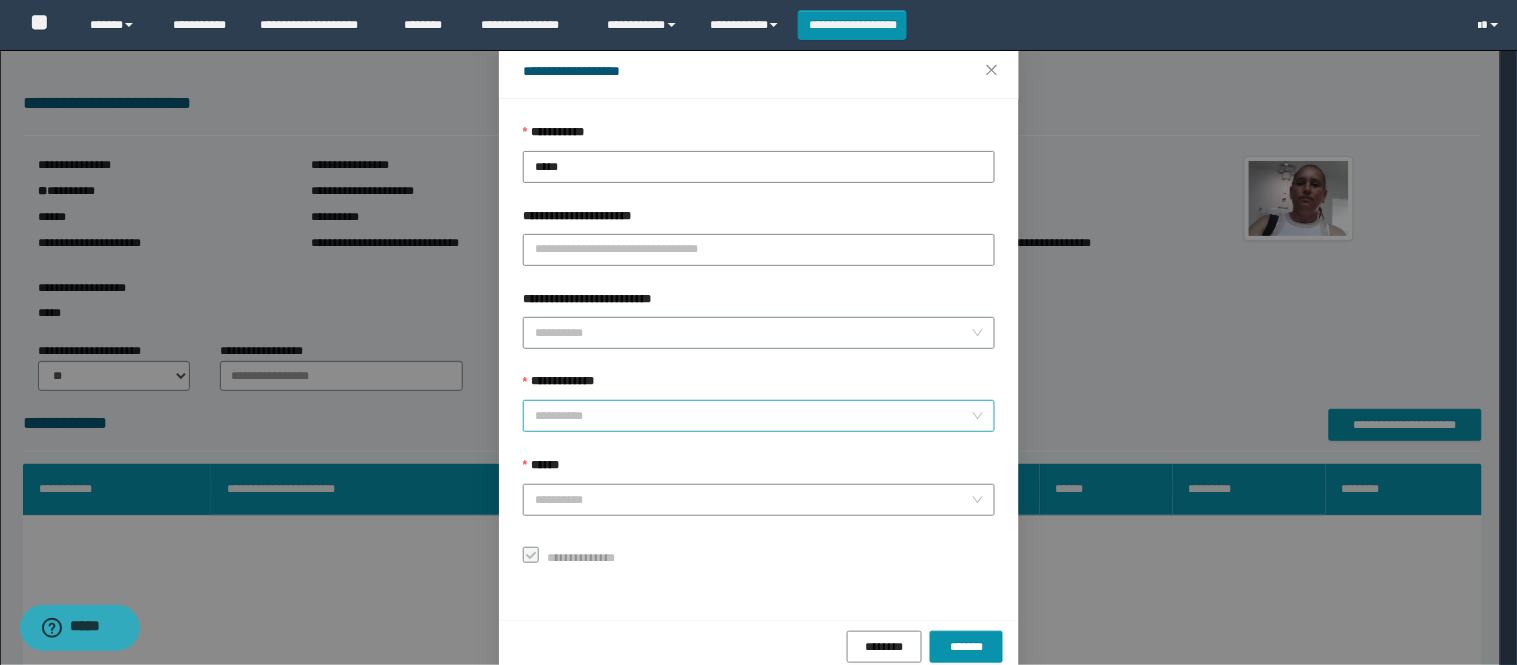 scroll, scrollTop: 87, scrollLeft: 0, axis: vertical 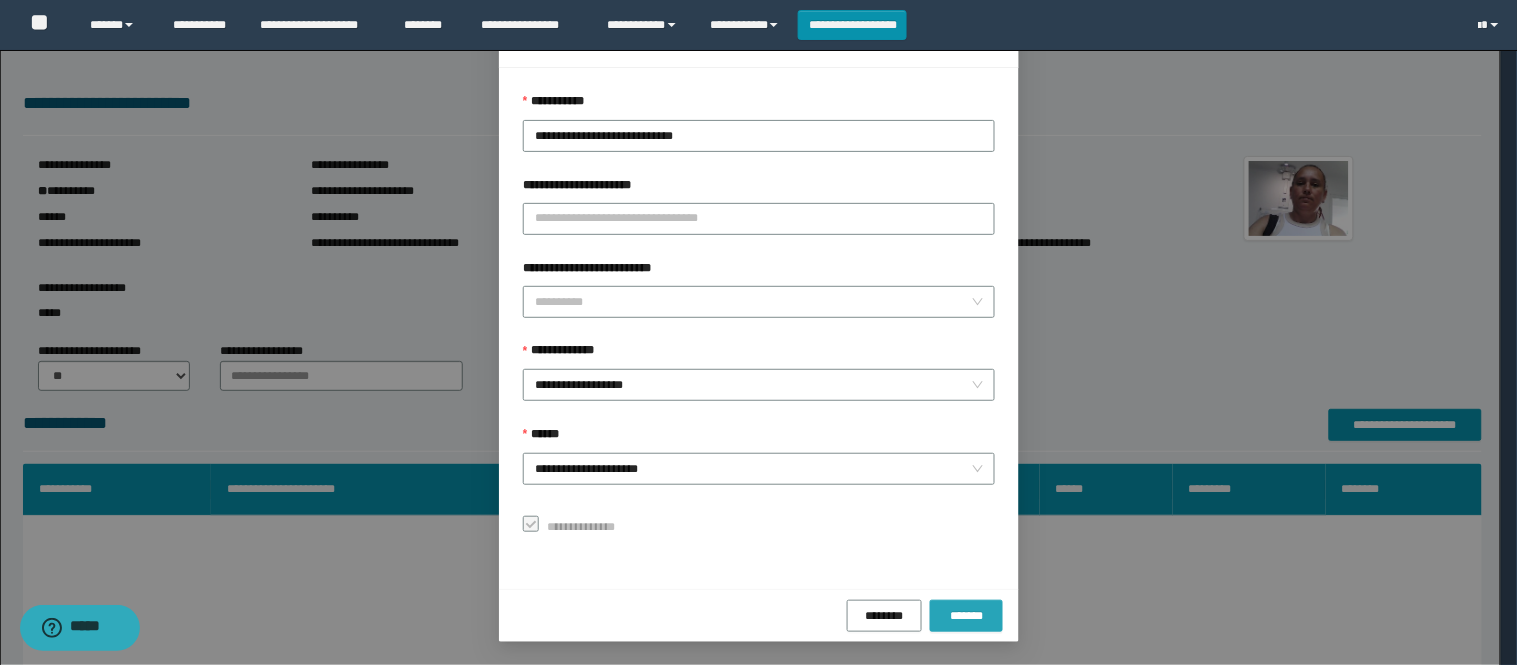 click on "*******" at bounding box center [966, 616] 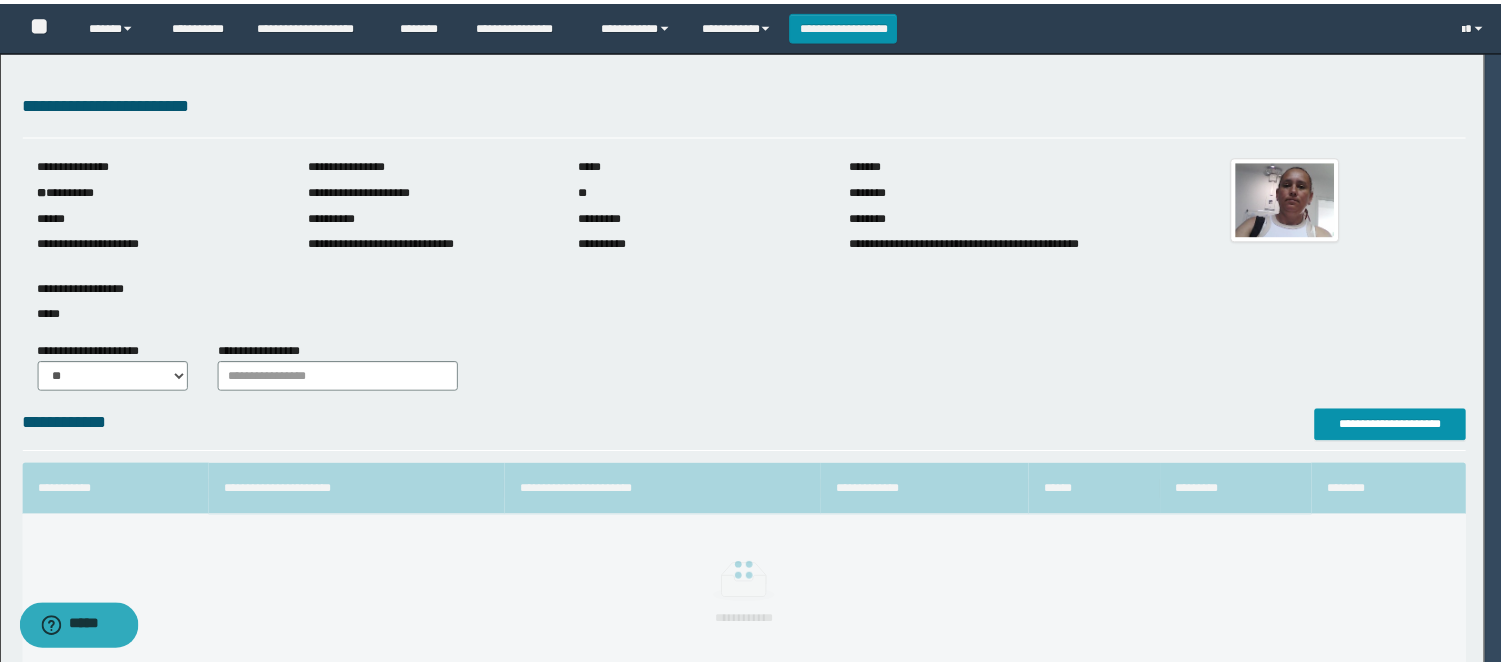 scroll, scrollTop: 41, scrollLeft: 0, axis: vertical 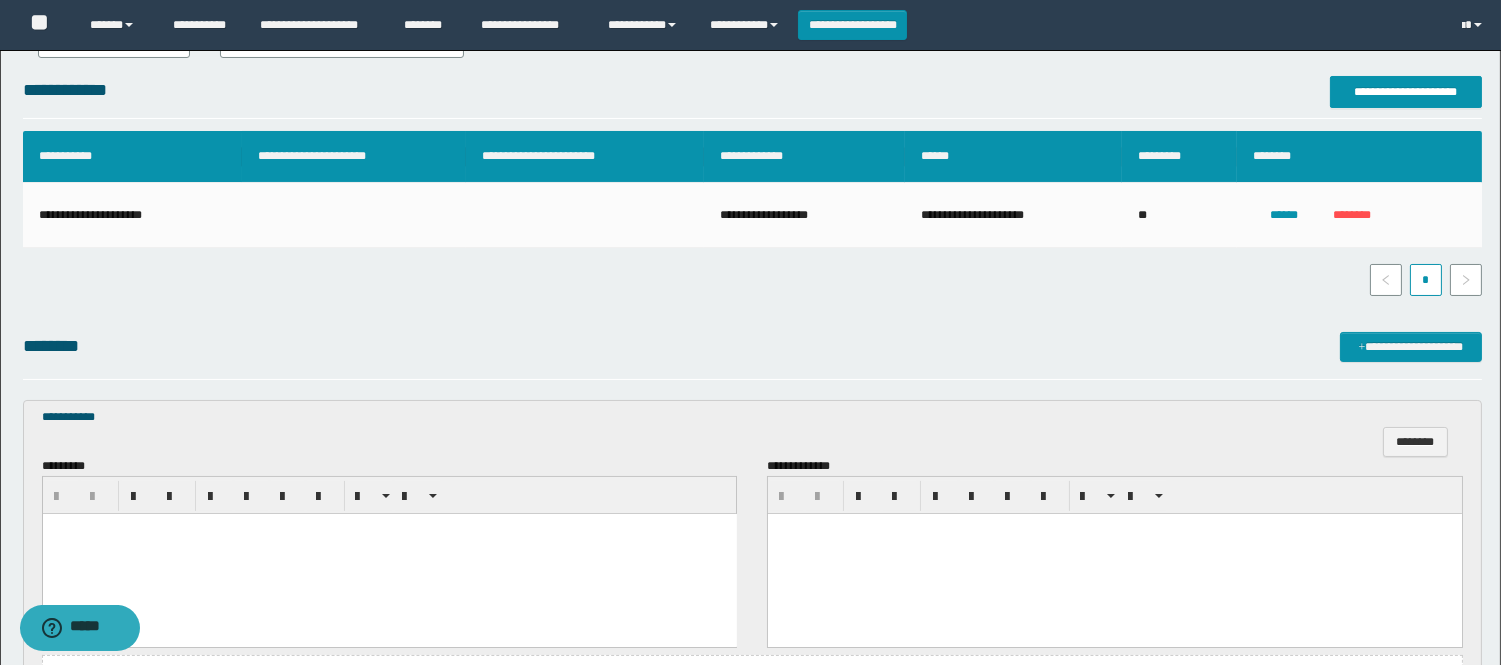click at bounding box center (389, 528) 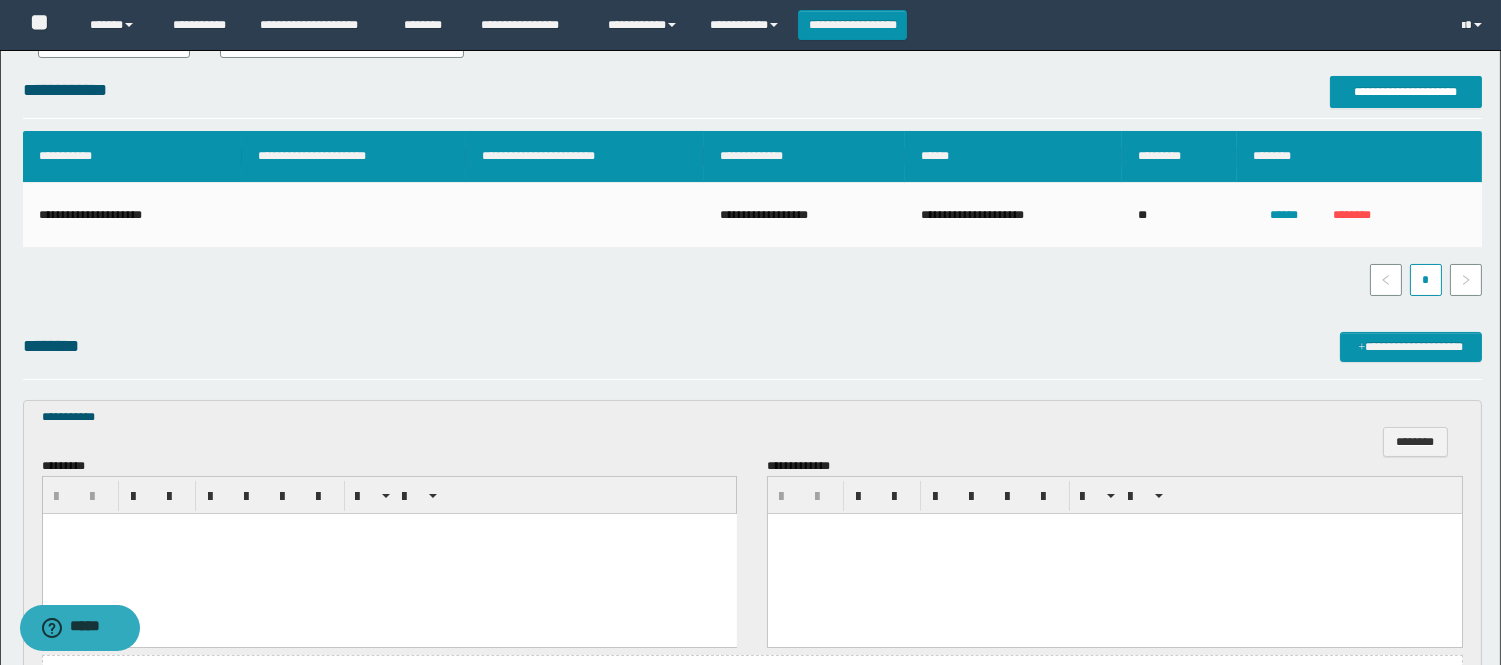 scroll, scrollTop: 444, scrollLeft: 0, axis: vertical 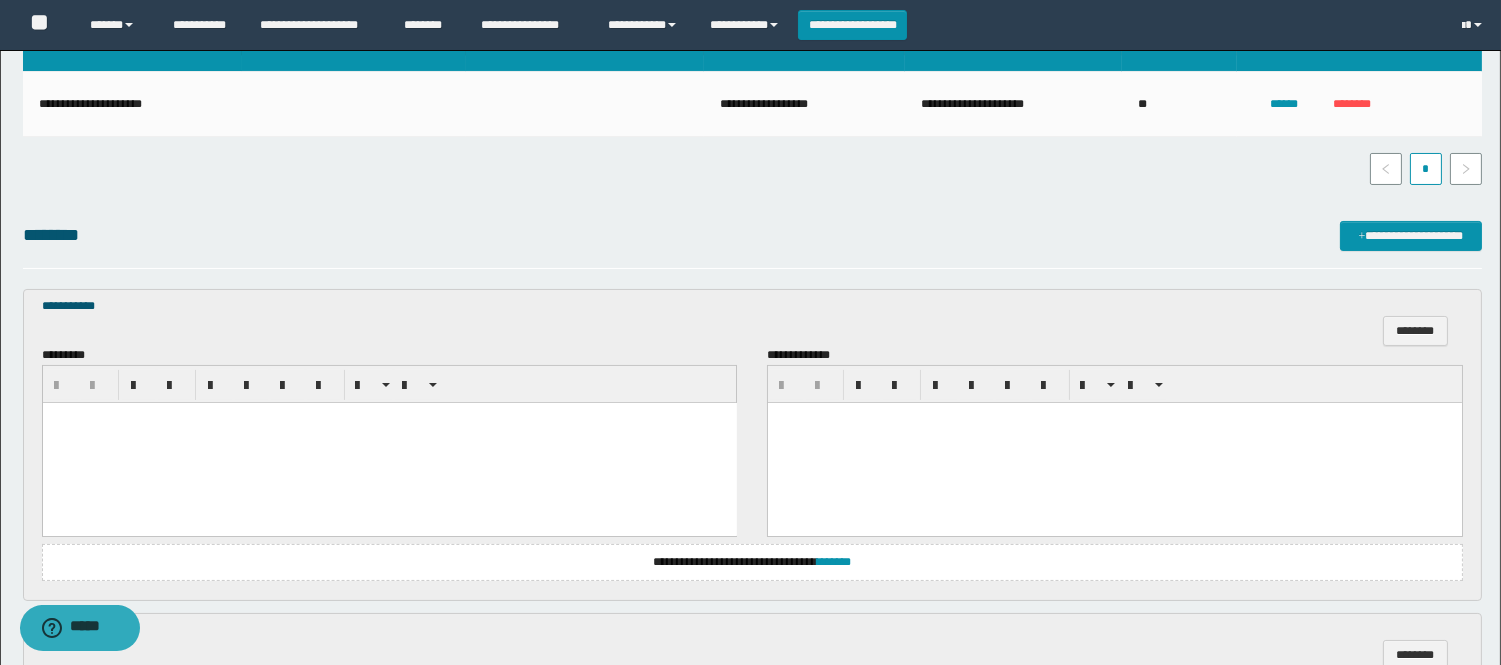 click at bounding box center (389, 442) 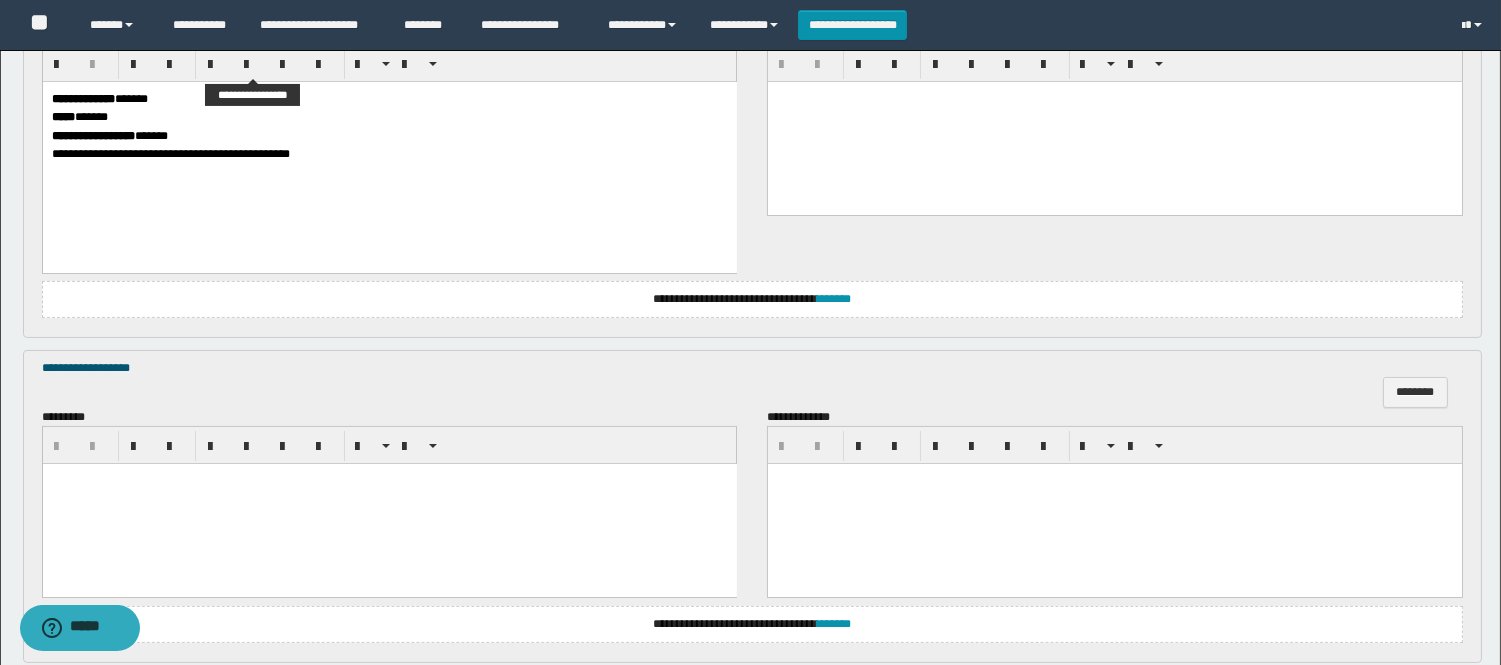 scroll, scrollTop: 777, scrollLeft: 0, axis: vertical 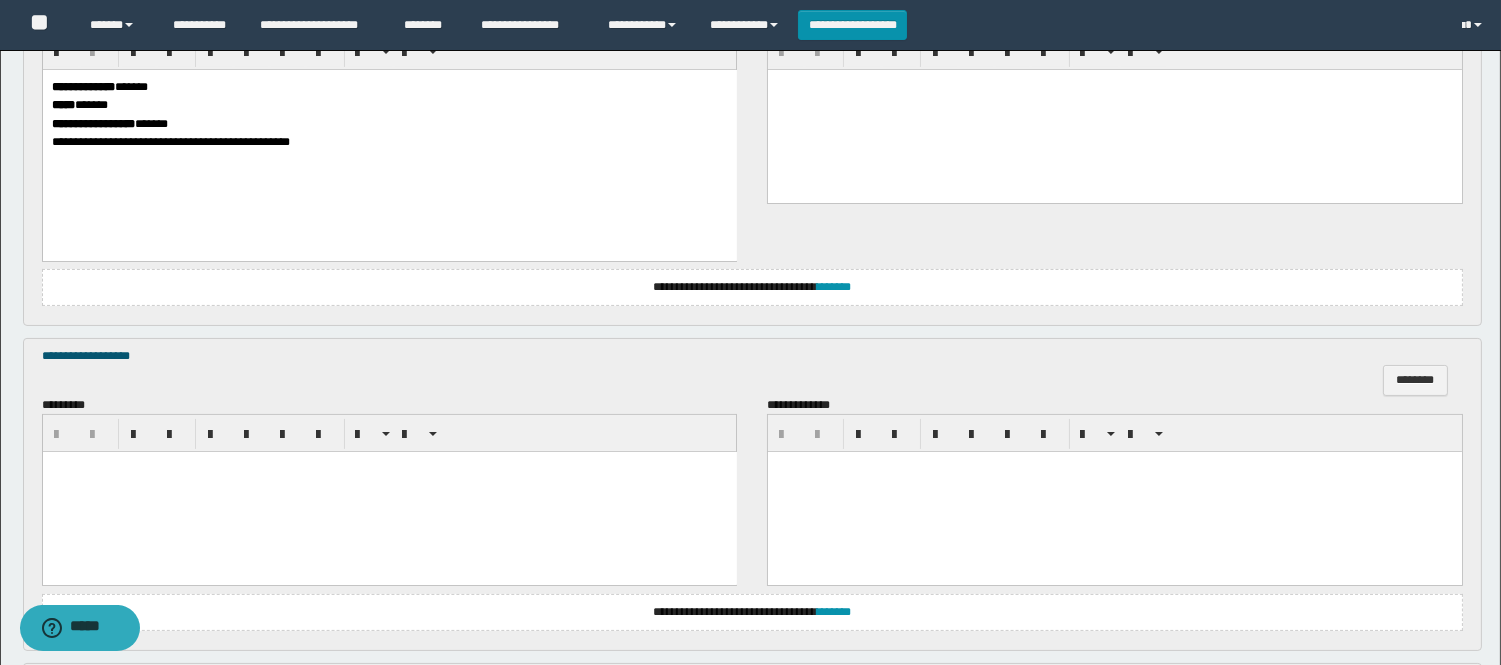 click at bounding box center (389, 492) 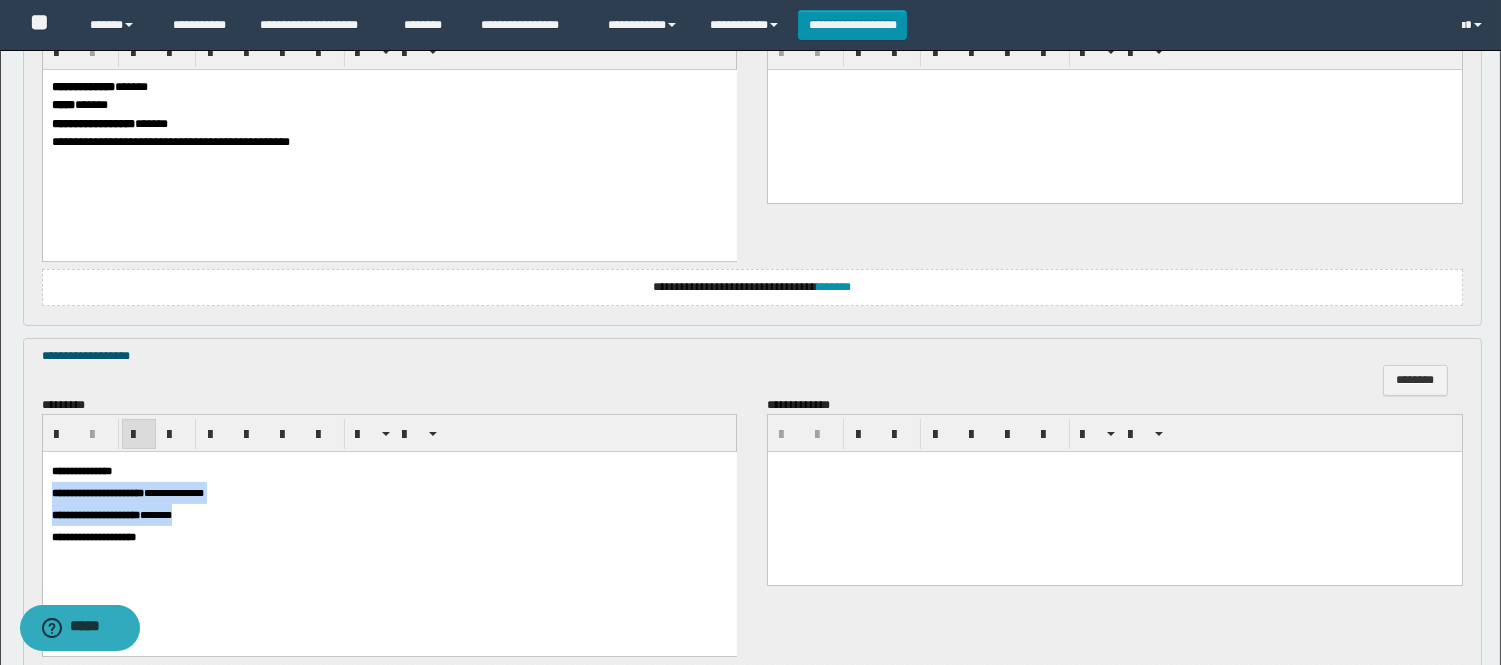 drag, startPoint x: 260, startPoint y: 481, endPoint x: 260, endPoint y: 508, distance: 27 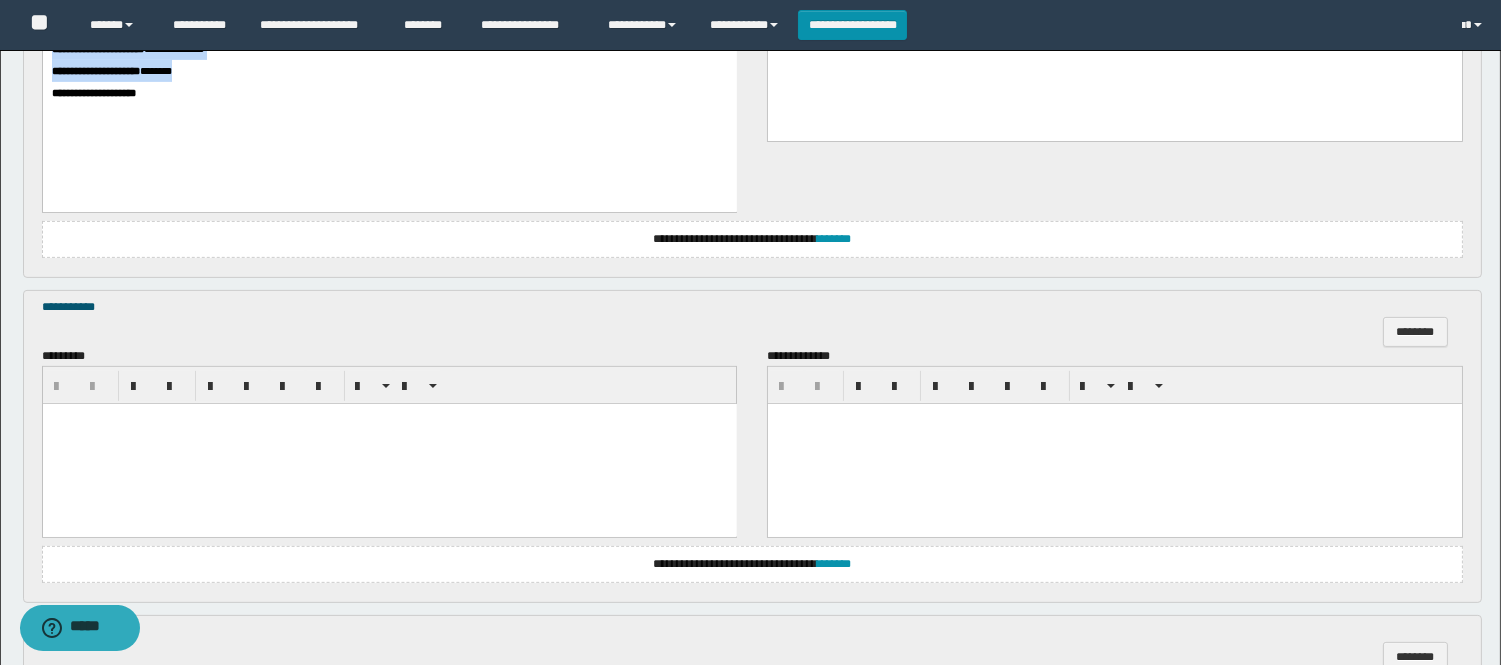 scroll, scrollTop: 1222, scrollLeft: 0, axis: vertical 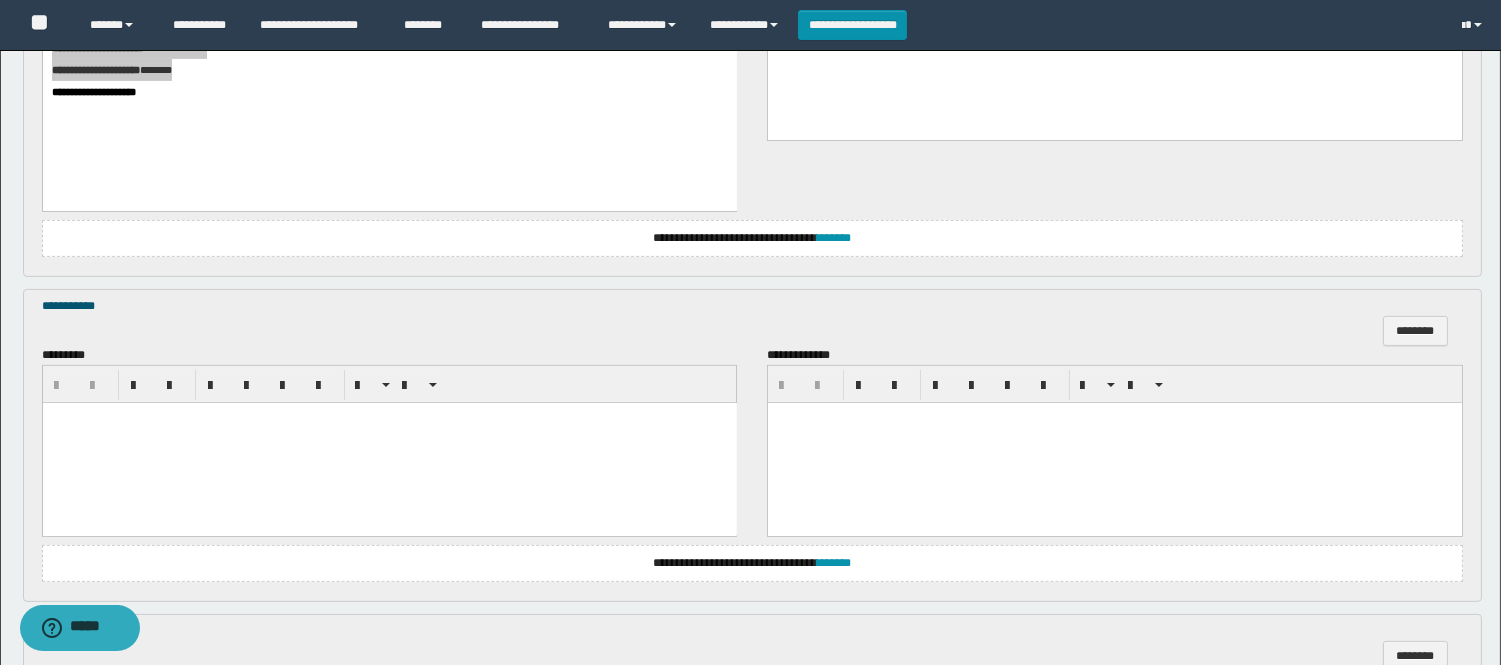 click at bounding box center [389, 443] 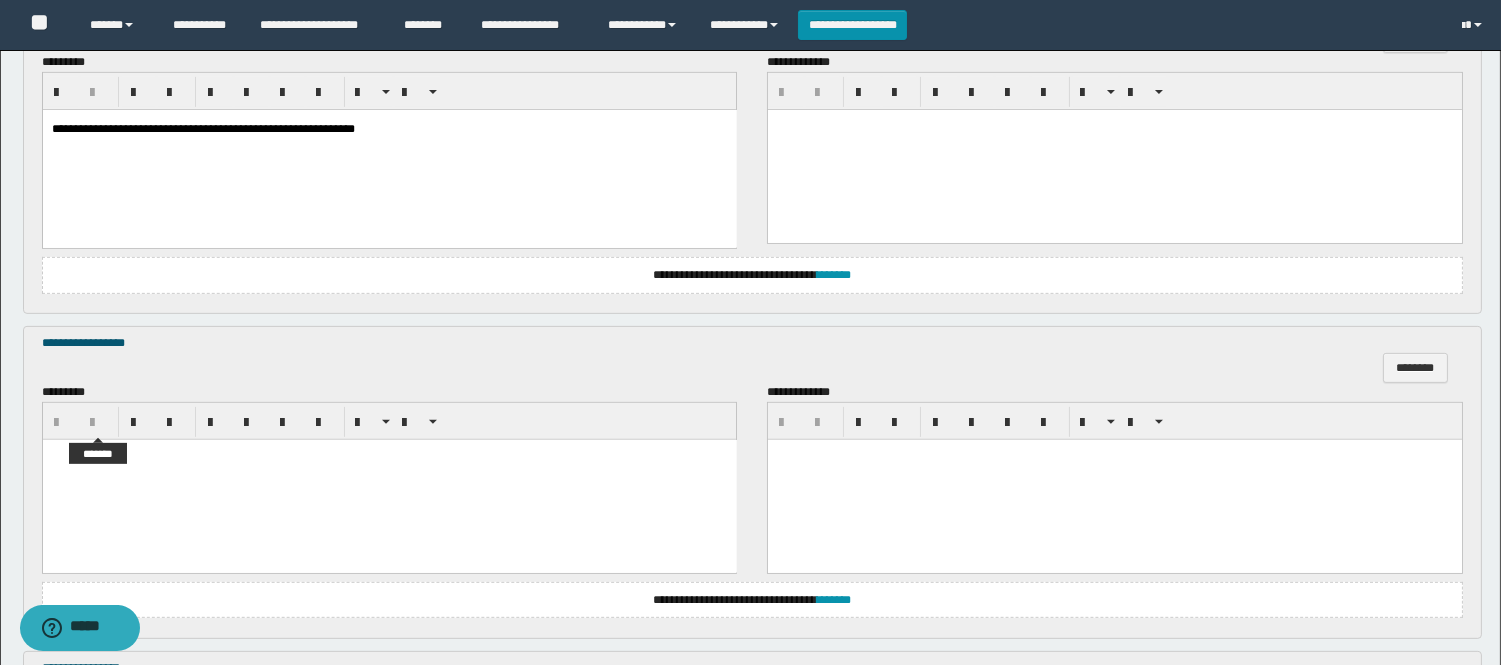 scroll, scrollTop: 1555, scrollLeft: 0, axis: vertical 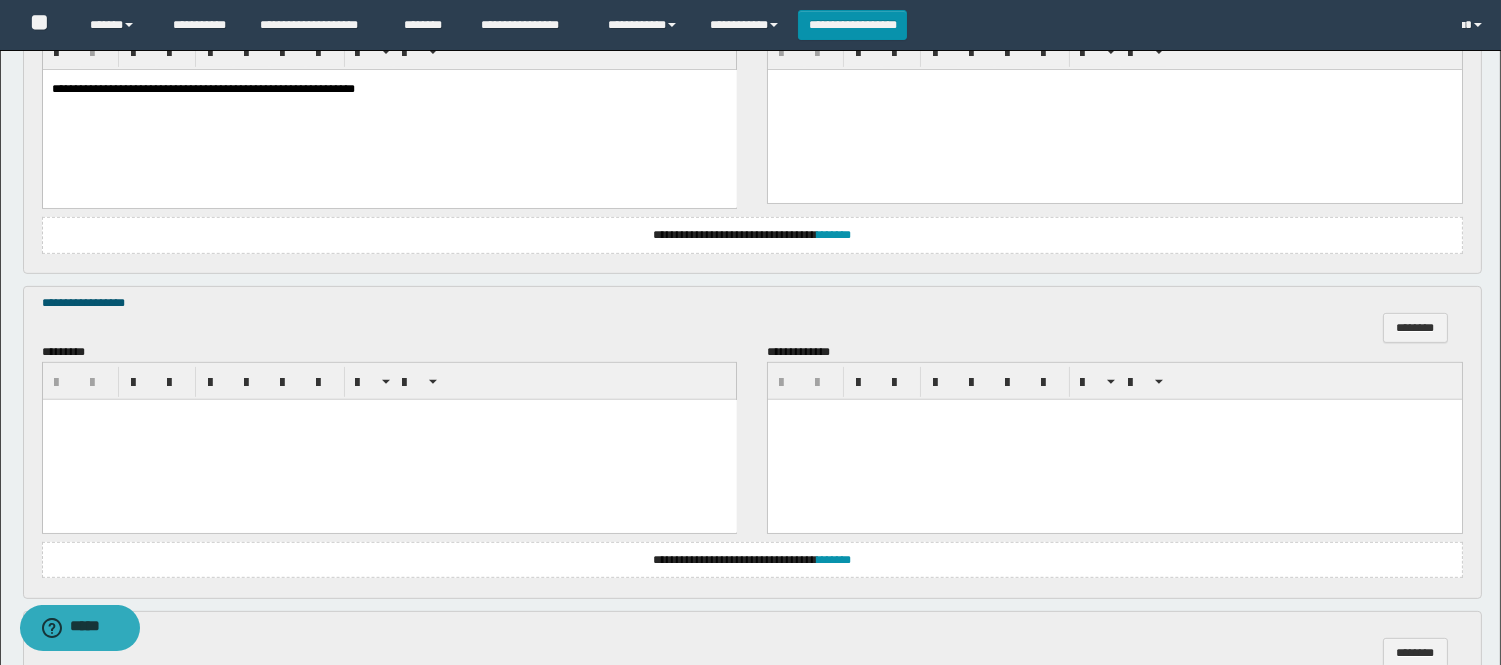 drag, startPoint x: 107, startPoint y: 470, endPoint x: 151, endPoint y: 517, distance: 64.381676 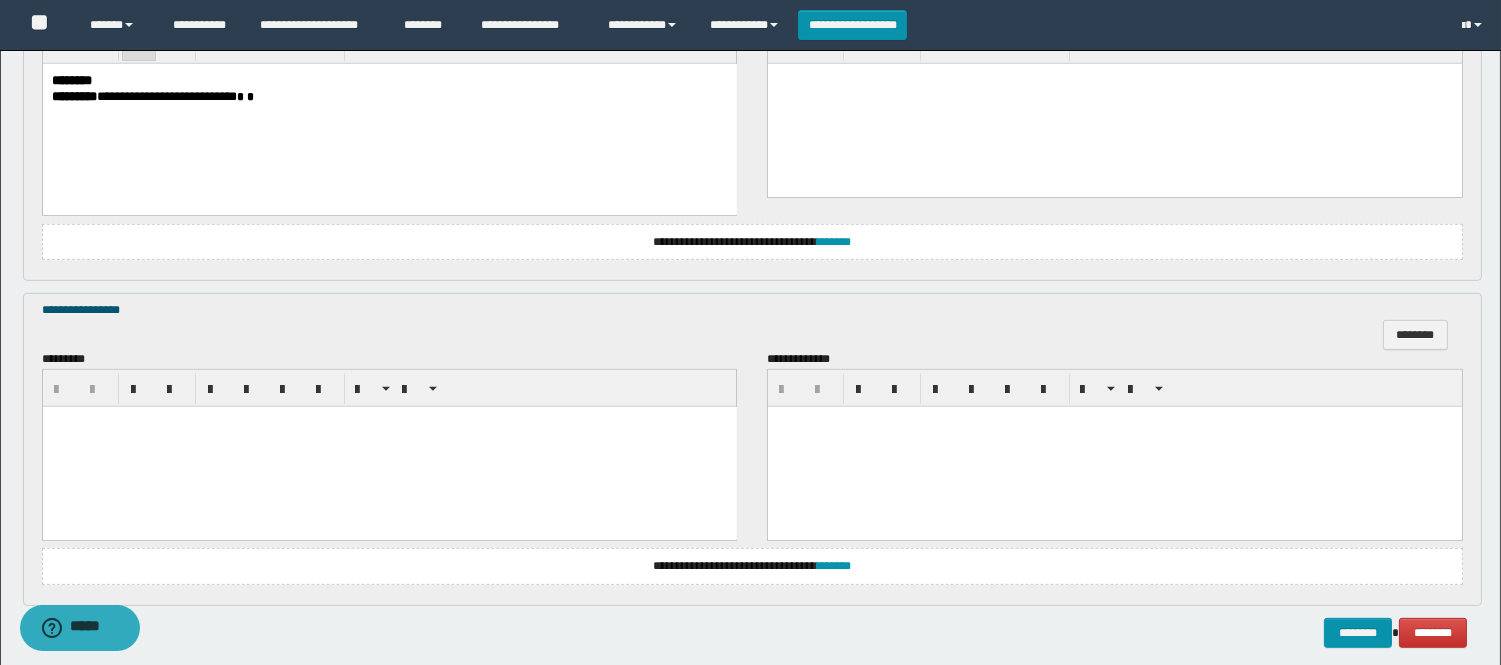 scroll, scrollTop: 1982, scrollLeft: 0, axis: vertical 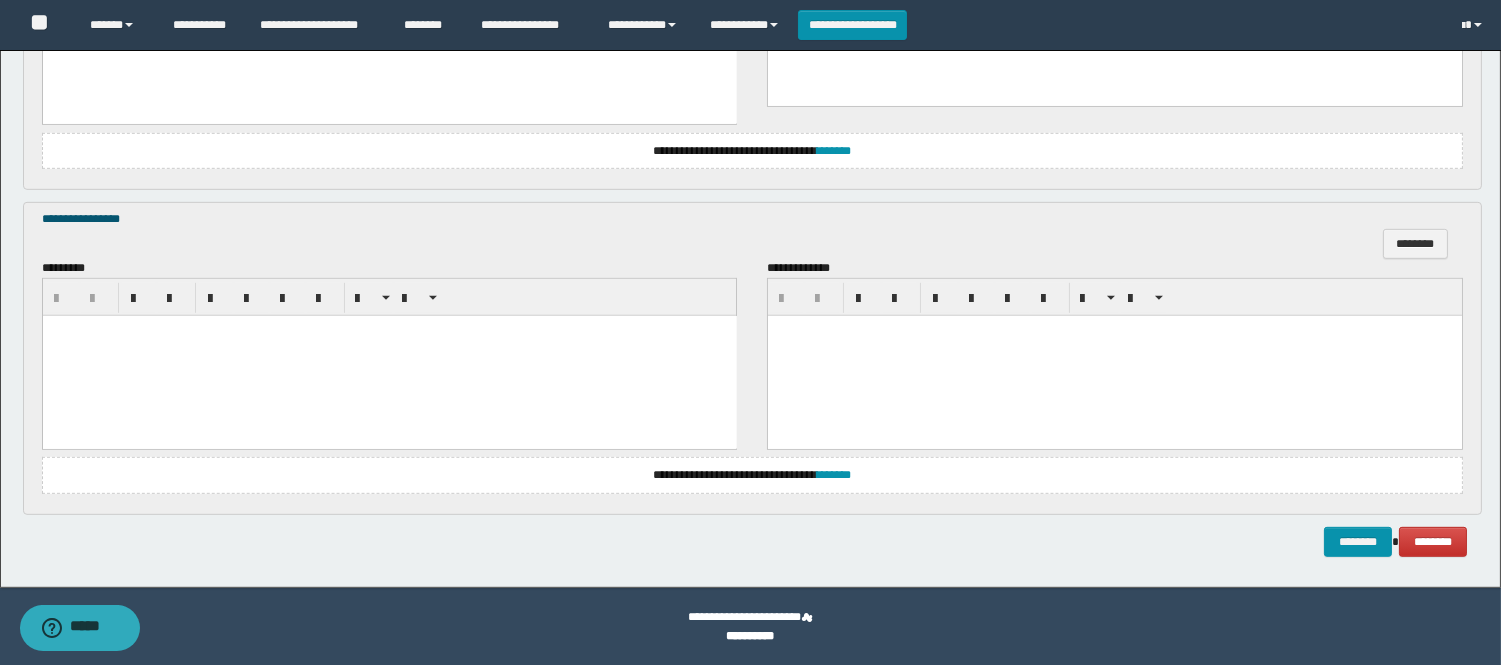 click at bounding box center [389, 355] 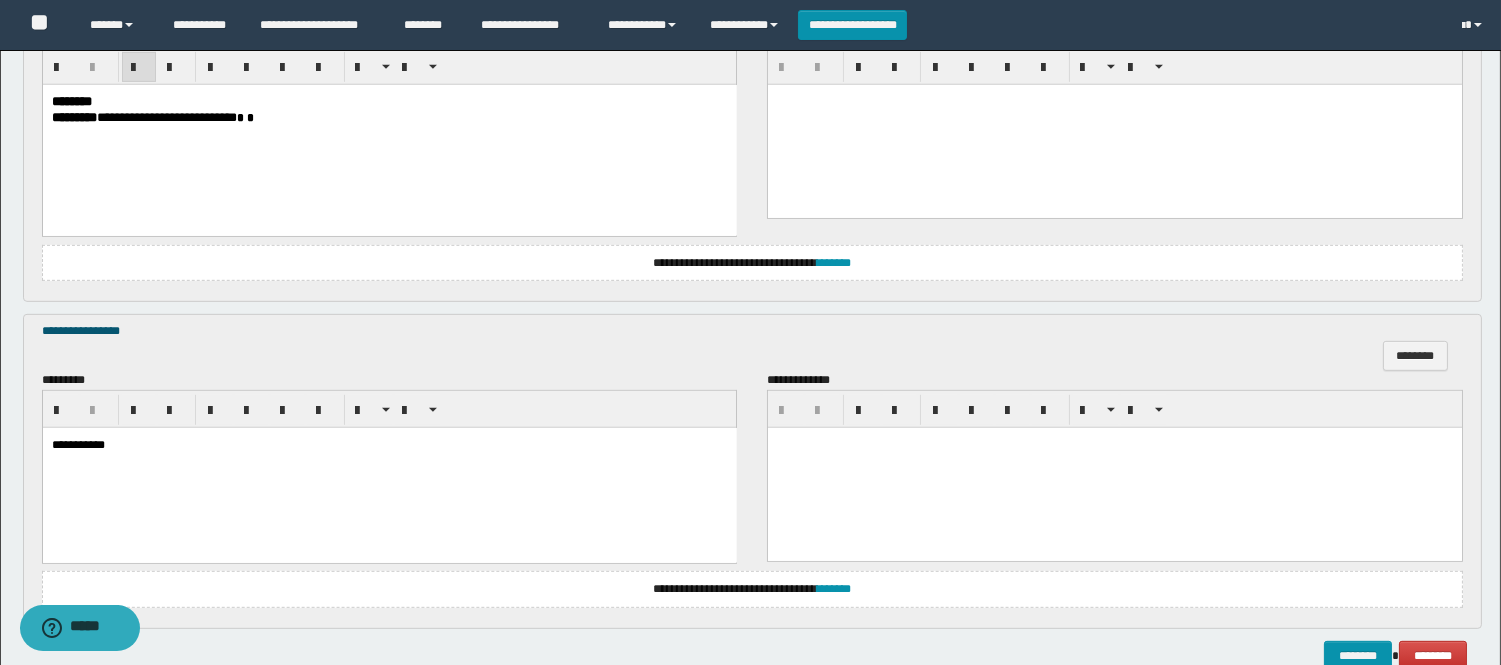scroll, scrollTop: 1984, scrollLeft: 0, axis: vertical 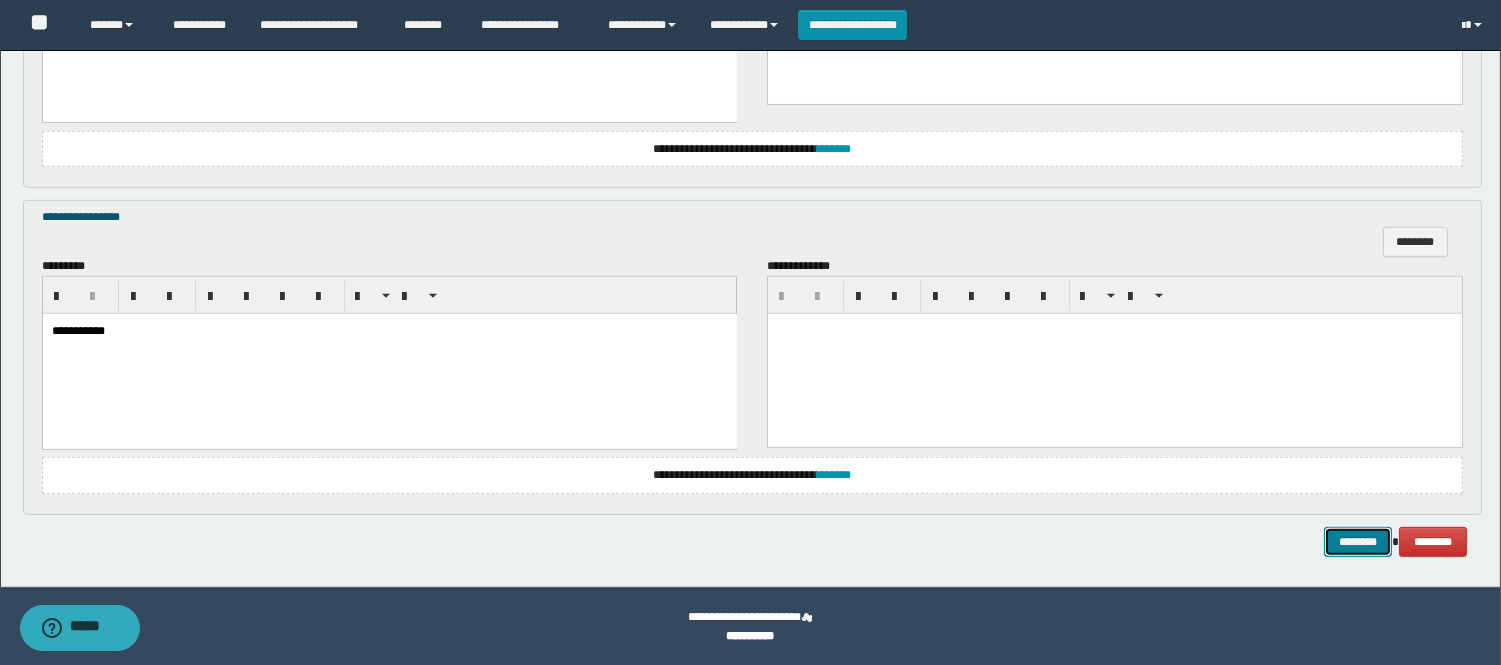 click on "********" at bounding box center [1358, 542] 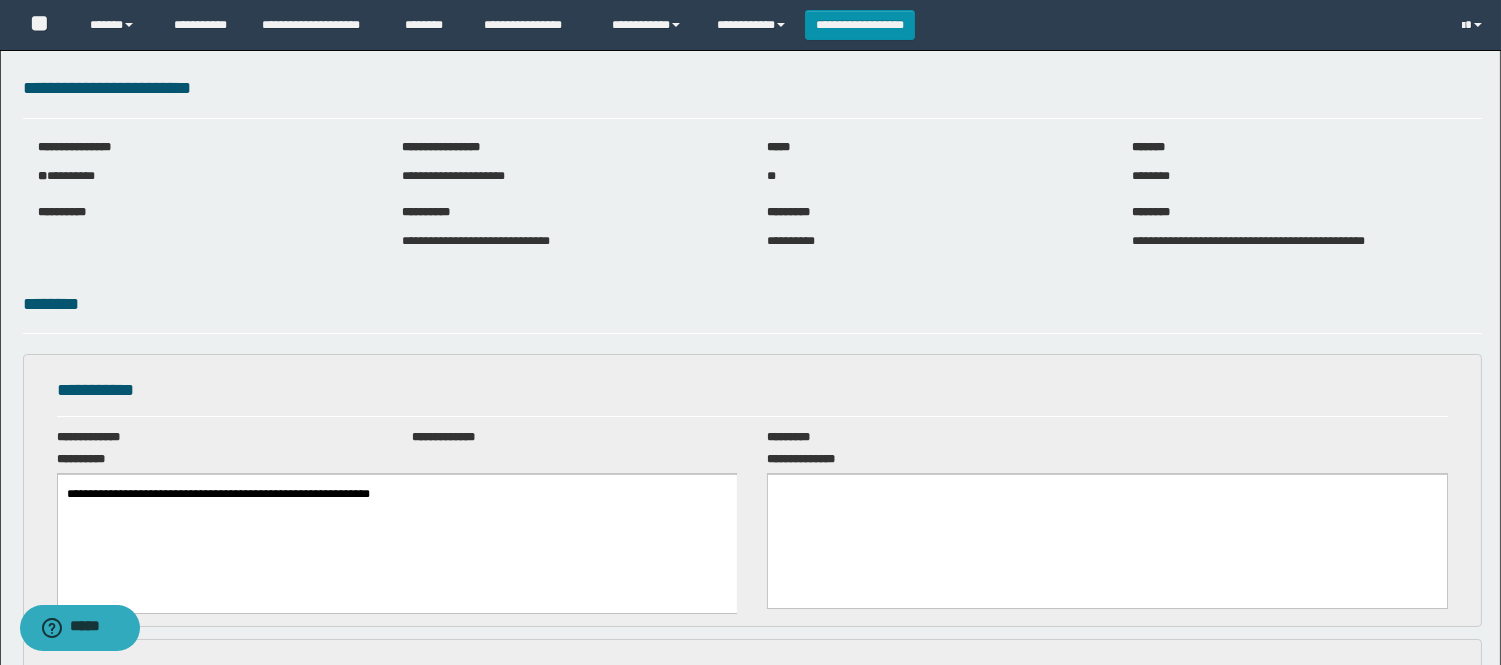 scroll, scrollTop: 0, scrollLeft: 0, axis: both 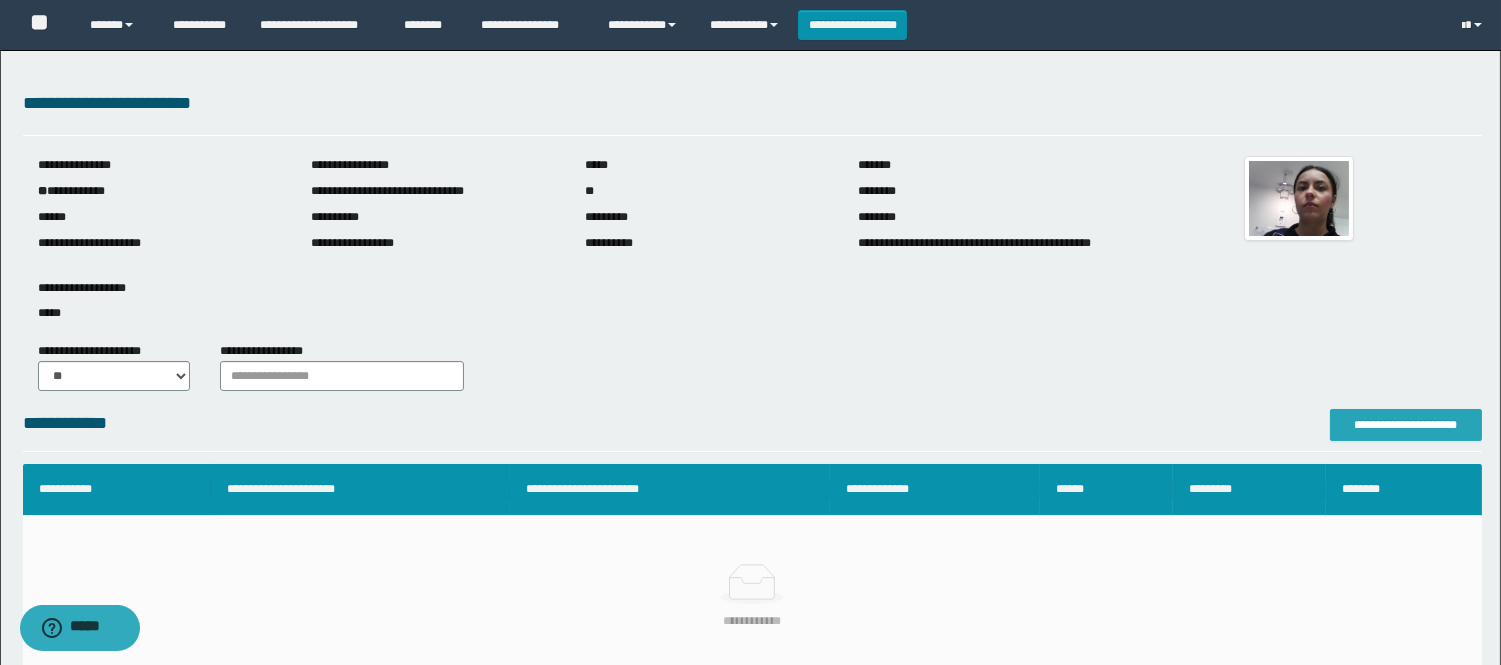 click on "**********" at bounding box center [1406, 425] 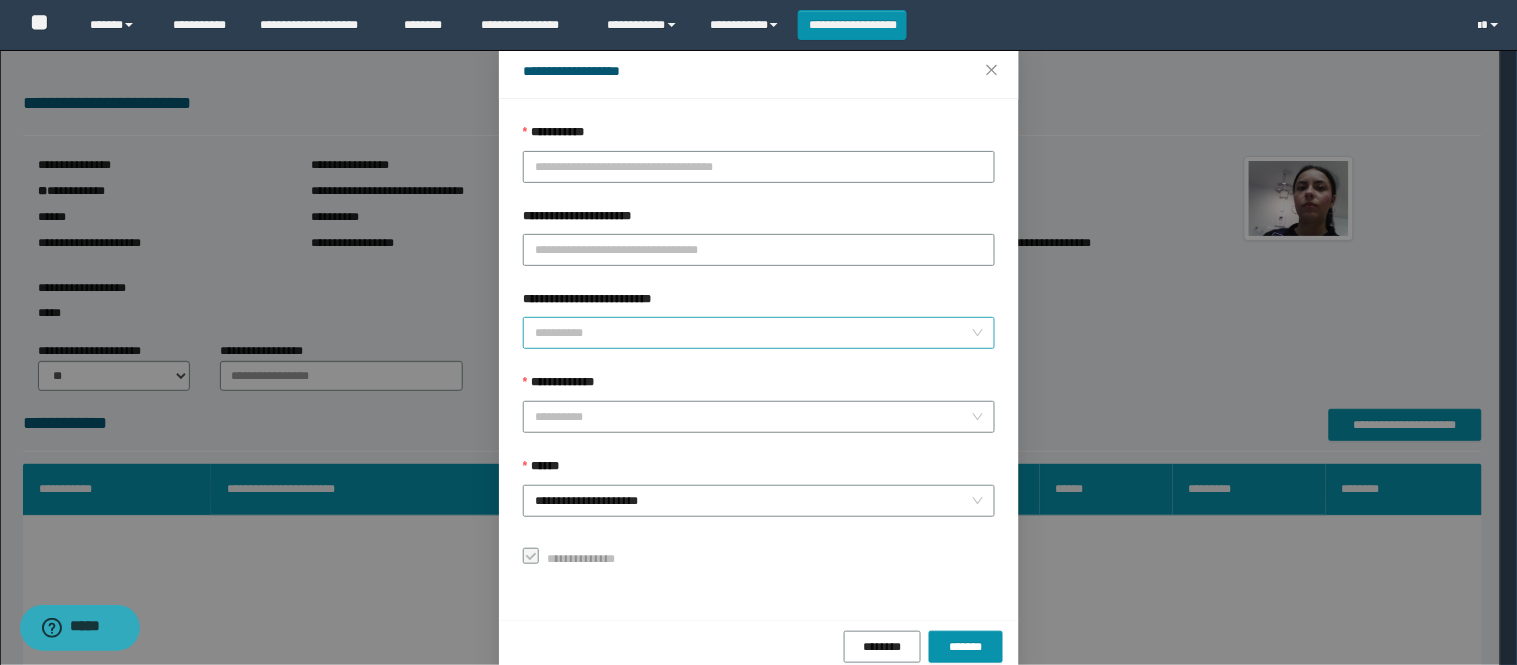 scroll, scrollTop: 87, scrollLeft: 0, axis: vertical 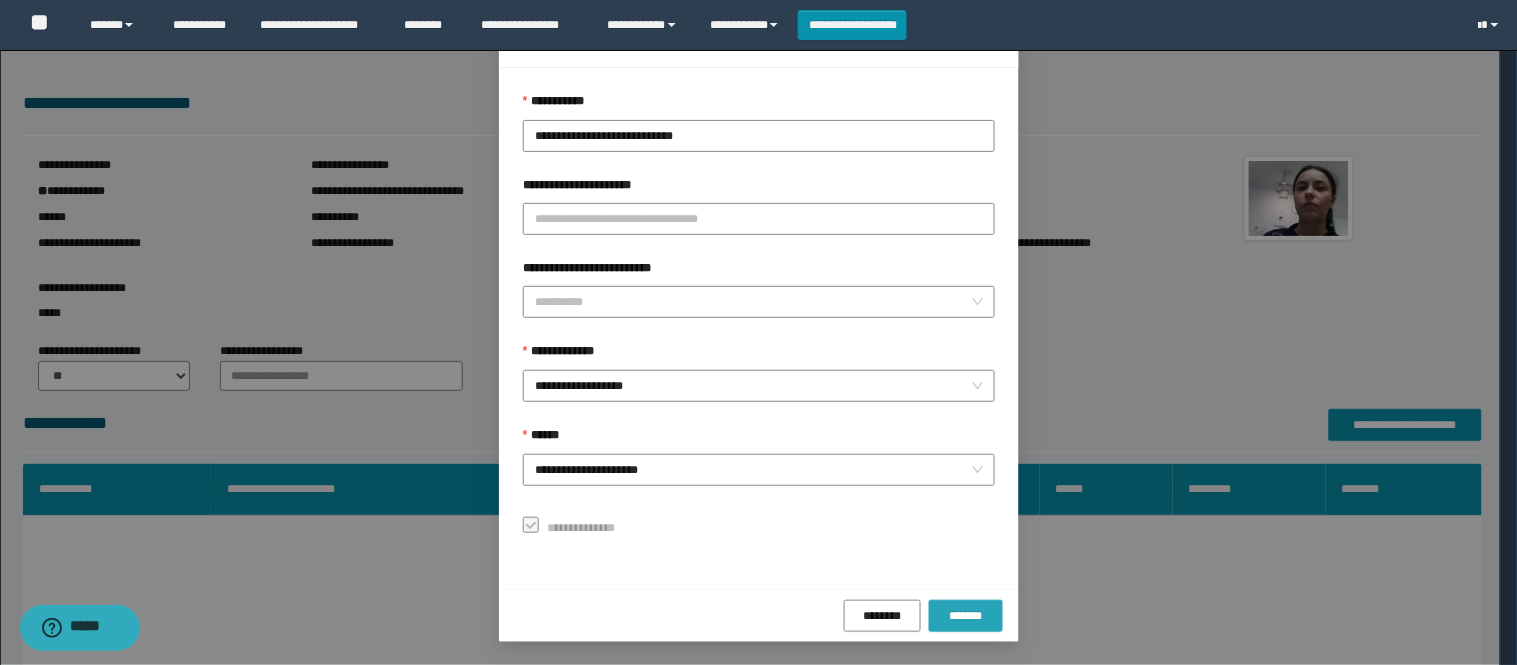 click on "*******" at bounding box center [966, 616] 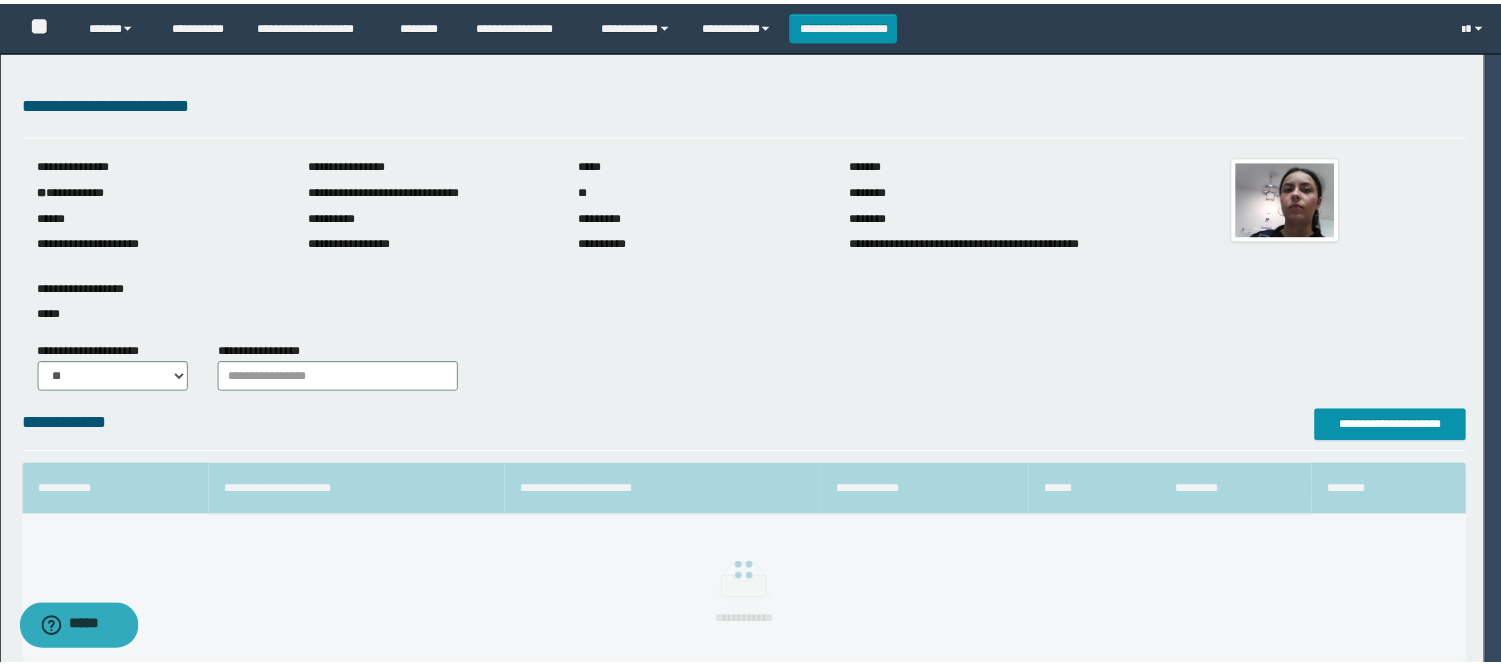 scroll, scrollTop: 41, scrollLeft: 0, axis: vertical 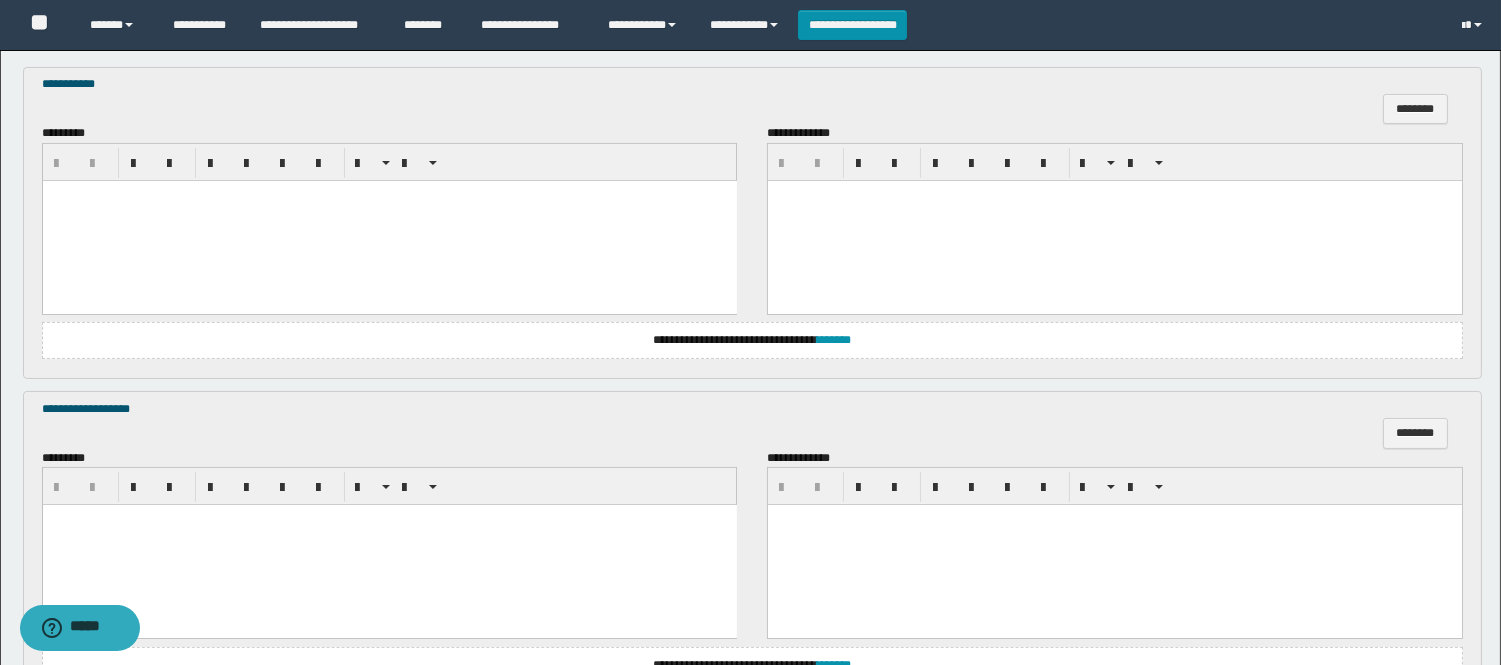 click at bounding box center [389, 220] 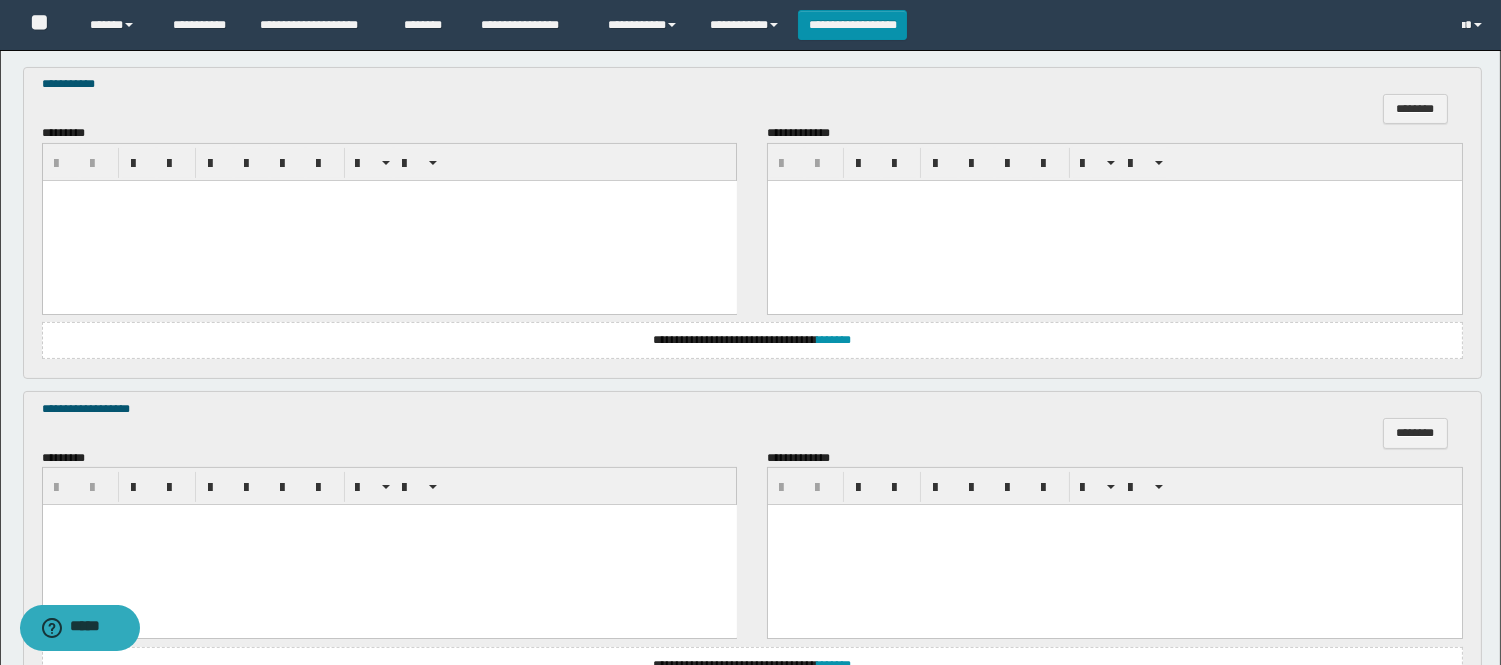 click at bounding box center [389, 220] 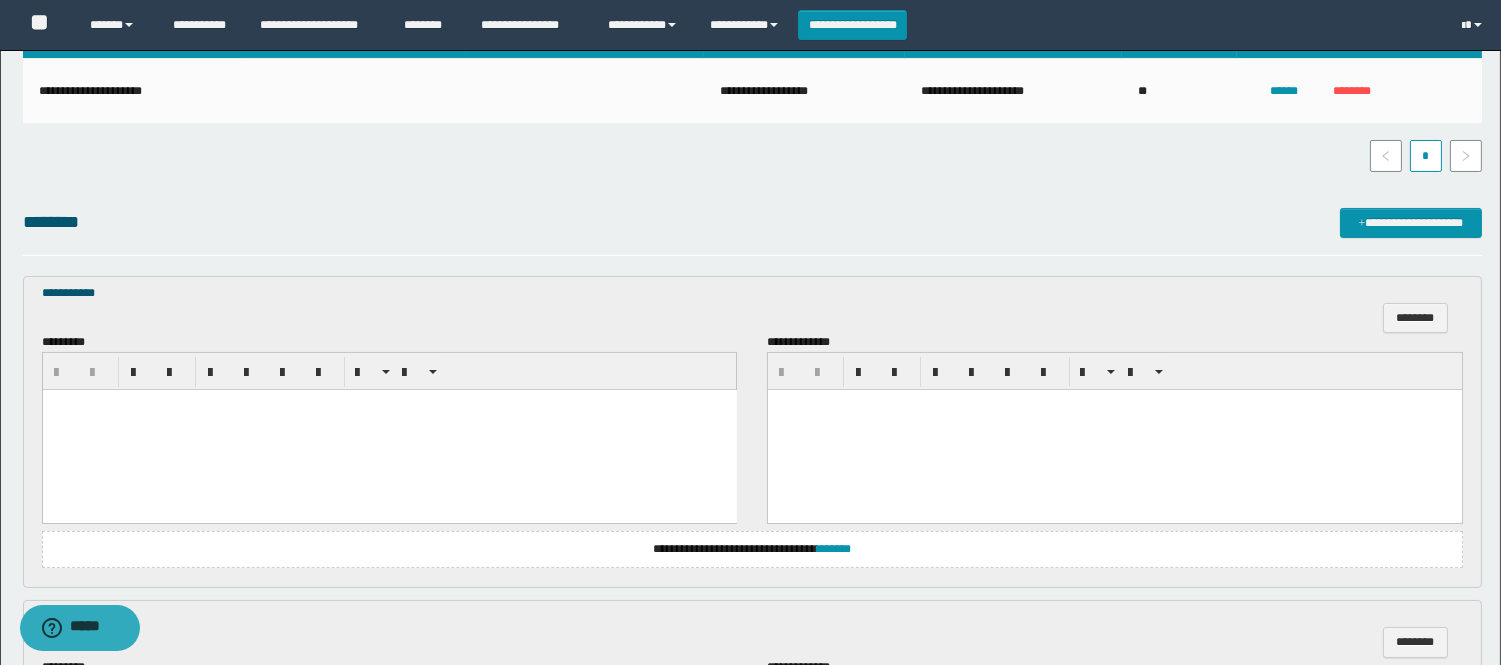 scroll, scrollTop: 222, scrollLeft: 0, axis: vertical 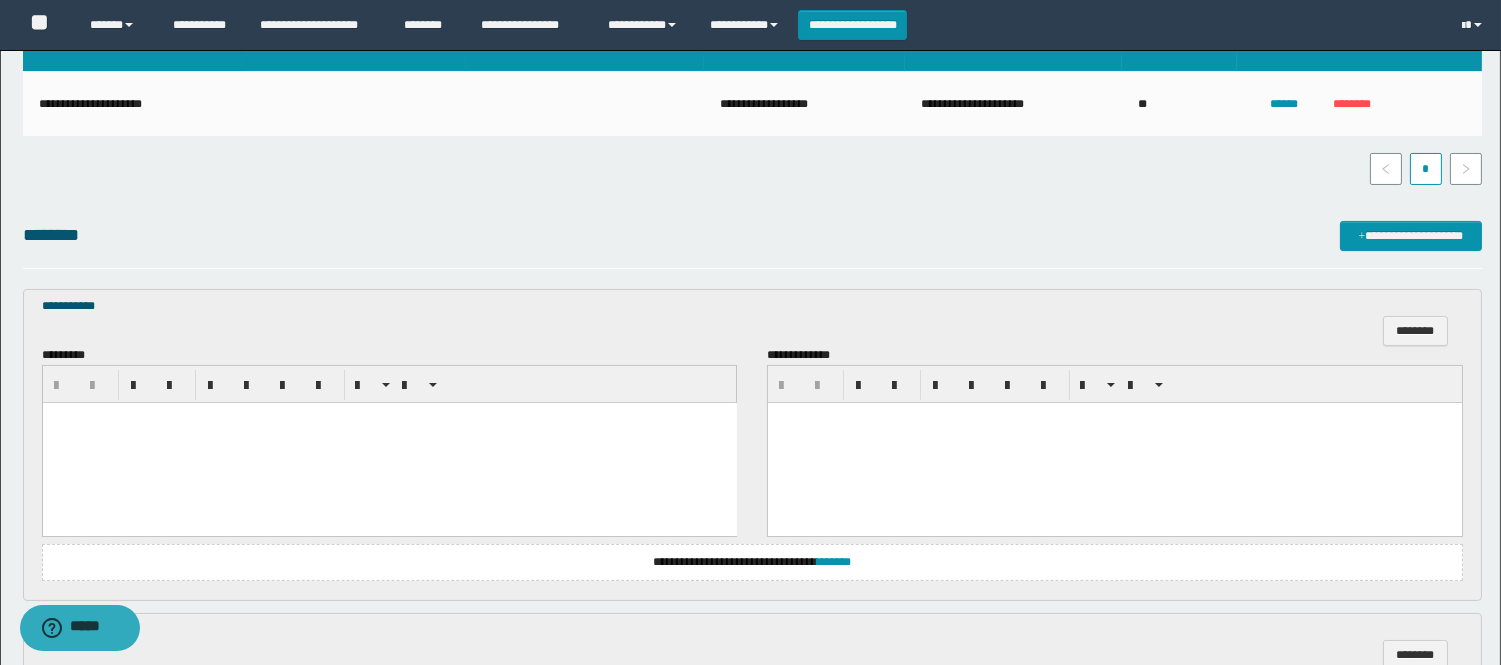 click at bounding box center (389, 442) 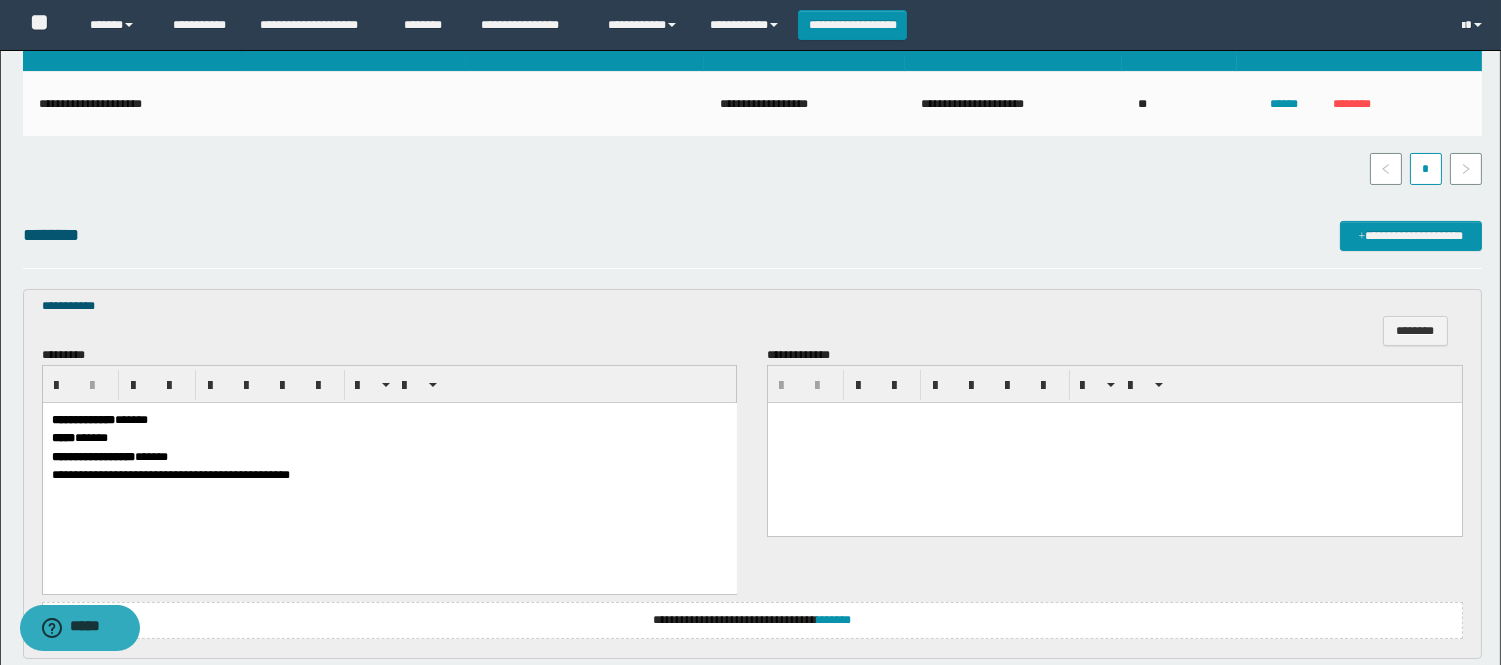 scroll, scrollTop: 777, scrollLeft: 0, axis: vertical 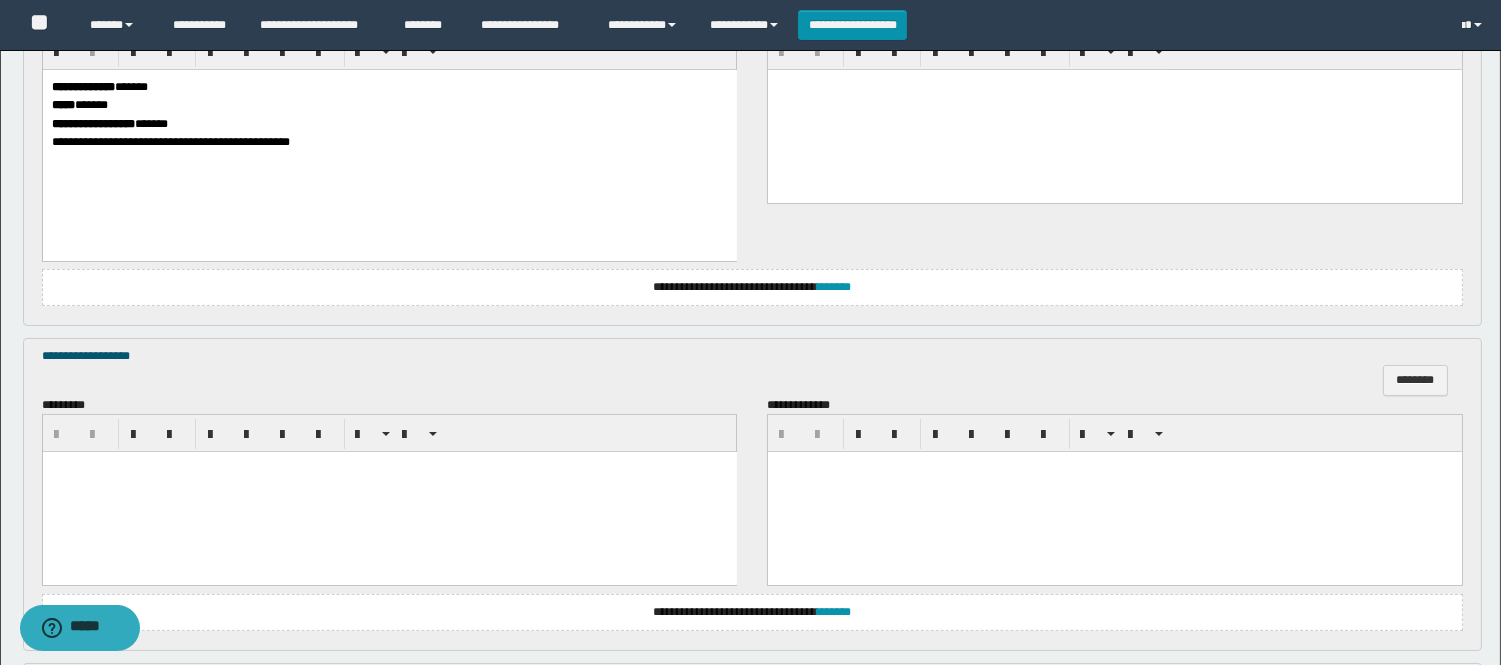 click at bounding box center (389, 492) 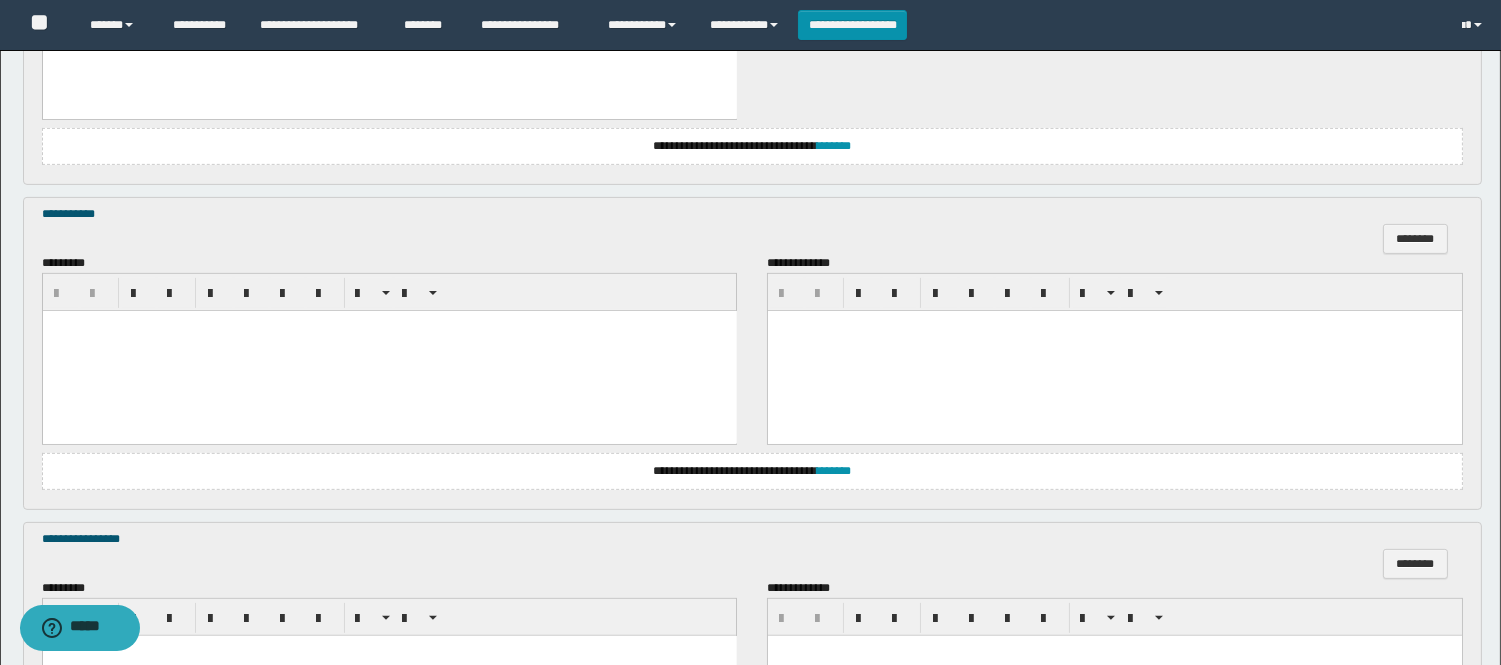 scroll, scrollTop: 1333, scrollLeft: 0, axis: vertical 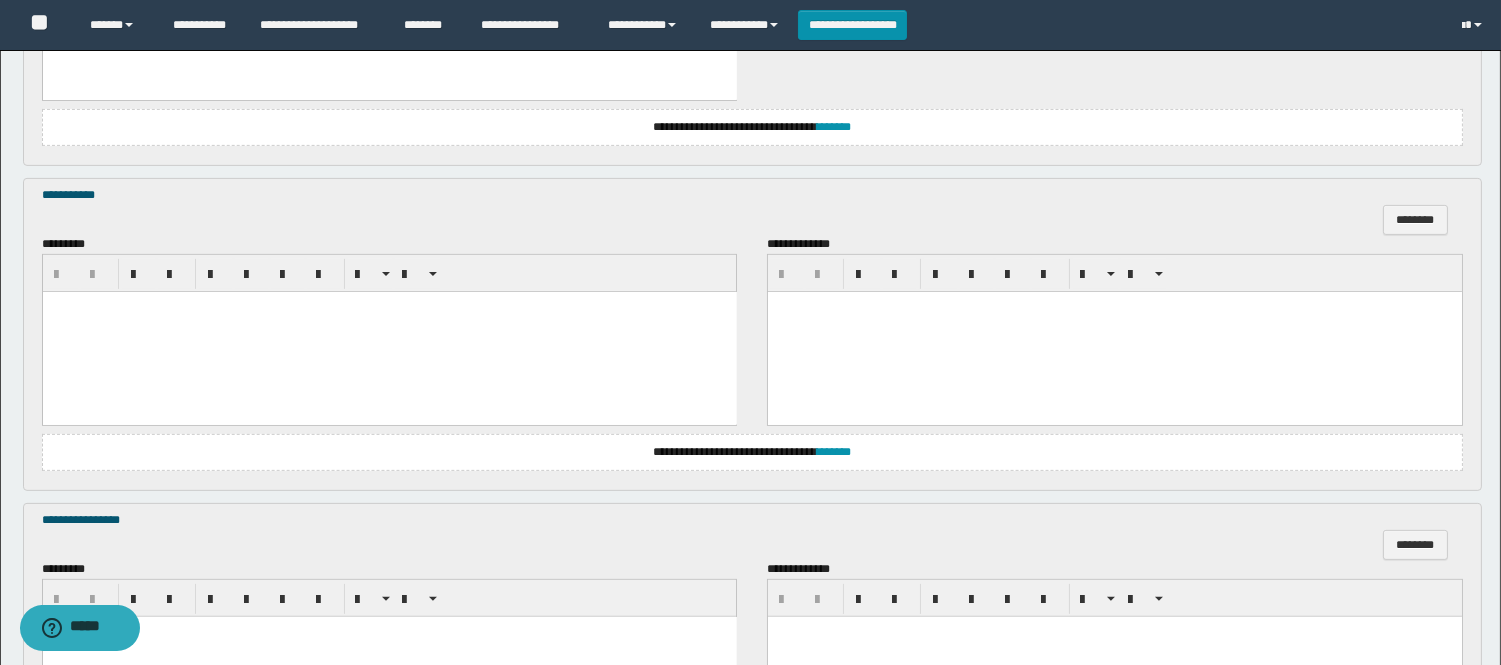 click at bounding box center [389, 332] 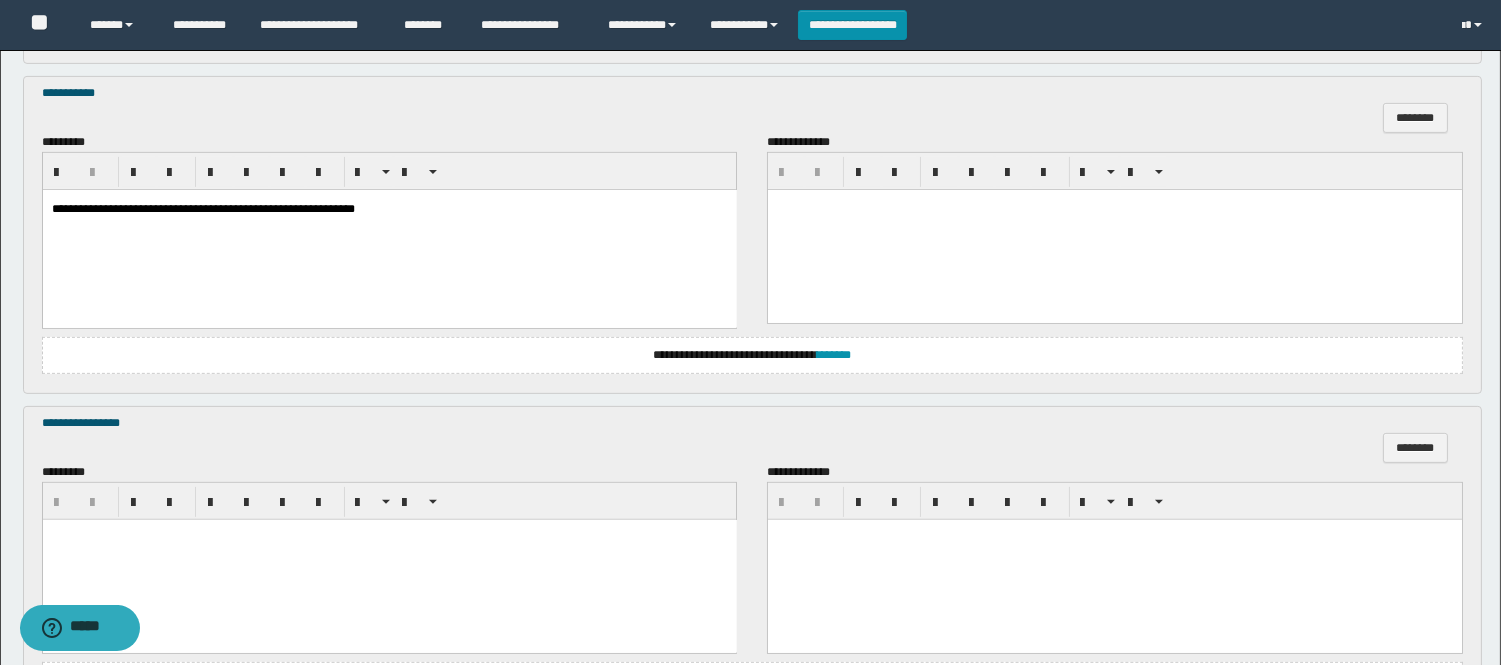click on "**********" at bounding box center [389, 234] 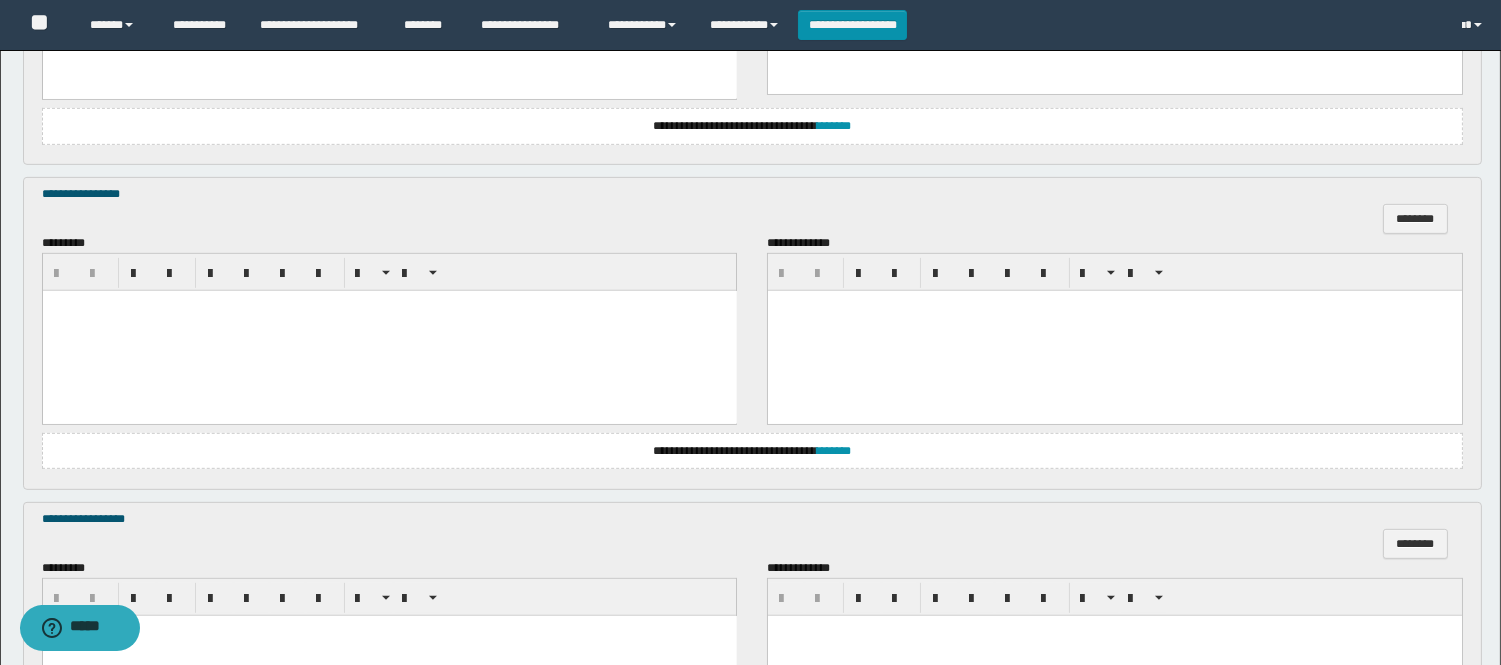 scroll, scrollTop: 1666, scrollLeft: 0, axis: vertical 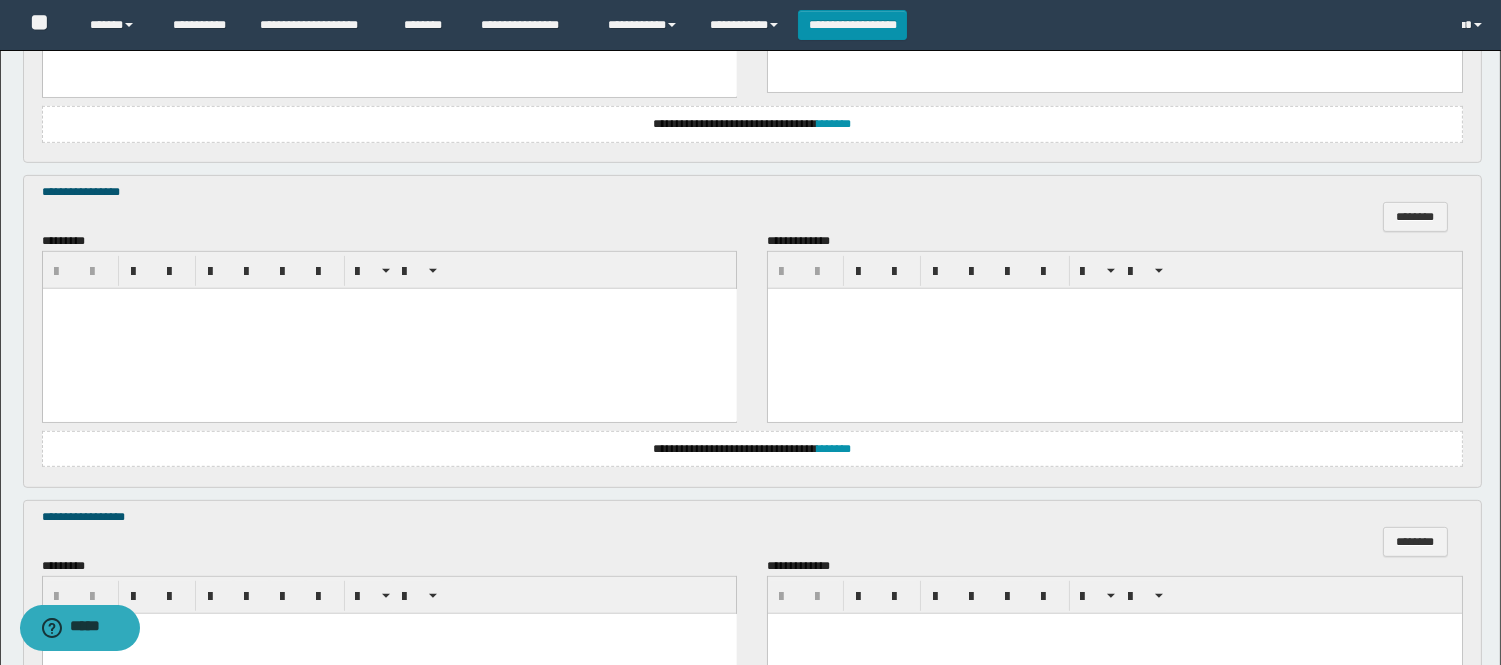 click at bounding box center [389, 329] 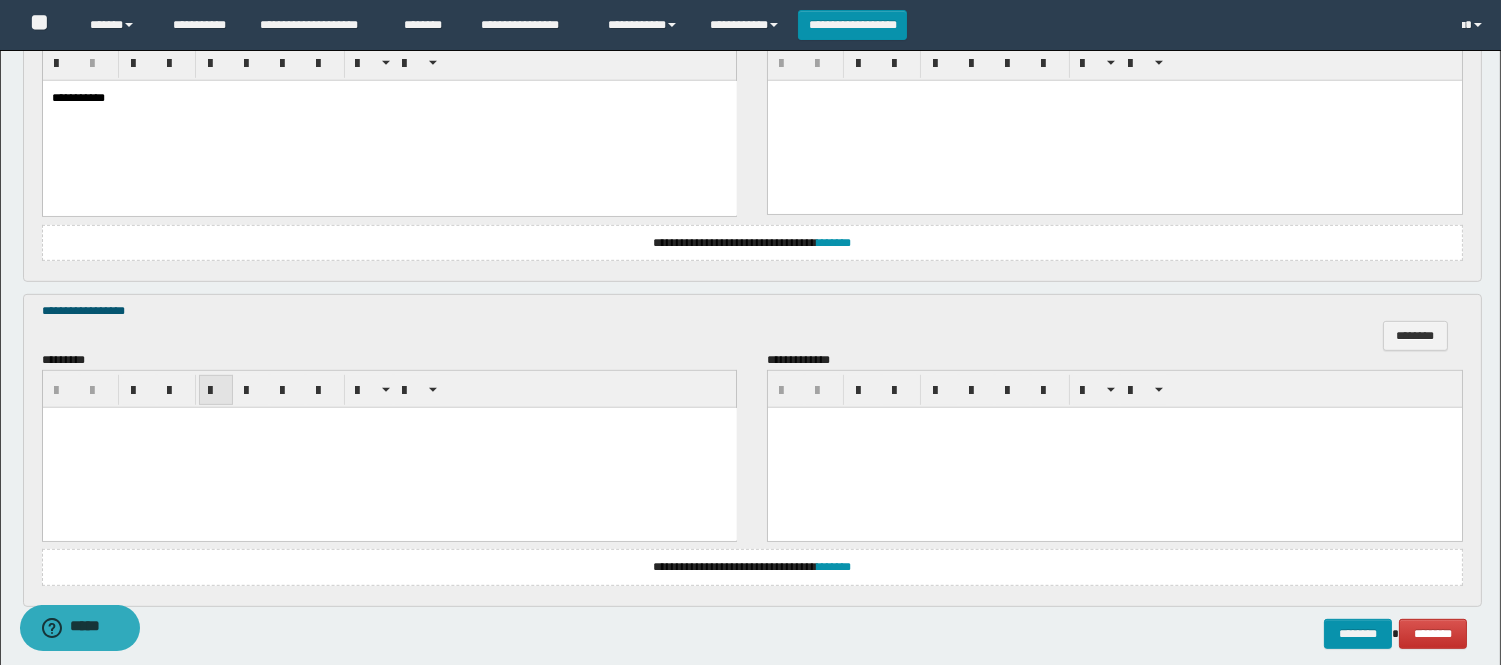 scroll, scrollTop: 1888, scrollLeft: 0, axis: vertical 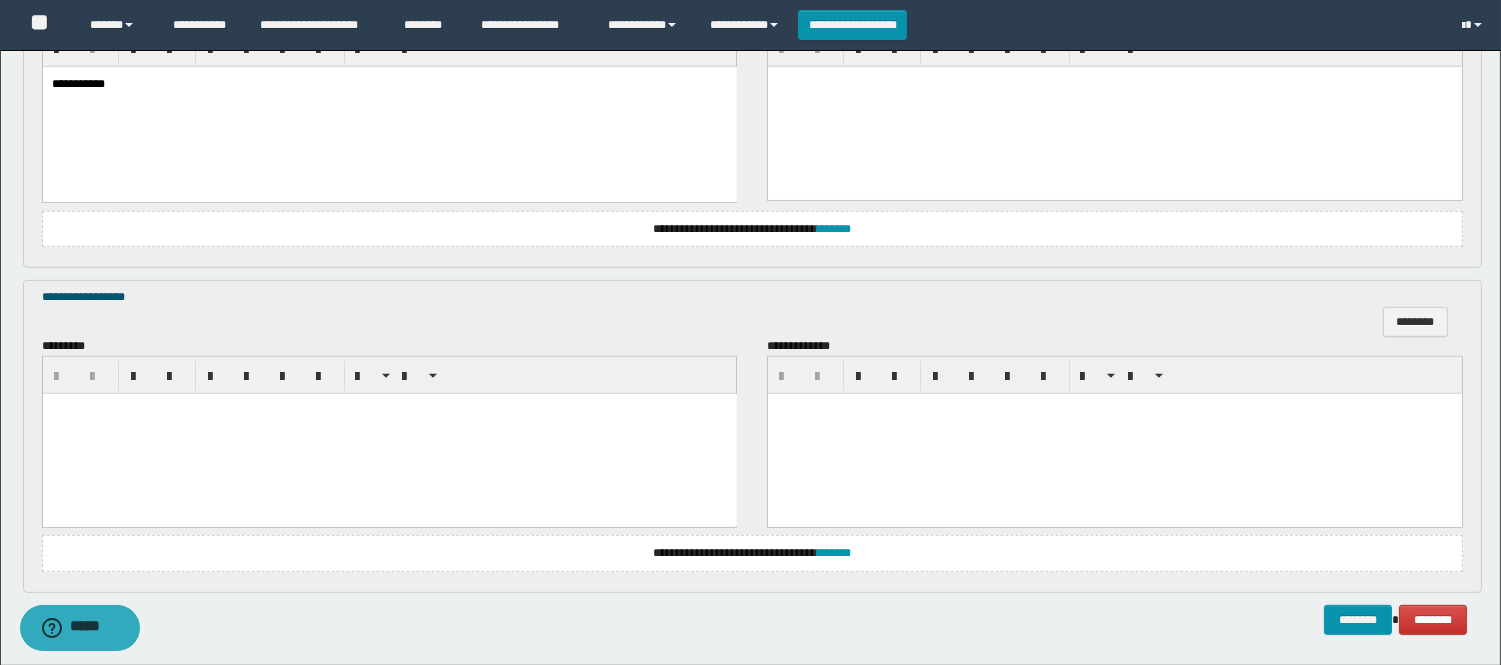 click at bounding box center [389, 433] 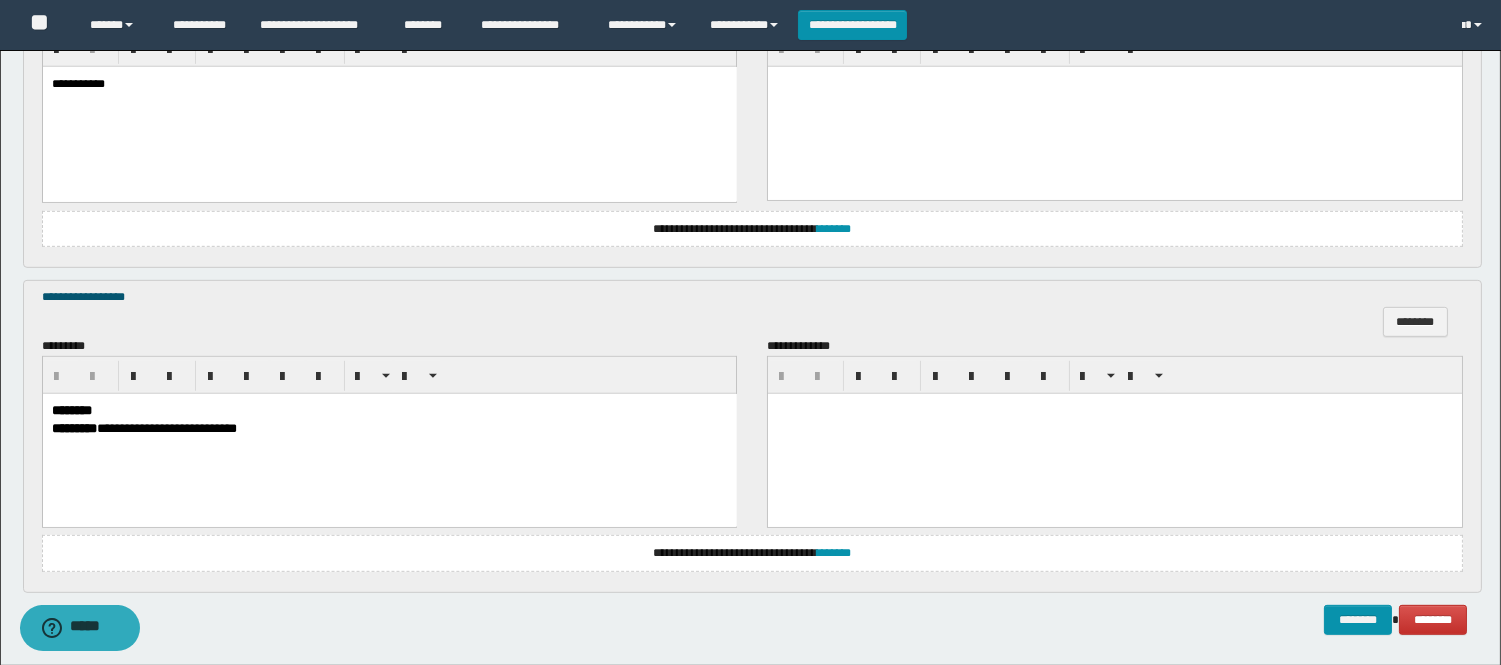 click on "**********" at bounding box center (389, 444) 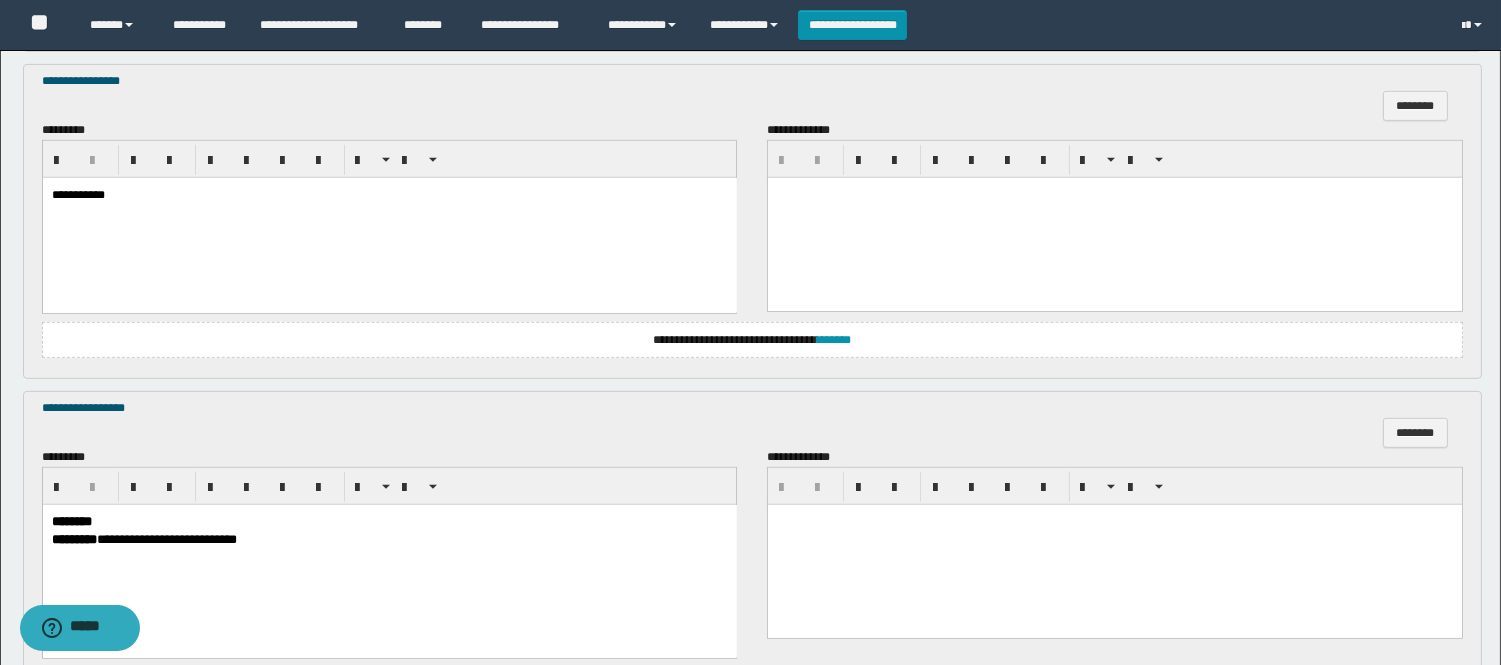 scroll, scrollTop: 1986, scrollLeft: 0, axis: vertical 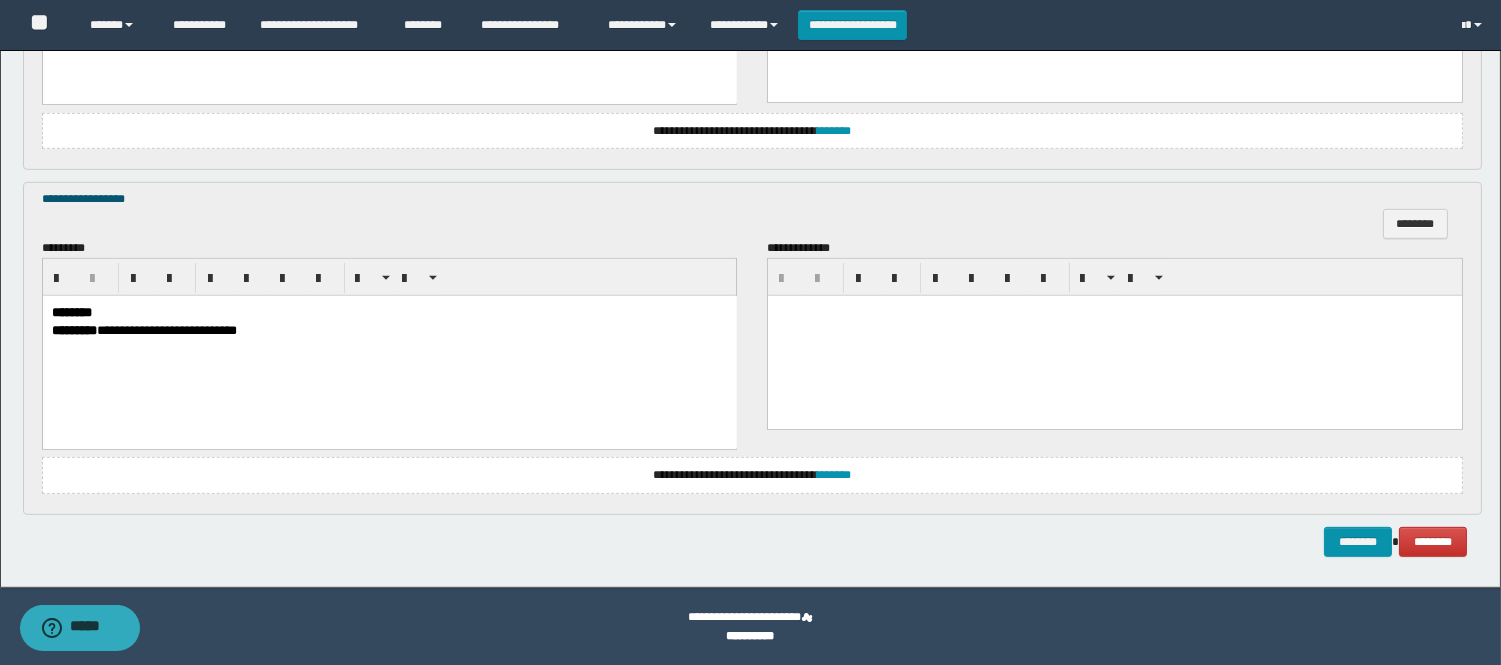 click on "**********" at bounding box center (389, 346) 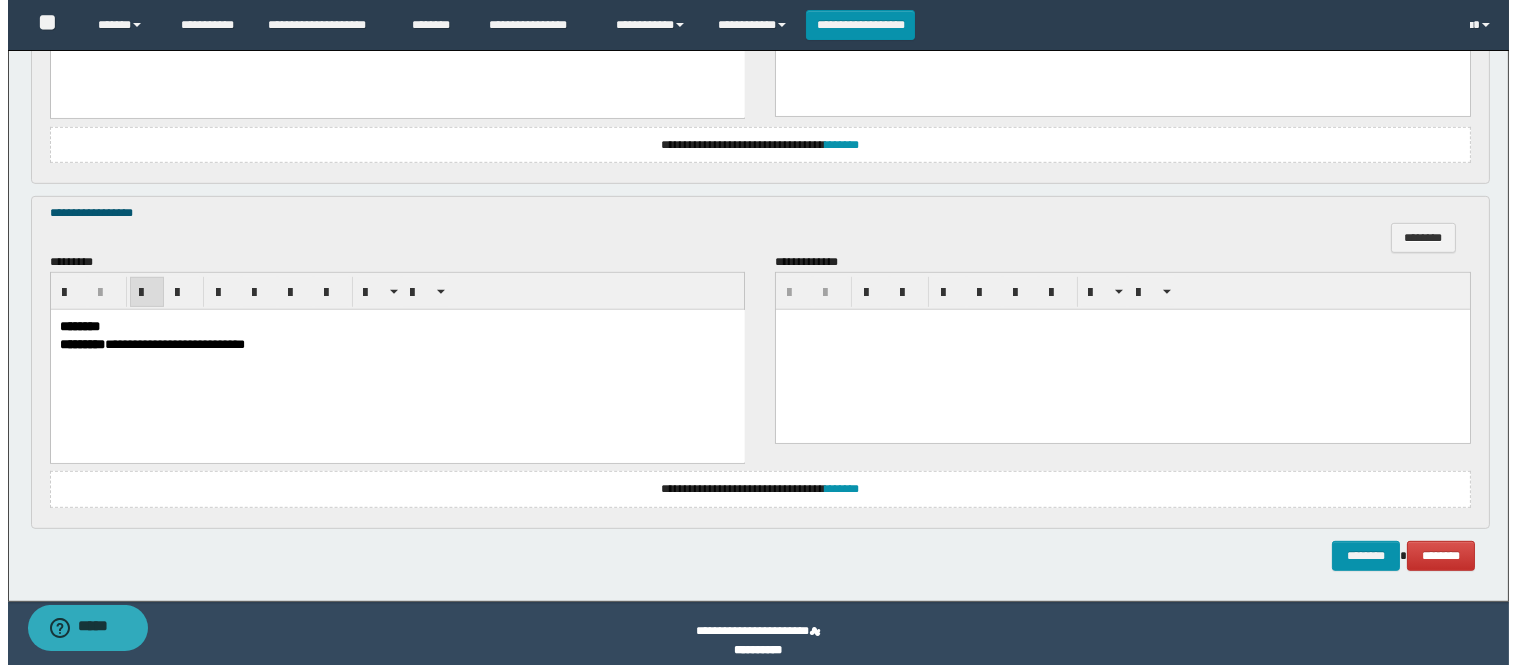 scroll, scrollTop: 1986, scrollLeft: 0, axis: vertical 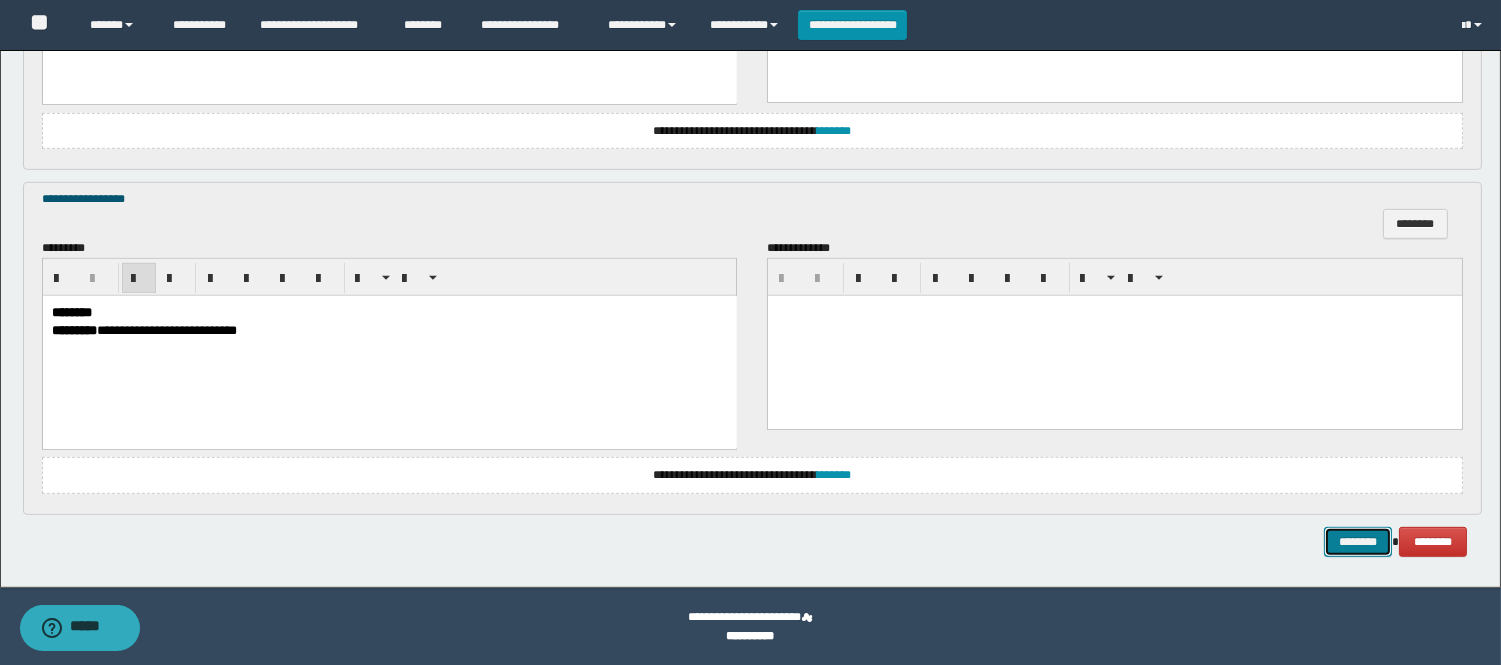 click on "********" at bounding box center [1358, 542] 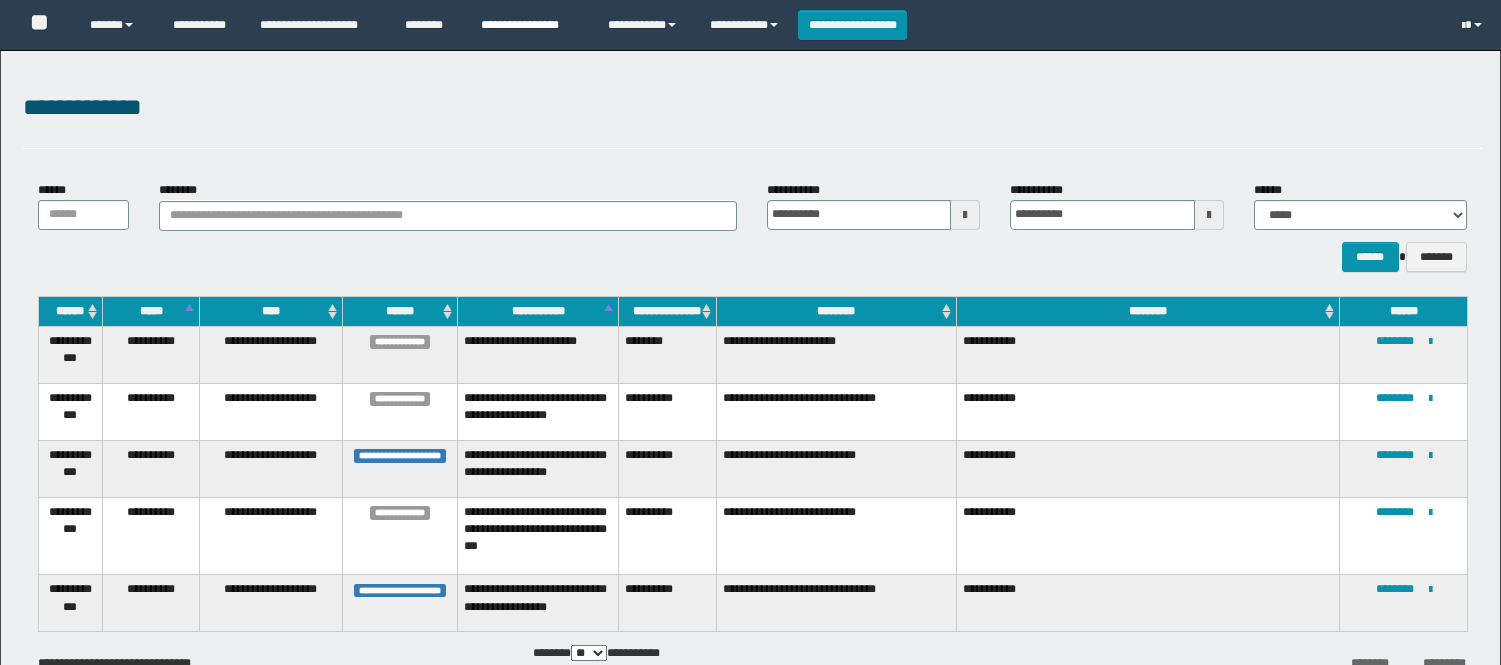 scroll, scrollTop: 0, scrollLeft: 0, axis: both 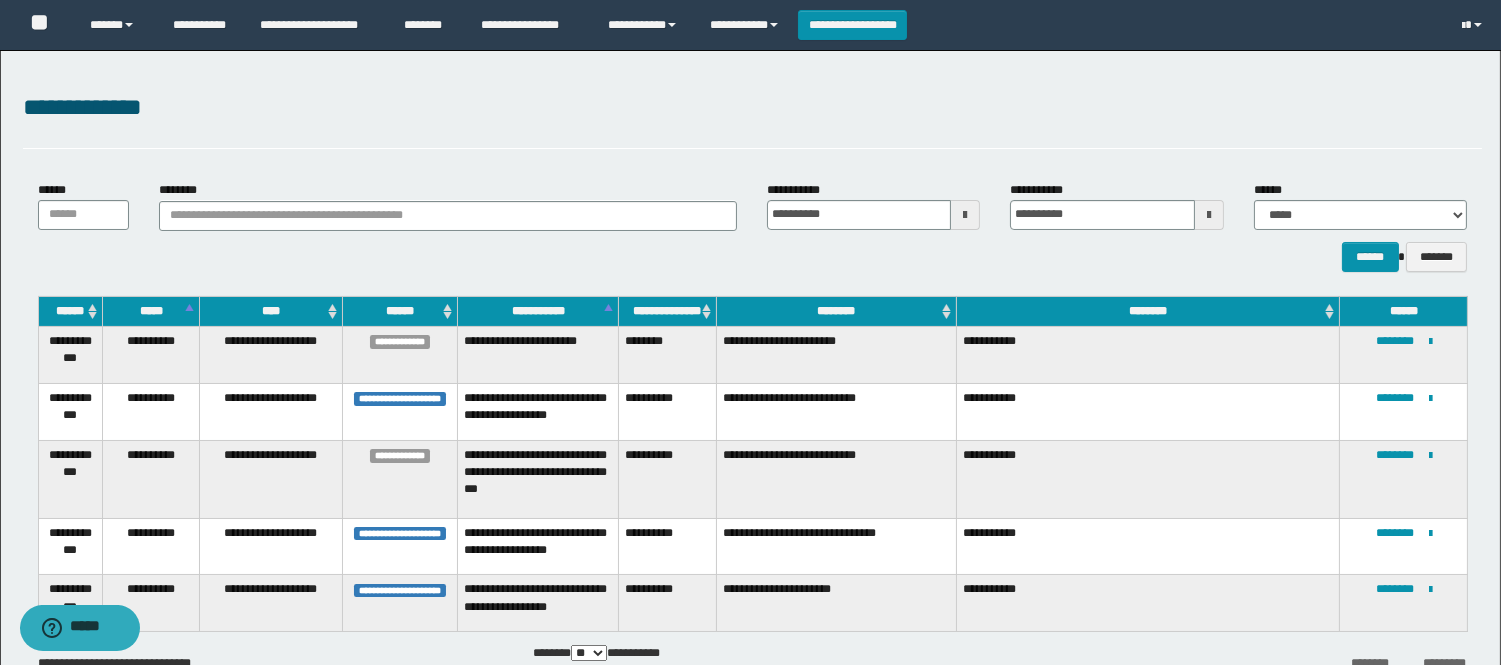 click on "**********" at bounding box center (1404, 411) 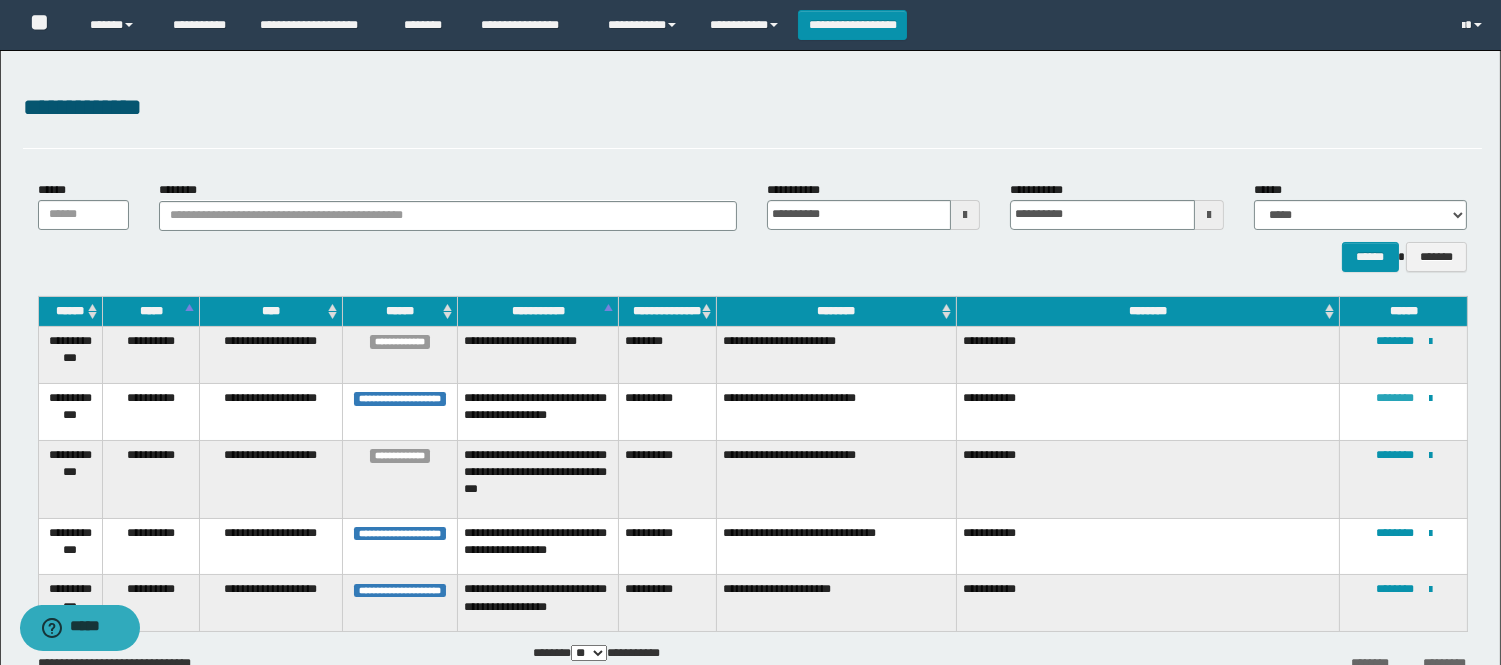 click on "********" at bounding box center (1395, 398) 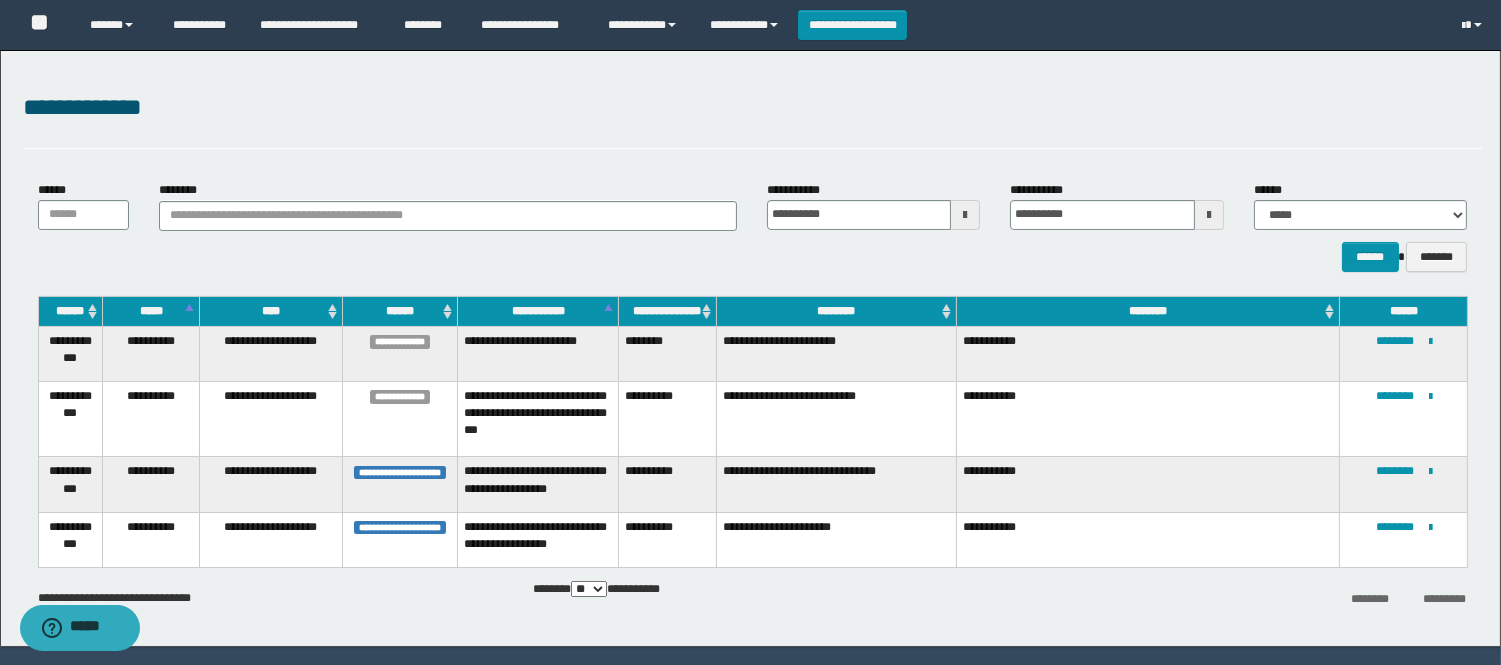 click on "**********" at bounding box center [1404, 484] 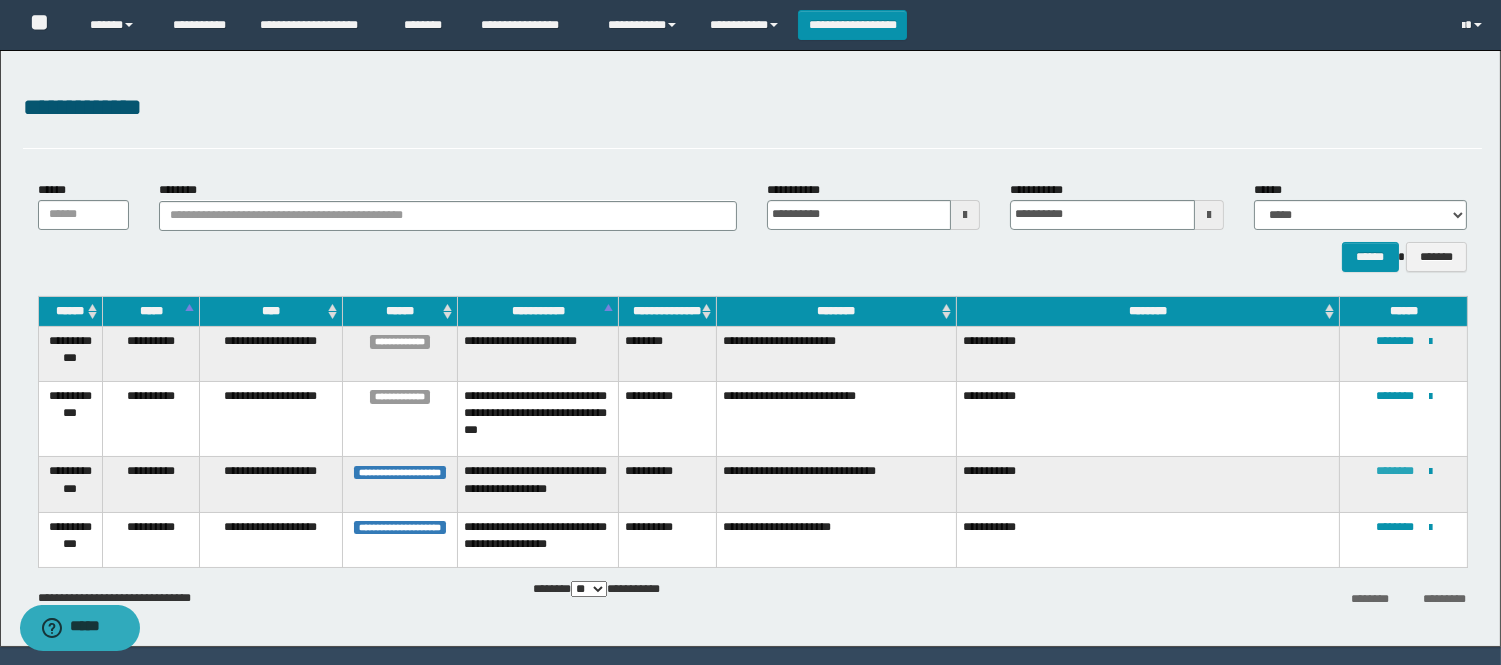 click on "********" at bounding box center [1395, 471] 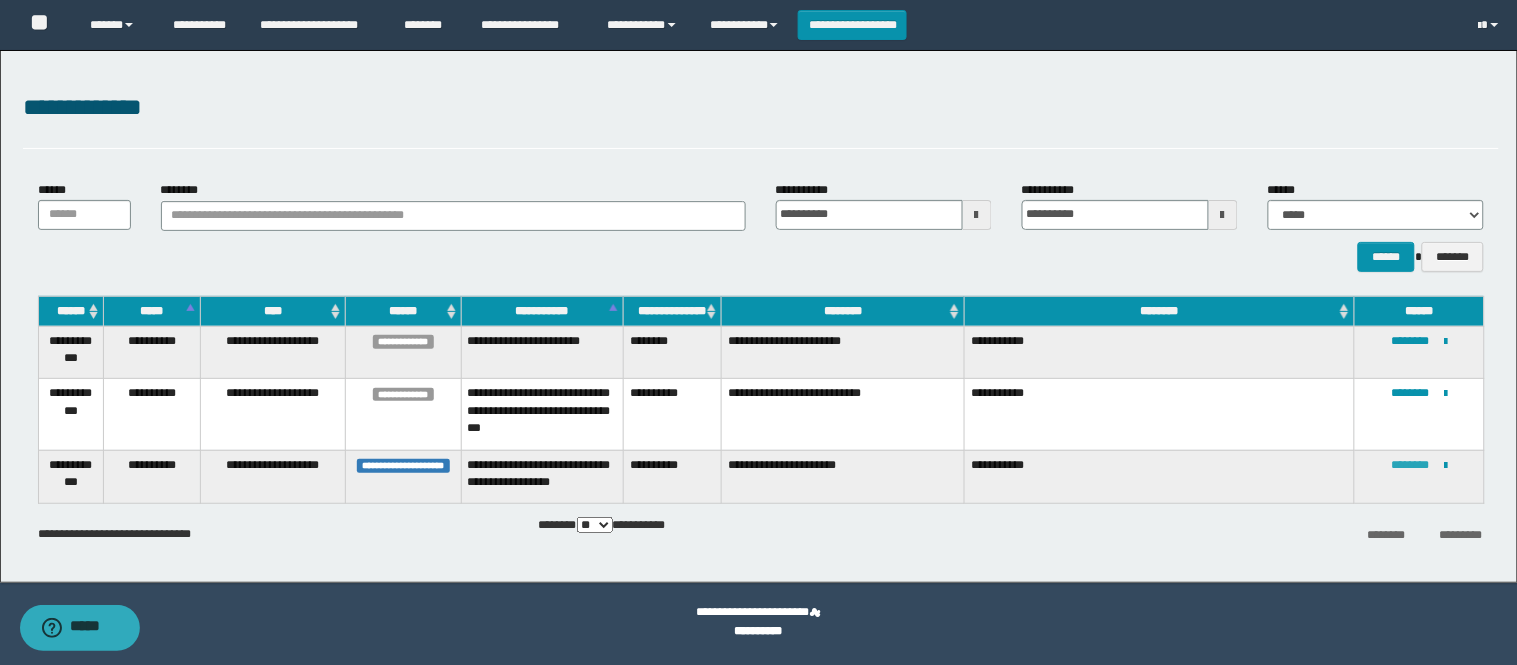 click on "********" at bounding box center (1411, 465) 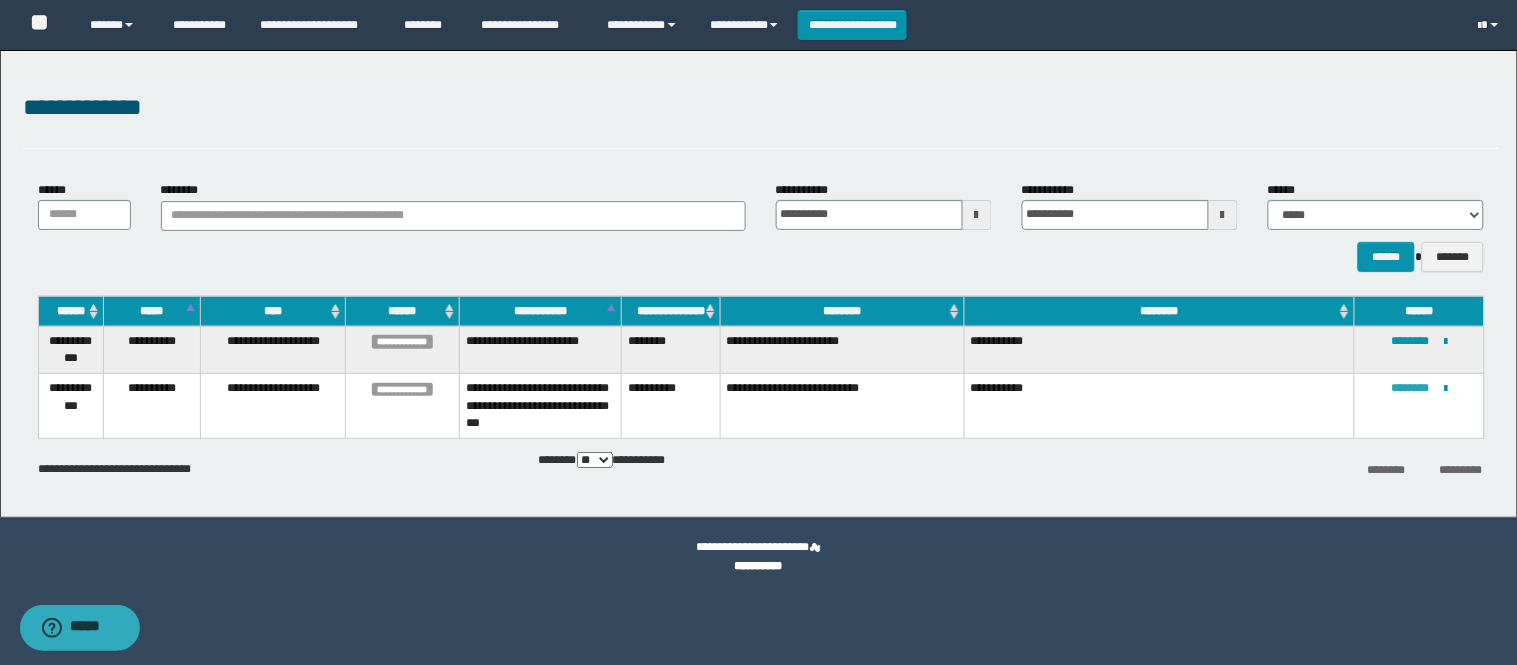 click on "********" at bounding box center (1410, 388) 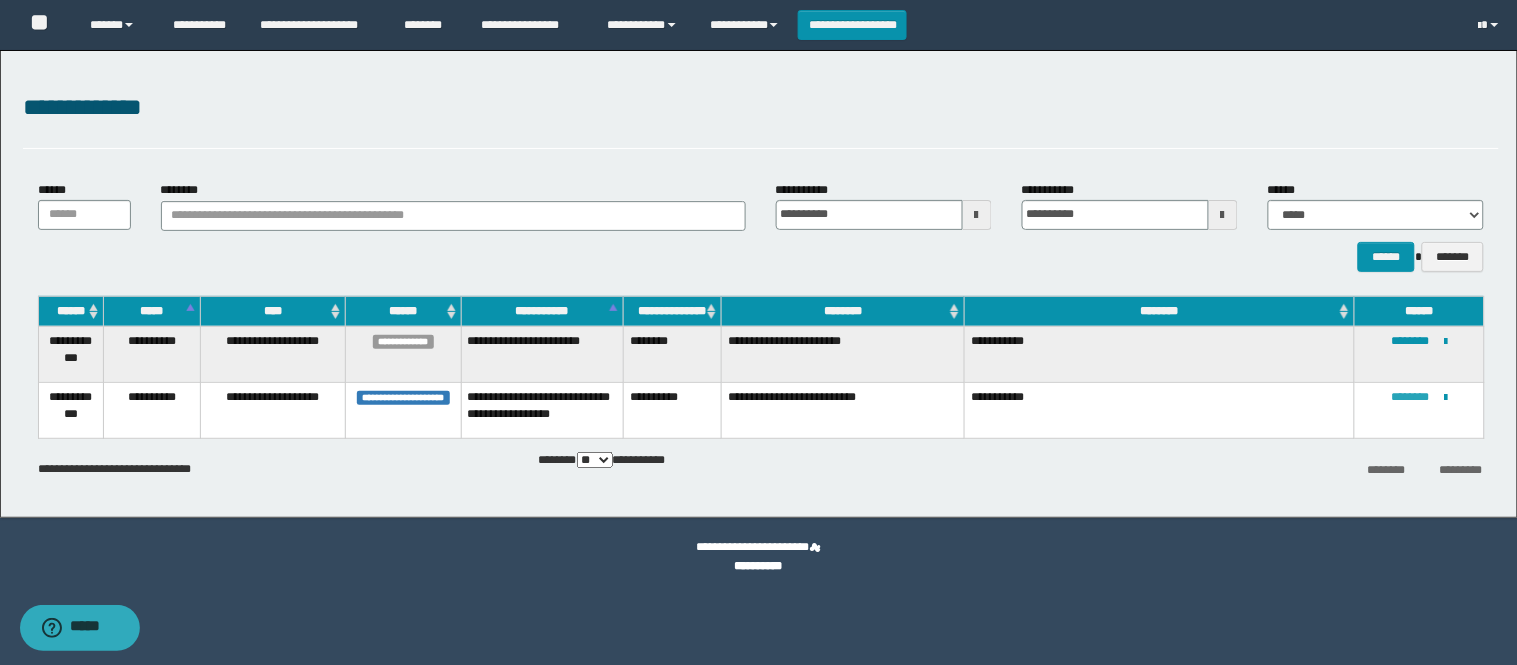 click on "********" at bounding box center [1411, 397] 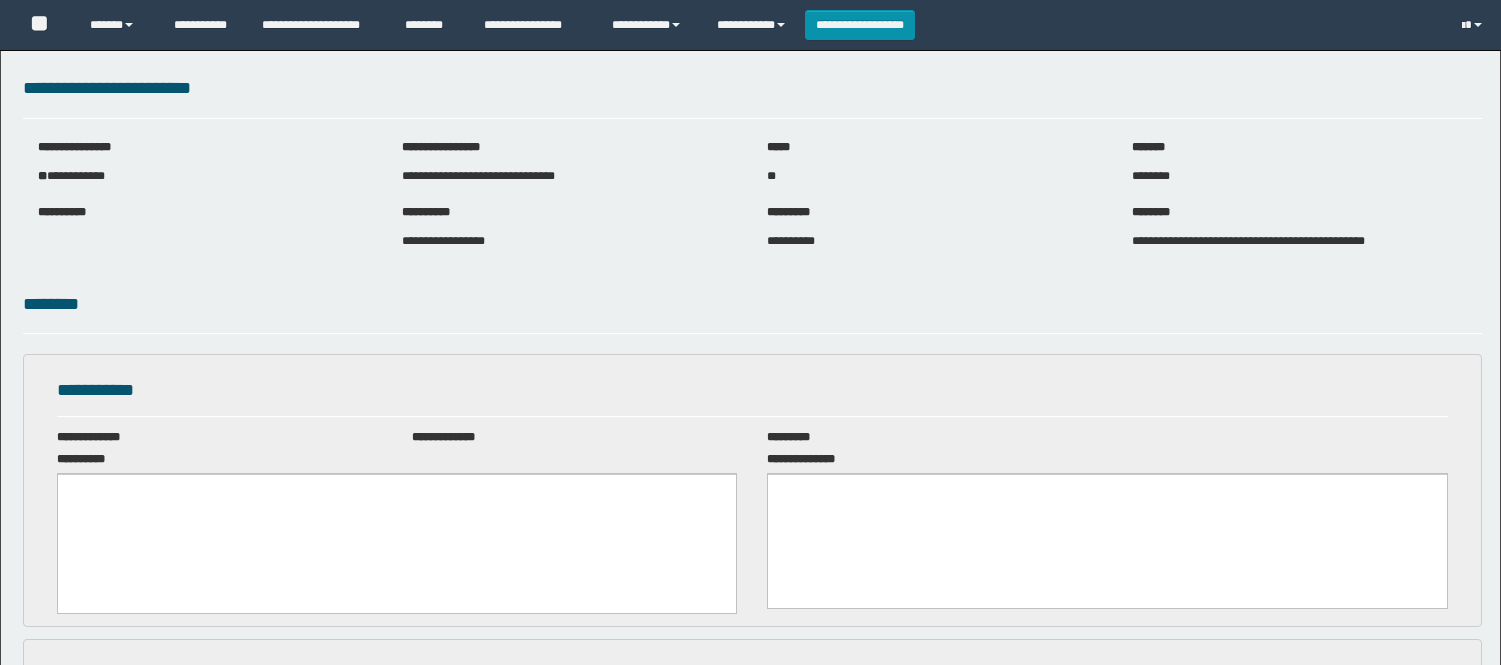 scroll, scrollTop: 0, scrollLeft: 0, axis: both 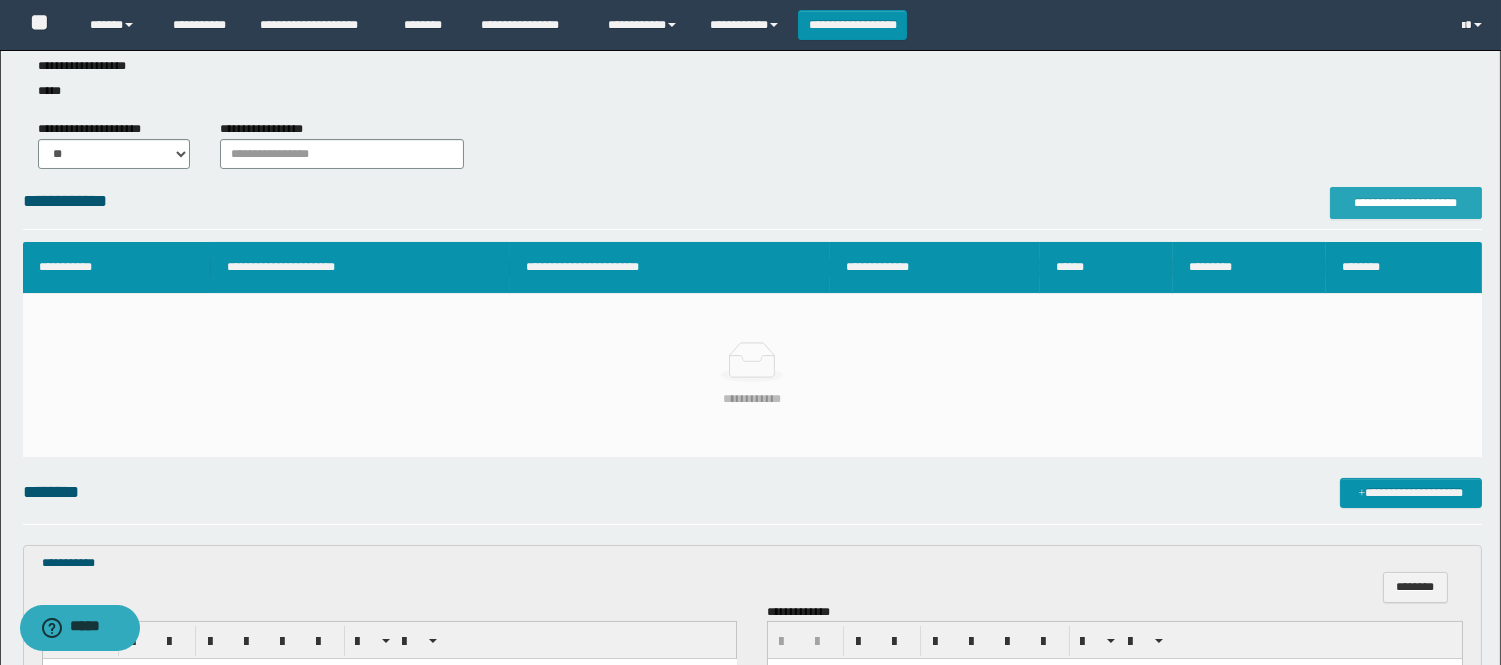 click on "**********" at bounding box center [1406, 203] 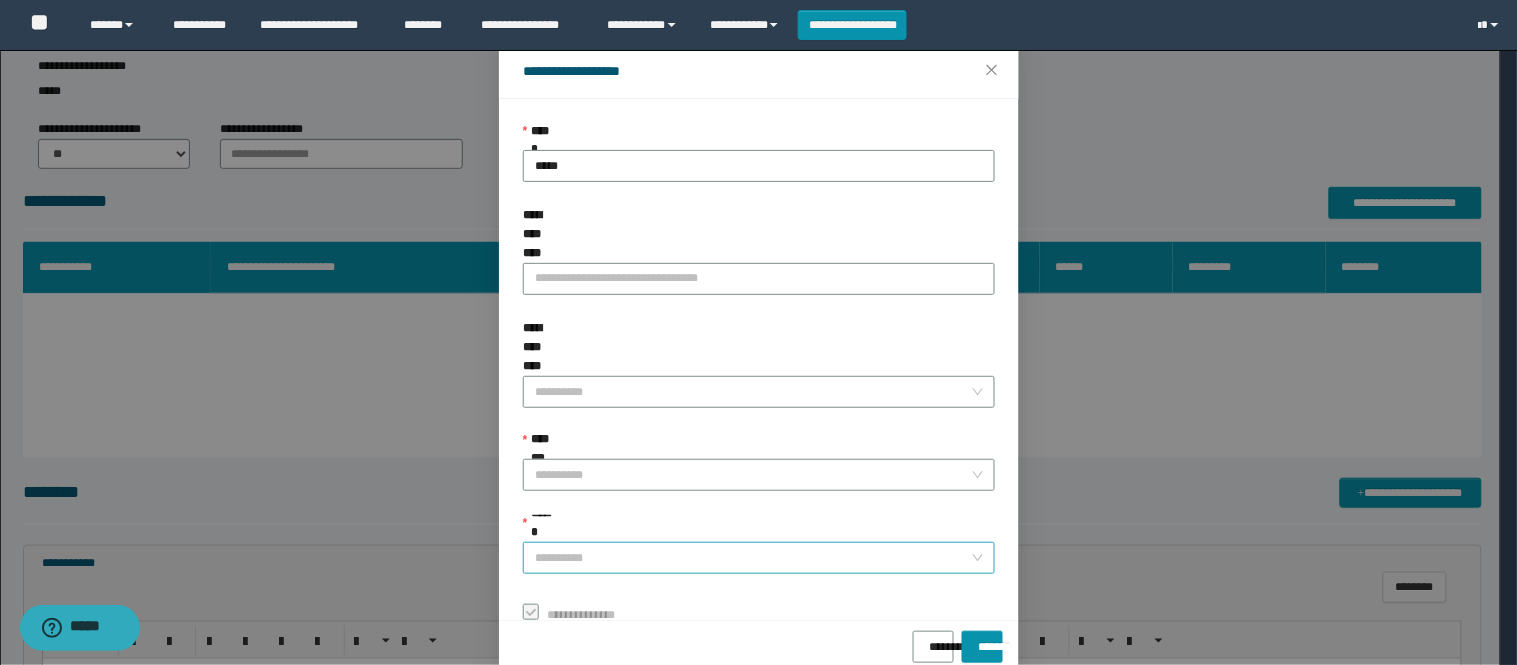 scroll, scrollTop: 87, scrollLeft: 0, axis: vertical 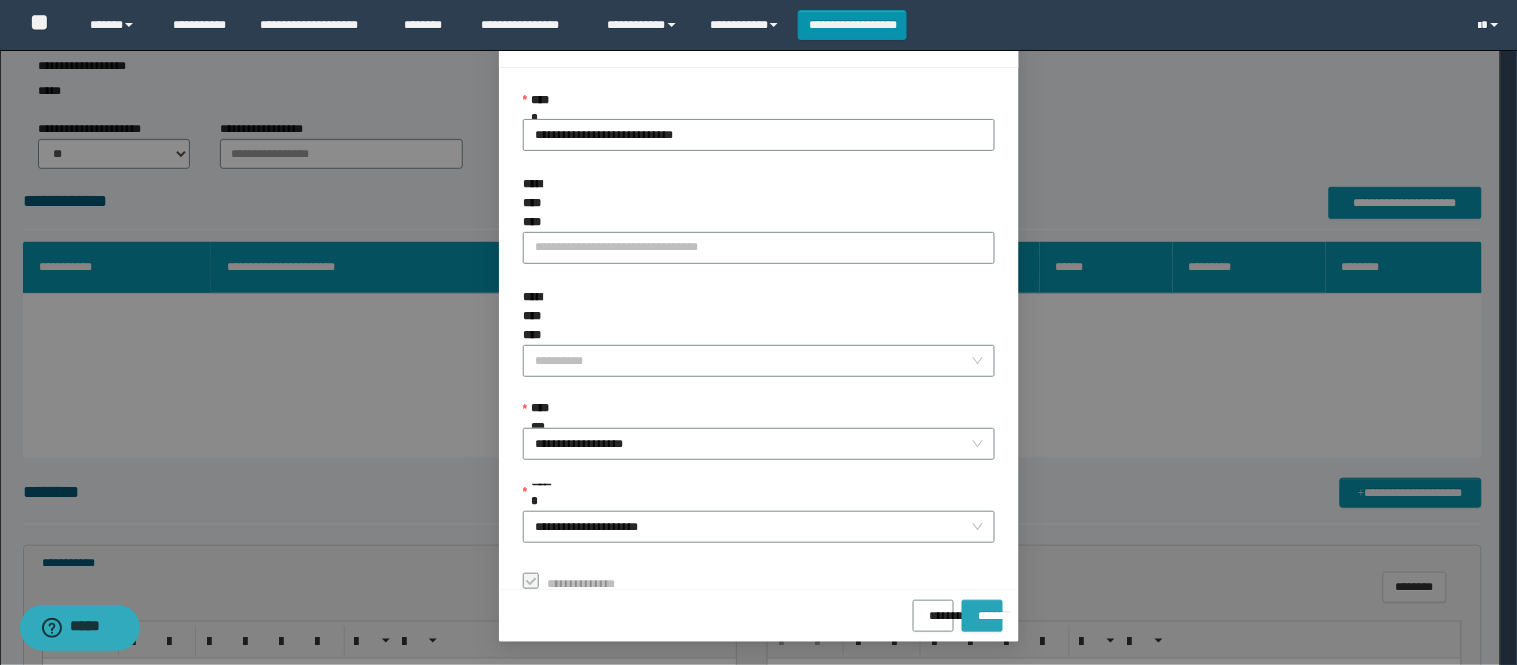 click on "*******" at bounding box center (982, 609) 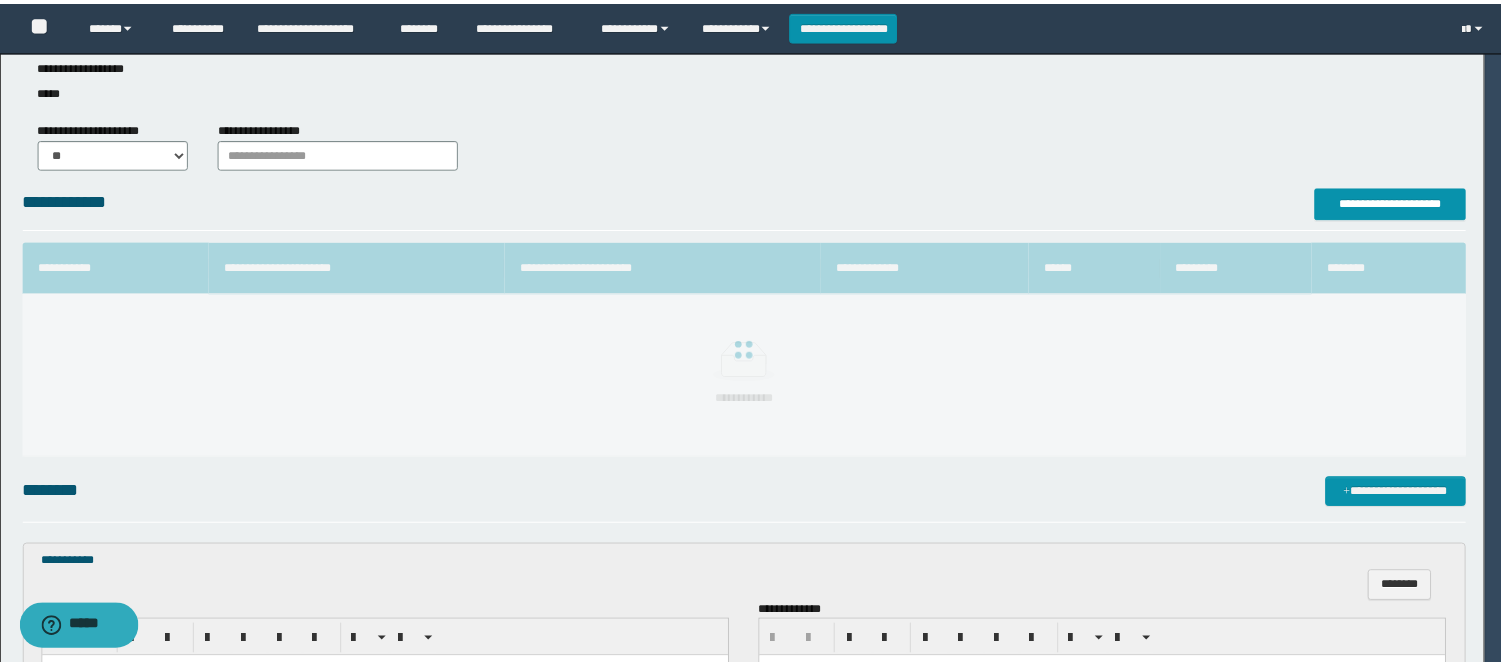 scroll, scrollTop: 41, scrollLeft: 0, axis: vertical 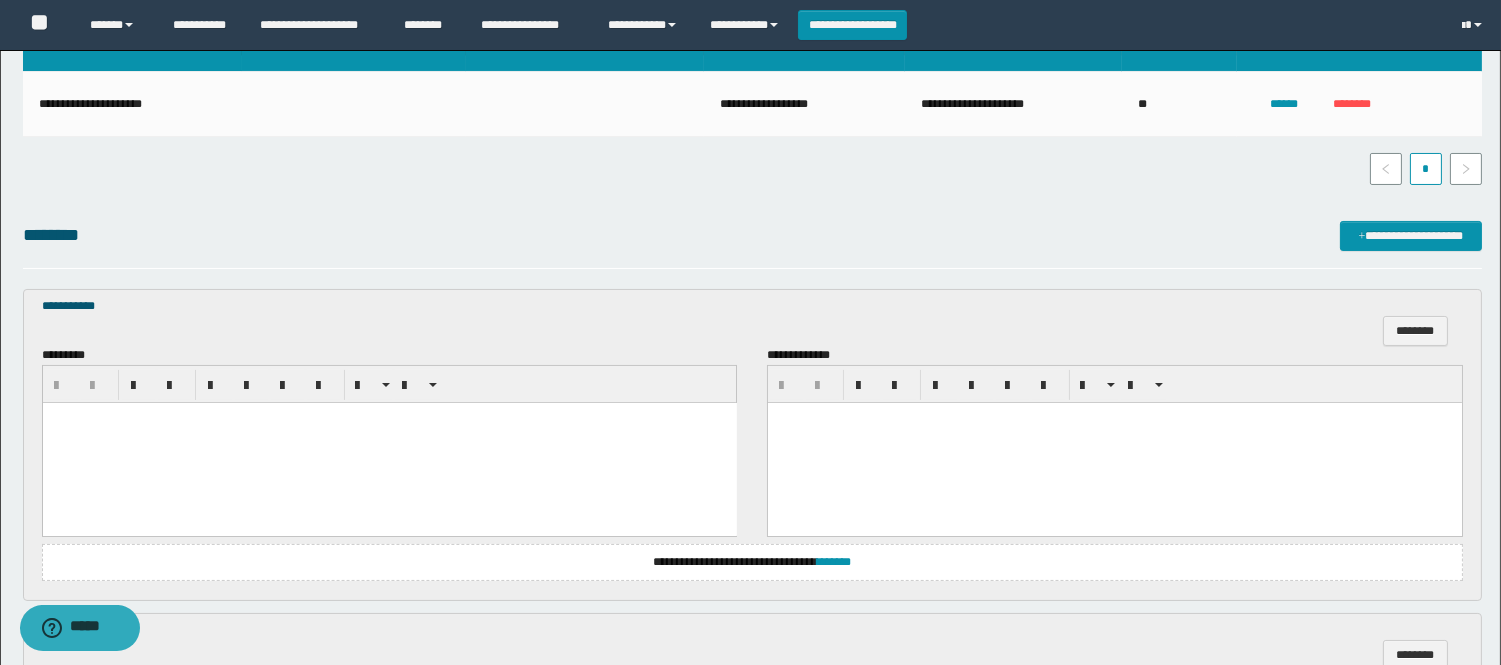click at bounding box center (389, 442) 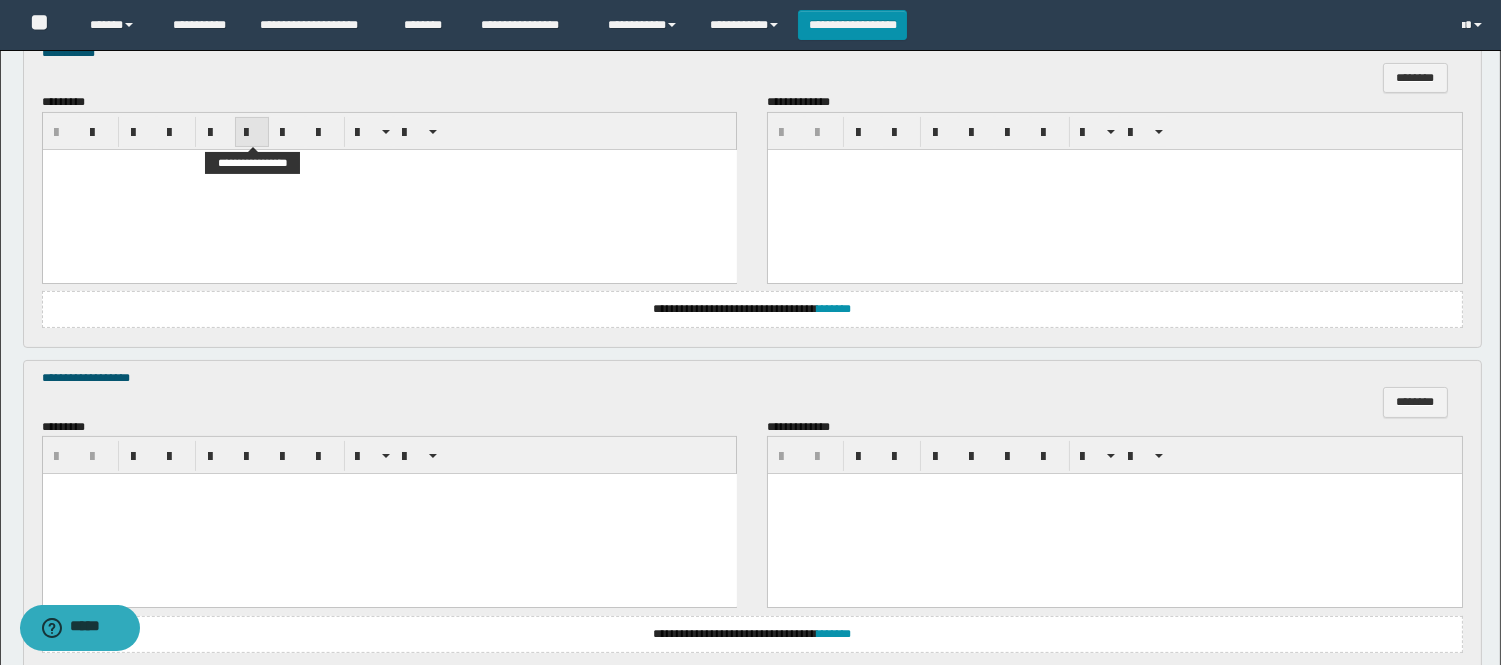 scroll, scrollTop: 777, scrollLeft: 0, axis: vertical 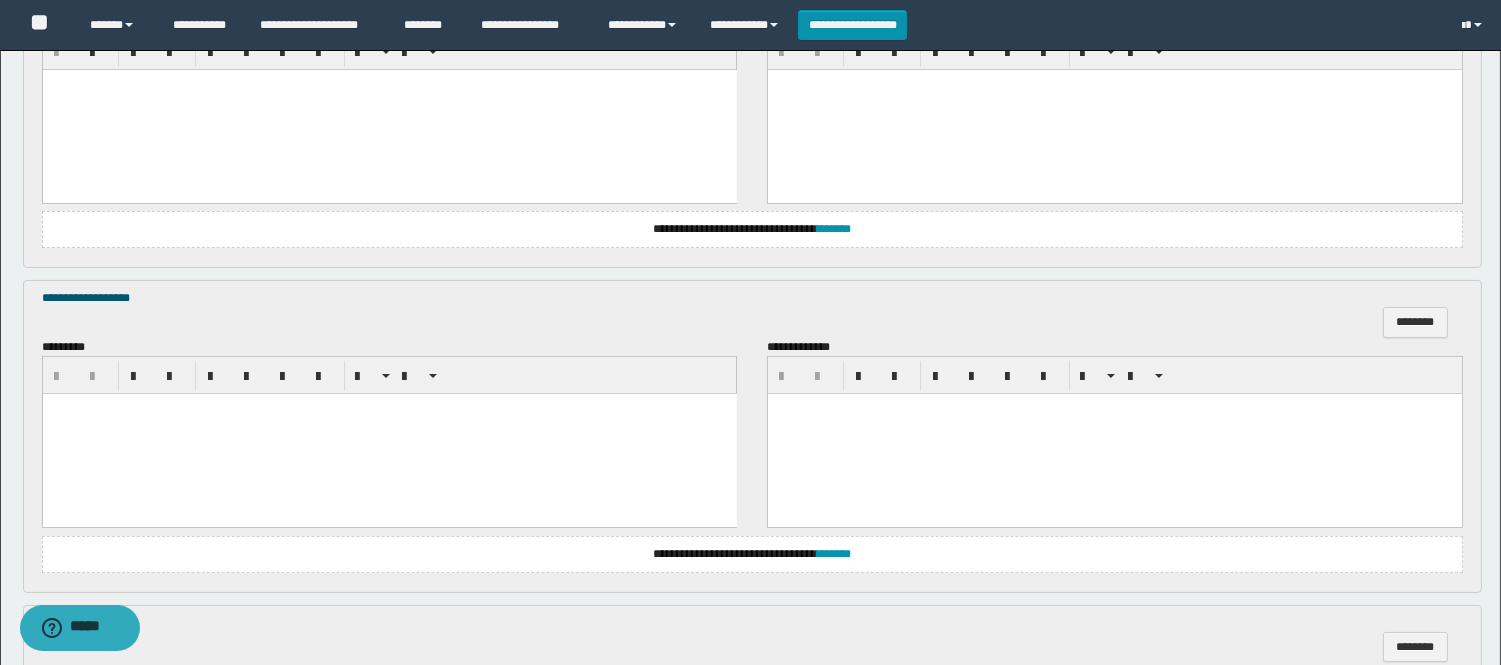 click at bounding box center (389, 434) 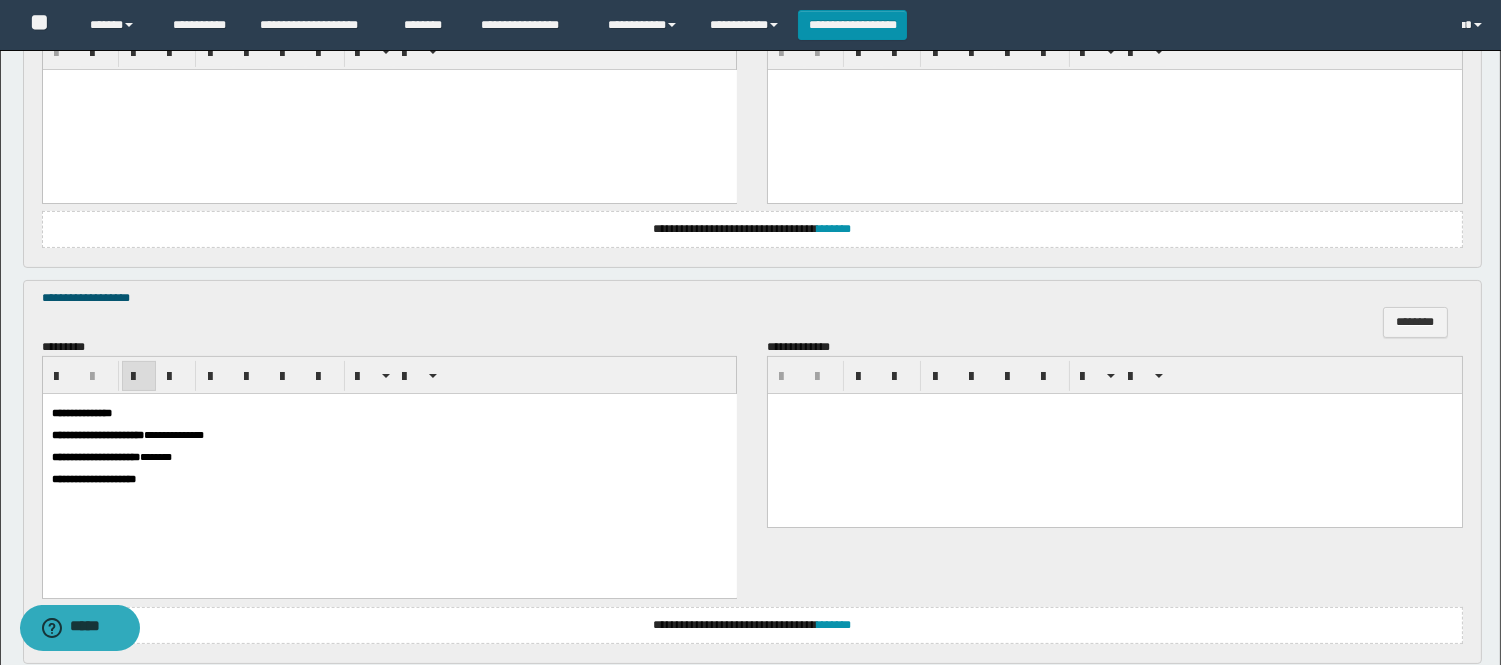 scroll, scrollTop: 555, scrollLeft: 0, axis: vertical 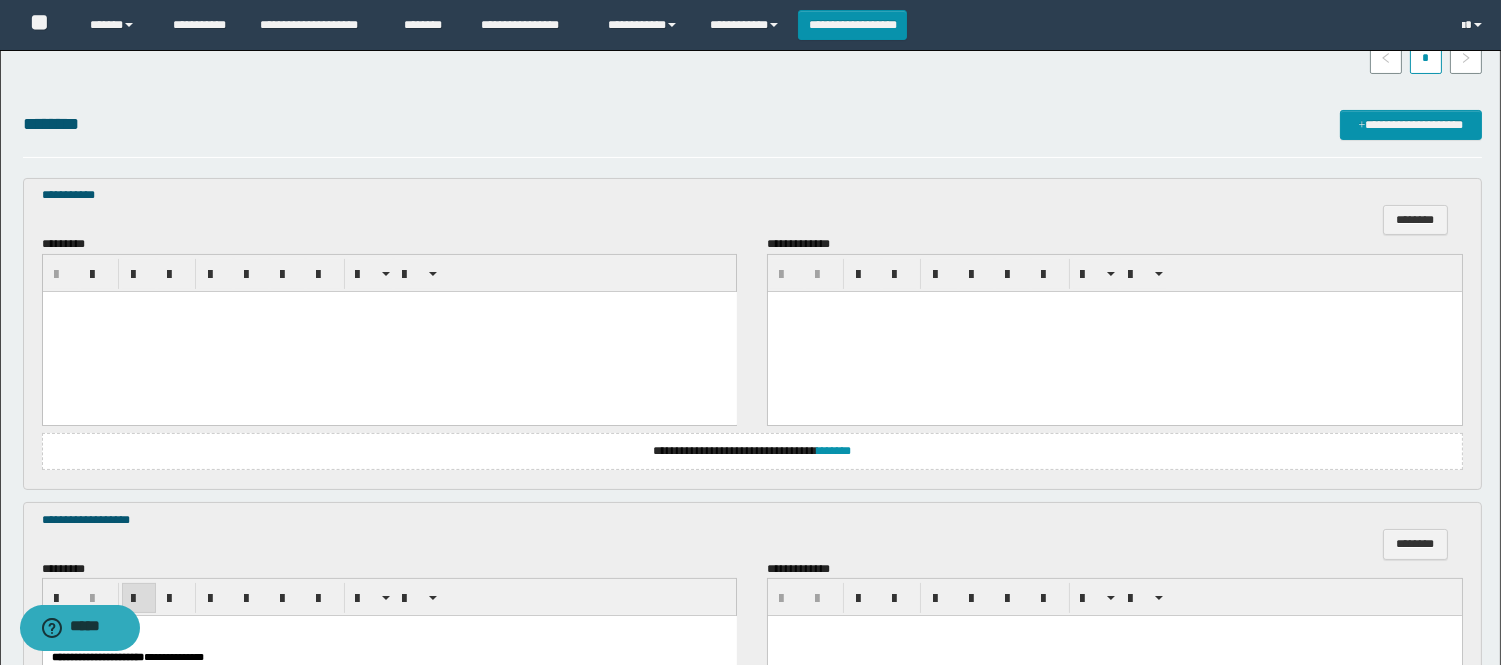 click at bounding box center (389, 331) 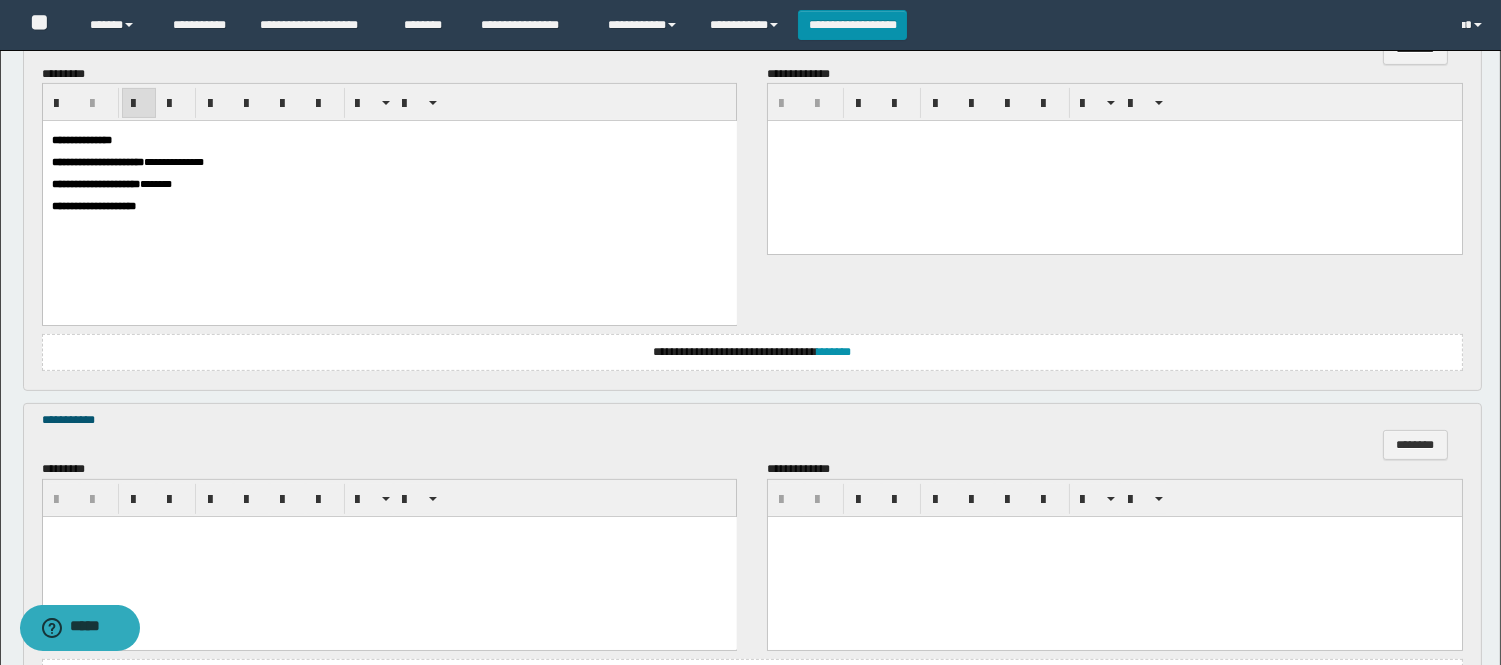 scroll, scrollTop: 1111, scrollLeft: 0, axis: vertical 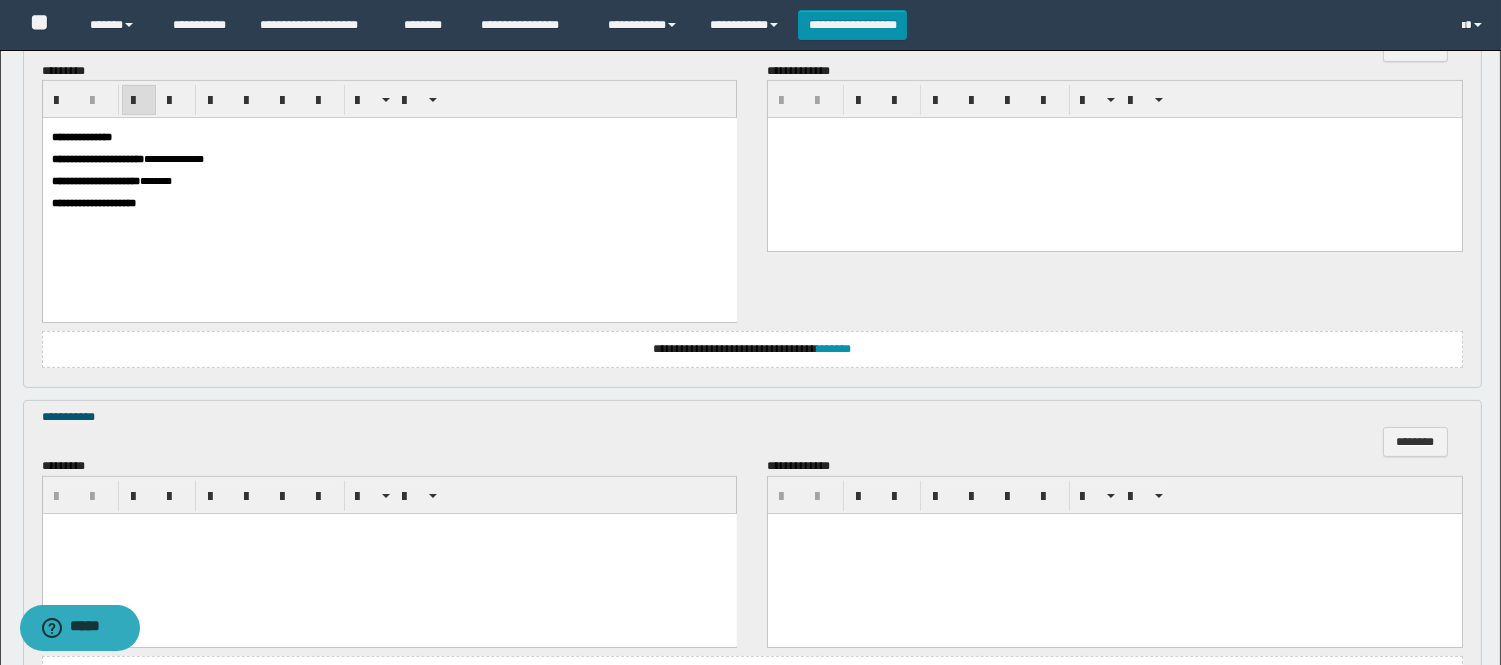 click at bounding box center (389, 554) 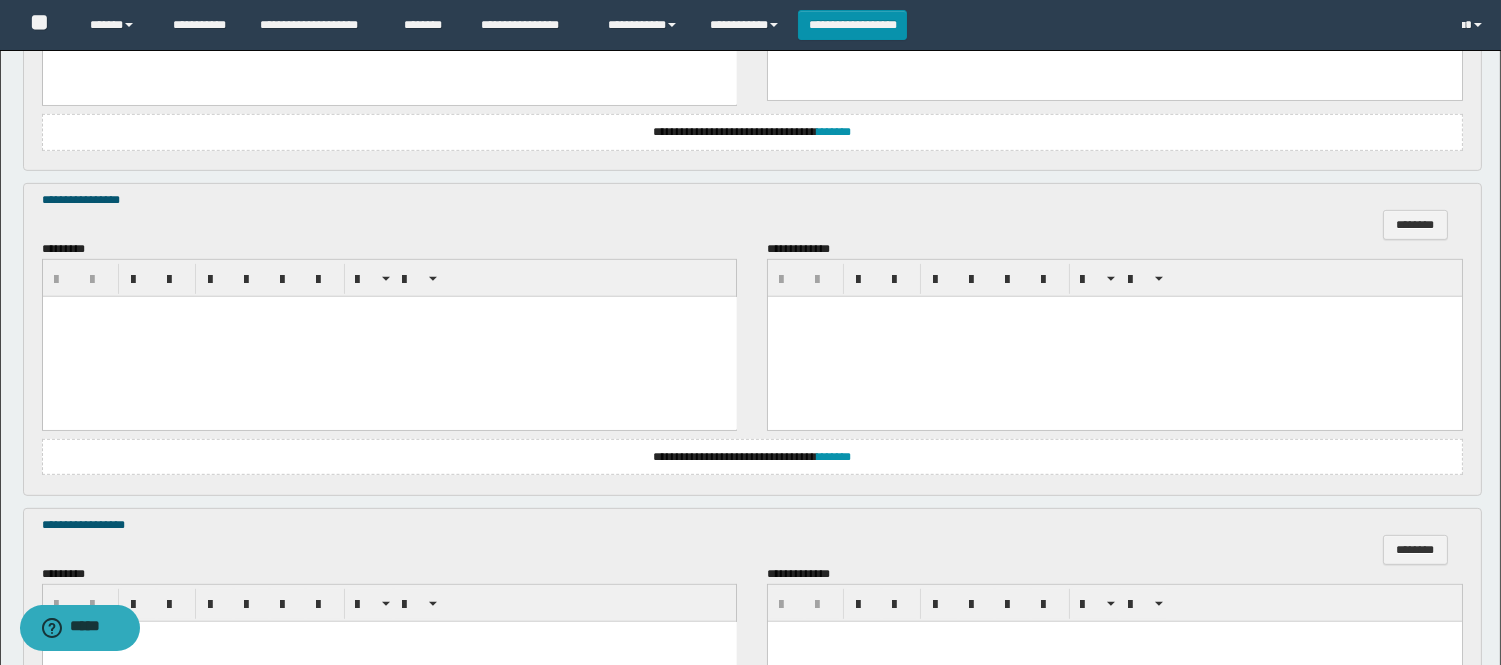 scroll, scrollTop: 1666, scrollLeft: 0, axis: vertical 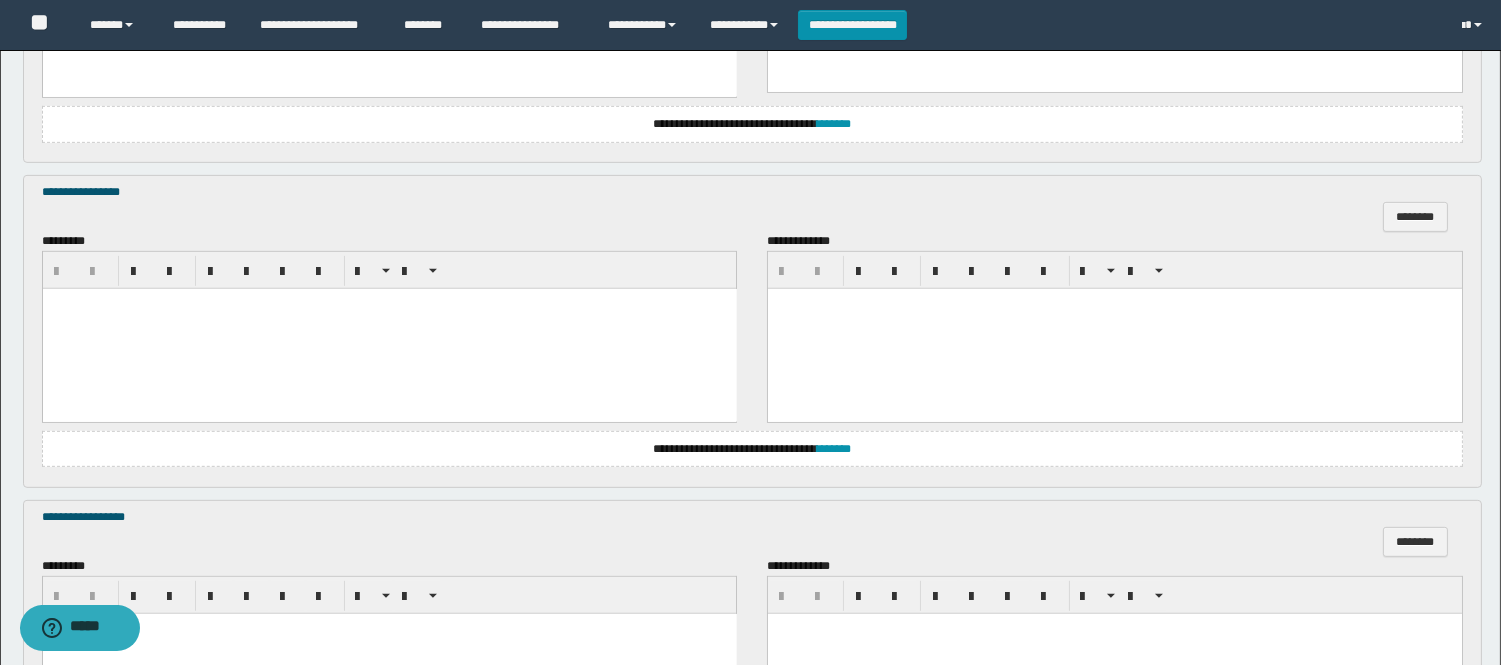 click at bounding box center (389, 329) 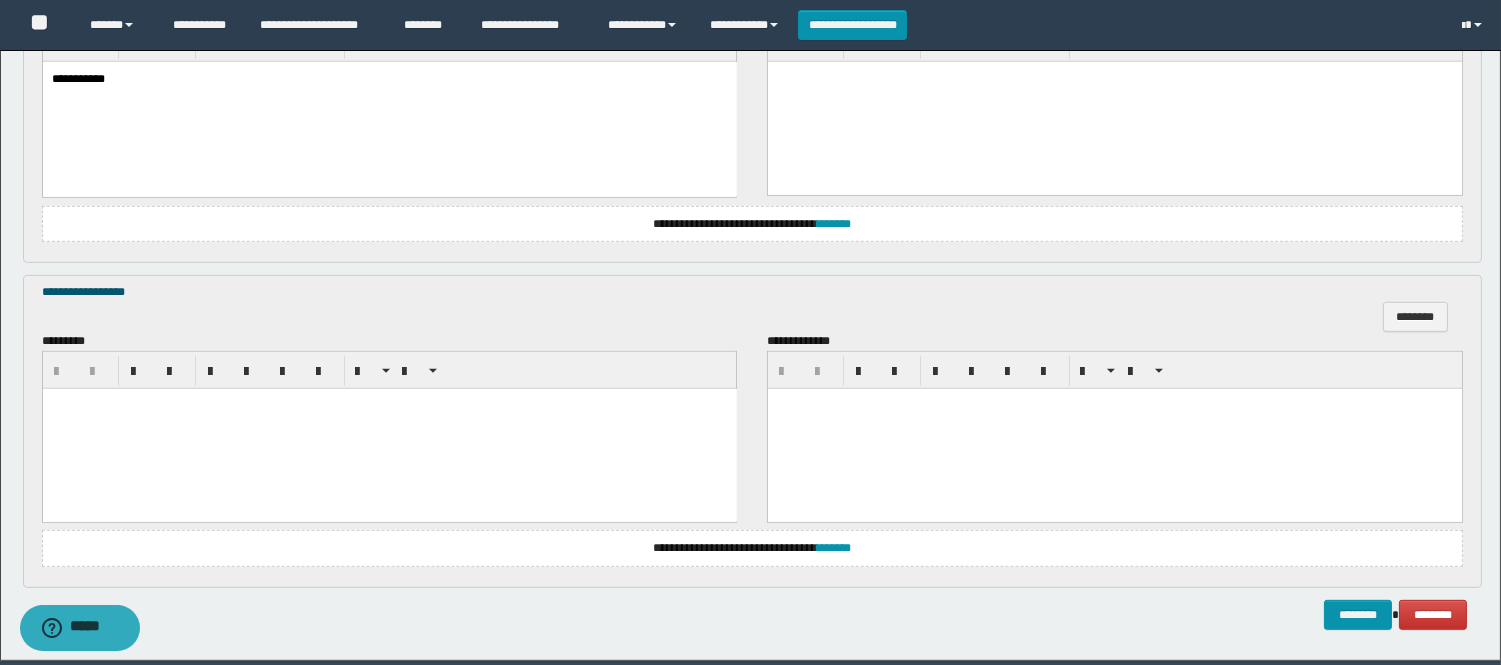 scroll, scrollTop: 1966, scrollLeft: 0, axis: vertical 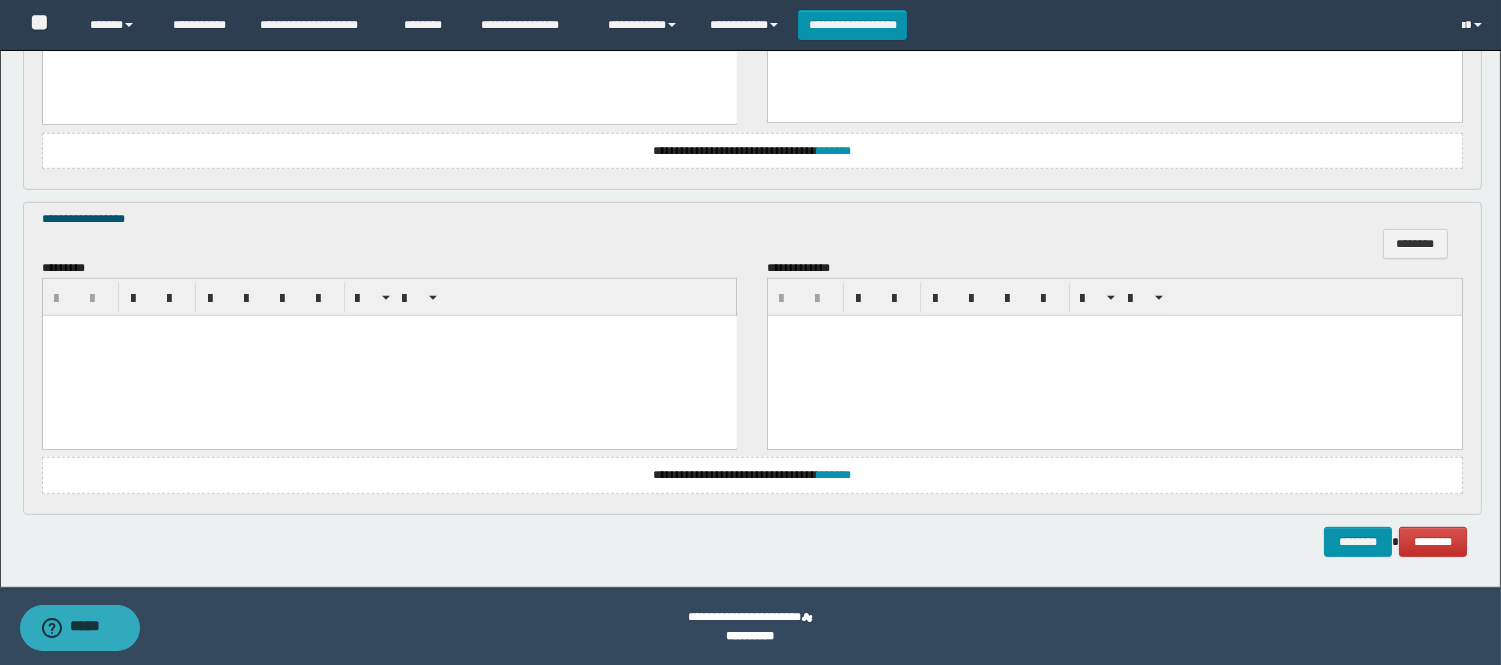 click at bounding box center (389, 355) 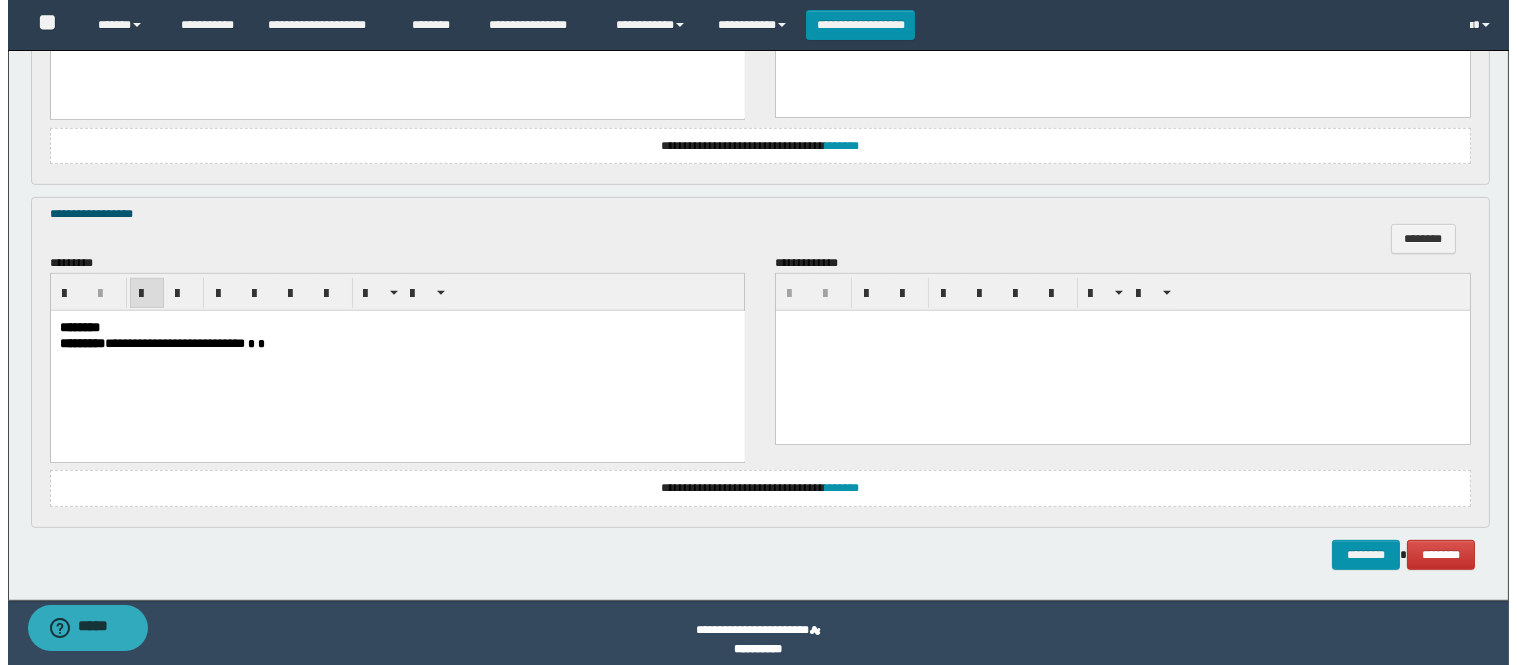 scroll, scrollTop: 1984, scrollLeft: 0, axis: vertical 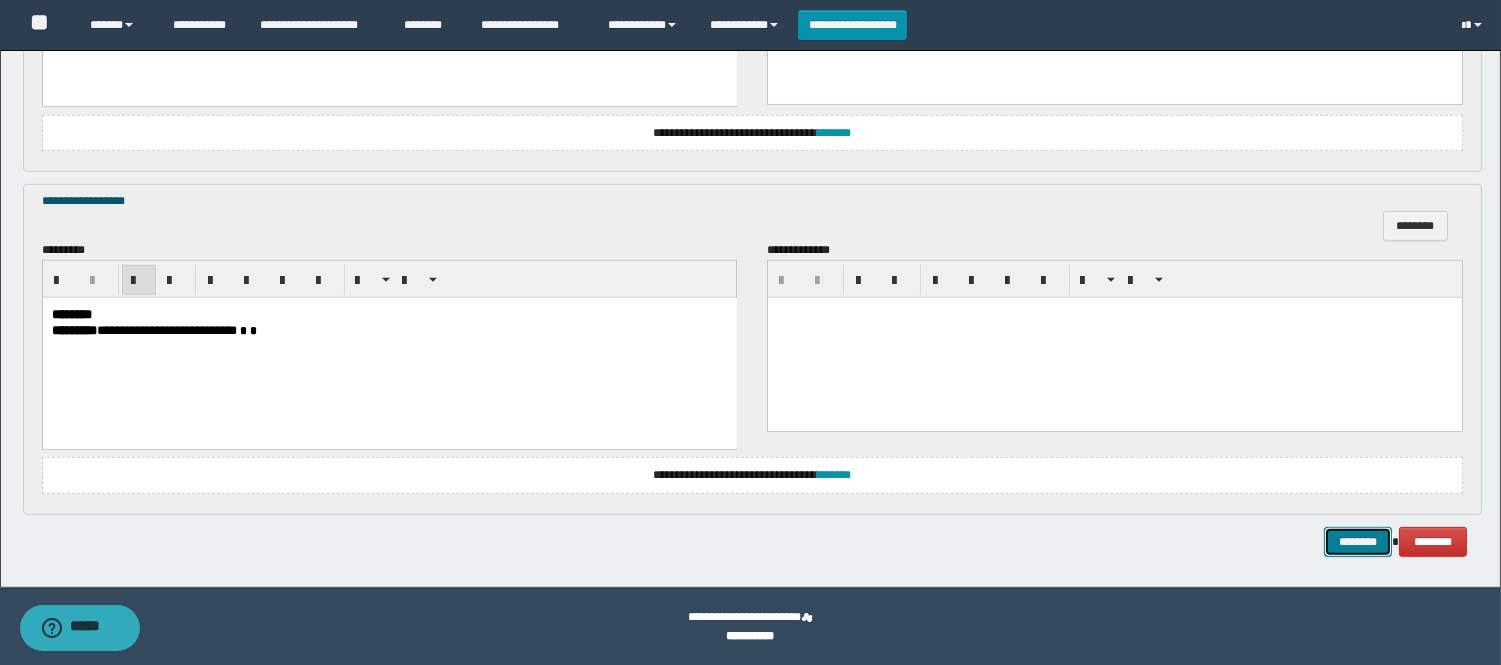 click on "********" at bounding box center (1358, 542) 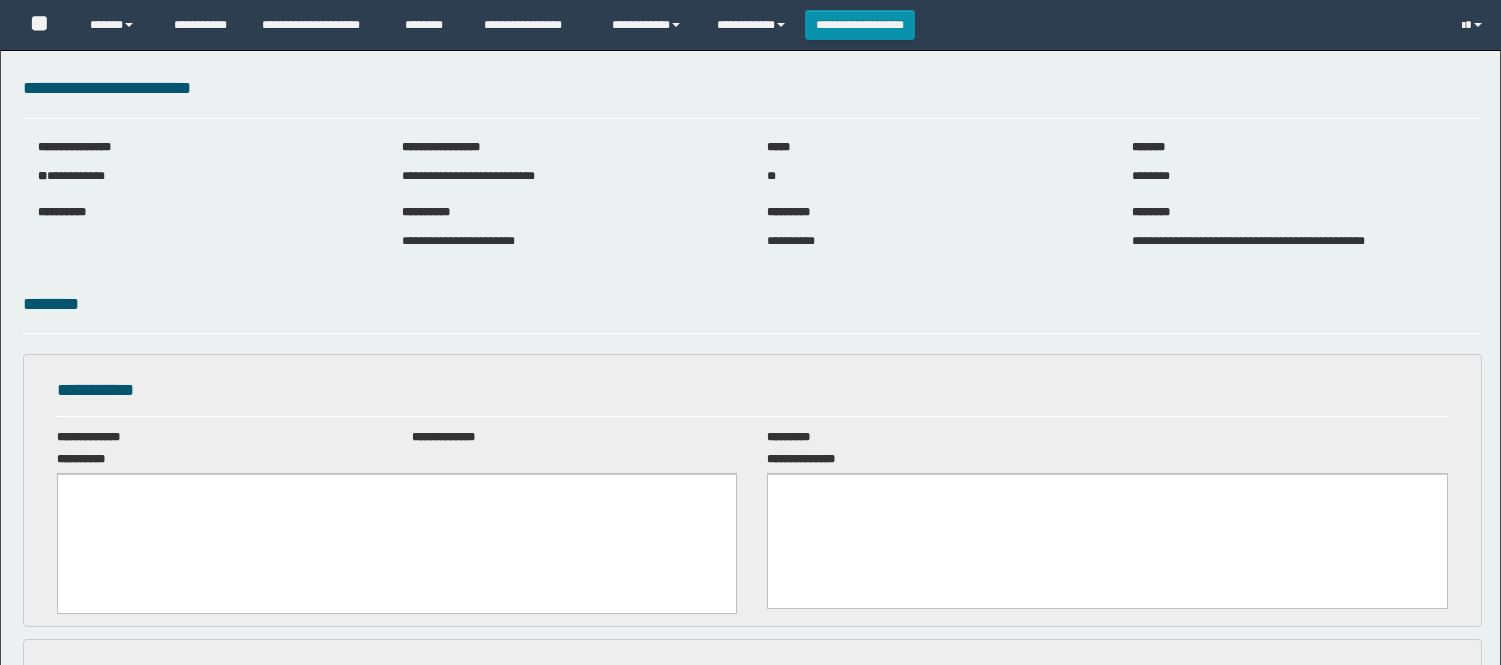 scroll, scrollTop: 0, scrollLeft: 0, axis: both 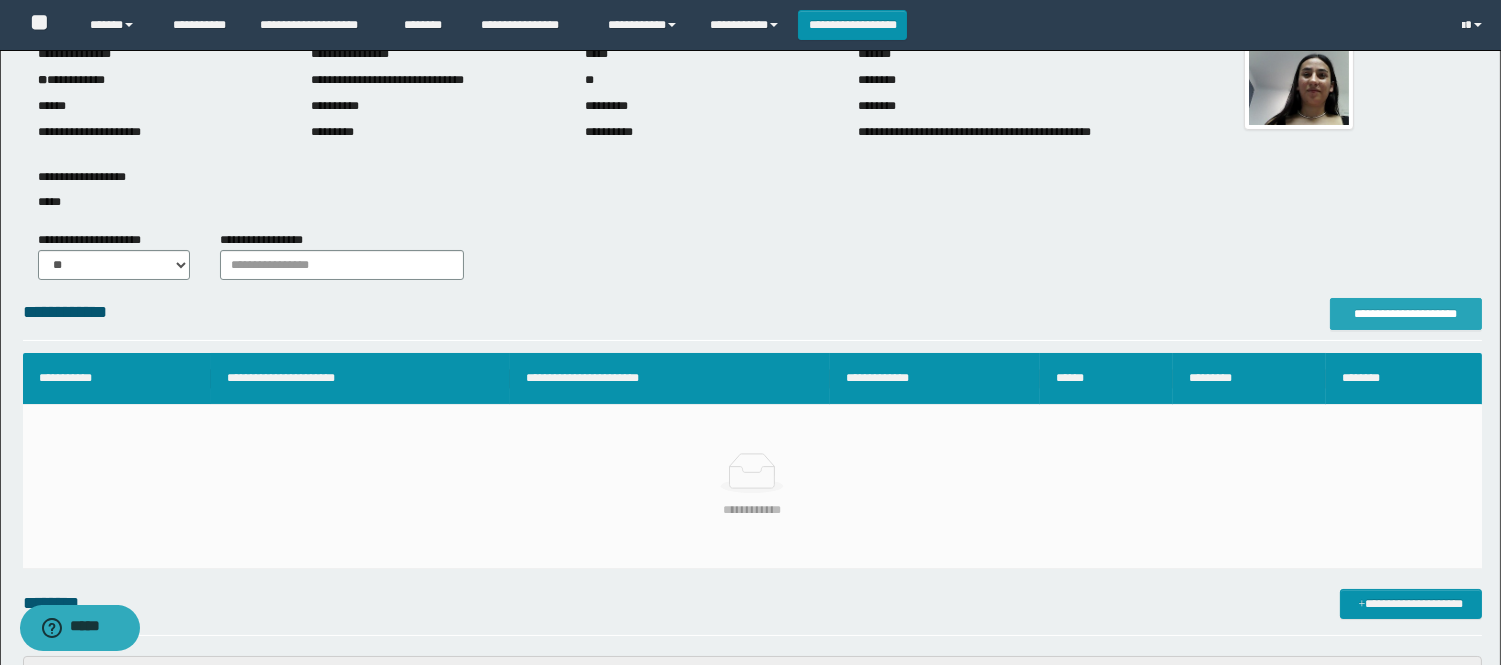 click on "**********" at bounding box center [1406, 314] 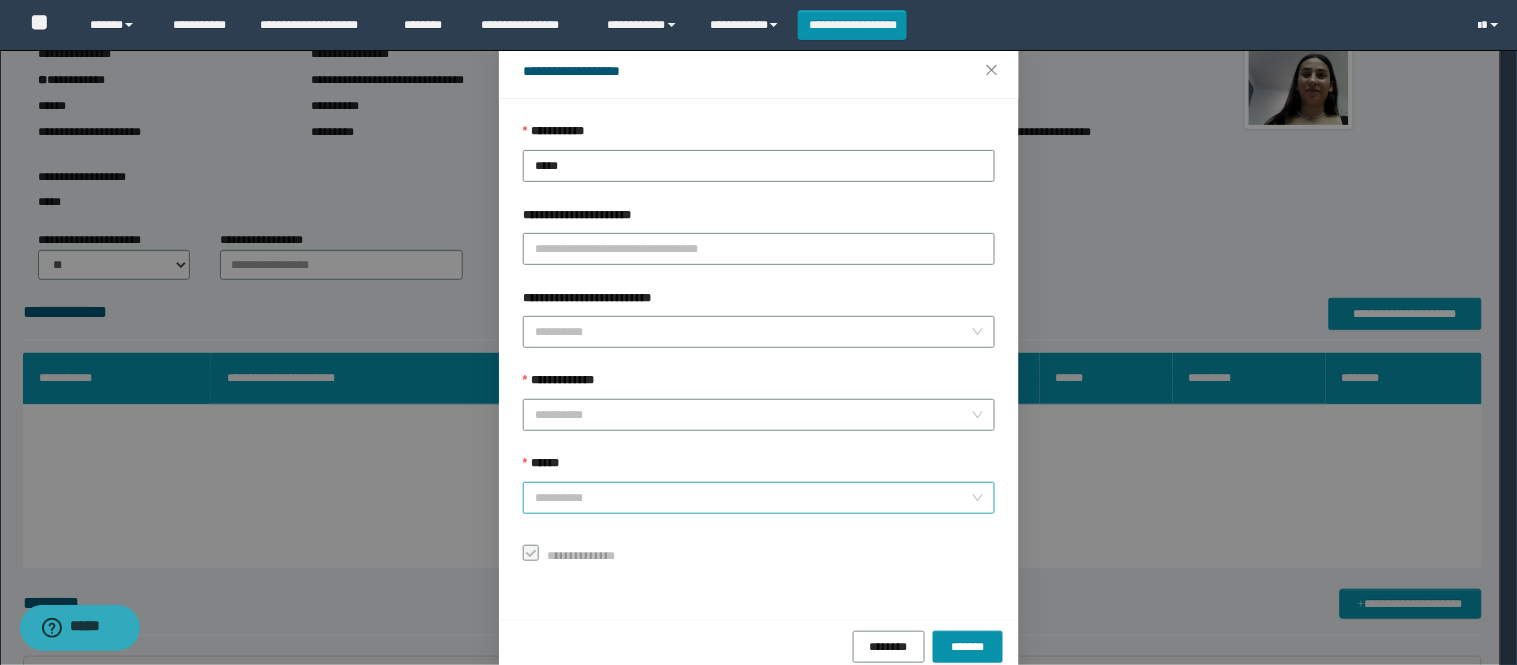 scroll, scrollTop: 87, scrollLeft: 0, axis: vertical 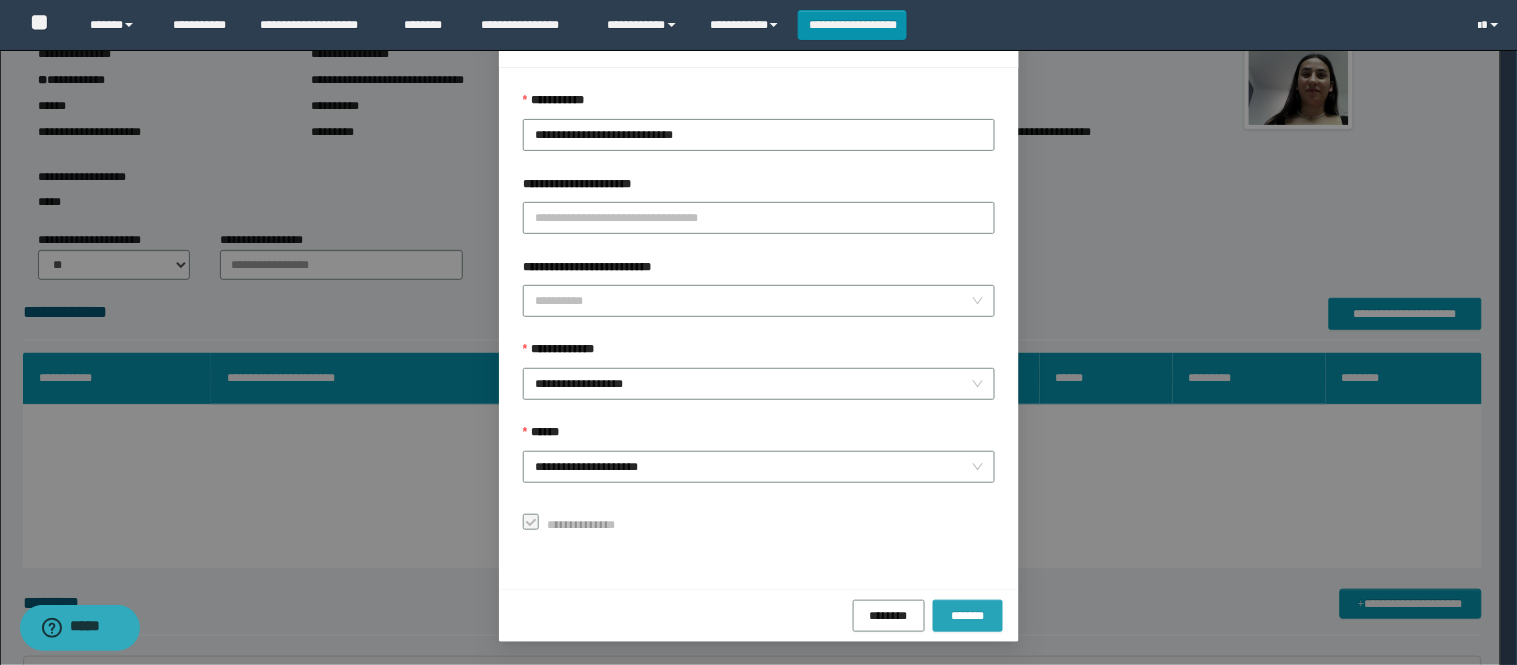 click on "*******" at bounding box center [968, 615] 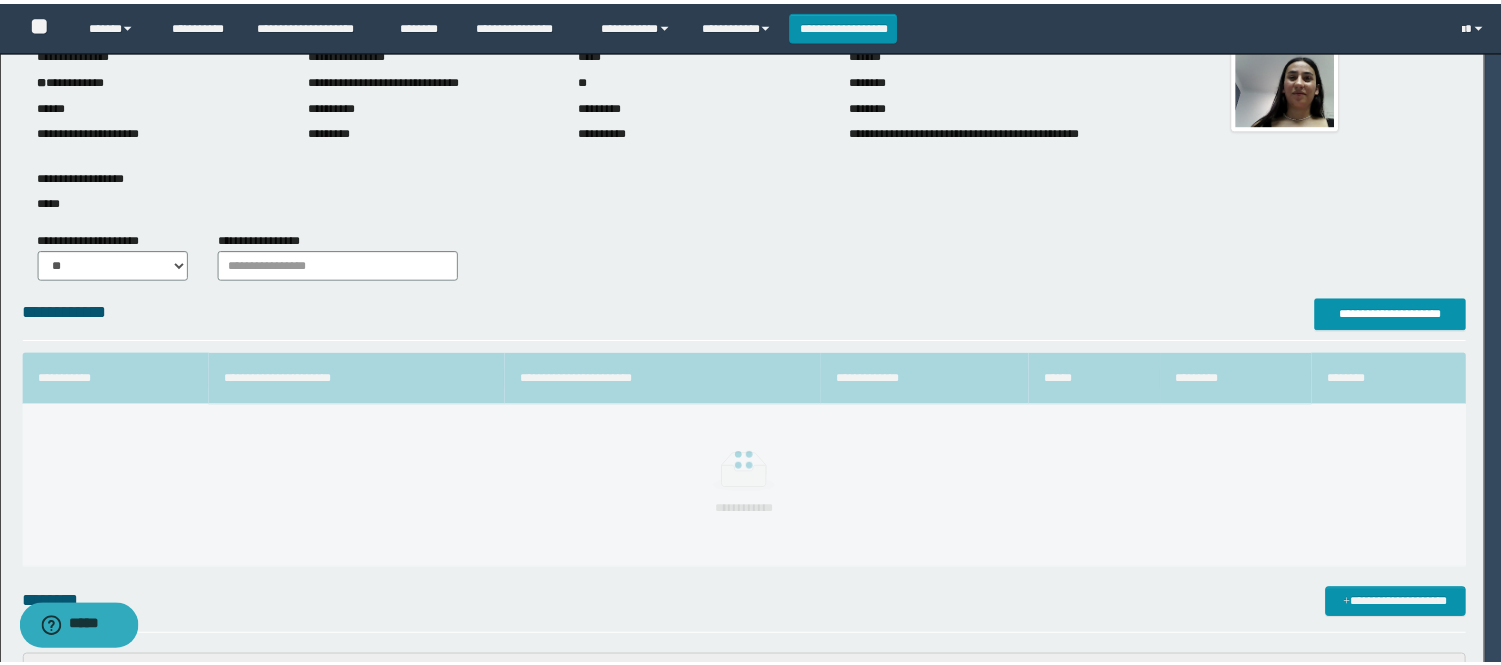 scroll, scrollTop: 41, scrollLeft: 0, axis: vertical 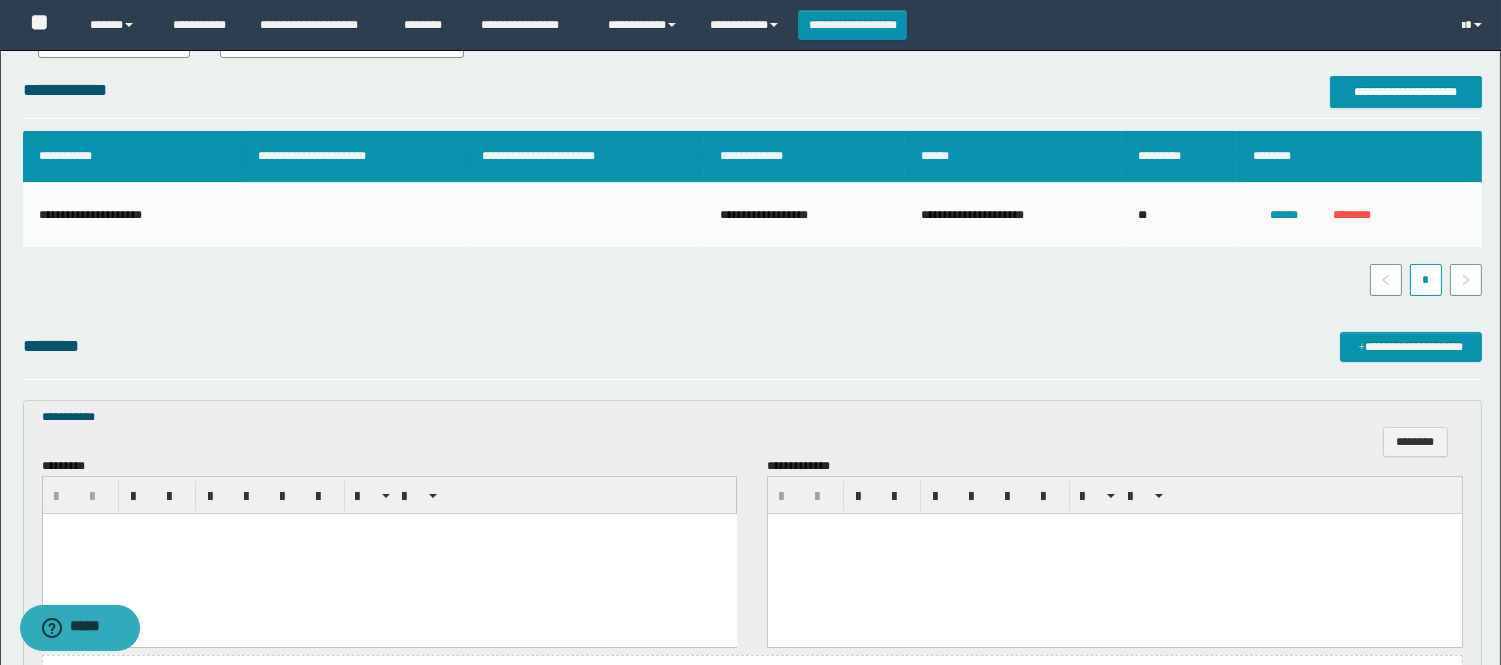 click at bounding box center (389, 553) 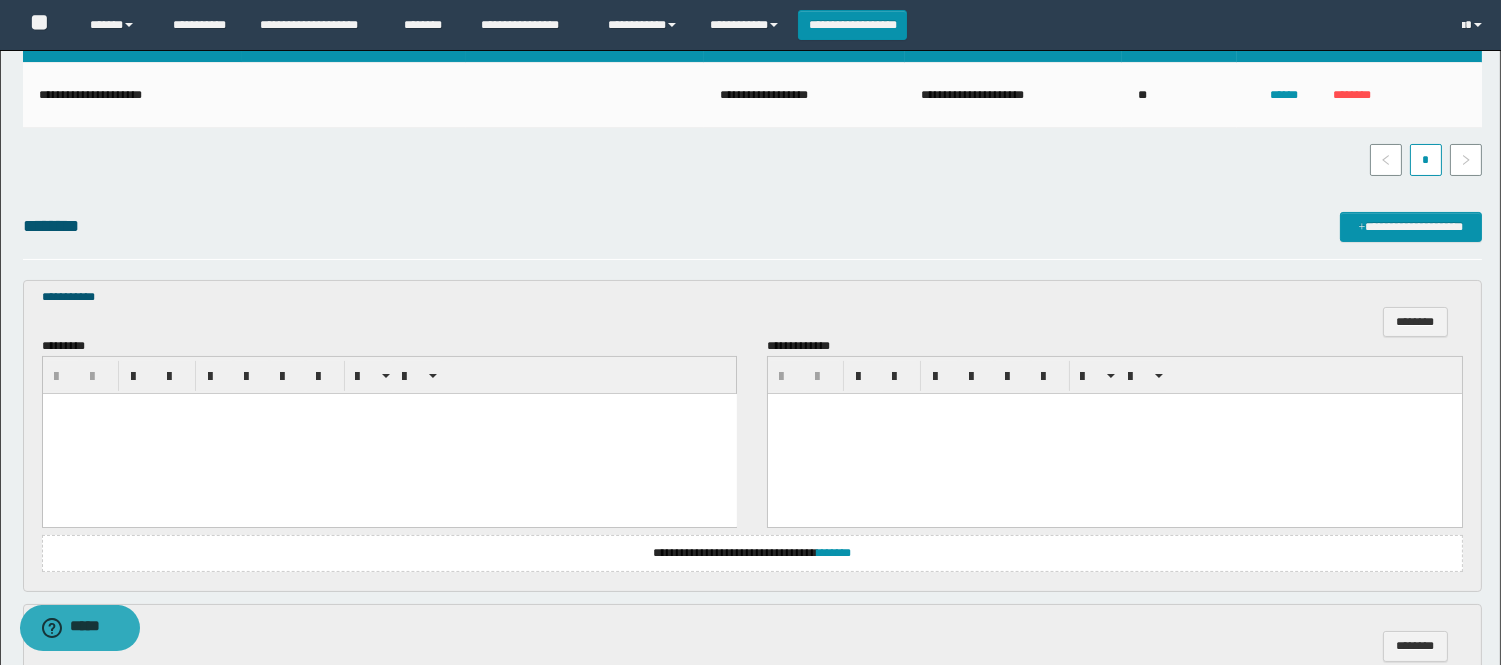scroll, scrollTop: 555, scrollLeft: 0, axis: vertical 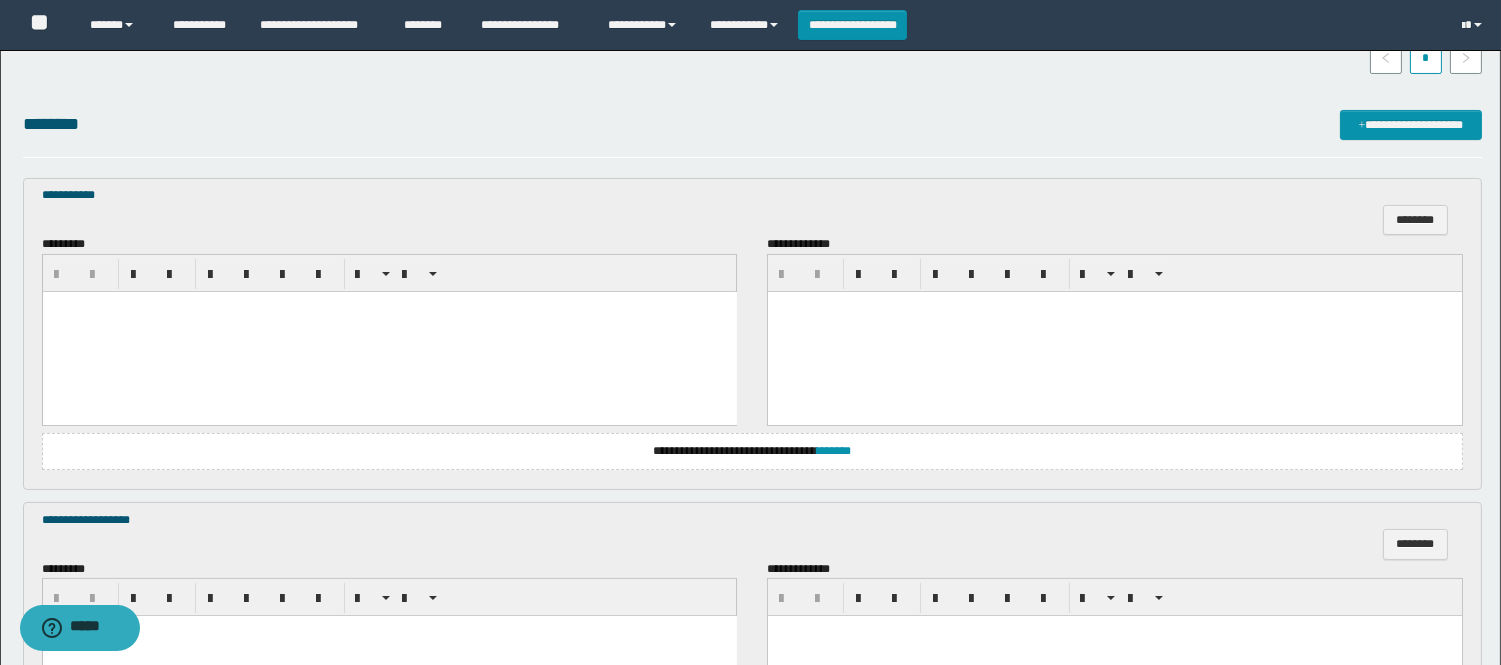 click at bounding box center (389, 331) 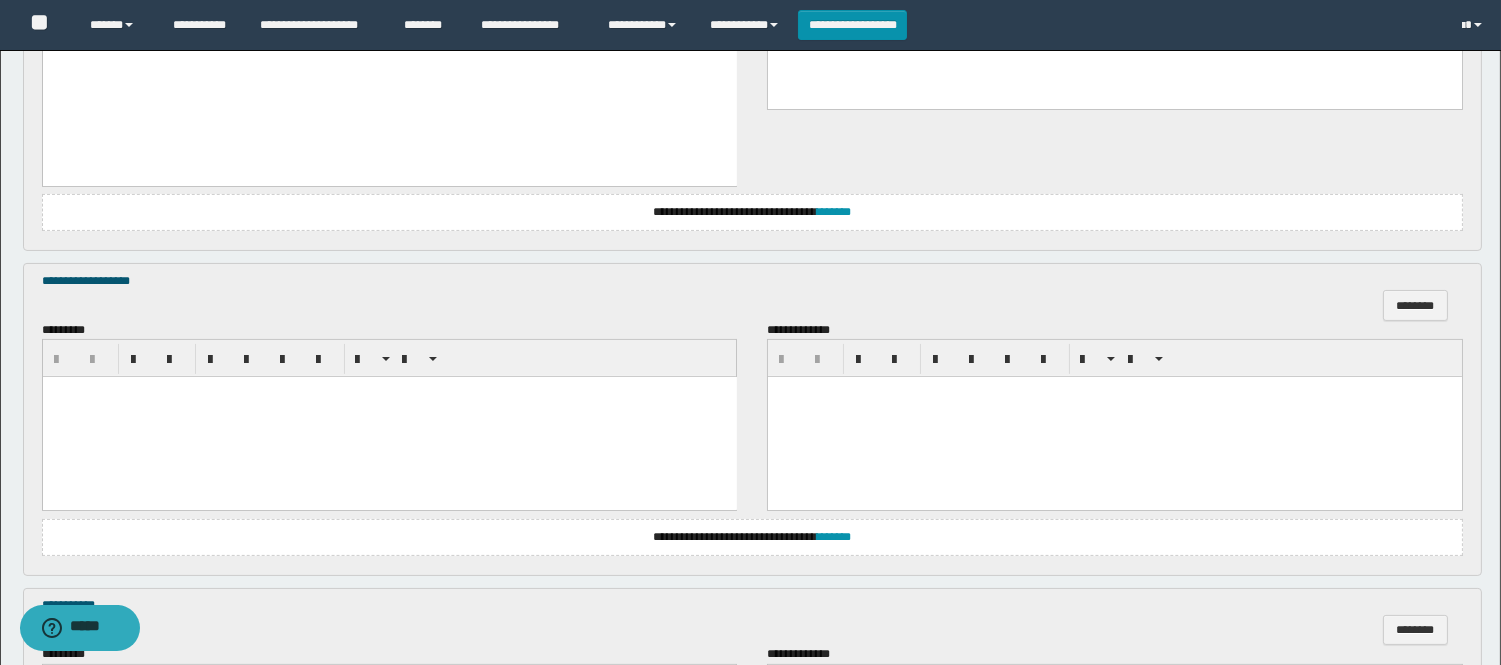 scroll, scrollTop: 888, scrollLeft: 0, axis: vertical 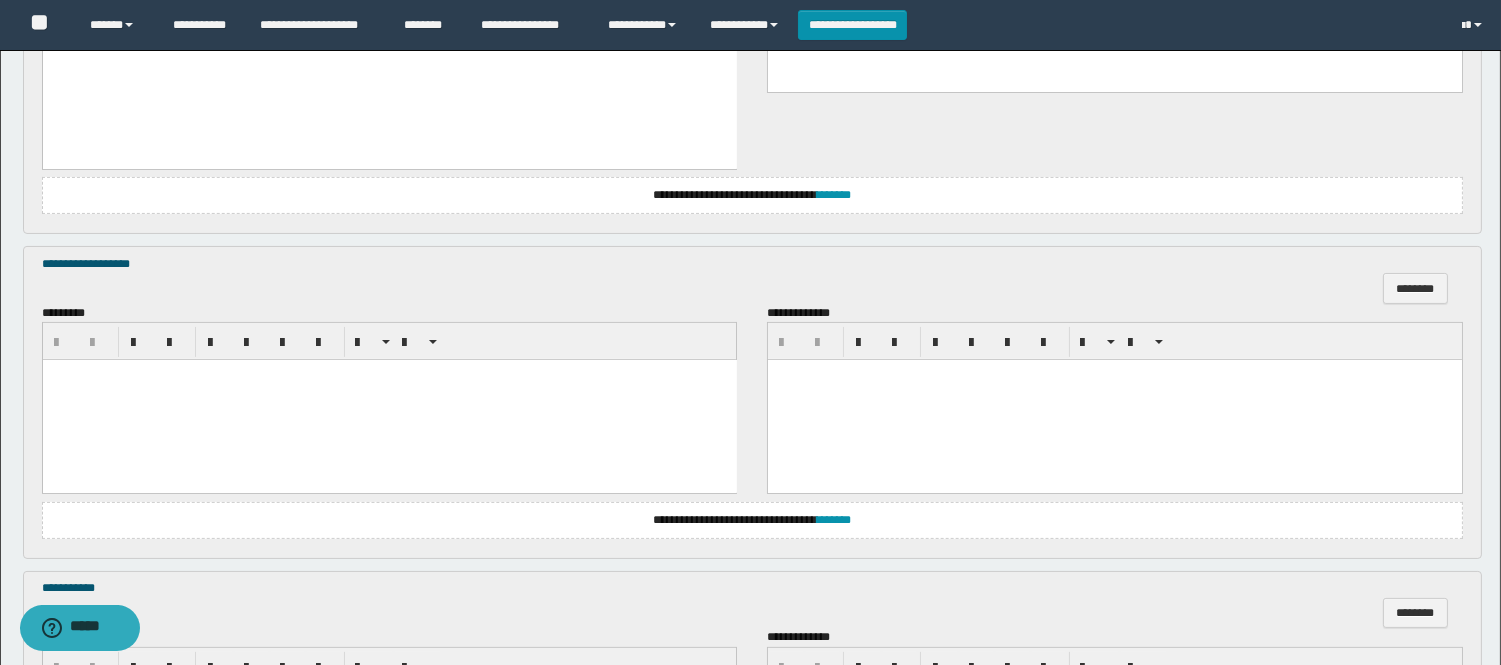 click at bounding box center [389, 400] 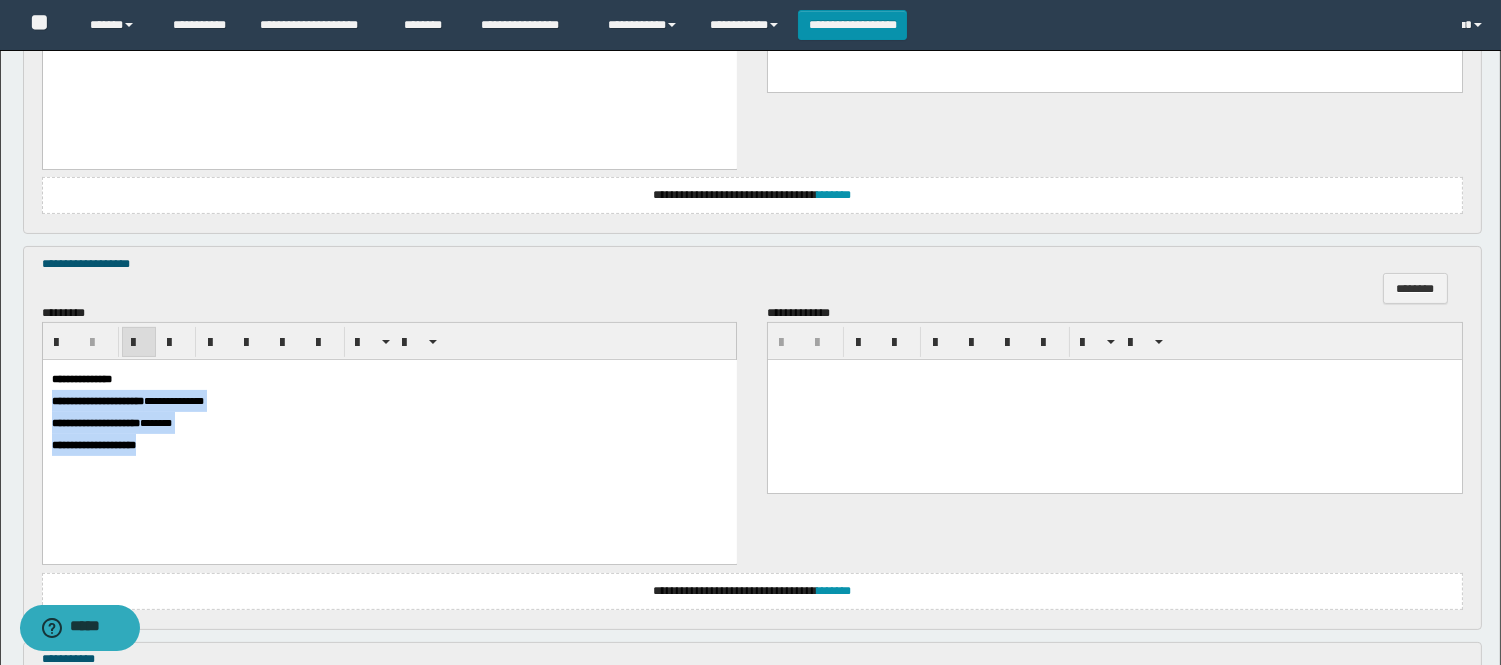 click on "**********" at bounding box center (389, 437) 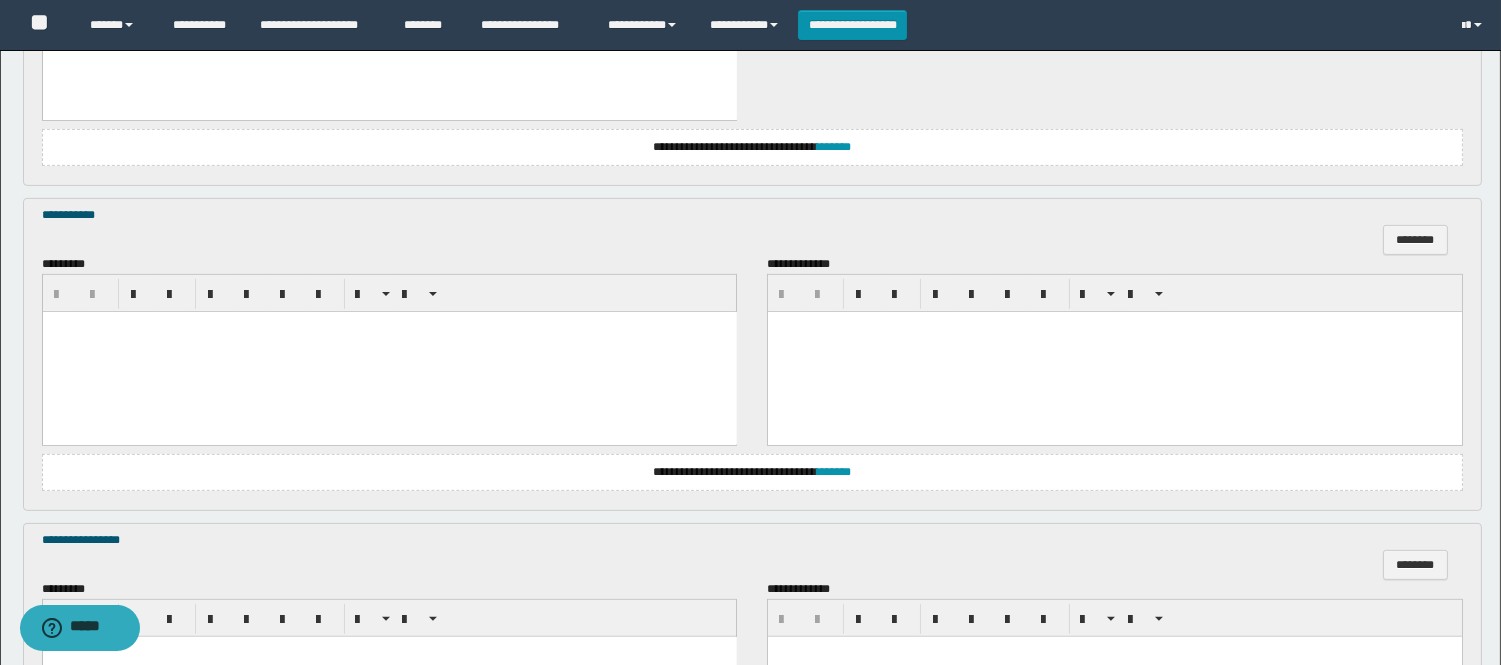 scroll, scrollTop: 1333, scrollLeft: 0, axis: vertical 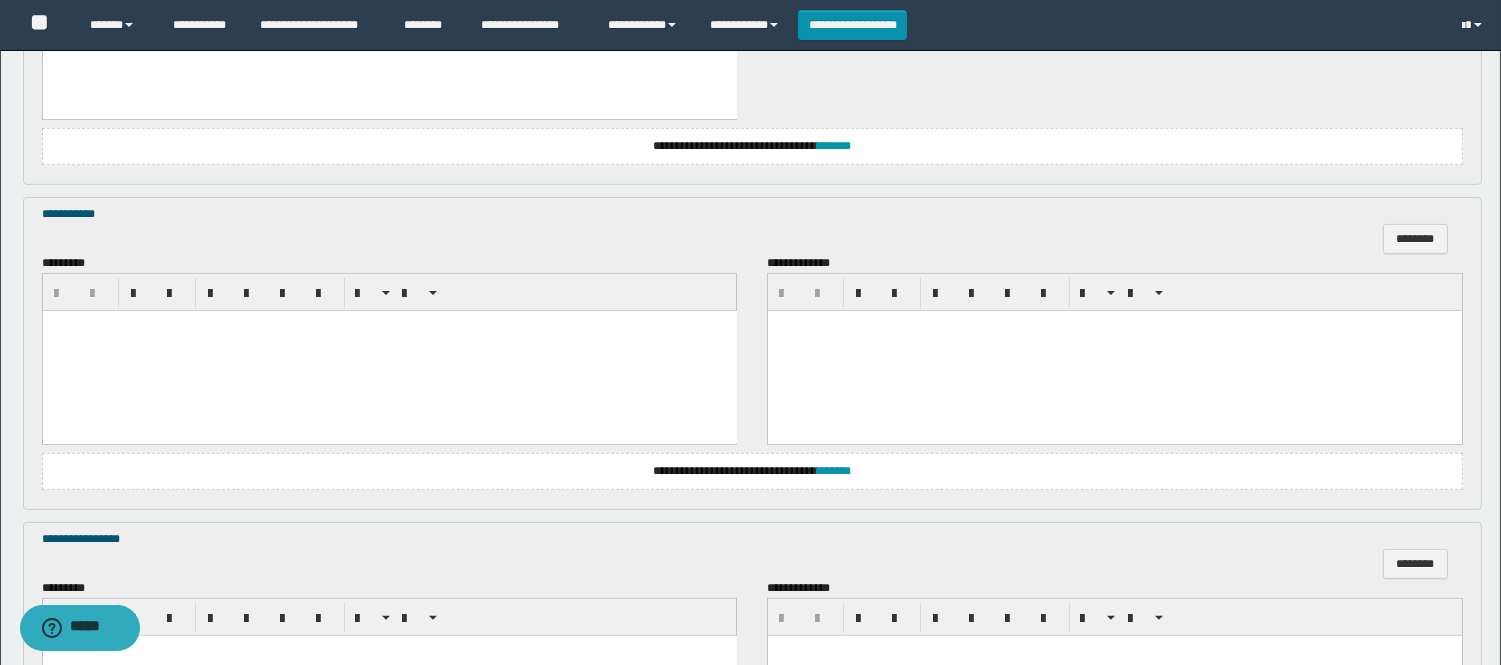 click at bounding box center (389, 351) 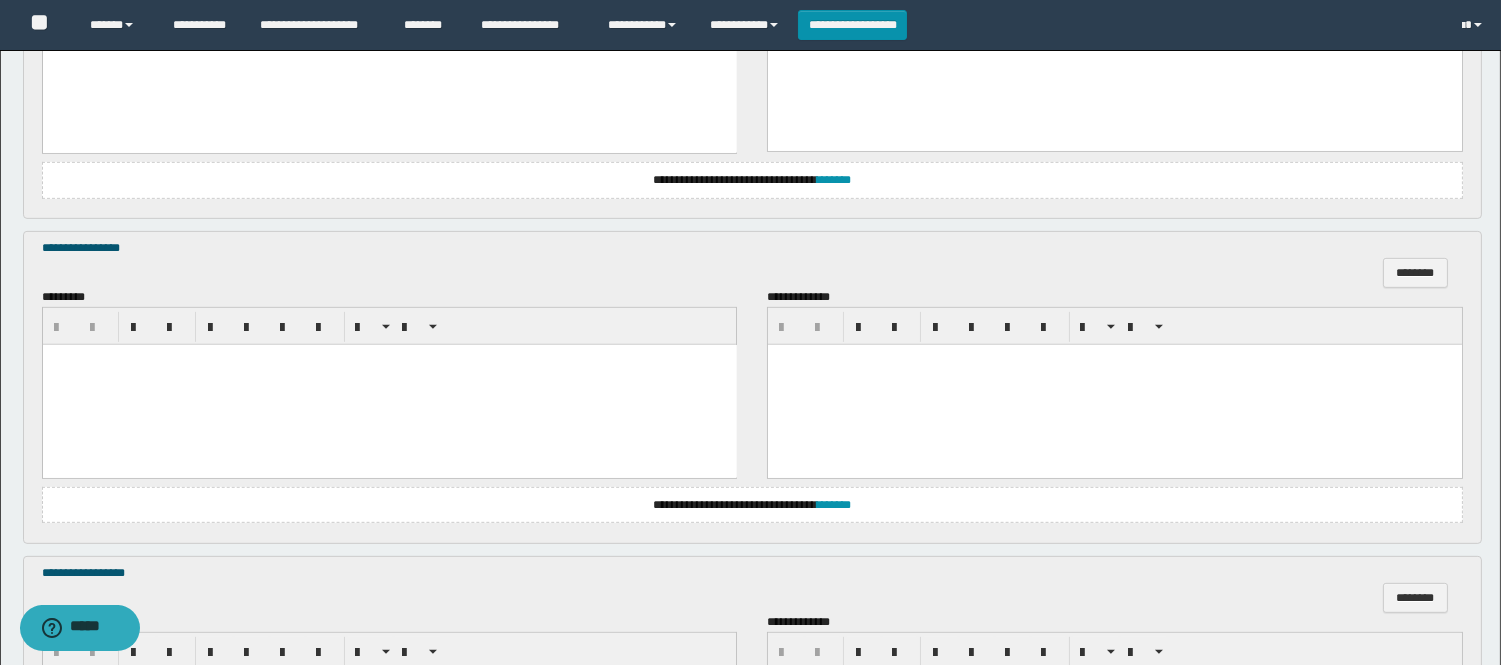 scroll, scrollTop: 1777, scrollLeft: 0, axis: vertical 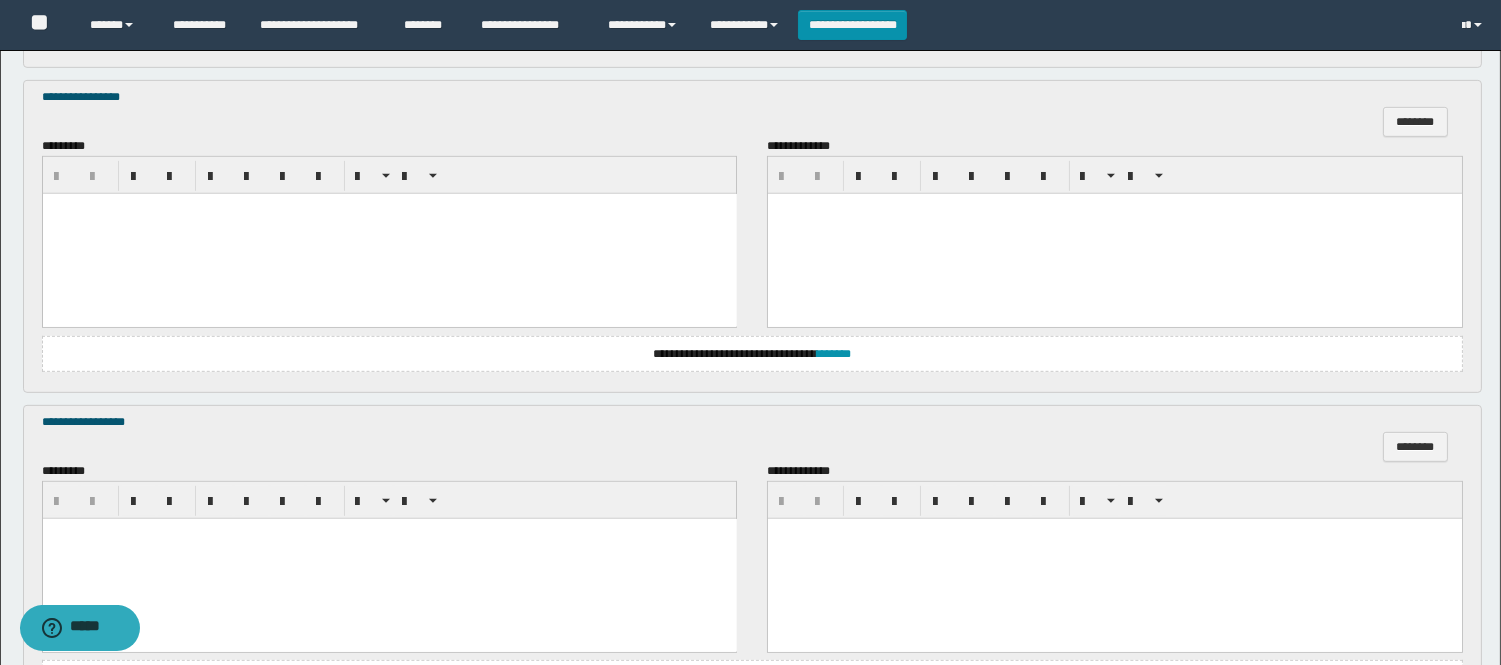 click at bounding box center [389, 234] 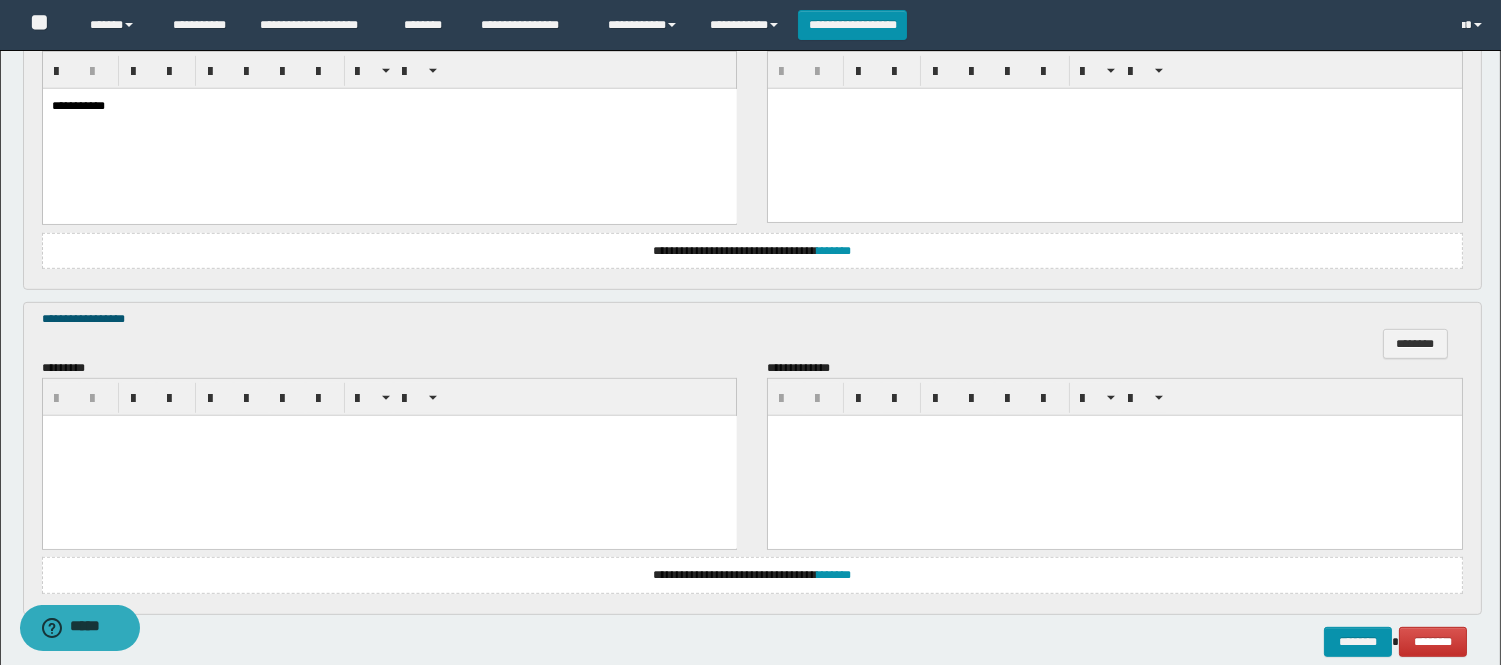 scroll, scrollTop: 1982, scrollLeft: 0, axis: vertical 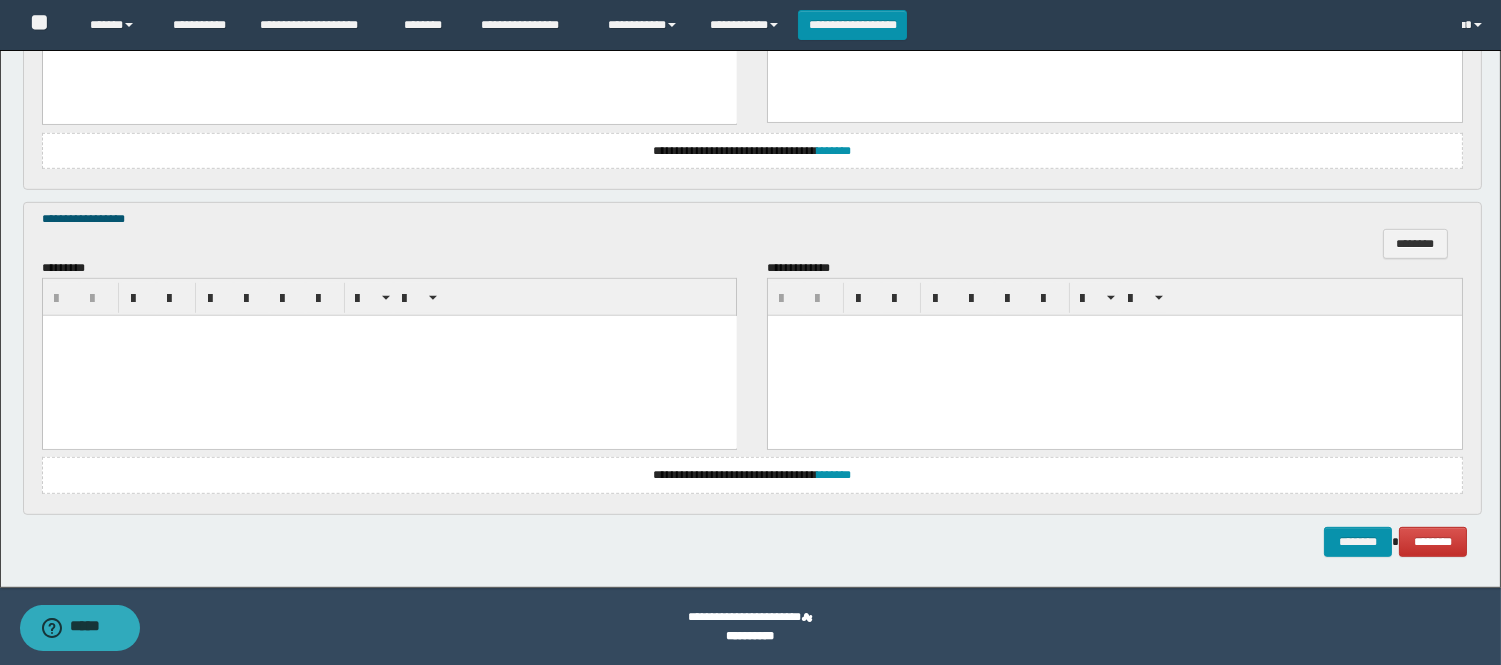 click at bounding box center [389, 355] 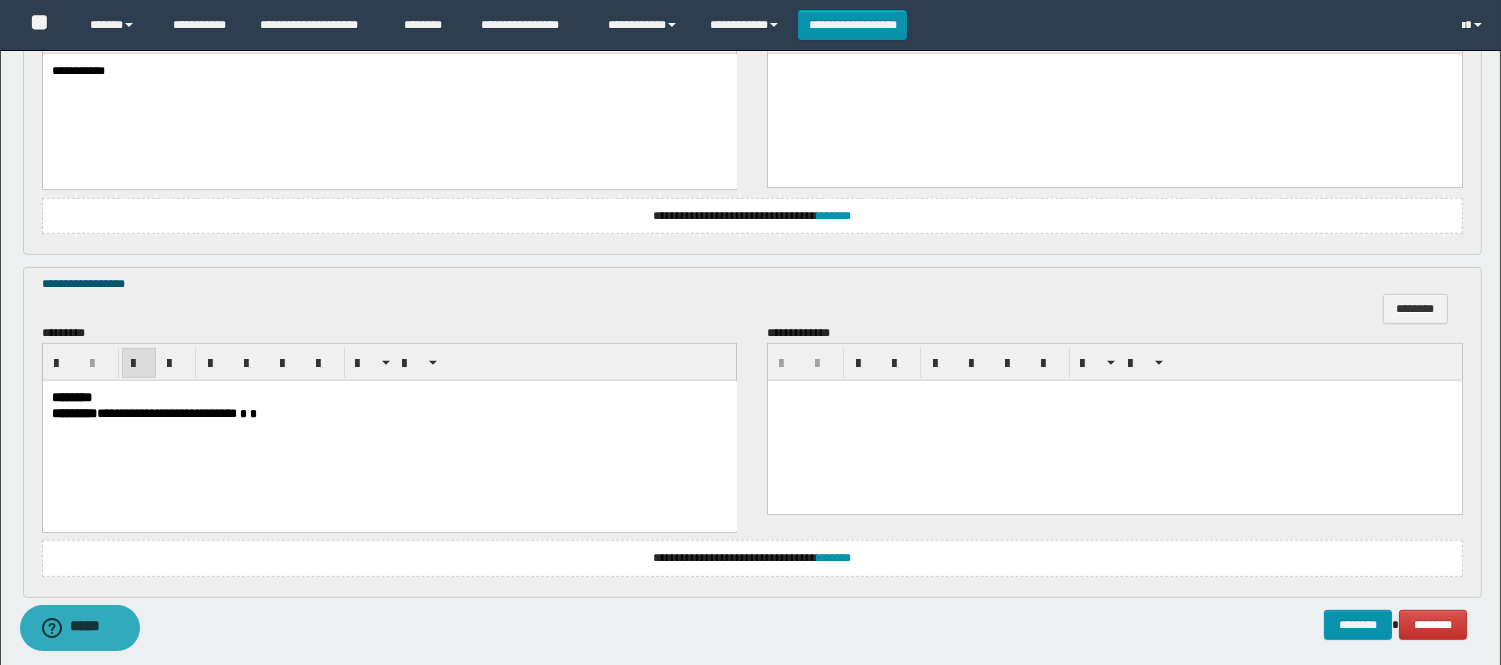 scroll, scrollTop: 2000, scrollLeft: 0, axis: vertical 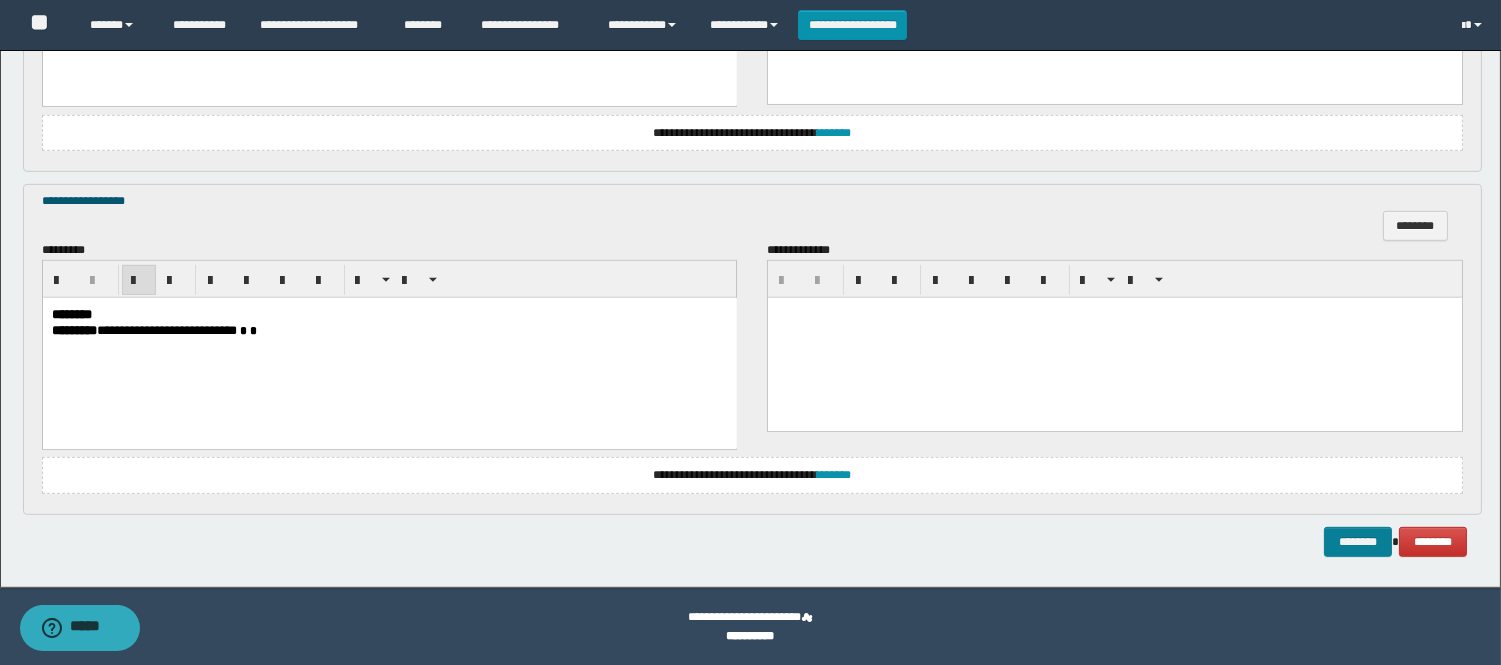 click on "********" at bounding box center (1358, 542) 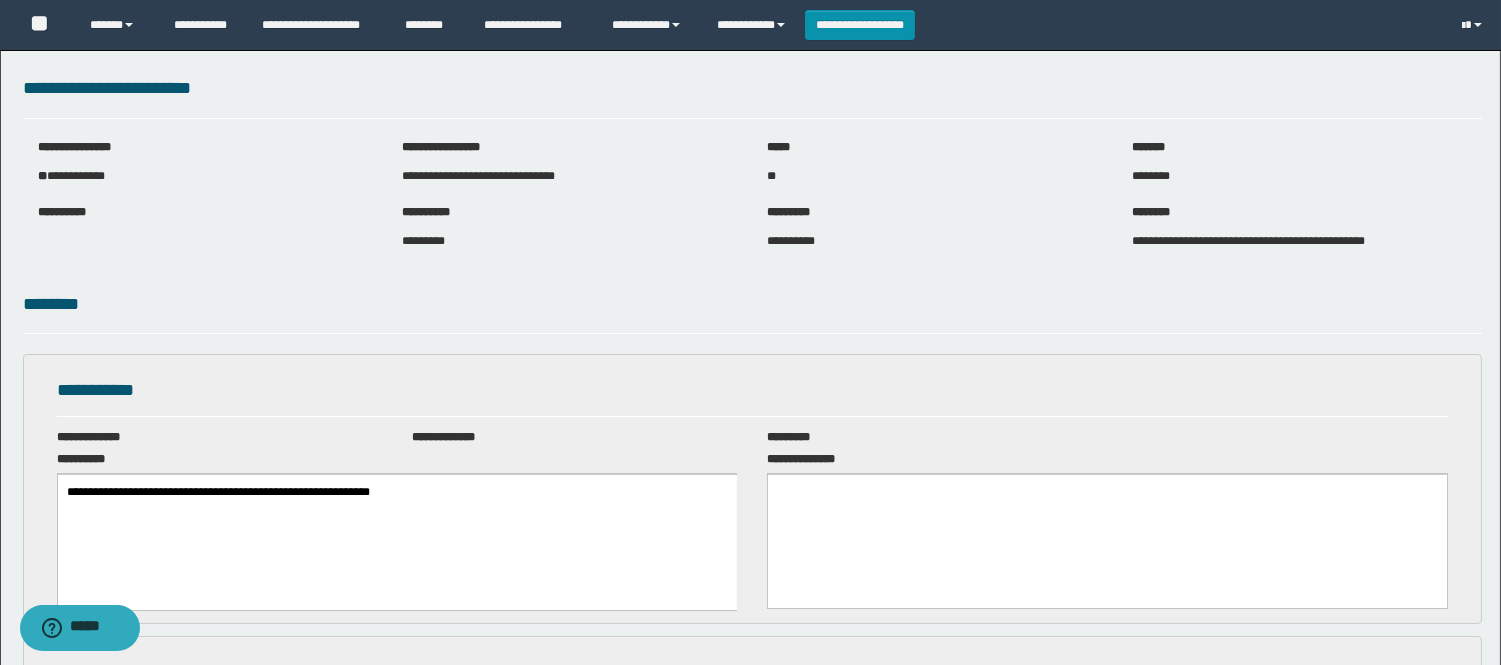 scroll, scrollTop: 0, scrollLeft: 0, axis: both 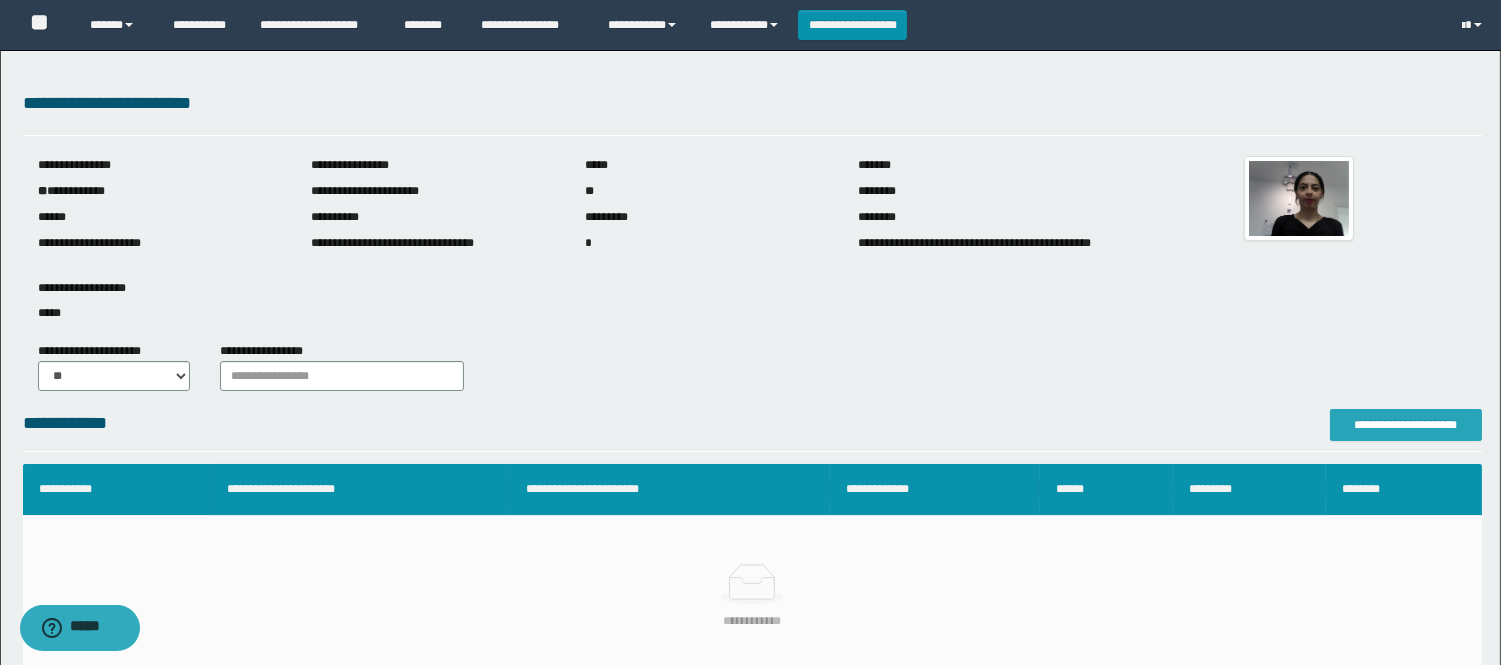 click on "**********" at bounding box center (1406, 425) 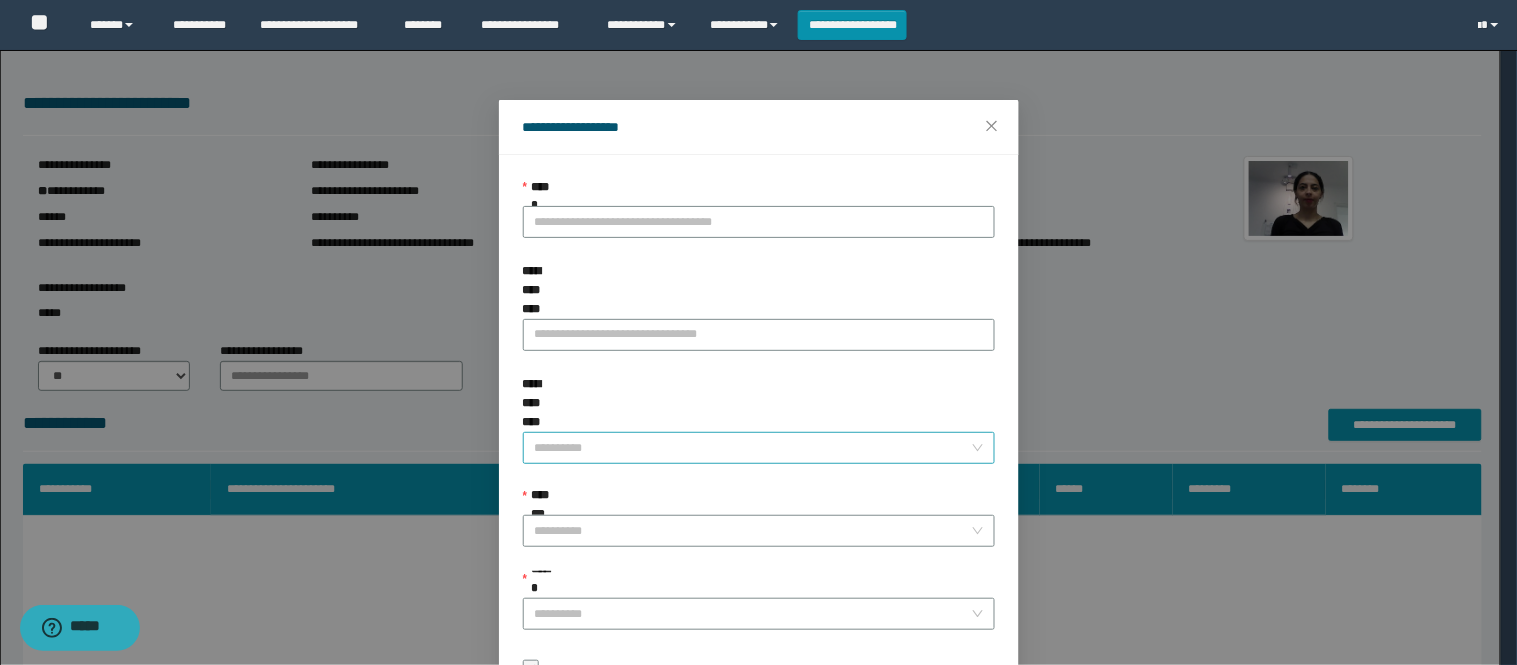 scroll, scrollTop: 87, scrollLeft: 0, axis: vertical 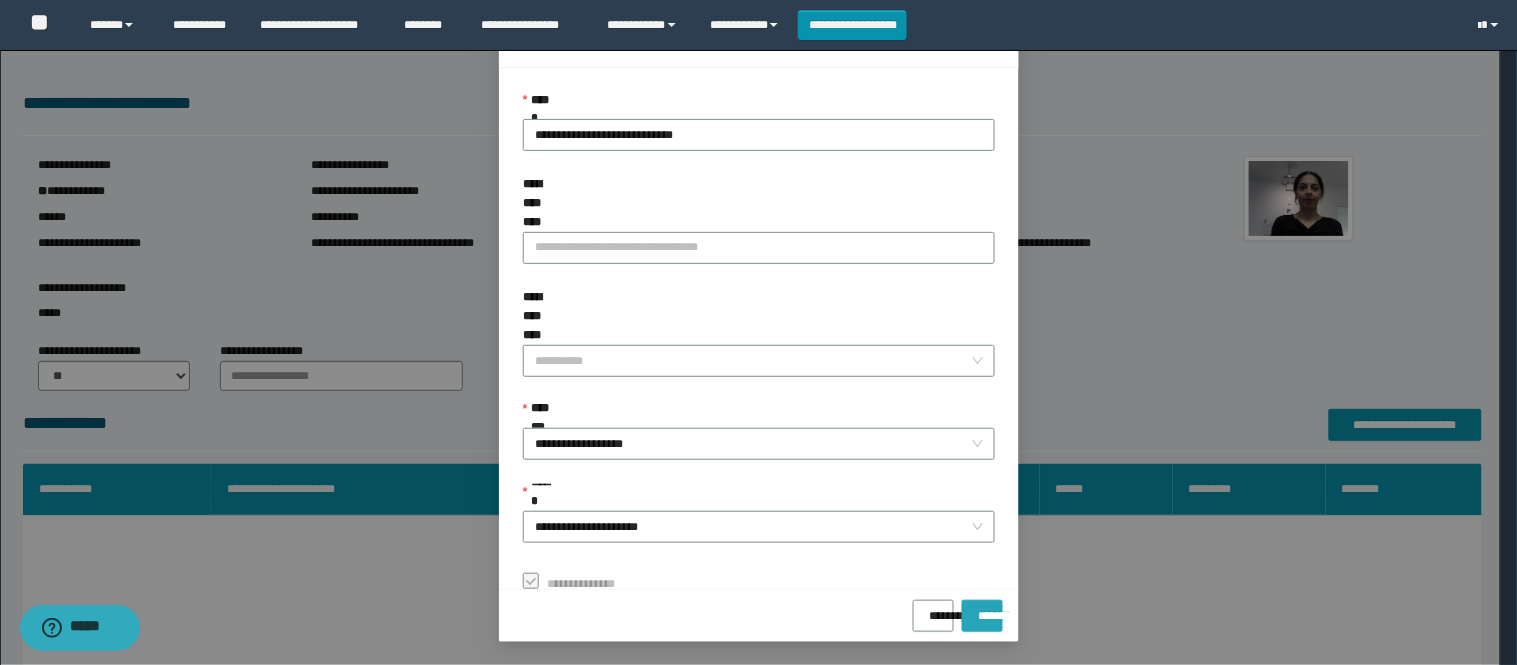 click on "*******" at bounding box center (982, 616) 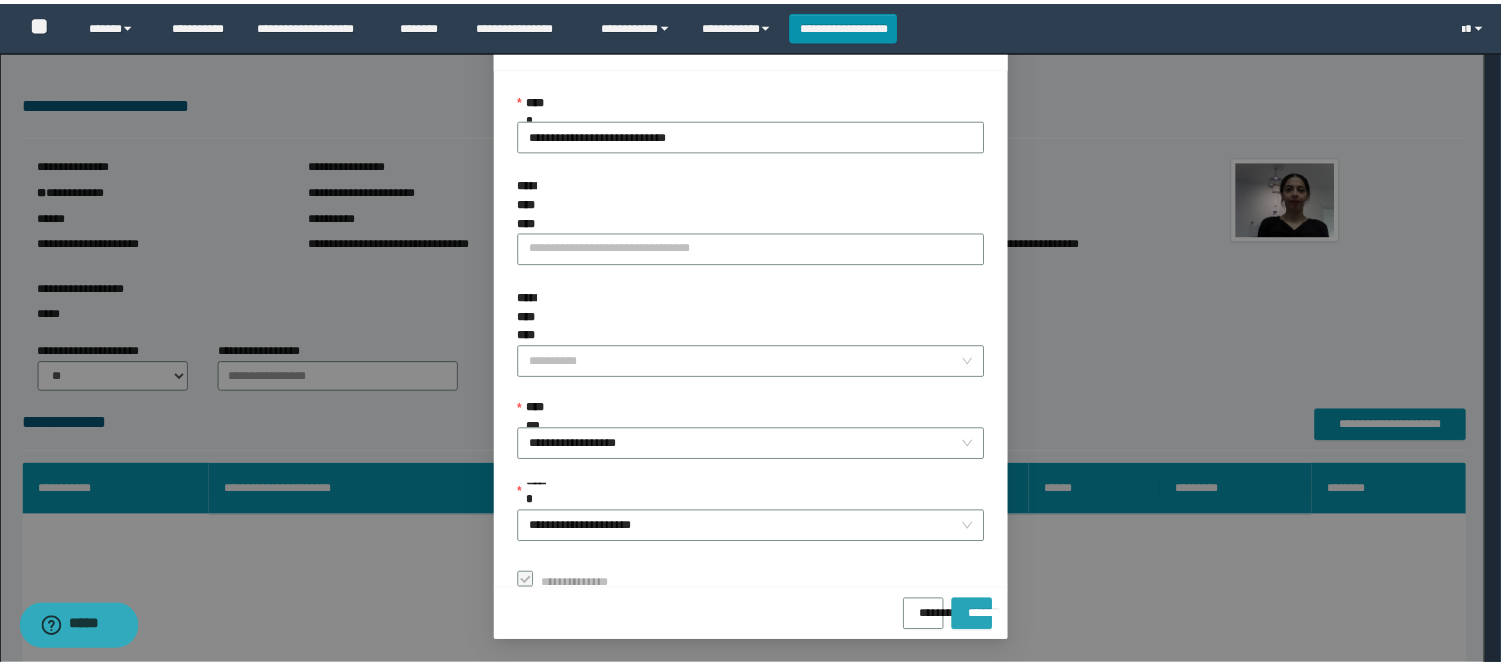 scroll, scrollTop: 41, scrollLeft: 0, axis: vertical 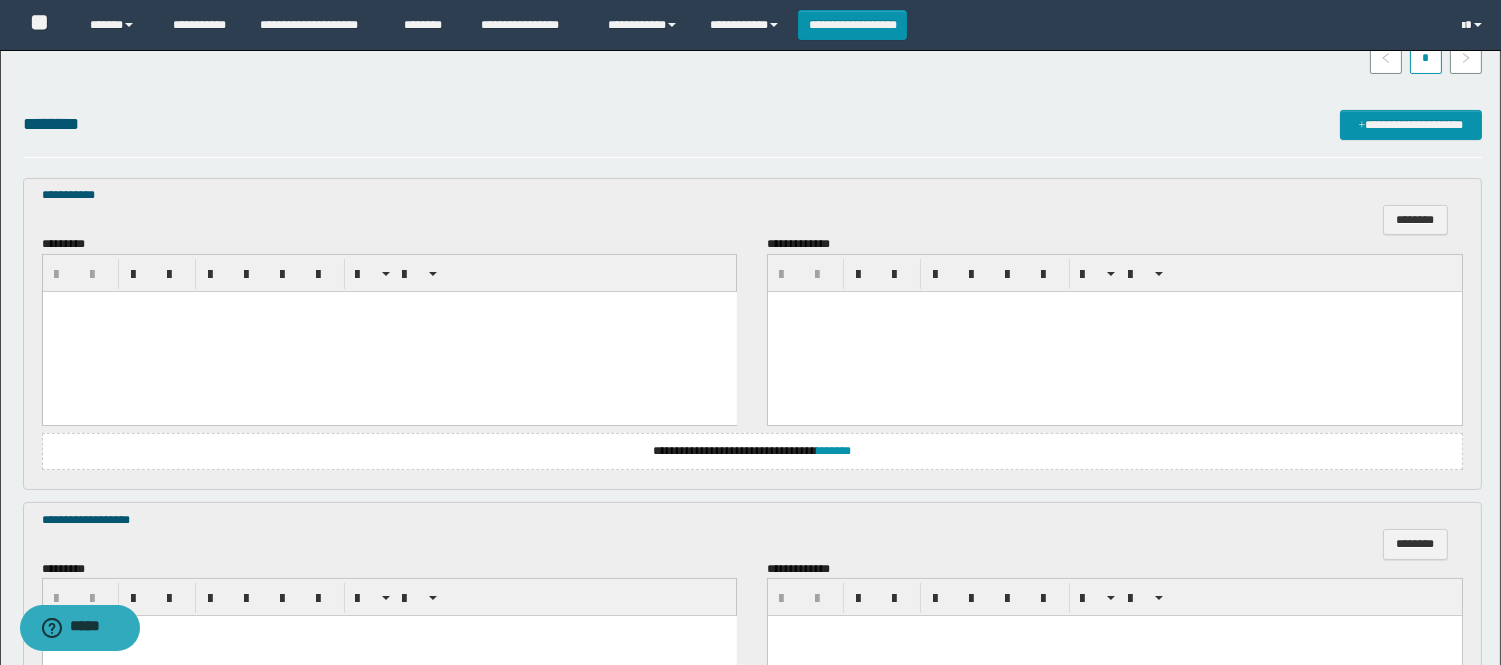 click at bounding box center (389, 331) 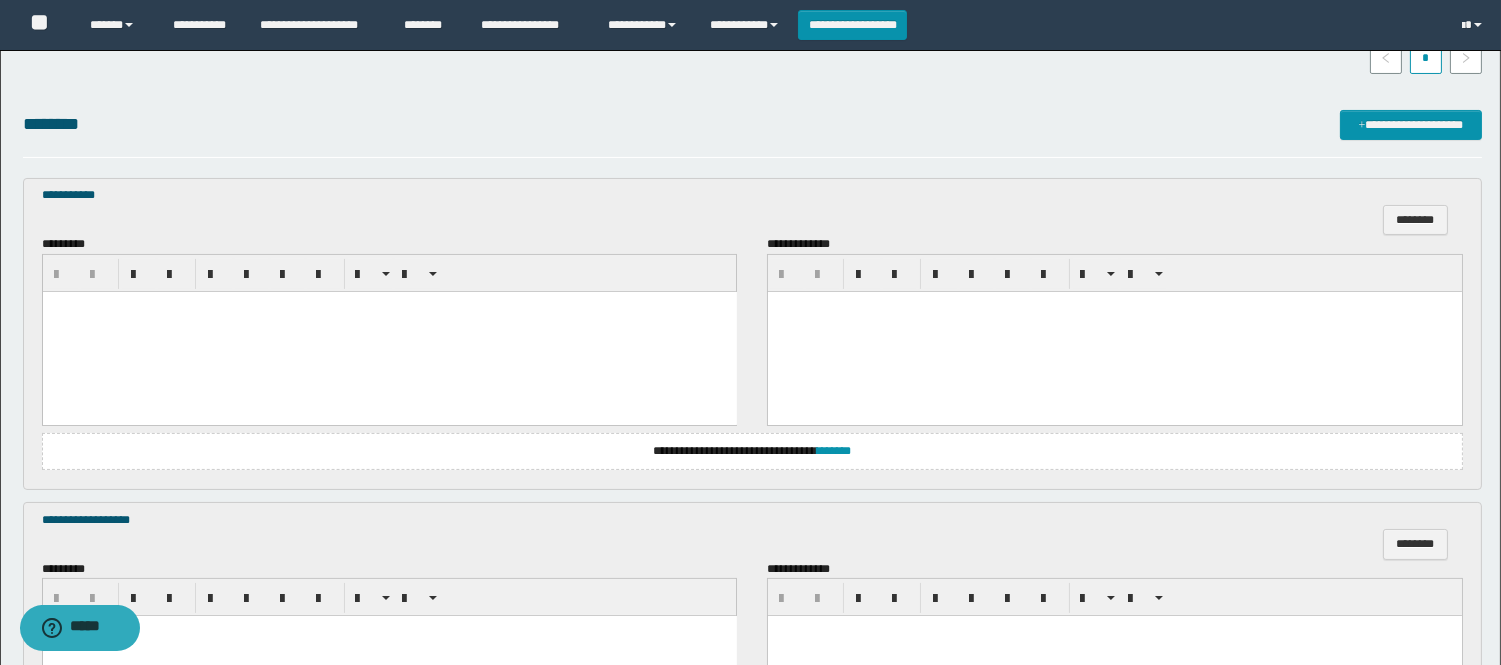 click at bounding box center [389, 331] 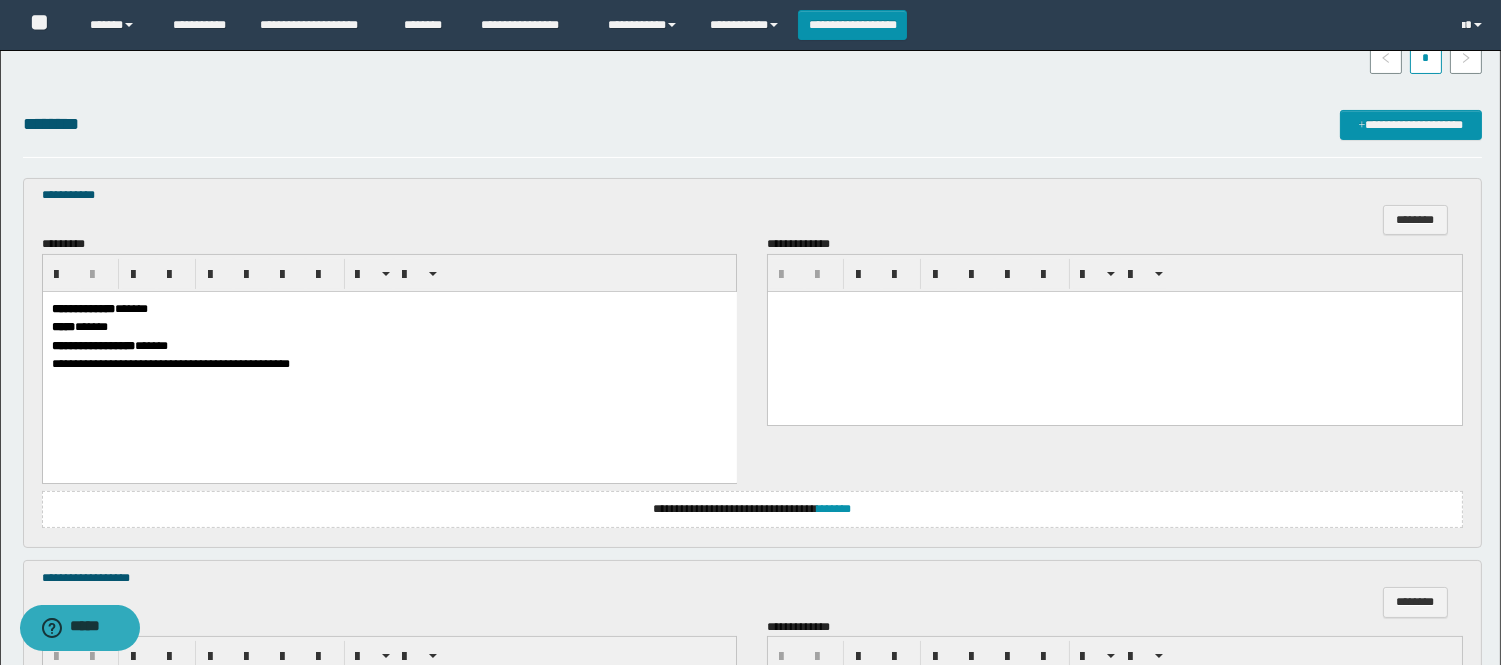 scroll, scrollTop: 888, scrollLeft: 0, axis: vertical 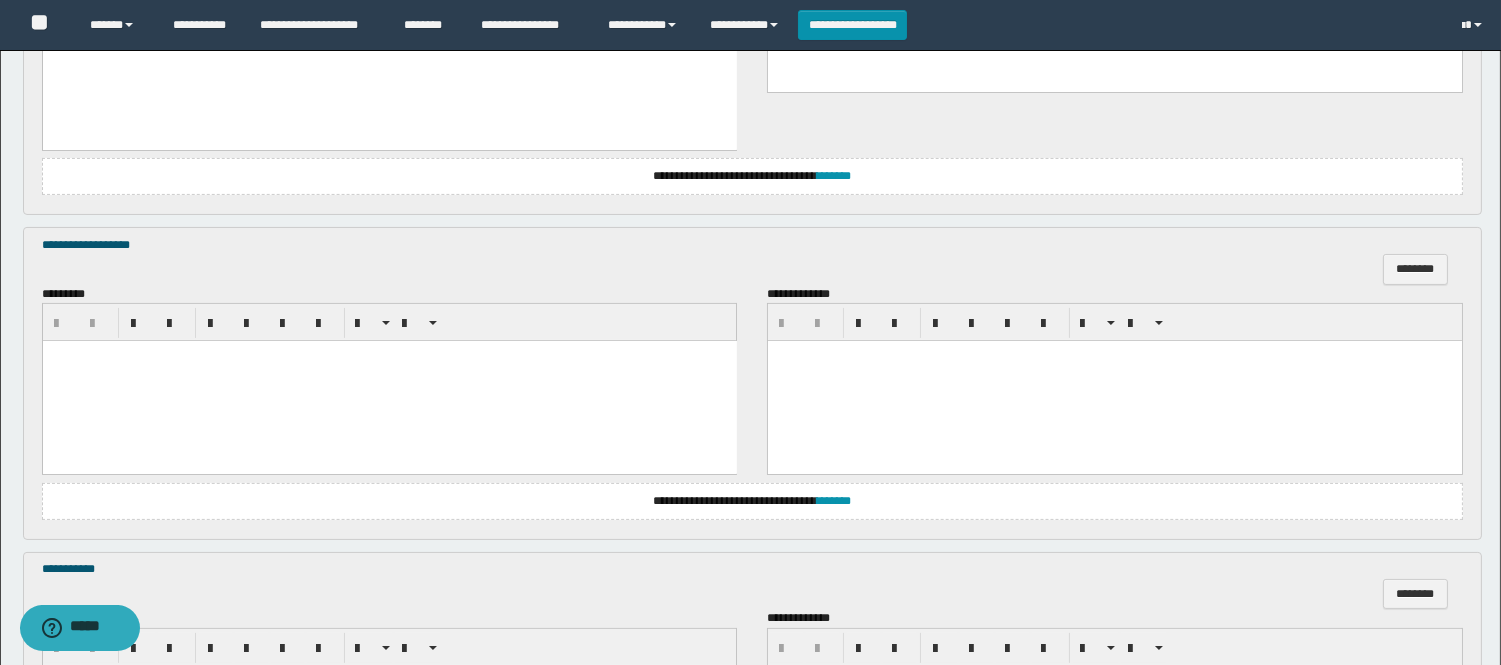 click at bounding box center [389, 381] 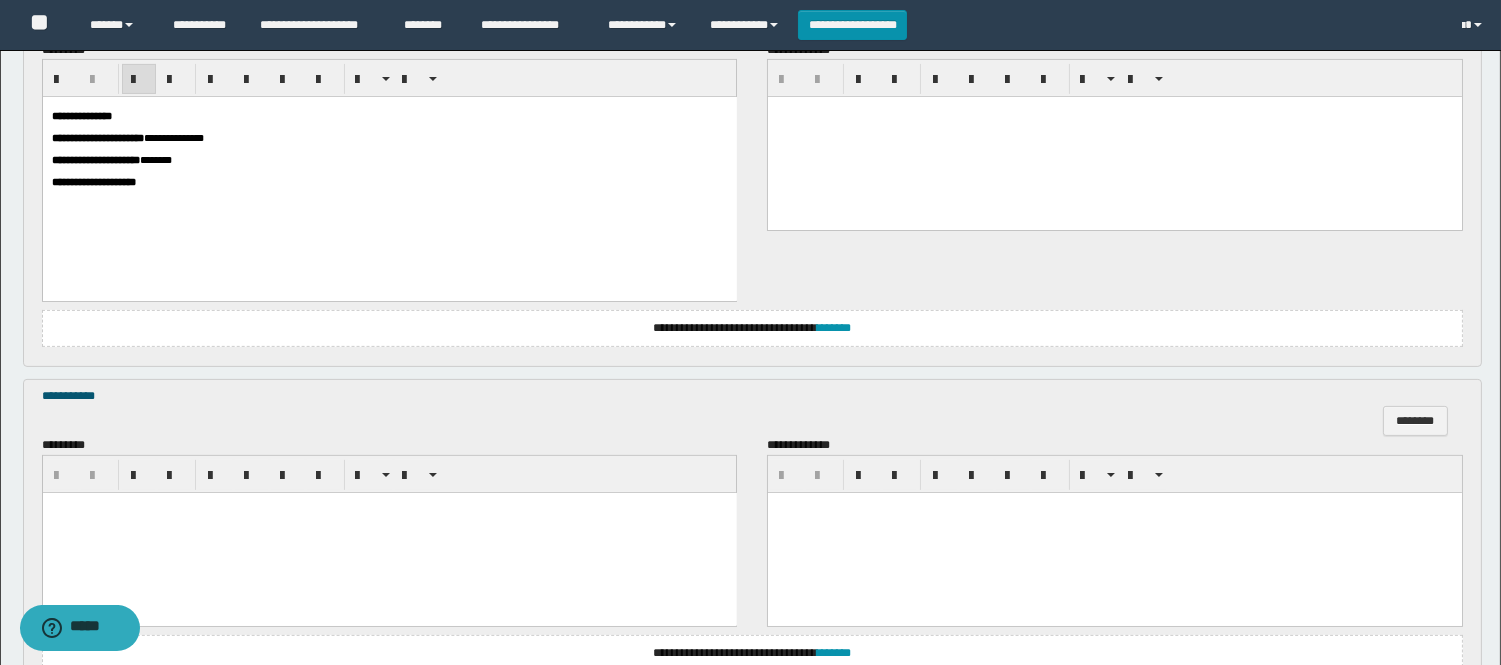 scroll, scrollTop: 1222, scrollLeft: 0, axis: vertical 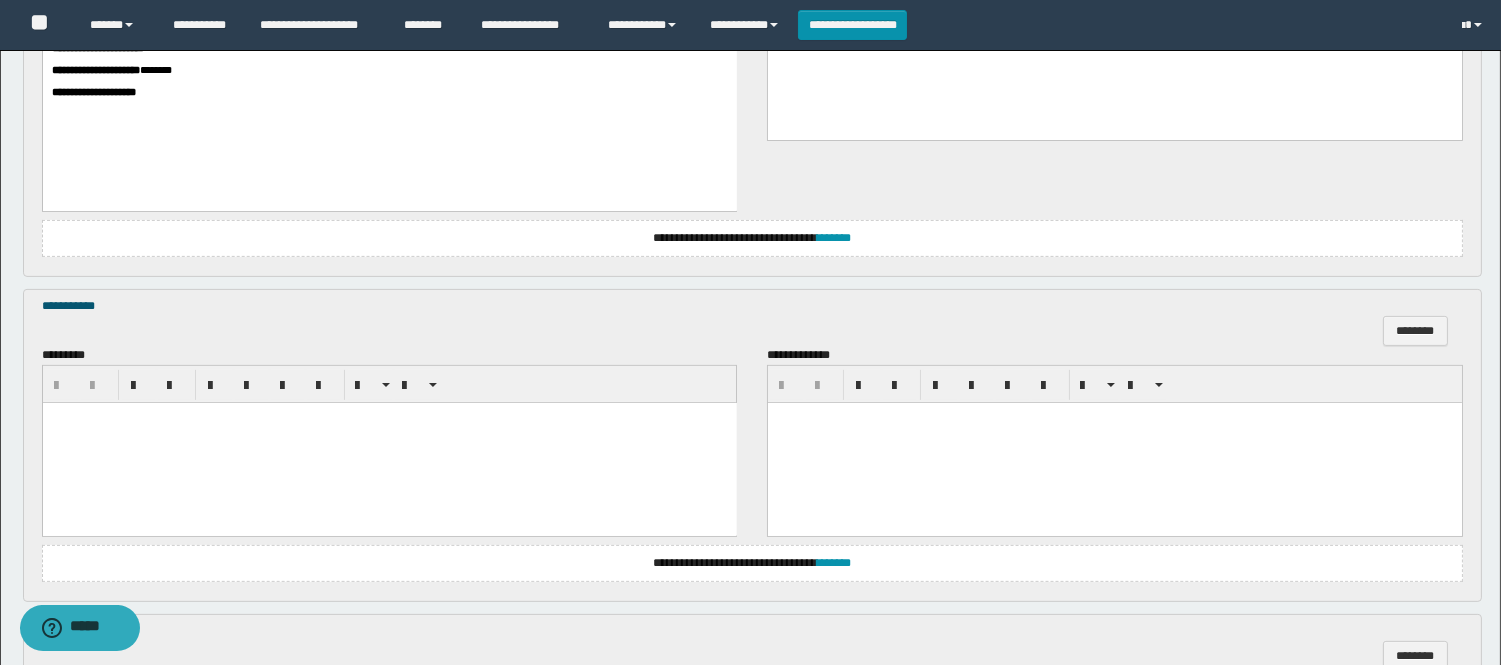 click at bounding box center [389, 443] 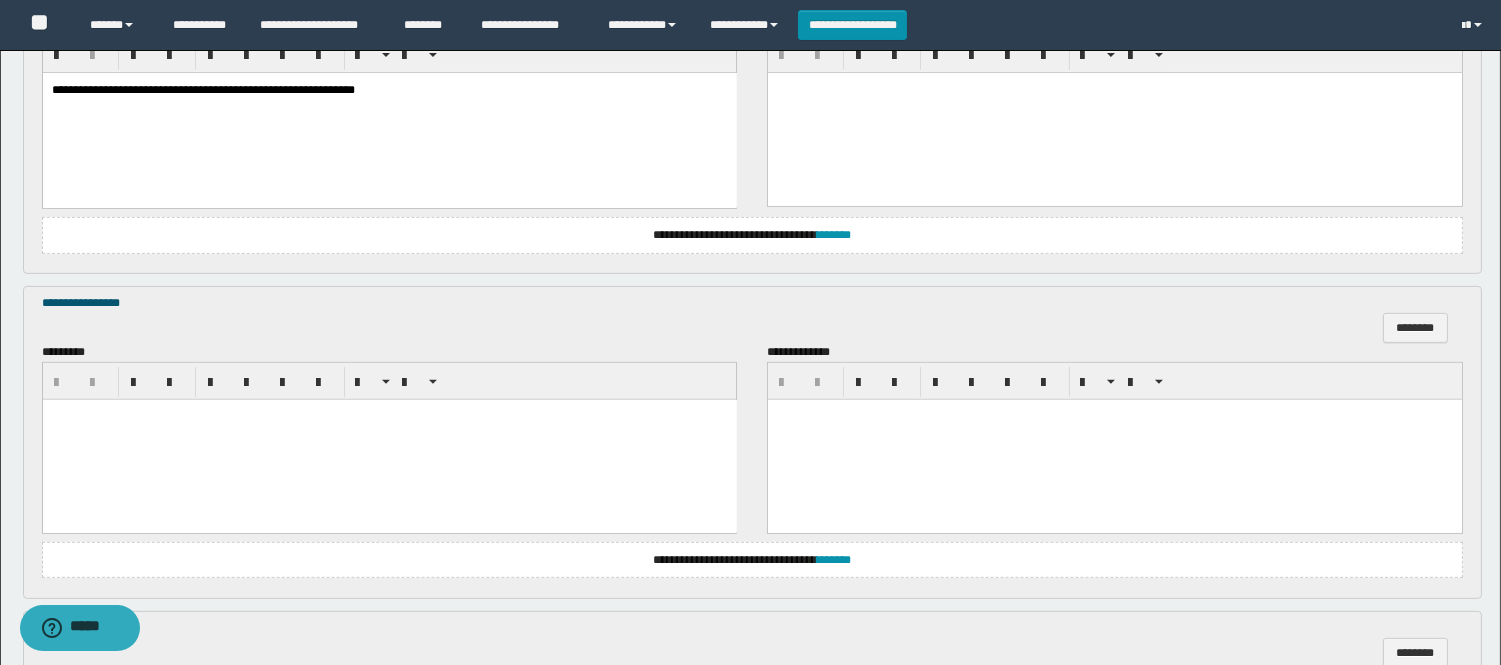 scroll, scrollTop: 1555, scrollLeft: 0, axis: vertical 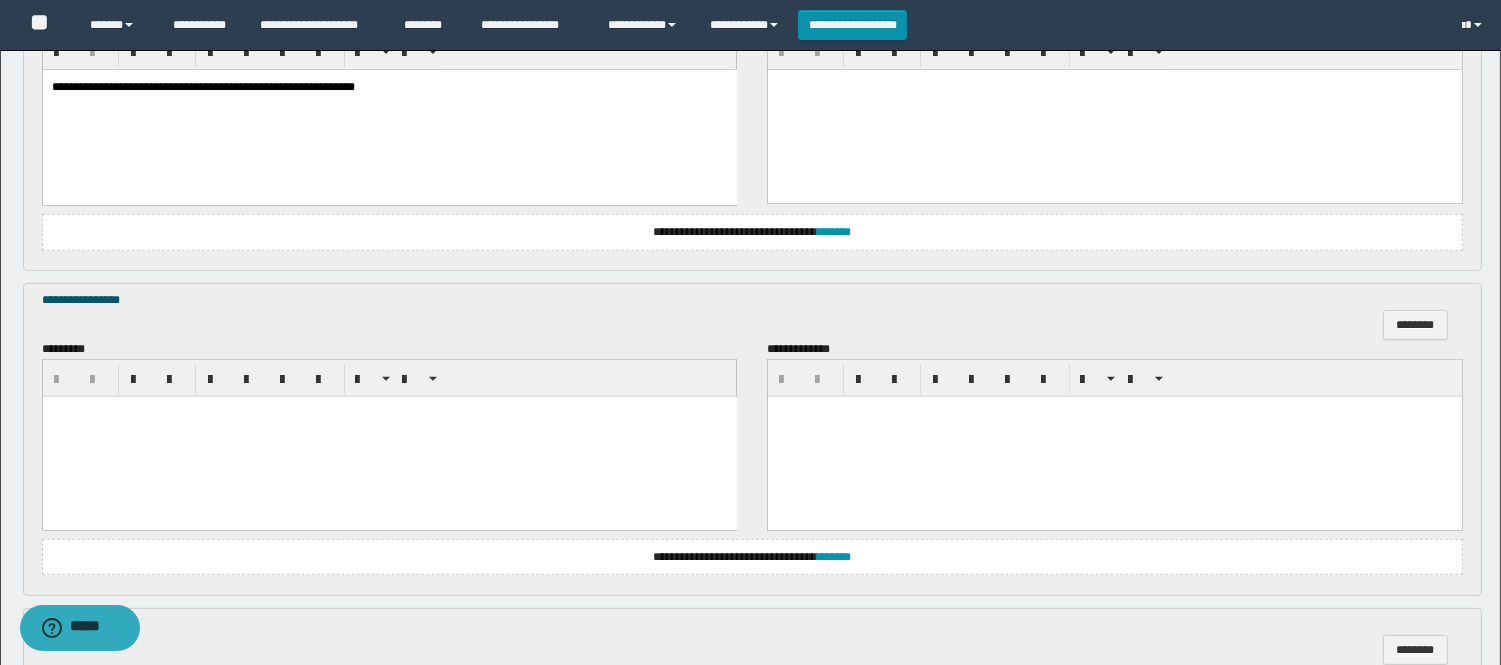 click at bounding box center [389, 437] 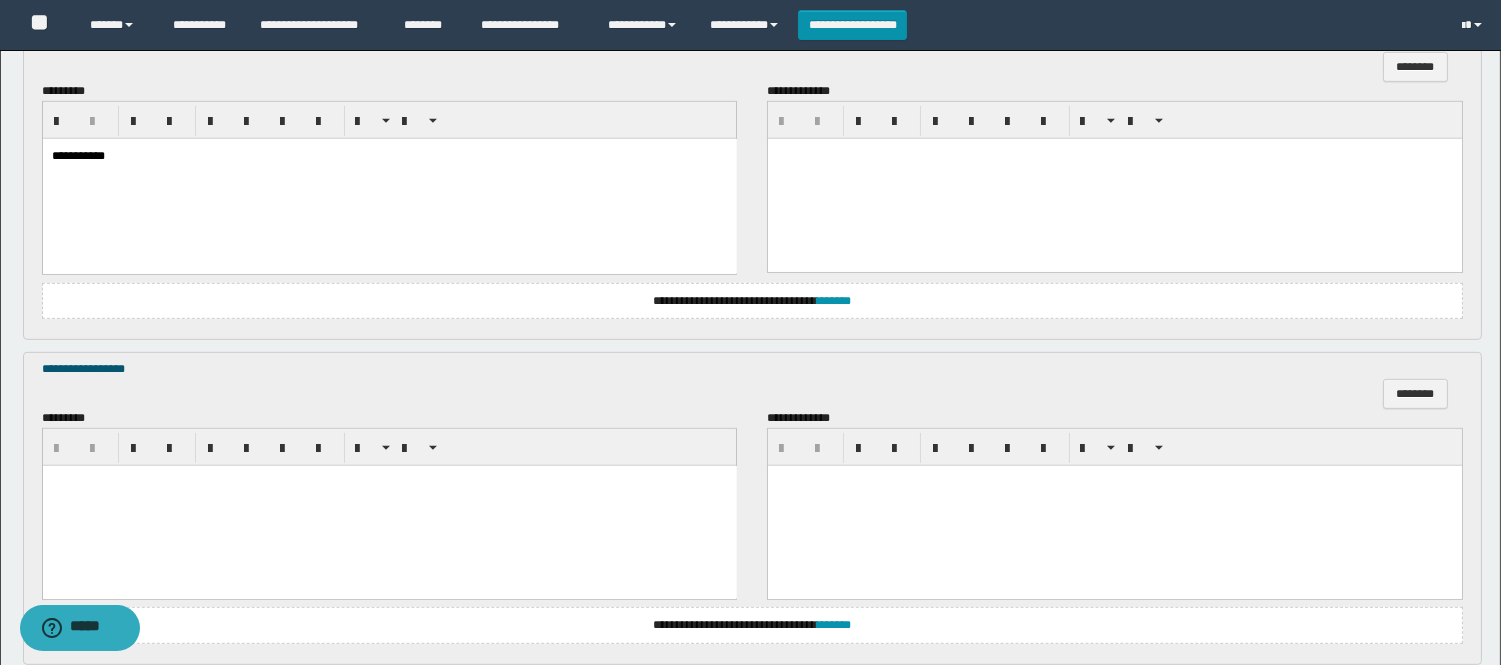 scroll, scrollTop: 1888, scrollLeft: 0, axis: vertical 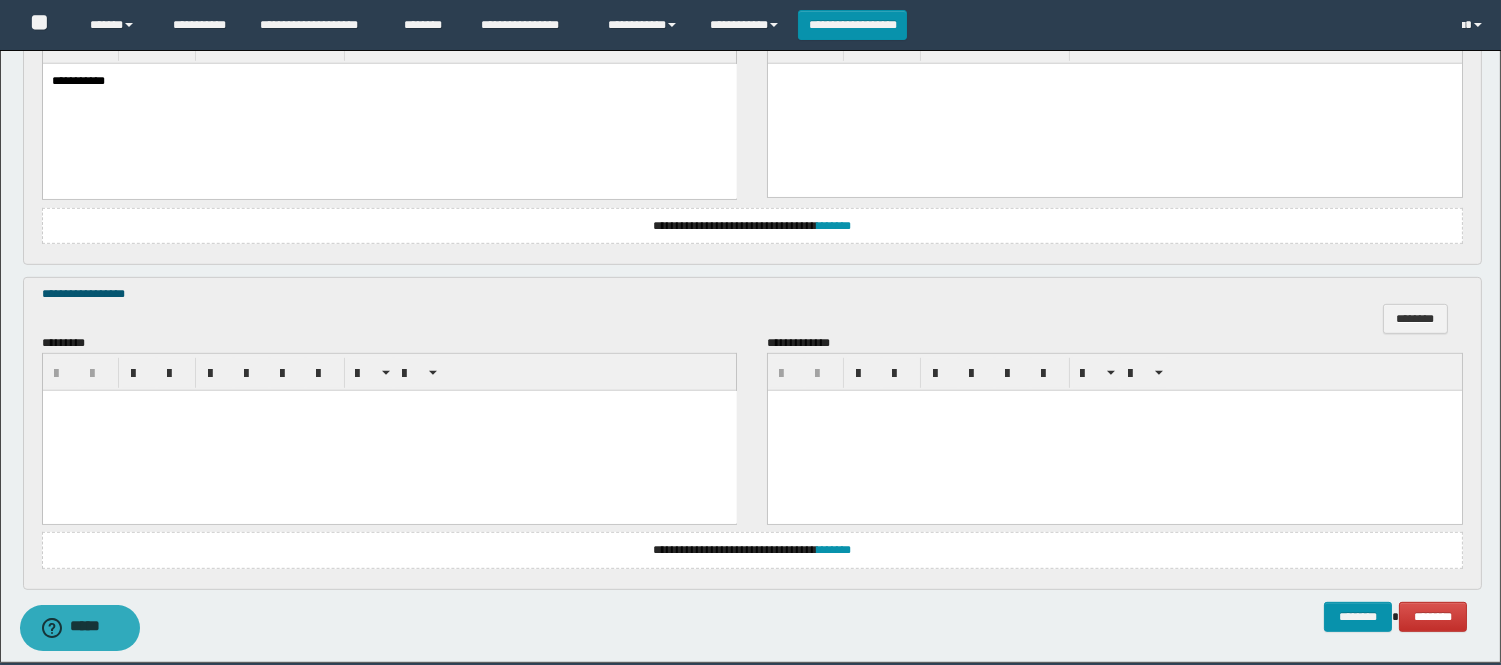 click at bounding box center [389, 430] 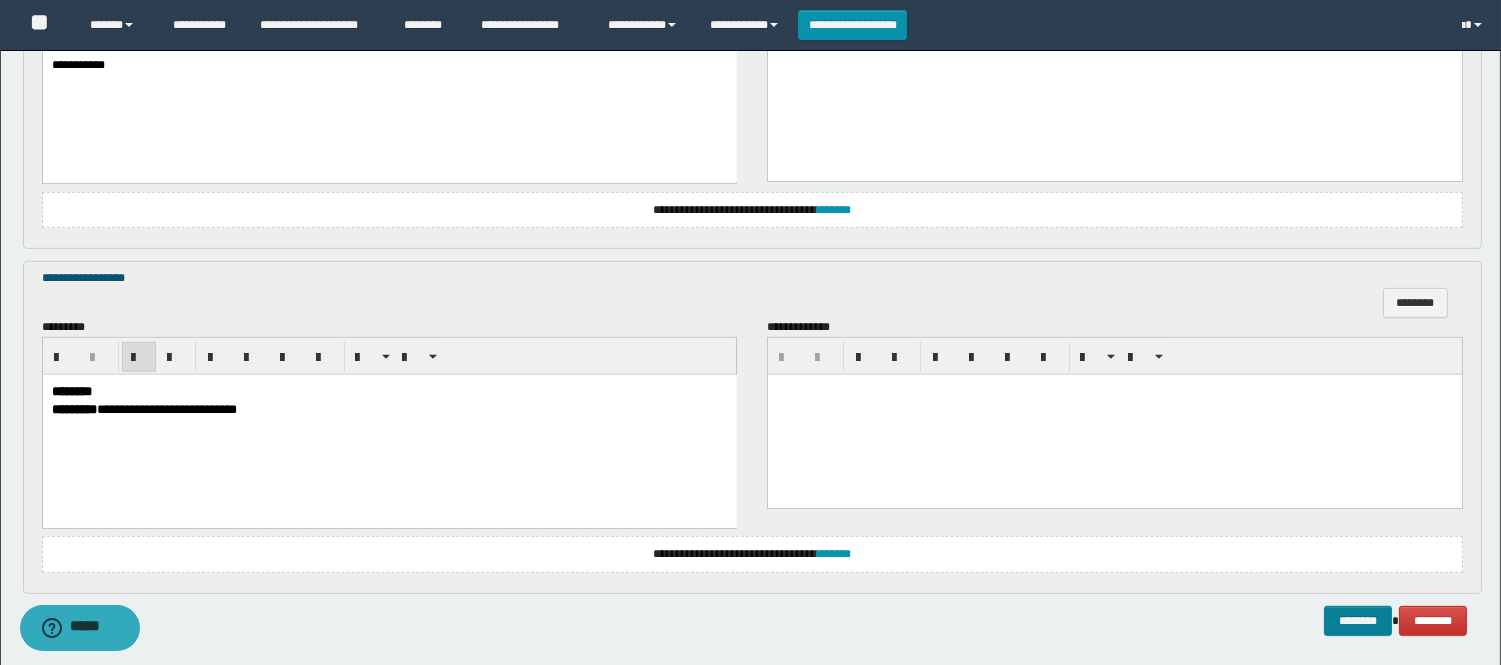 scroll, scrollTop: 1983, scrollLeft: 0, axis: vertical 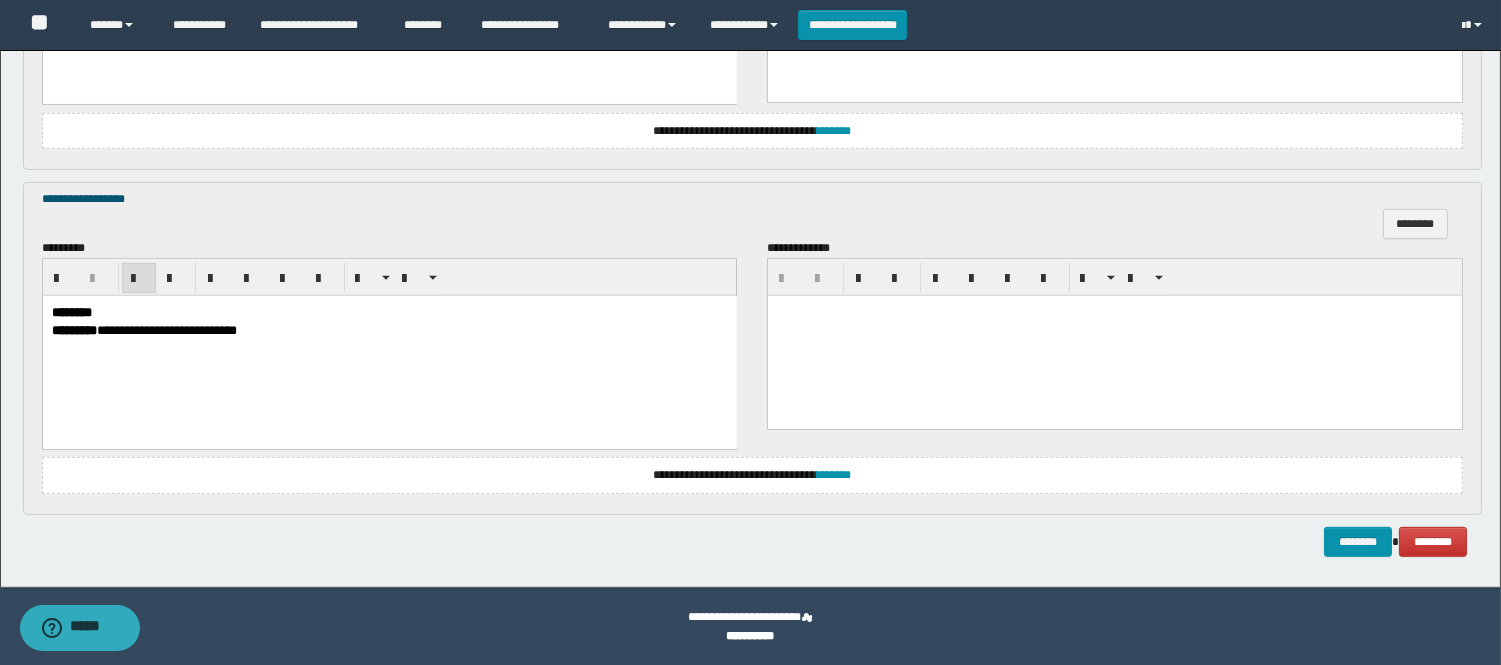 click on "**********" at bounding box center [750, -673] 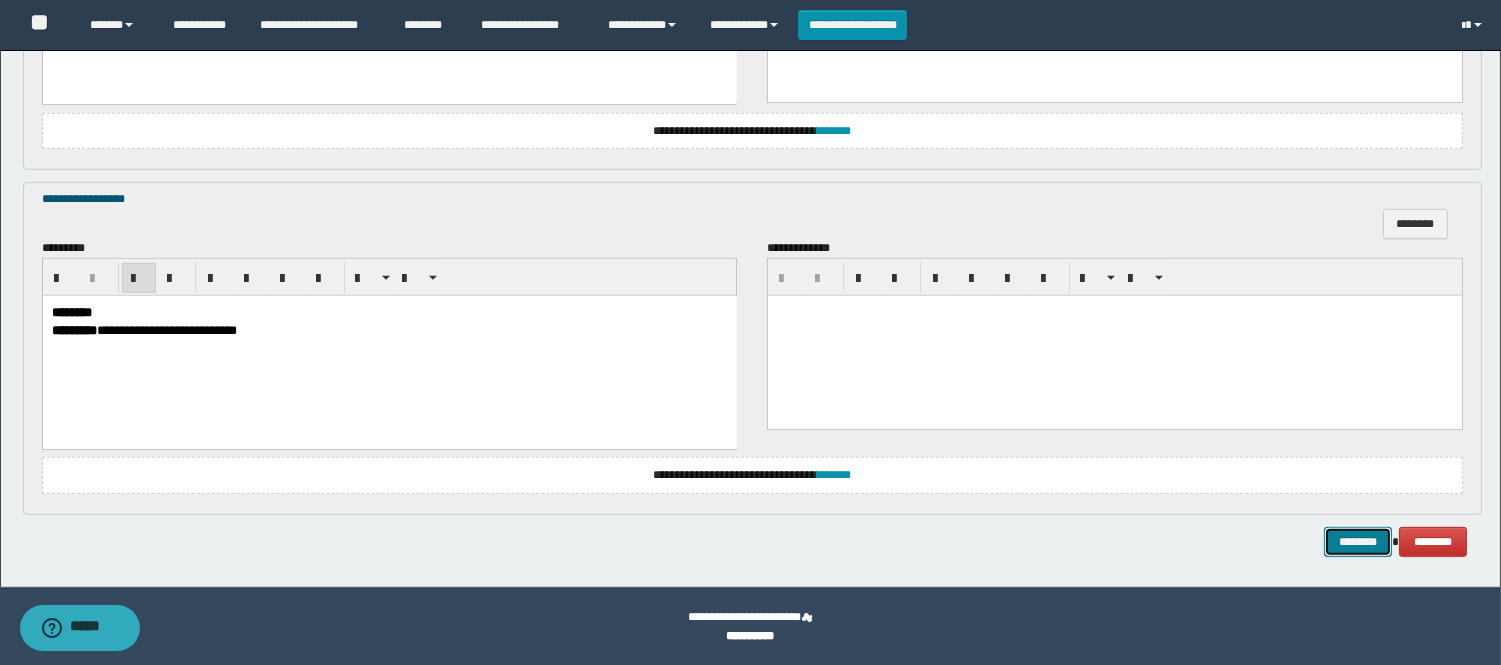 click on "********" at bounding box center (1358, 542) 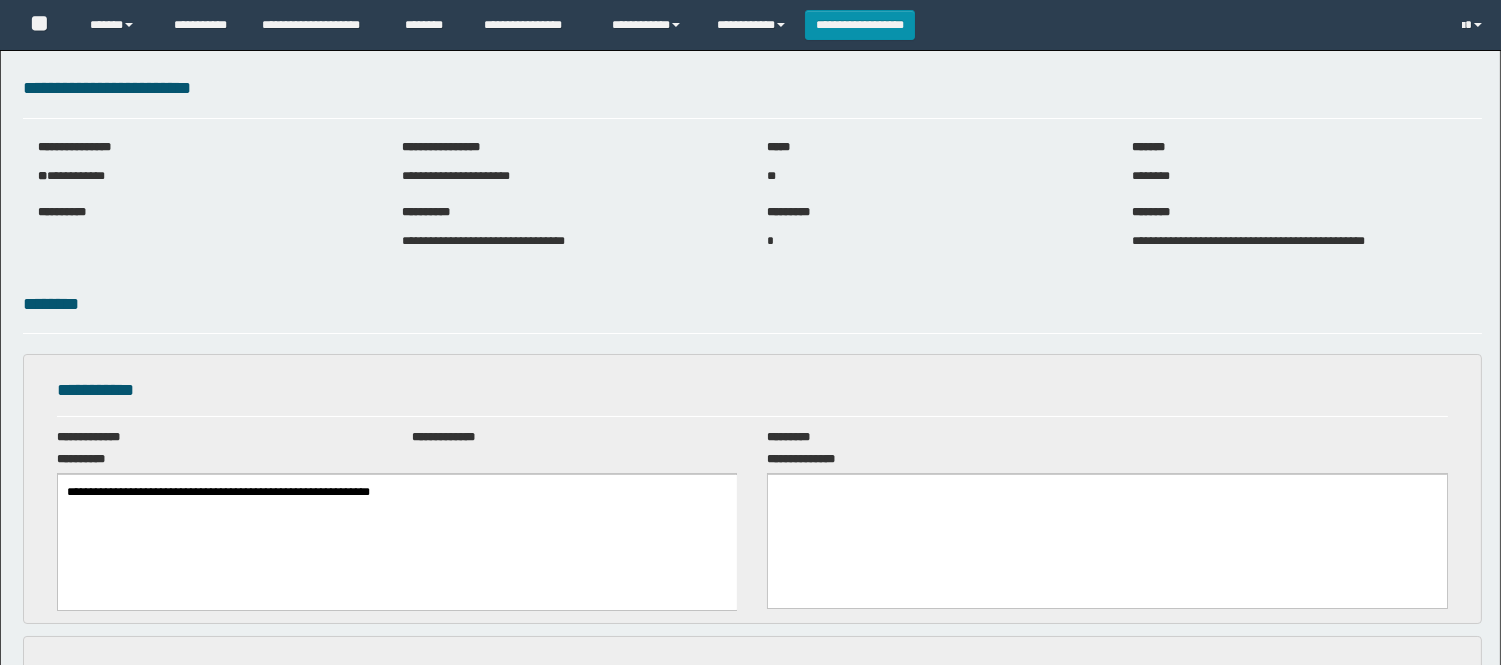 scroll, scrollTop: 0, scrollLeft: 0, axis: both 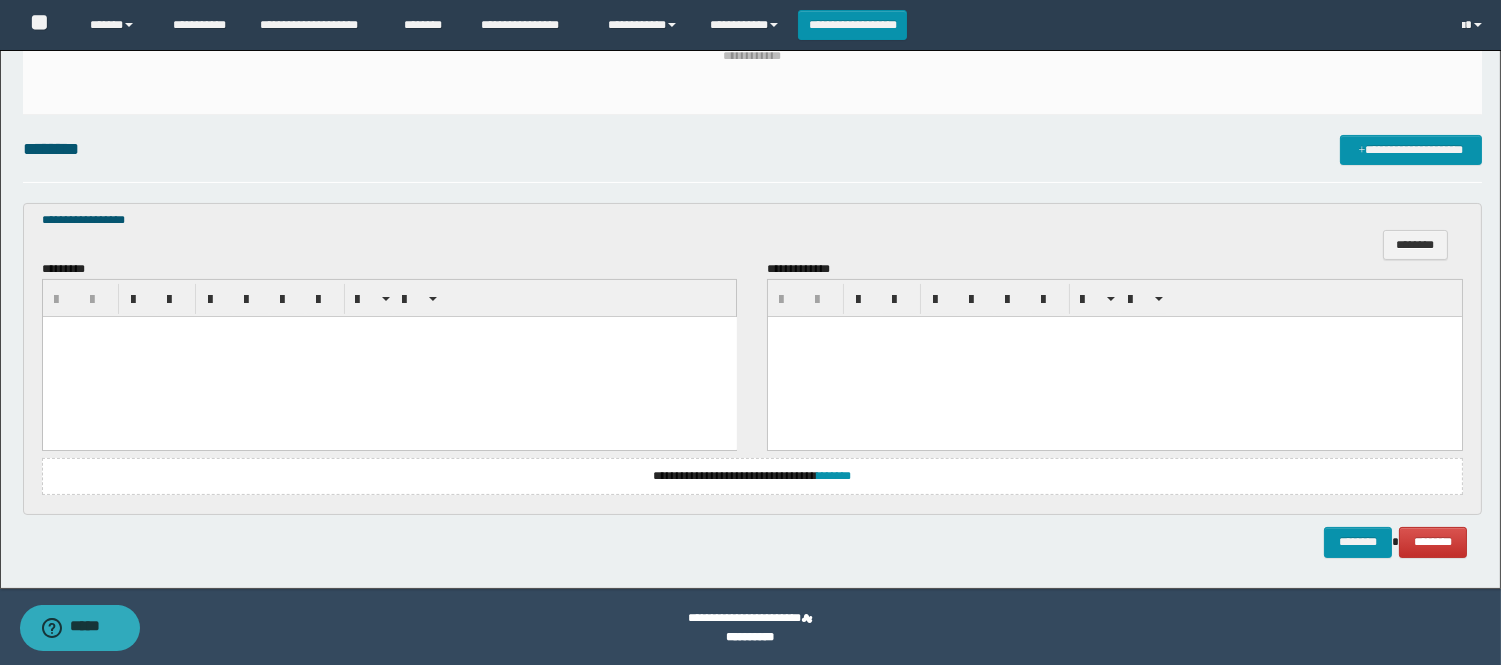 click at bounding box center (389, 356) 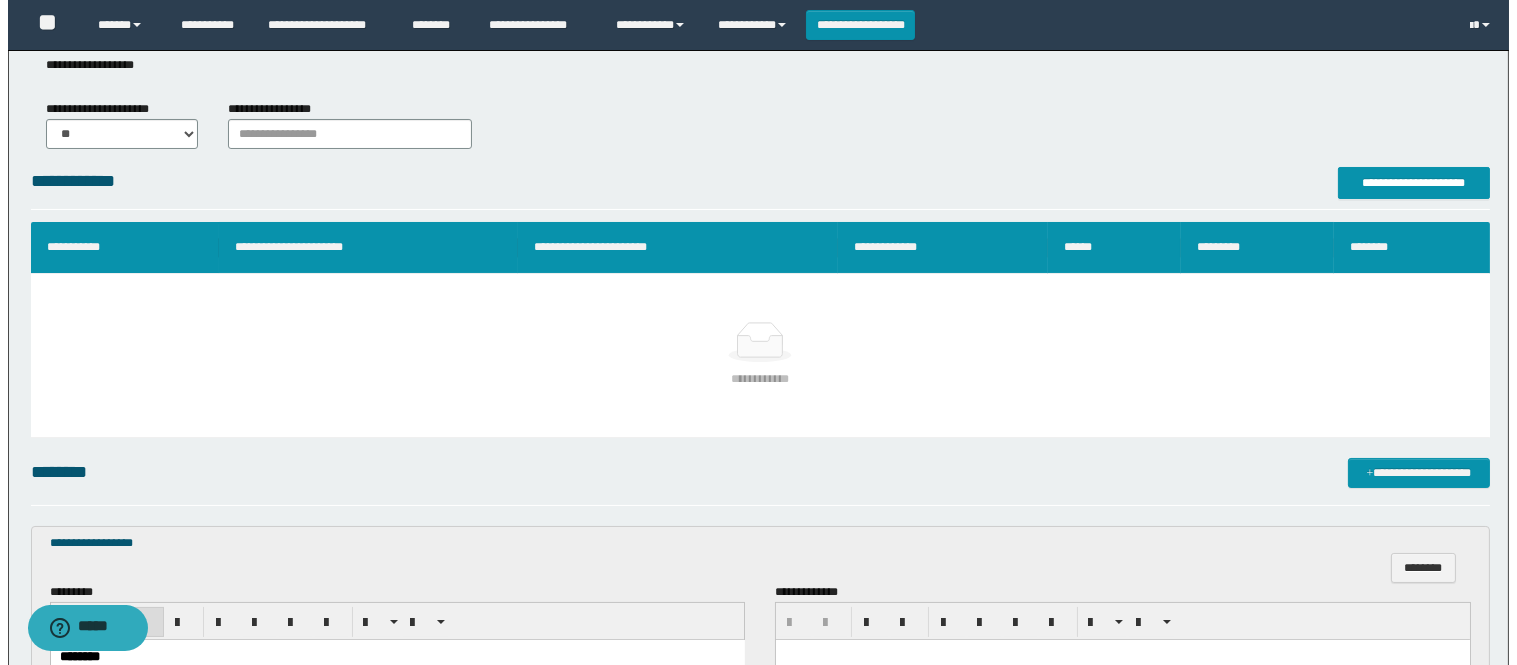 scroll, scrollTop: 213, scrollLeft: 0, axis: vertical 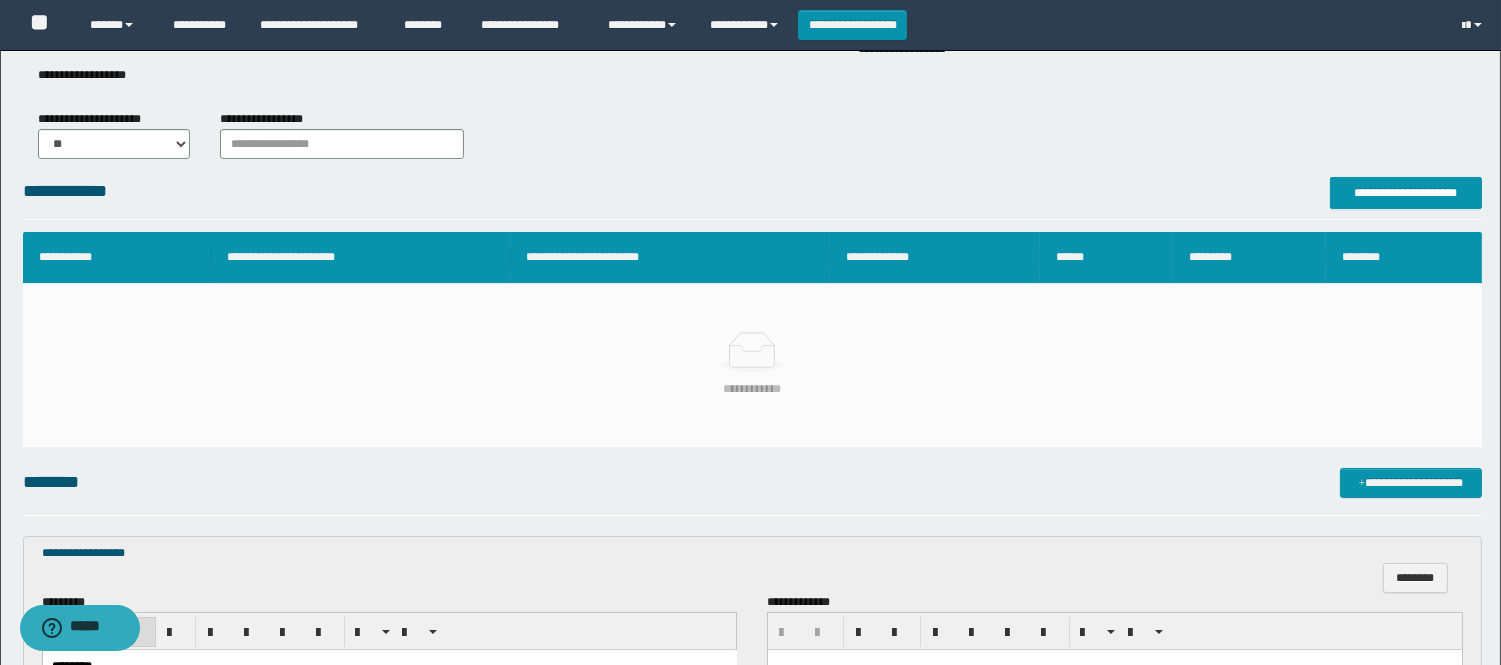 click on "**********" at bounding box center [750, 389] 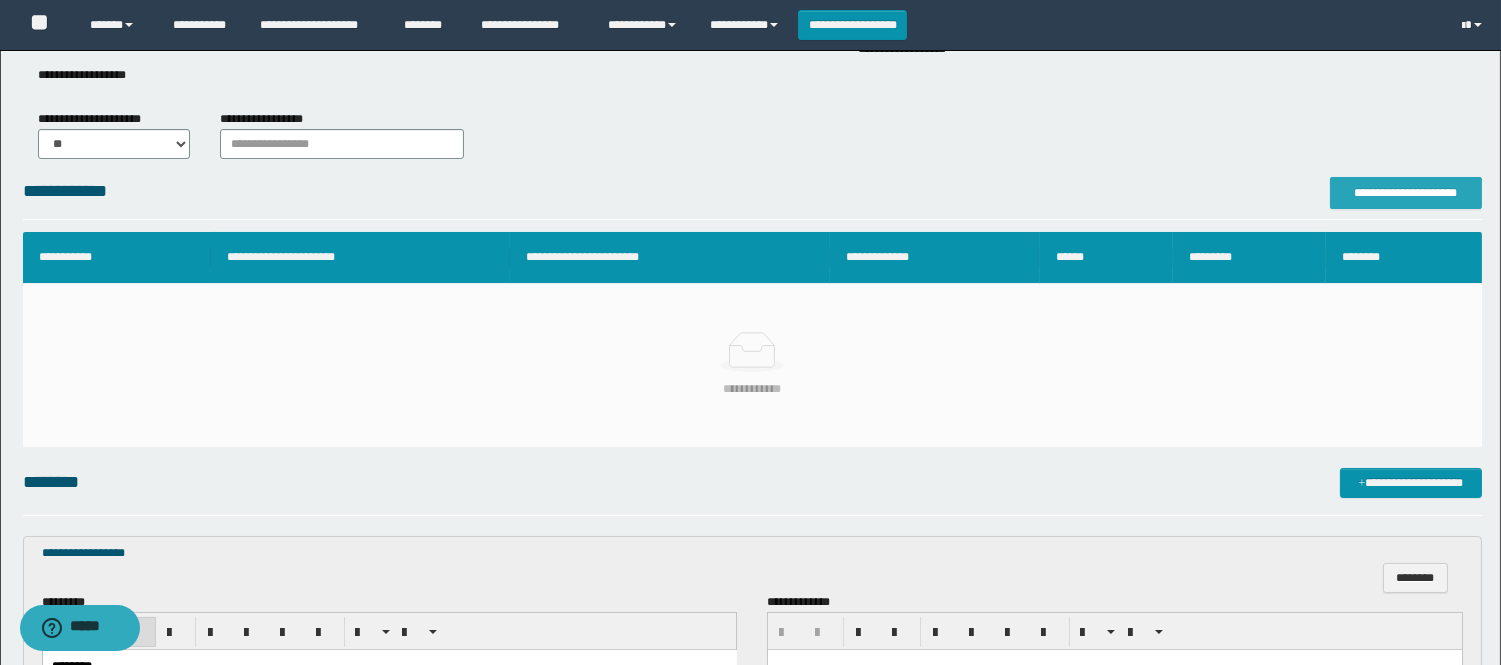 click on "**********" at bounding box center (1406, 193) 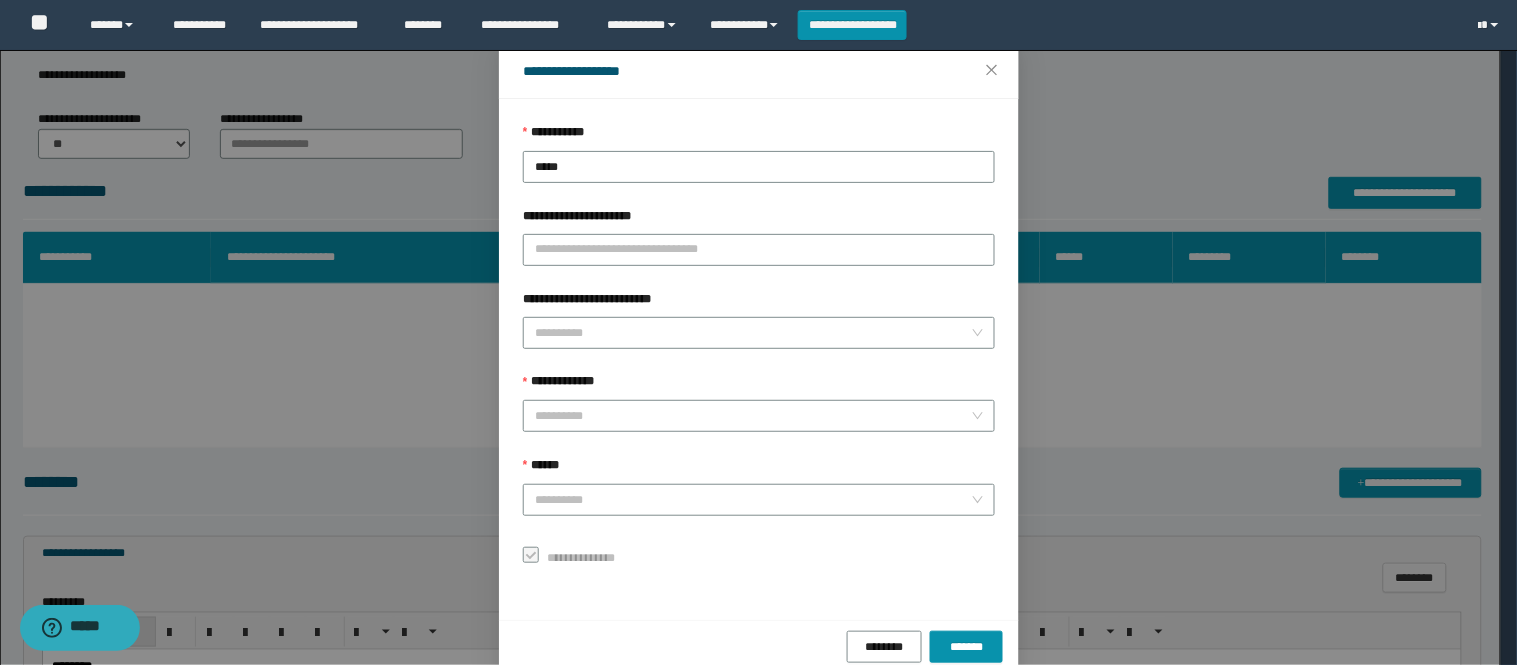 scroll, scrollTop: 87, scrollLeft: 0, axis: vertical 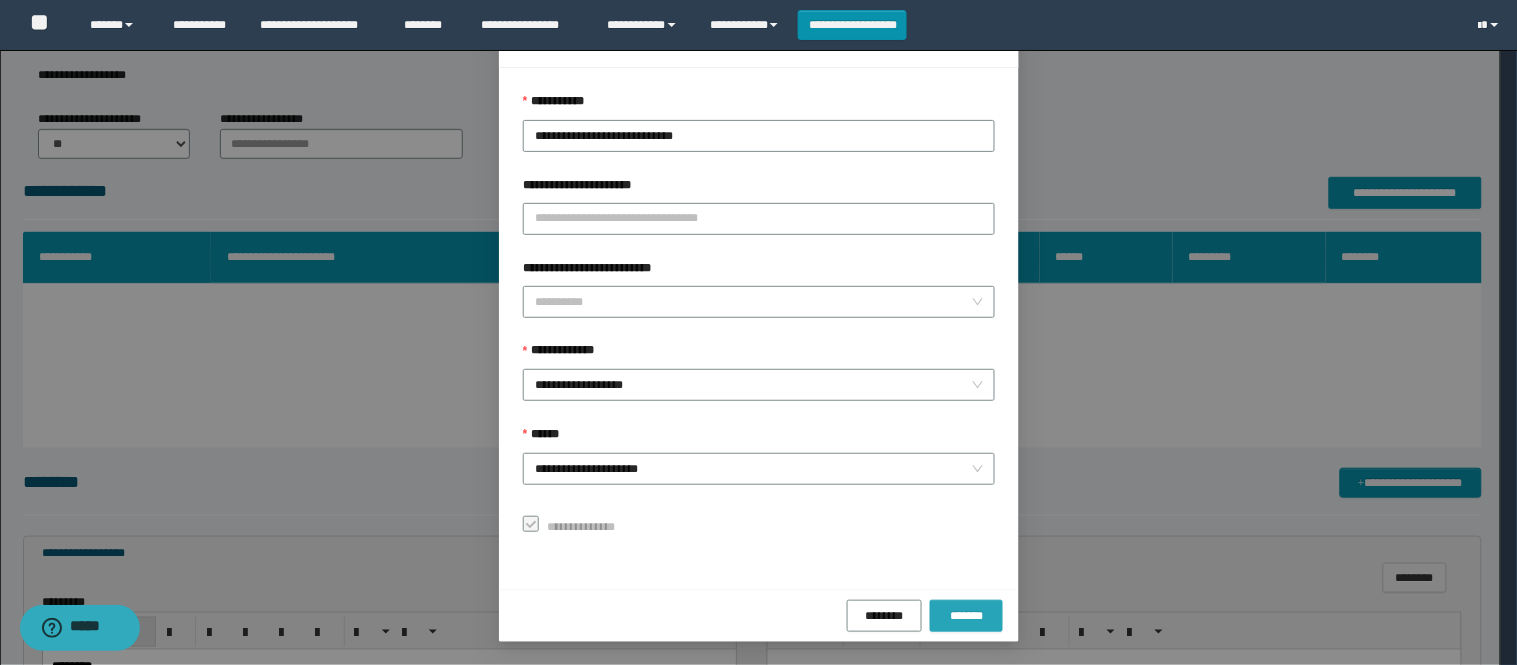 click on "*******" at bounding box center (966, 616) 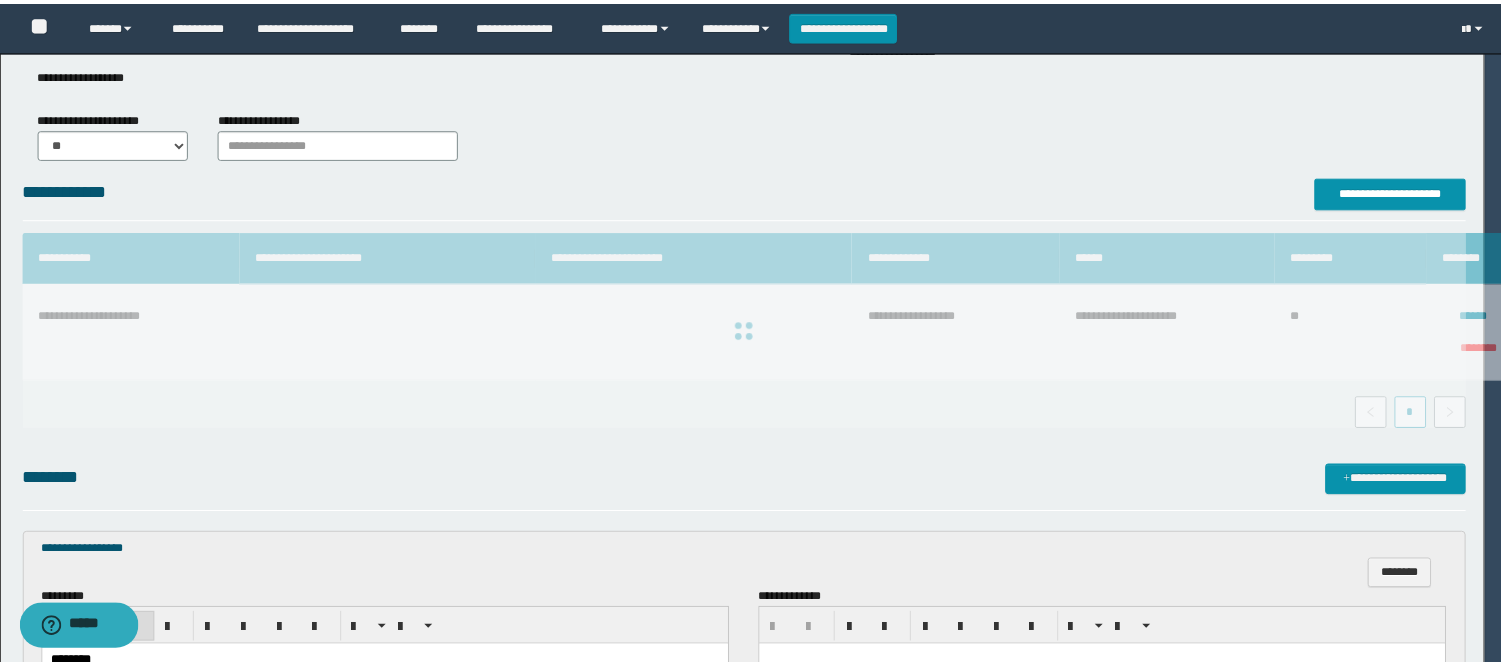scroll, scrollTop: 41, scrollLeft: 0, axis: vertical 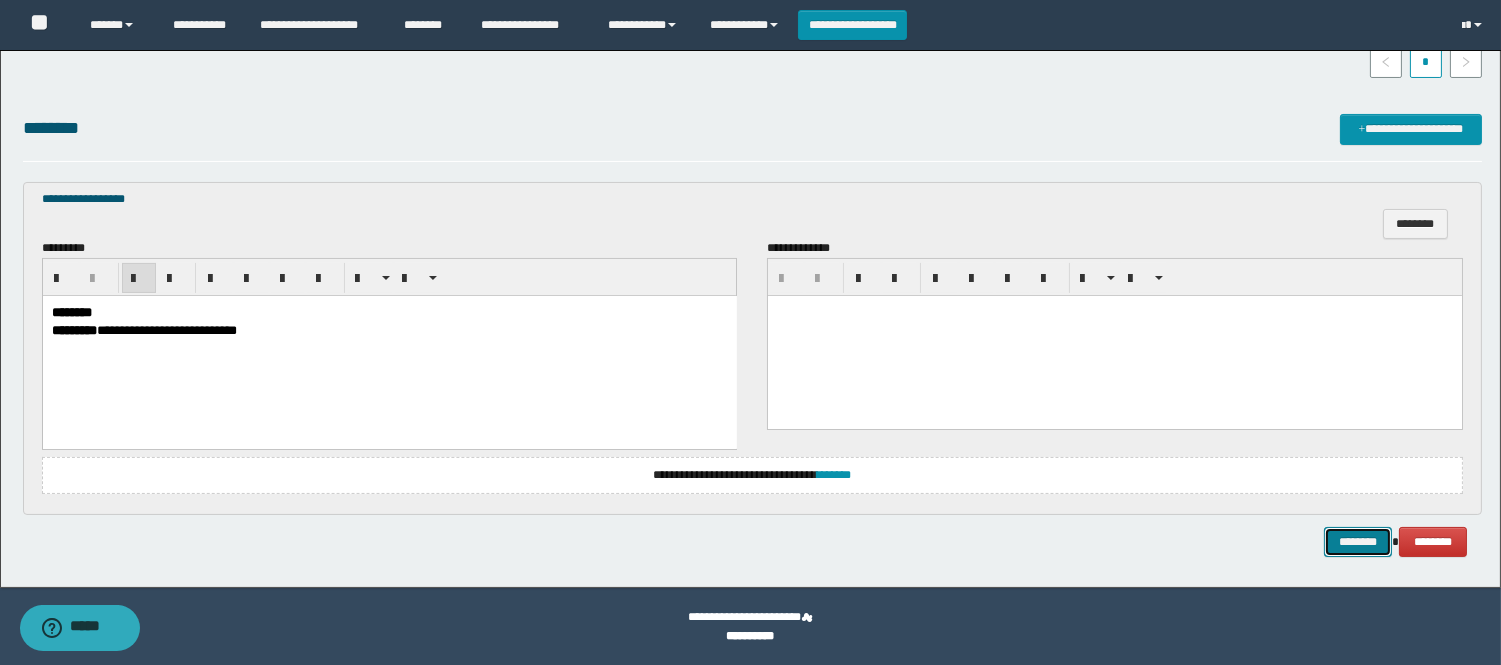 click on "********" at bounding box center (1358, 542) 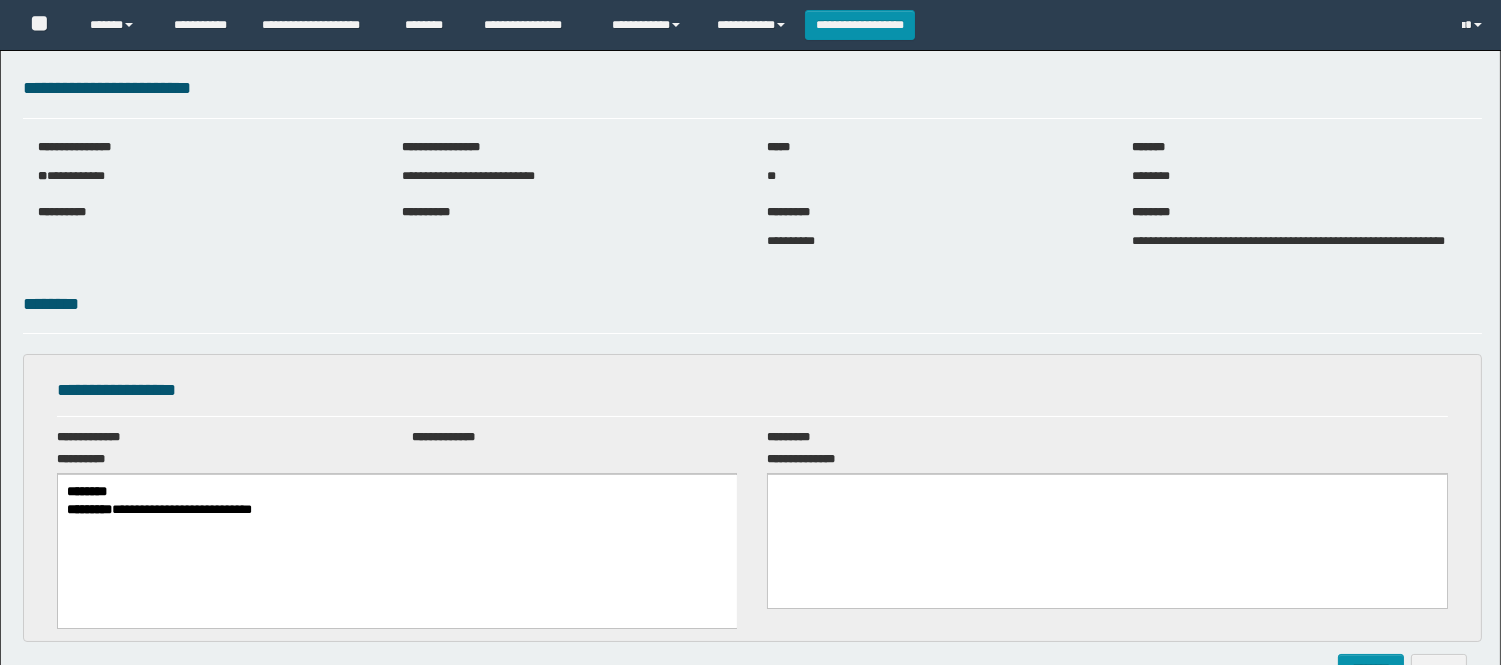 scroll, scrollTop: 0, scrollLeft: 0, axis: both 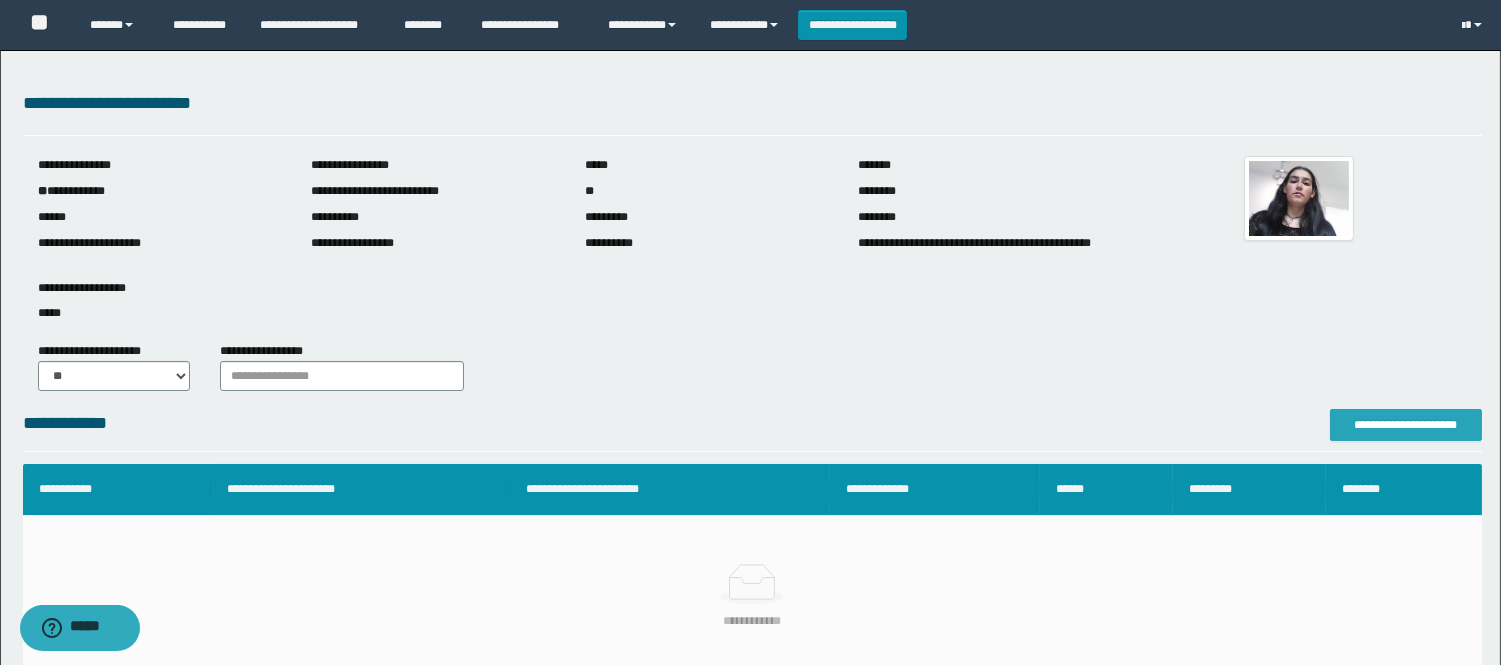 click on "**********" at bounding box center [1406, 425] 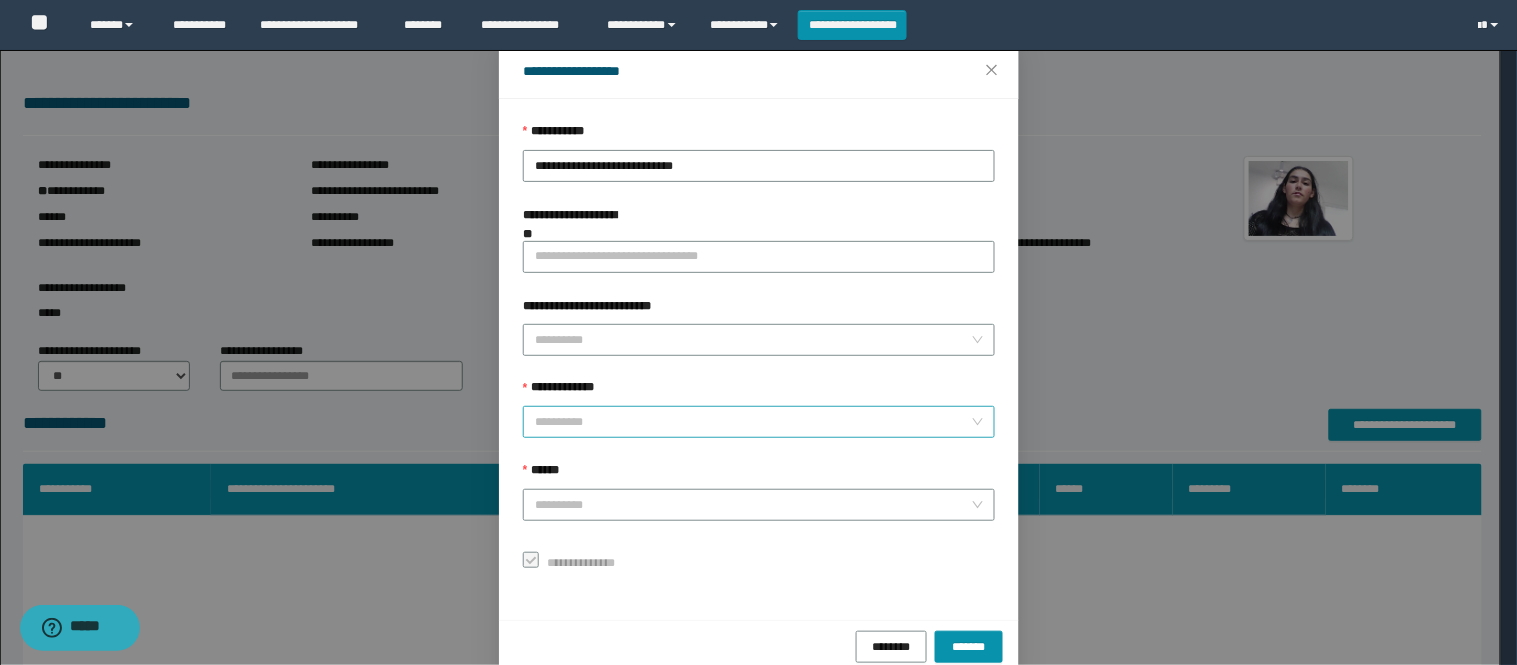 scroll, scrollTop: 87, scrollLeft: 0, axis: vertical 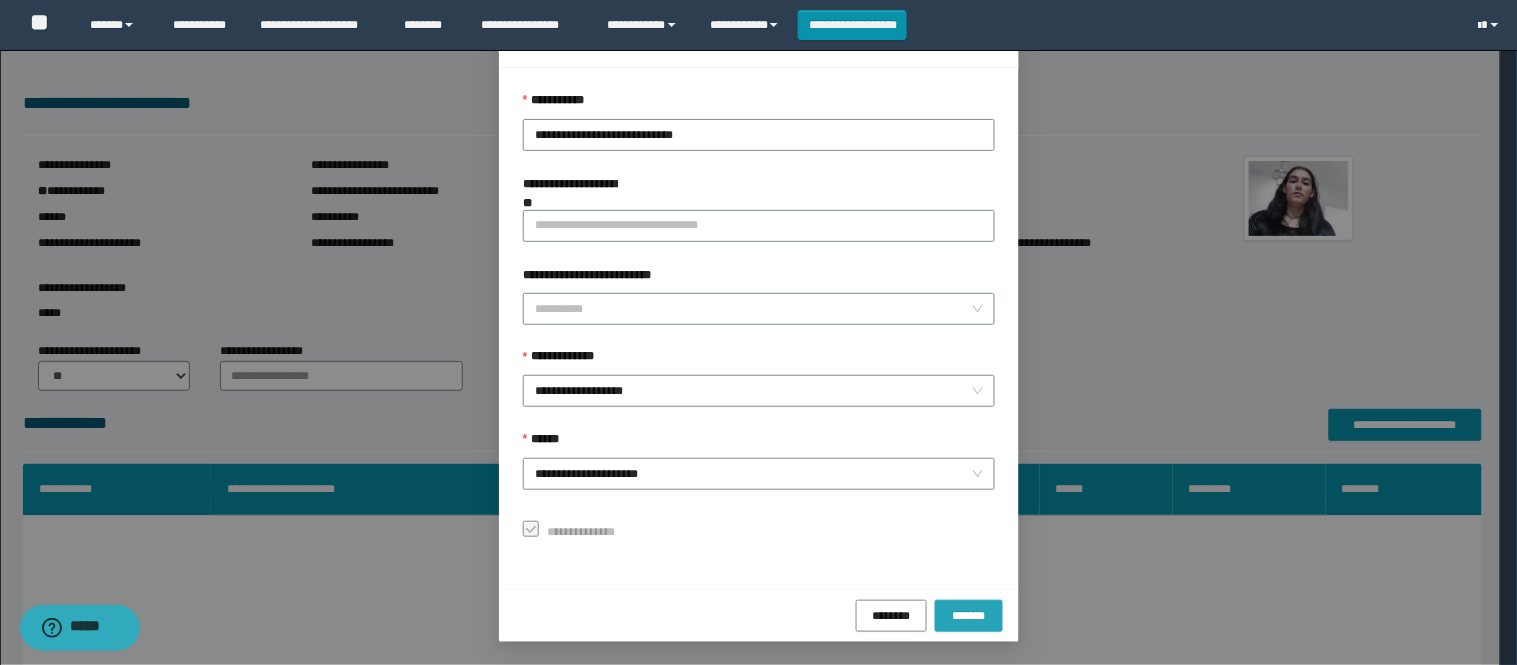 click on "*******" at bounding box center [969, 615] 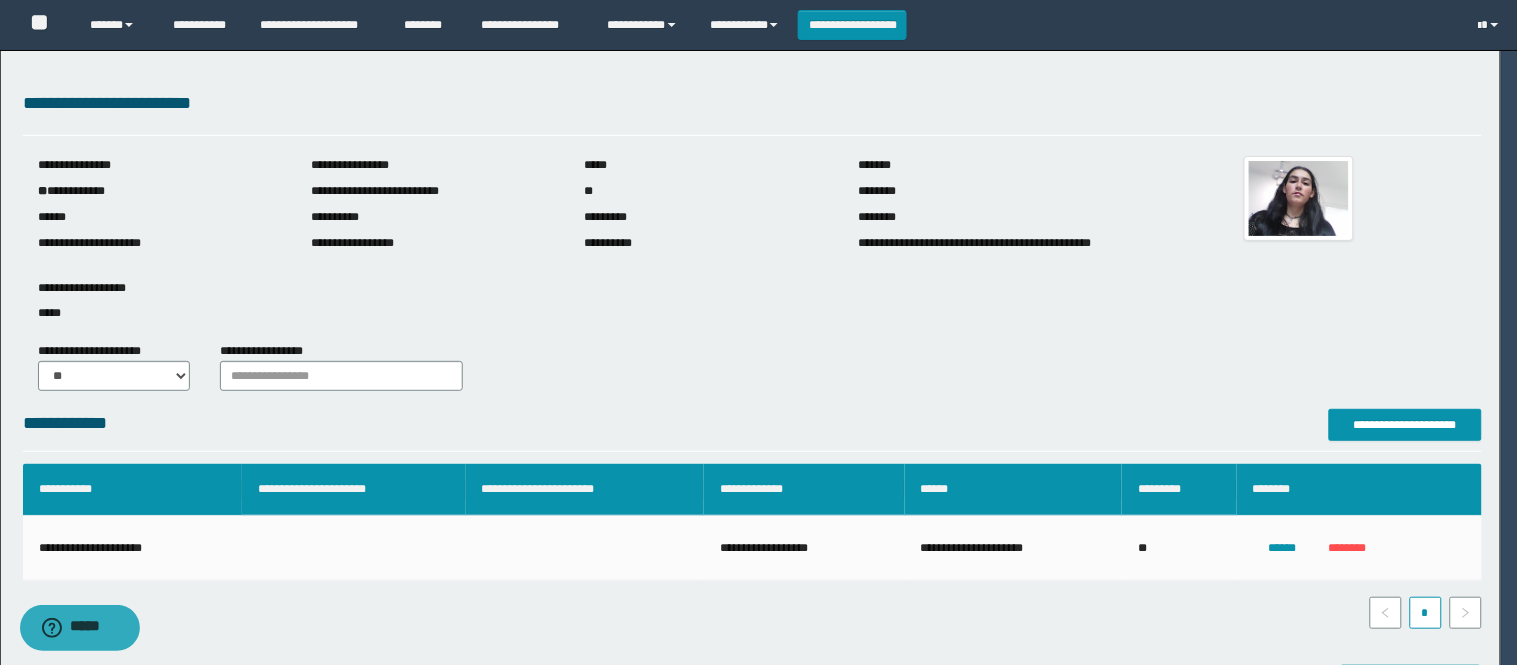 scroll, scrollTop: 41, scrollLeft: 0, axis: vertical 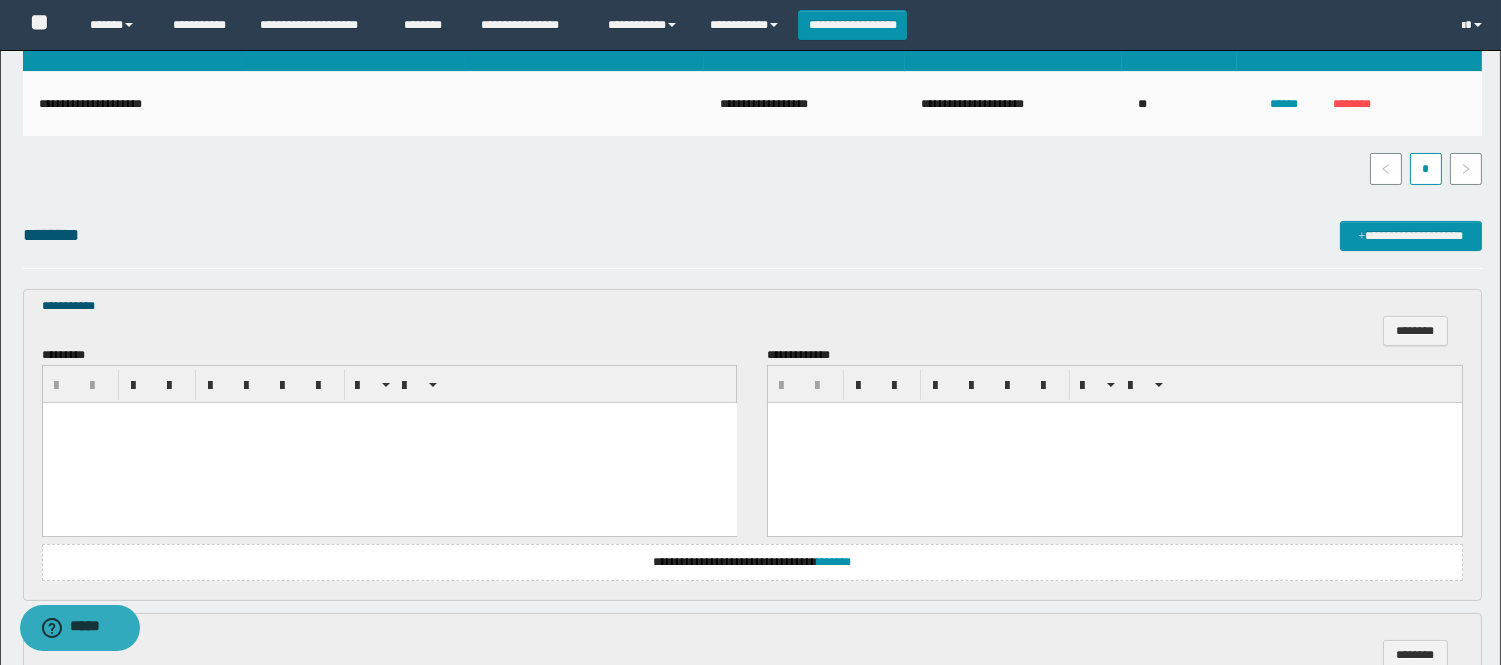 click at bounding box center (389, 442) 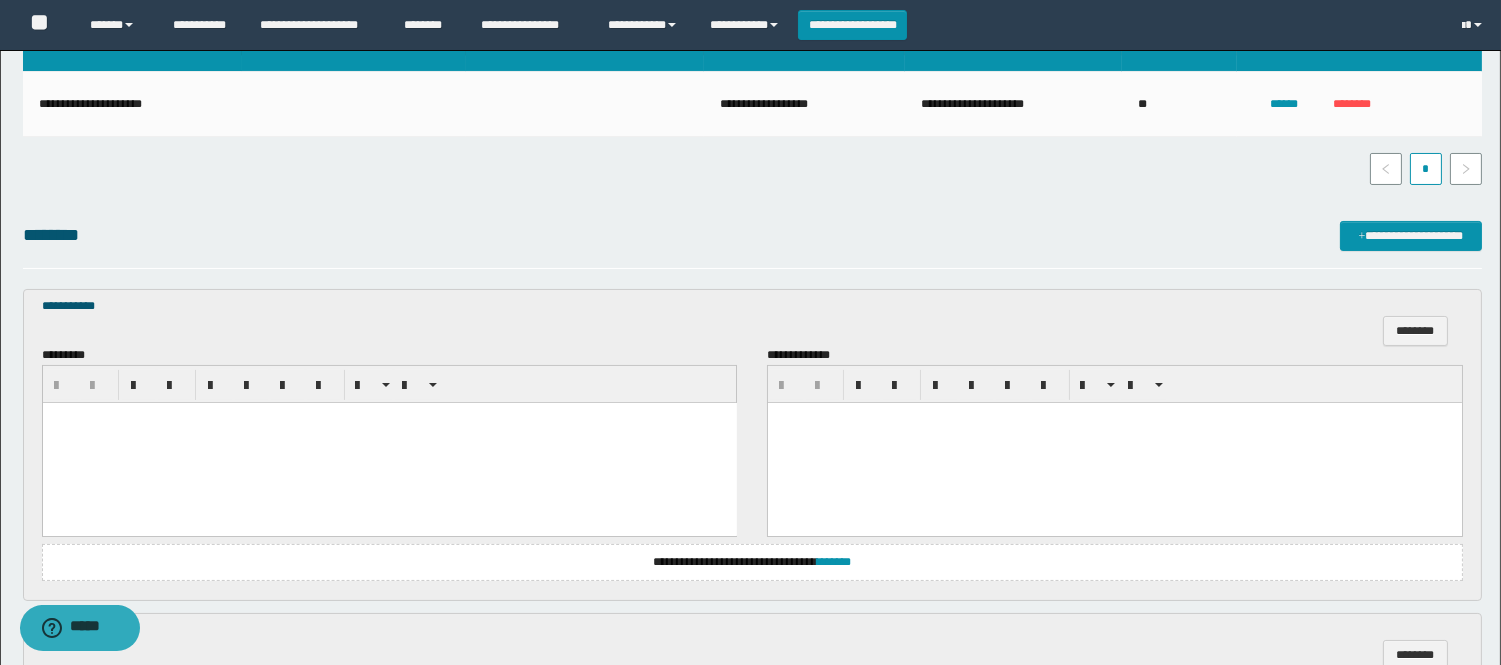click at bounding box center [389, 442] 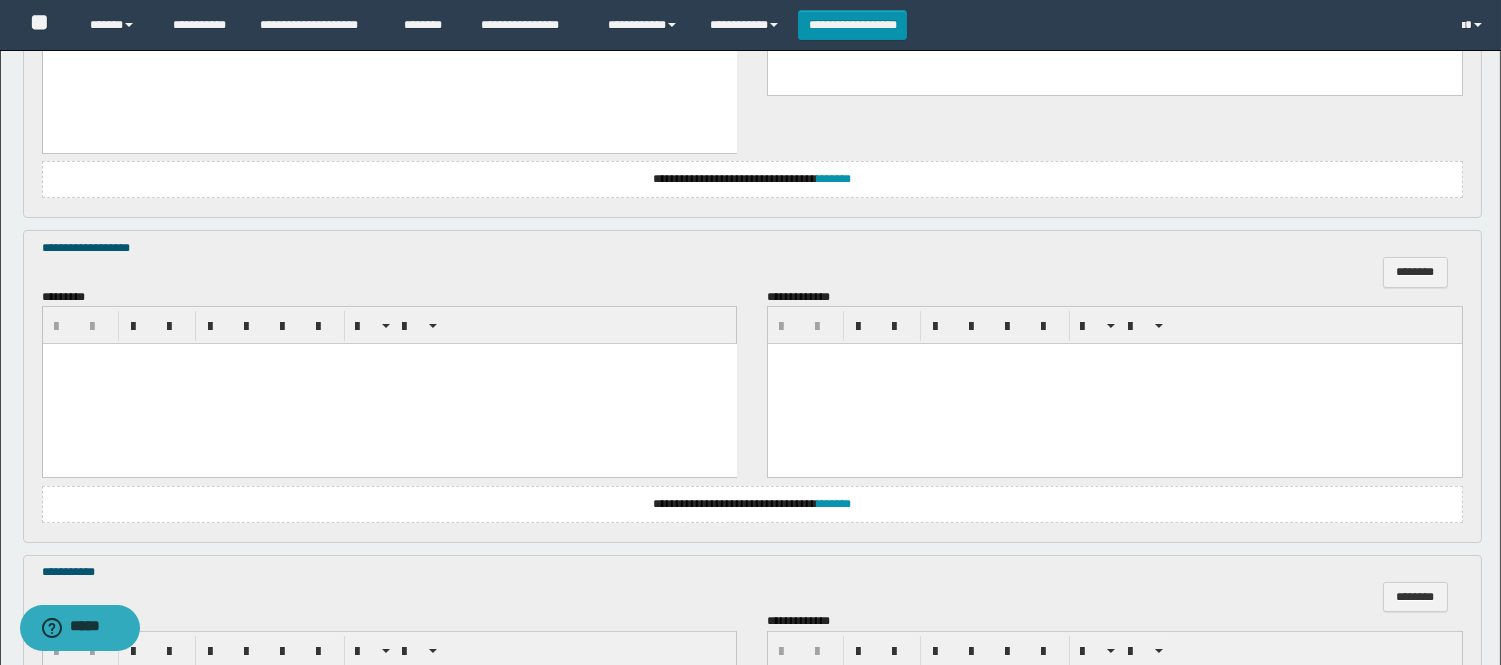 scroll, scrollTop: 888, scrollLeft: 0, axis: vertical 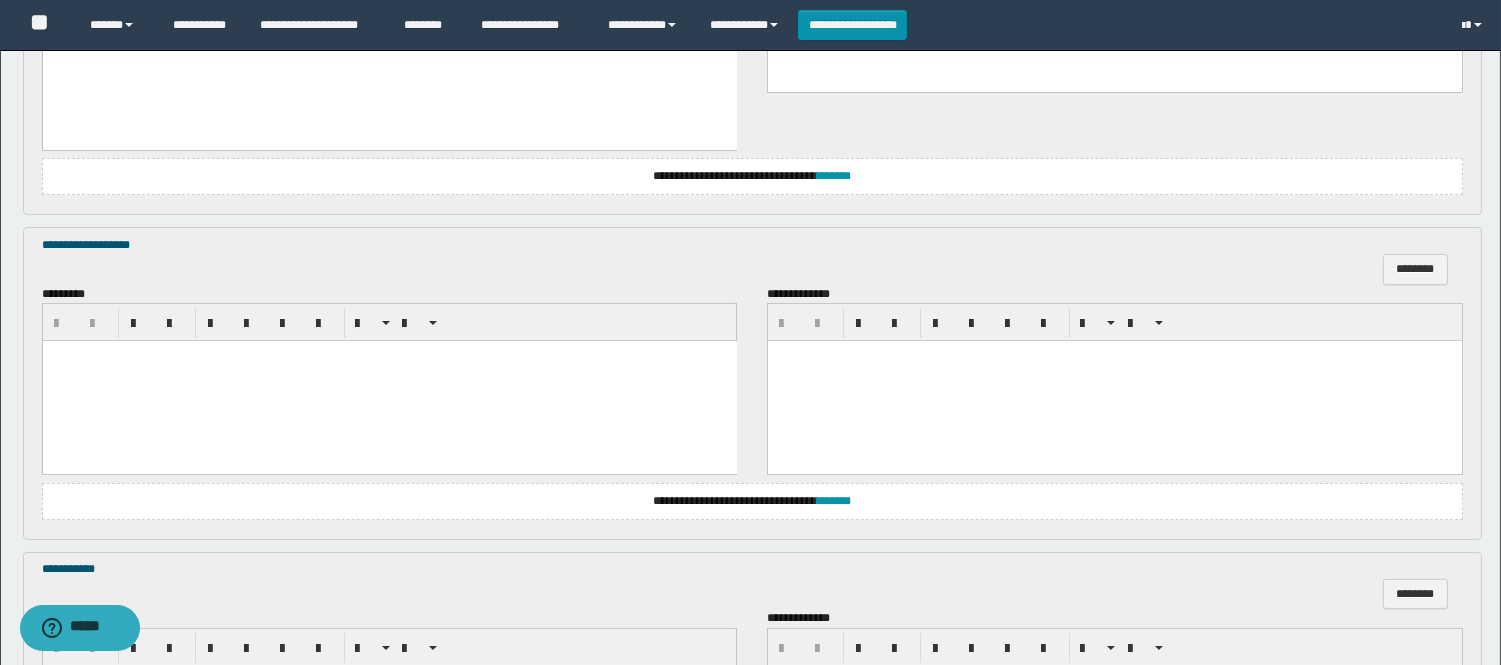 click at bounding box center (389, 381) 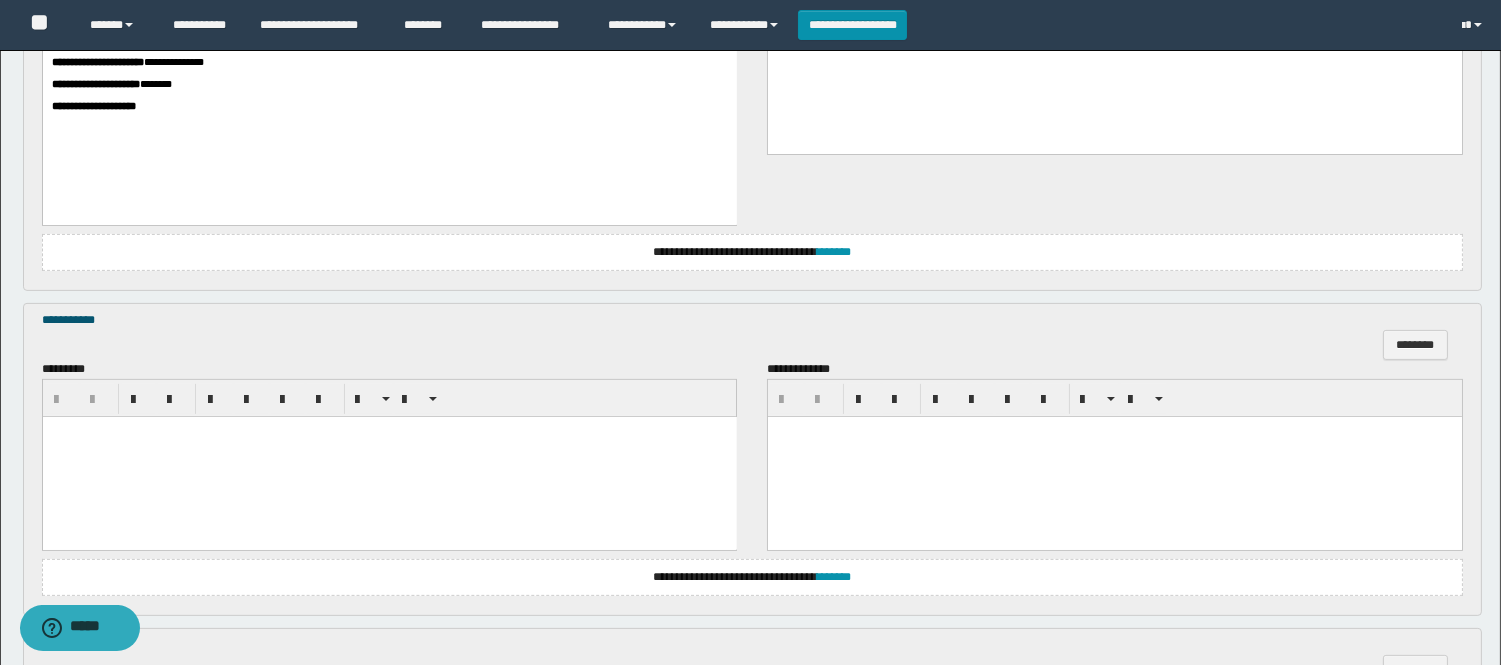 scroll, scrollTop: 1222, scrollLeft: 0, axis: vertical 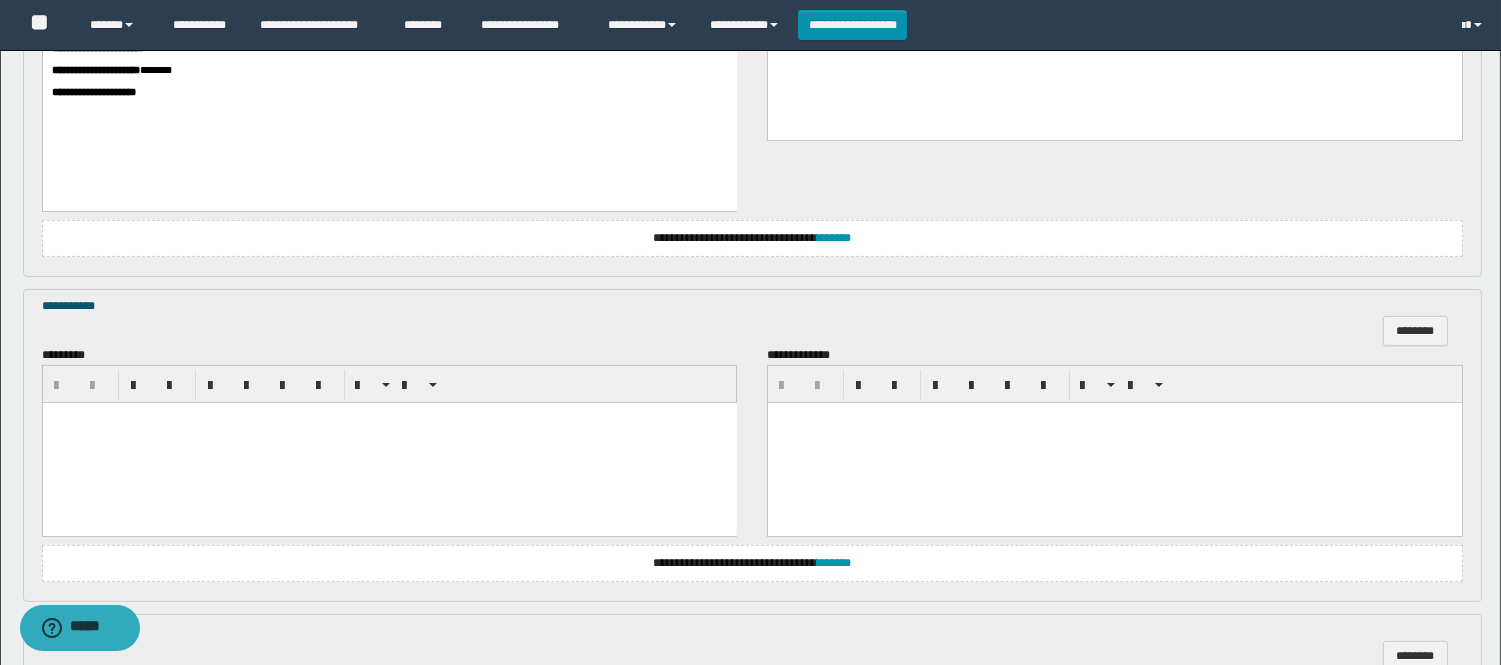 click at bounding box center (389, 443) 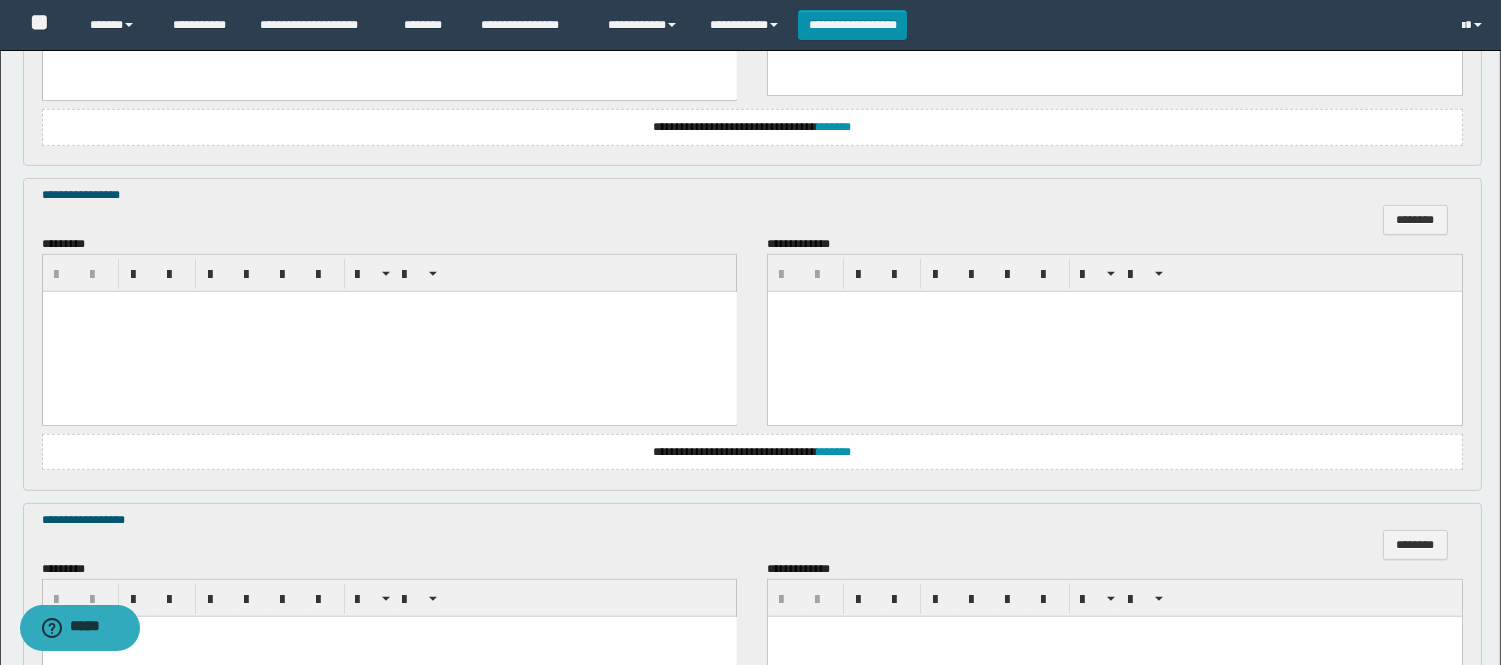 scroll, scrollTop: 1666, scrollLeft: 0, axis: vertical 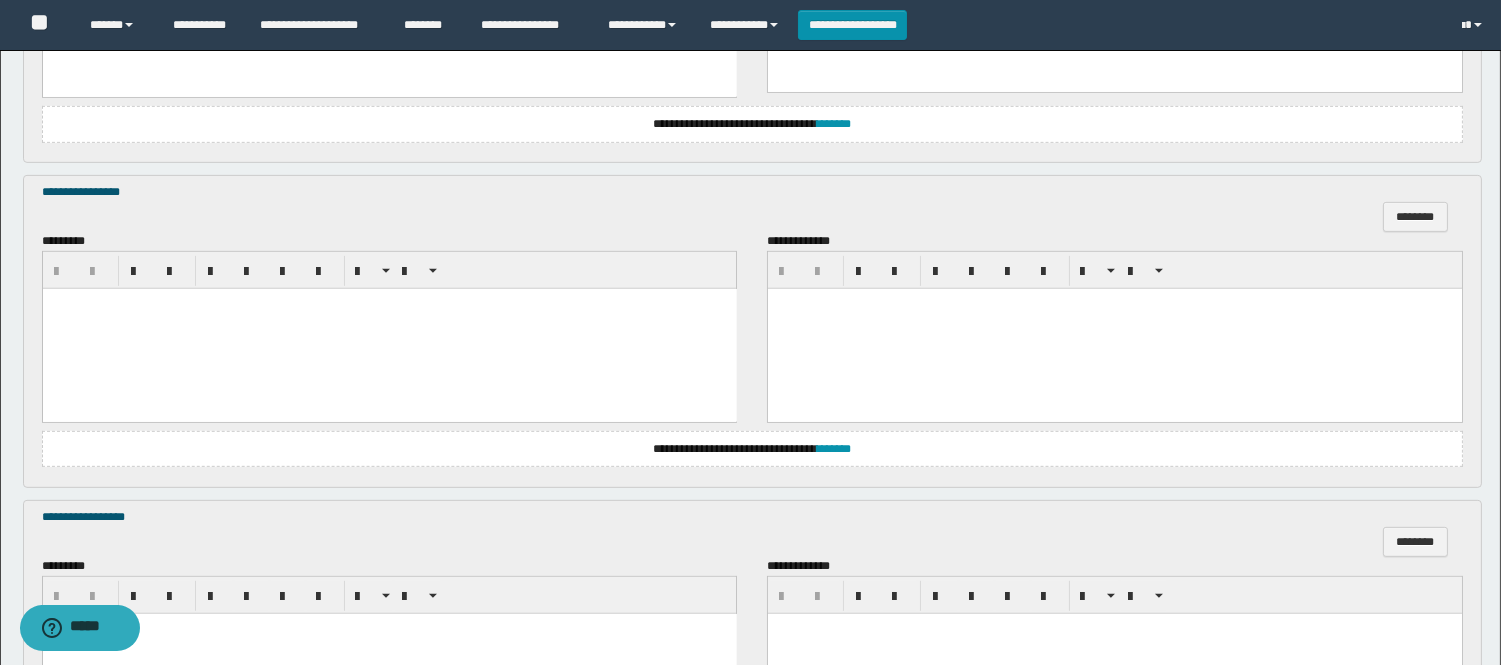 click at bounding box center [389, 329] 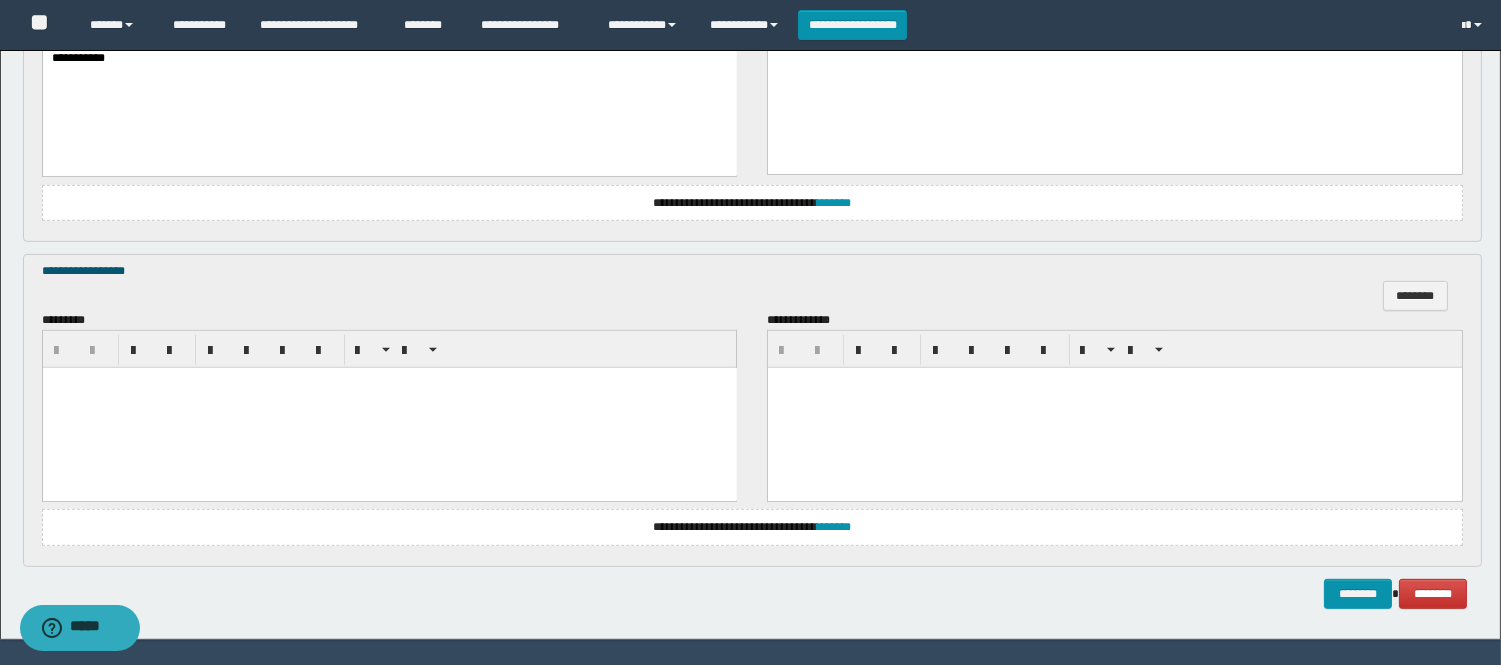 scroll, scrollTop: 1966, scrollLeft: 0, axis: vertical 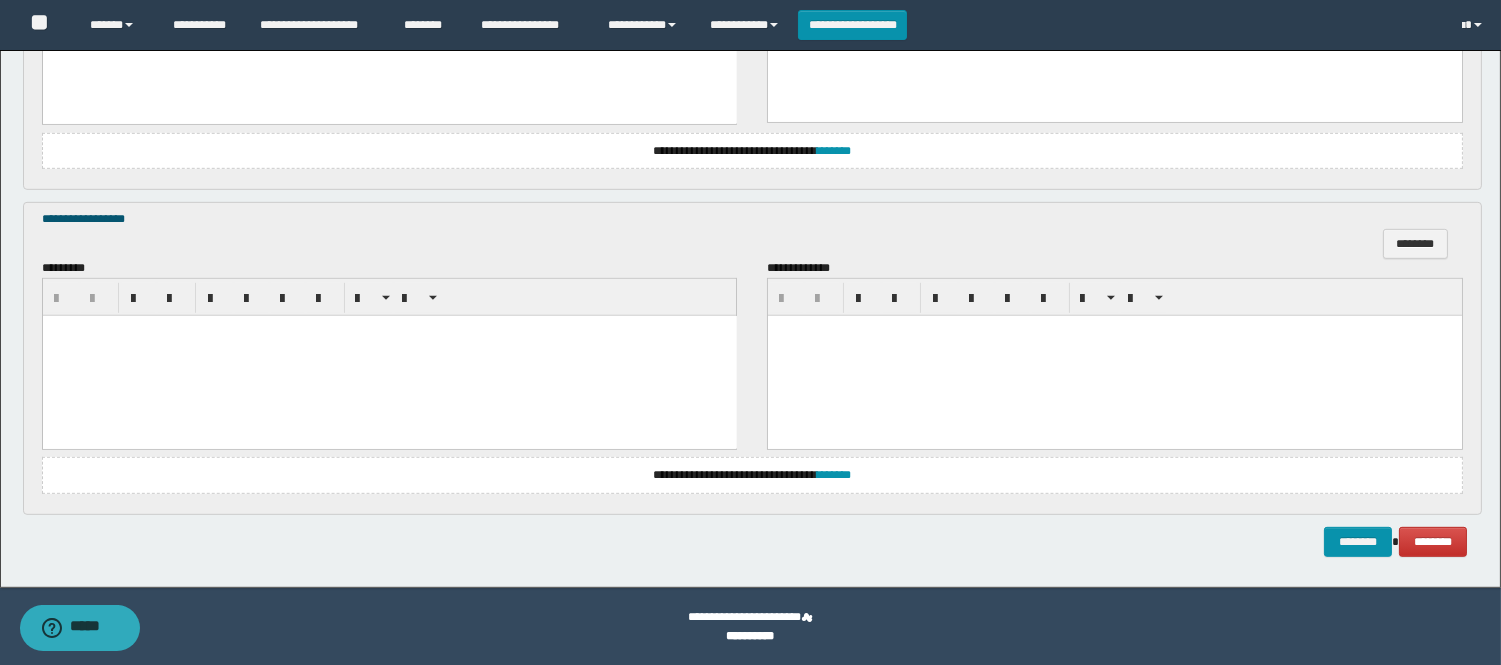 click at bounding box center [389, 355] 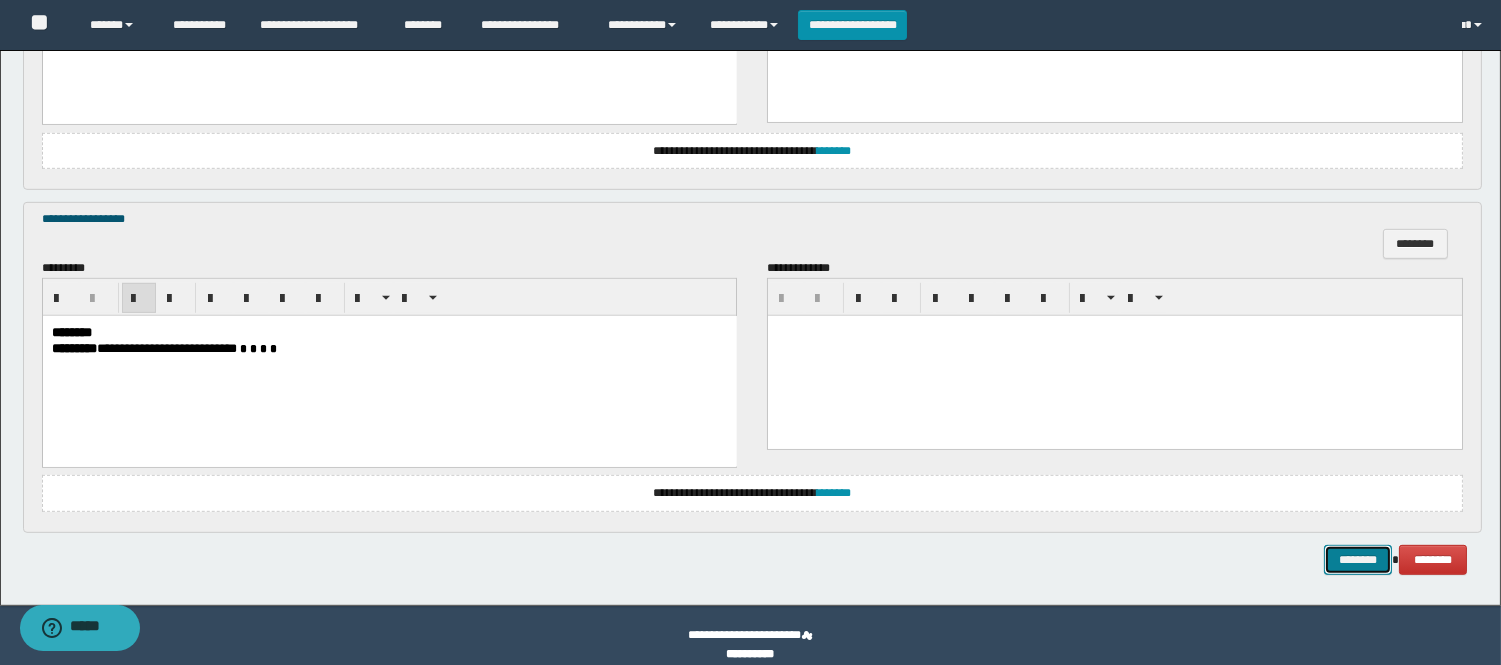 click on "********" at bounding box center (1358, 560) 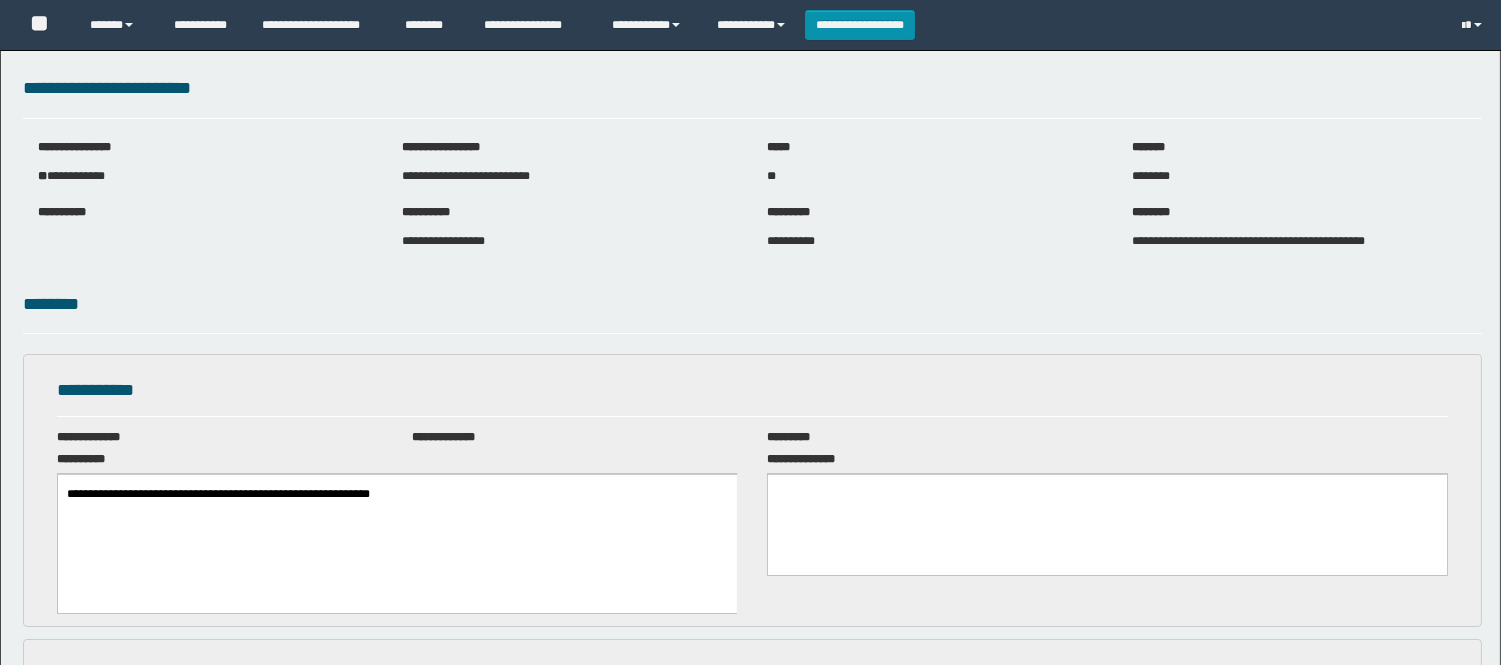 scroll, scrollTop: 0, scrollLeft: 0, axis: both 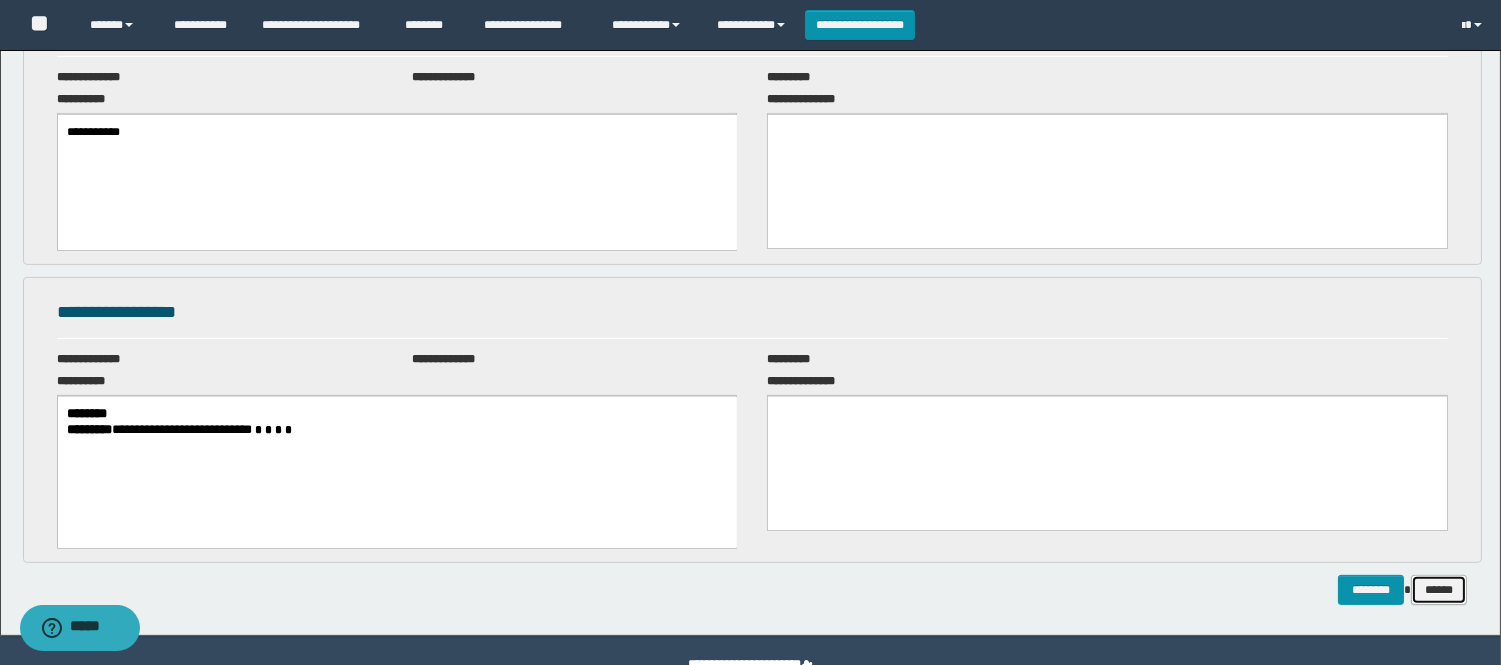 click on "******" at bounding box center (1439, 590) 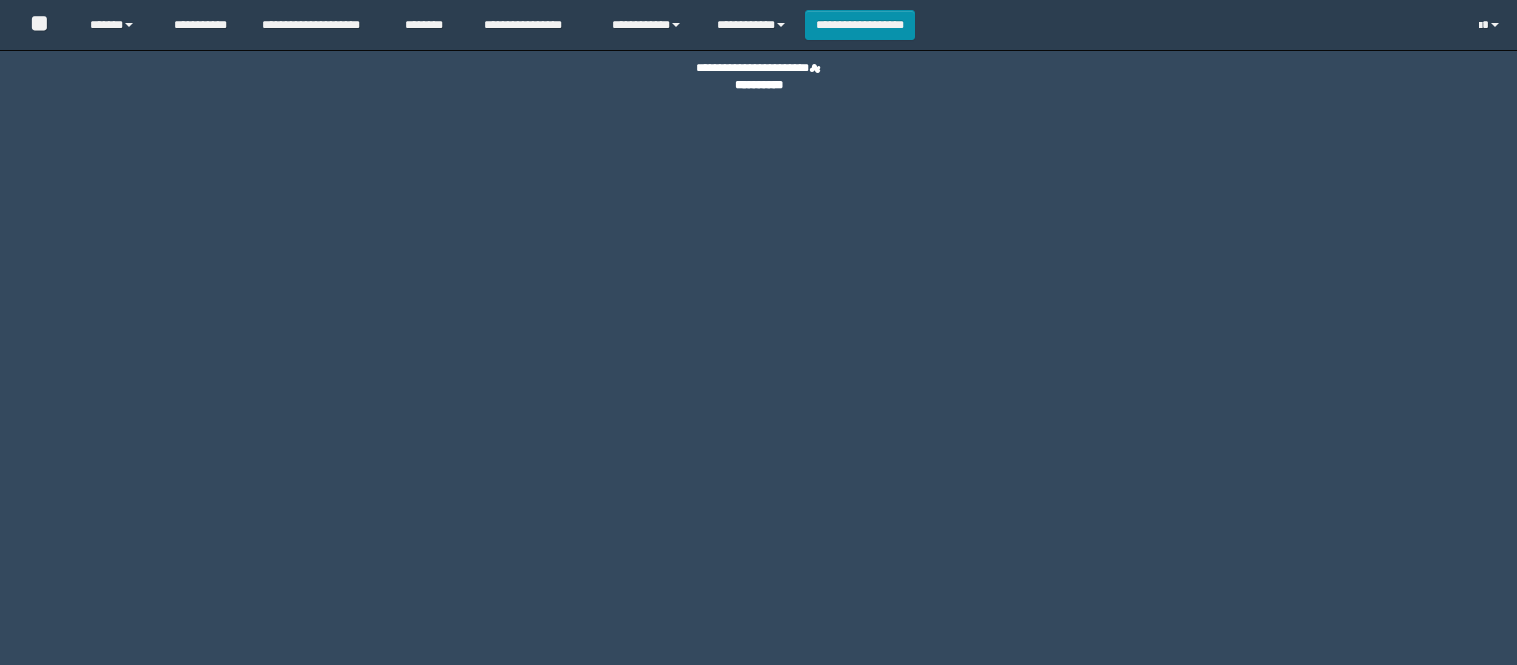 scroll, scrollTop: 0, scrollLeft: 0, axis: both 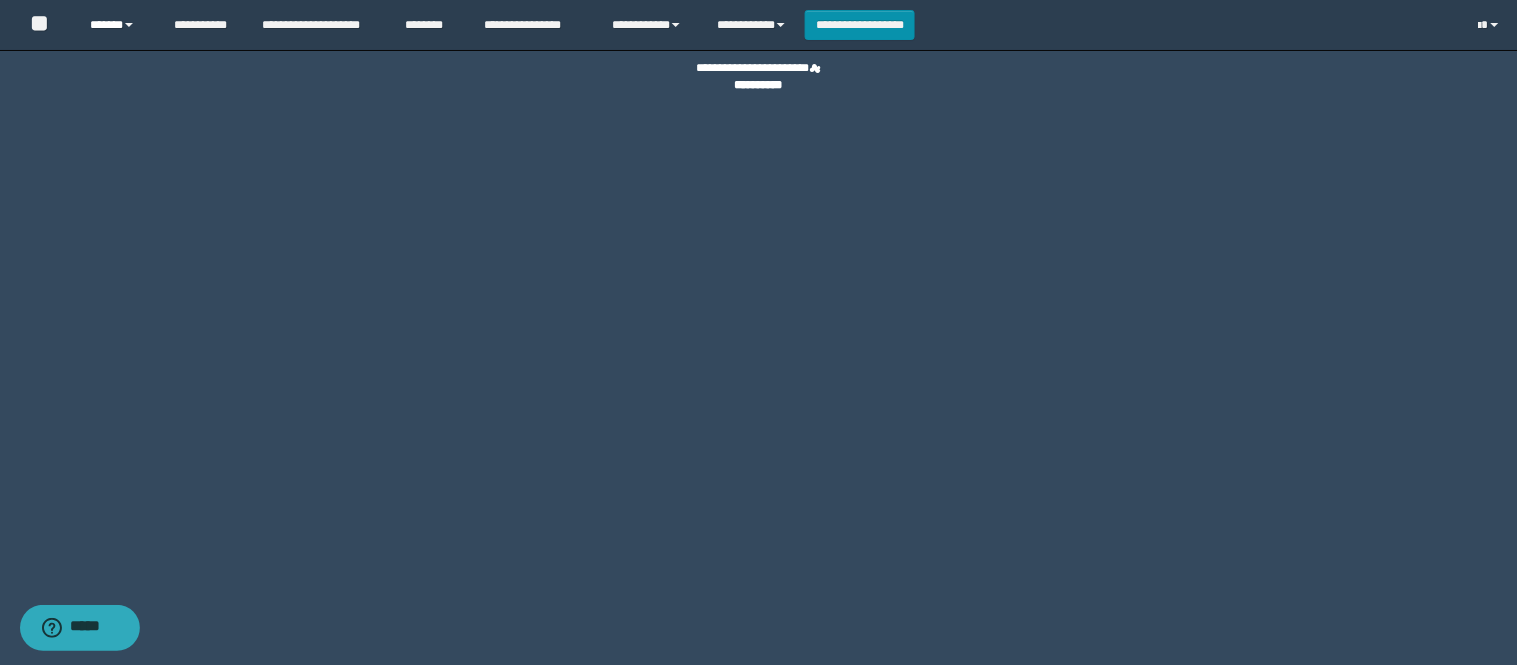 click on "******" at bounding box center [116, 25] 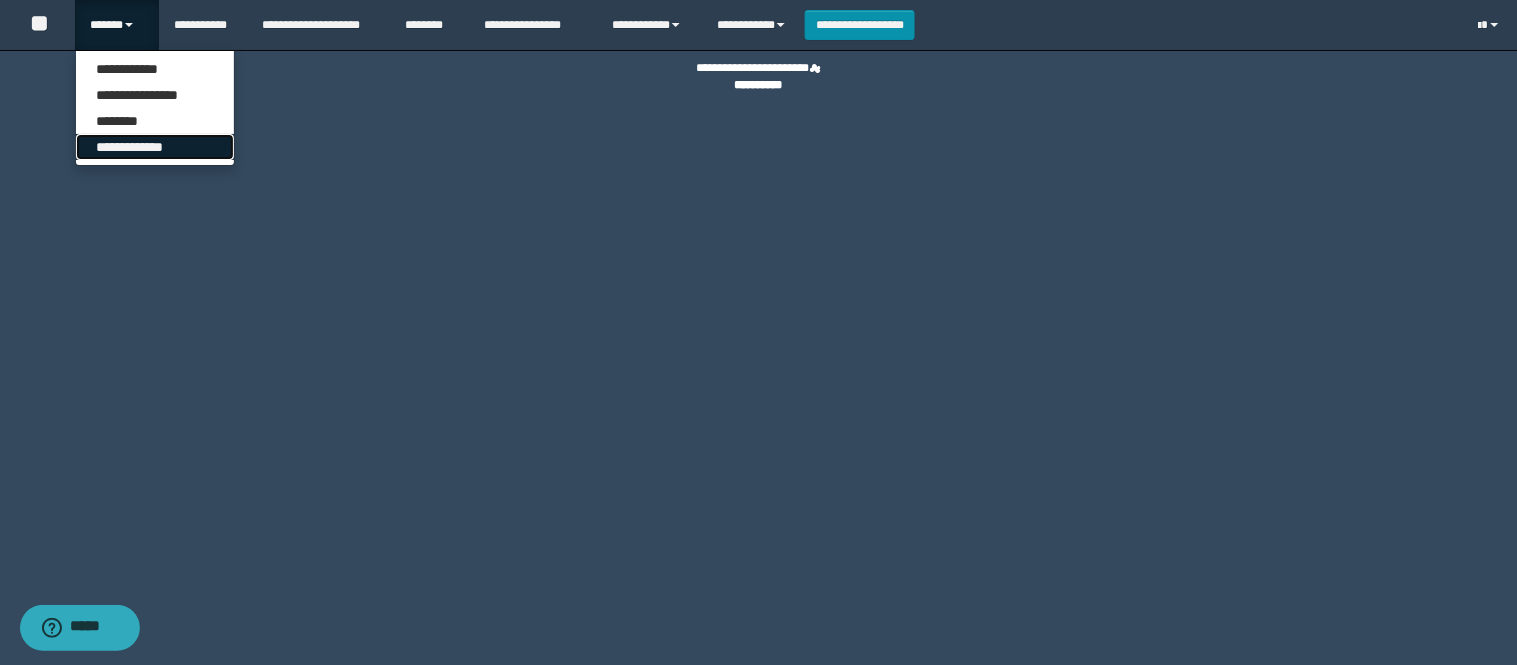 click on "**********" at bounding box center [155, 147] 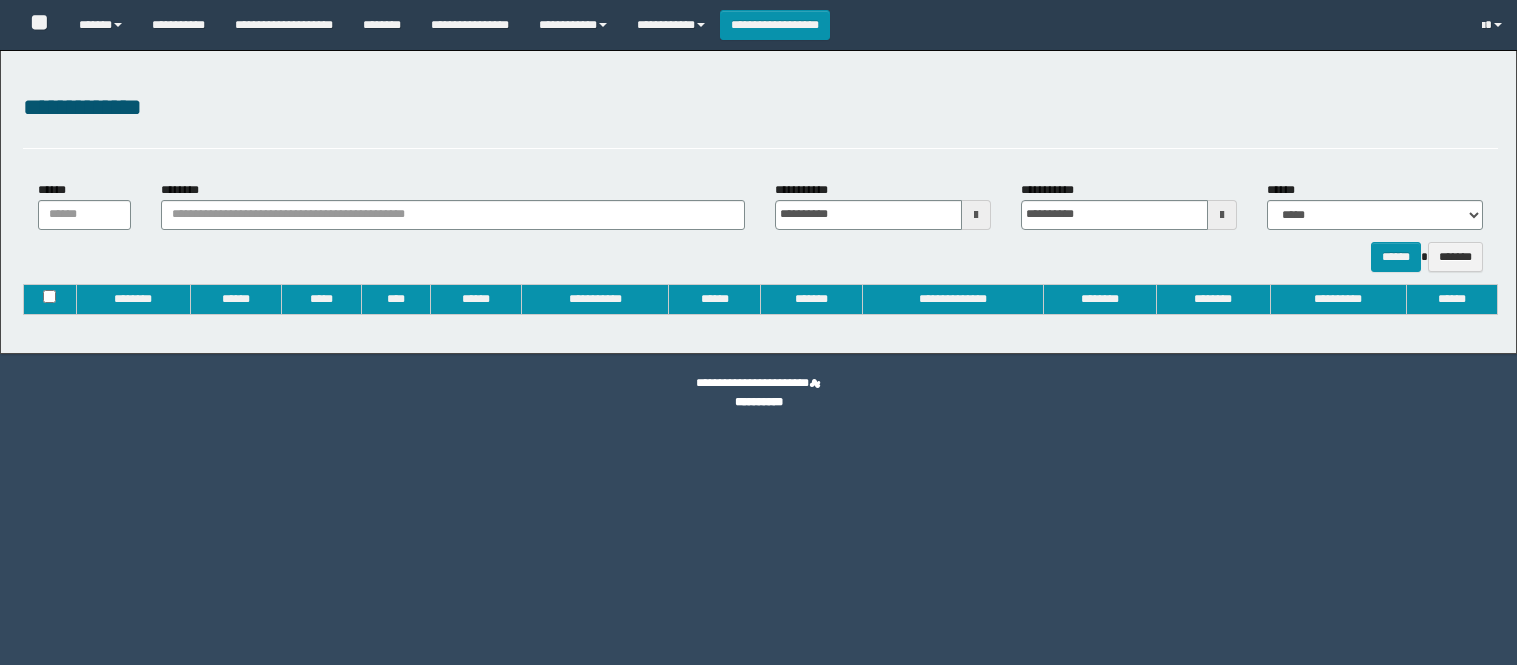 type on "**********" 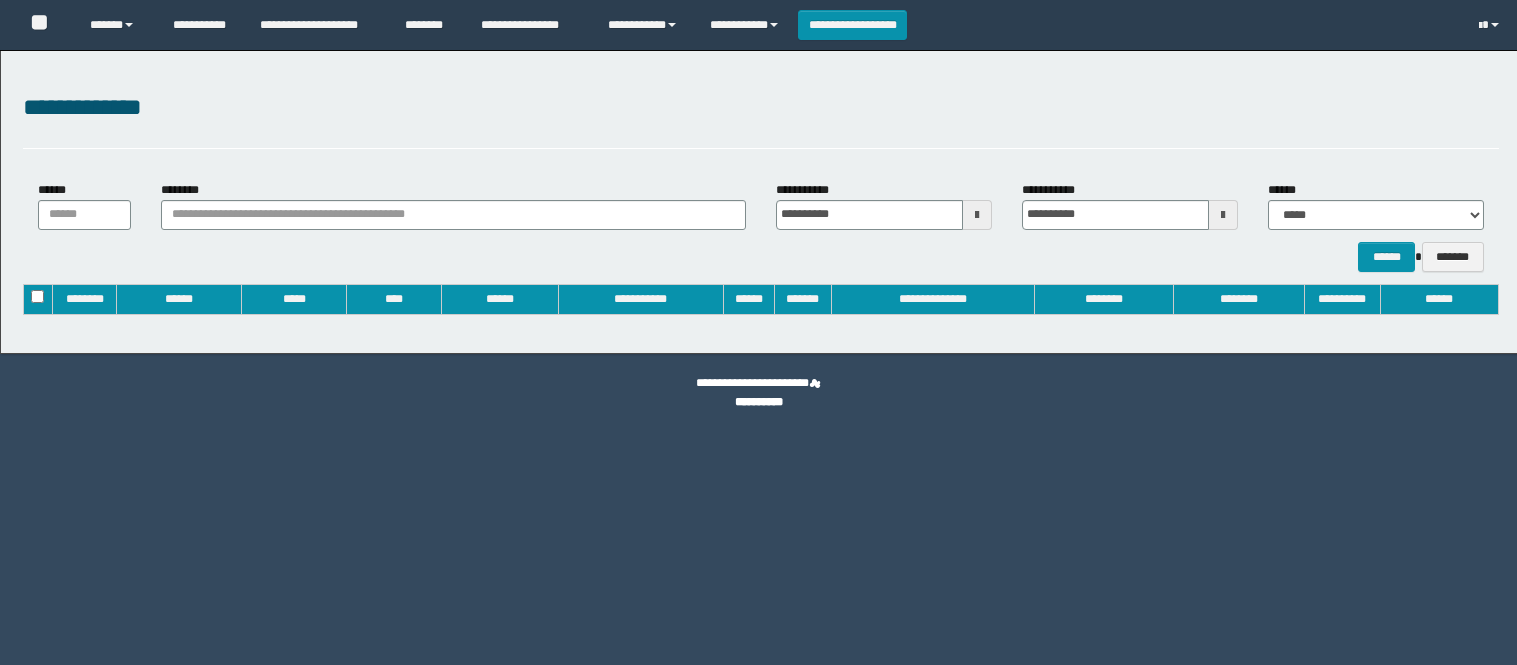 scroll, scrollTop: 0, scrollLeft: 0, axis: both 